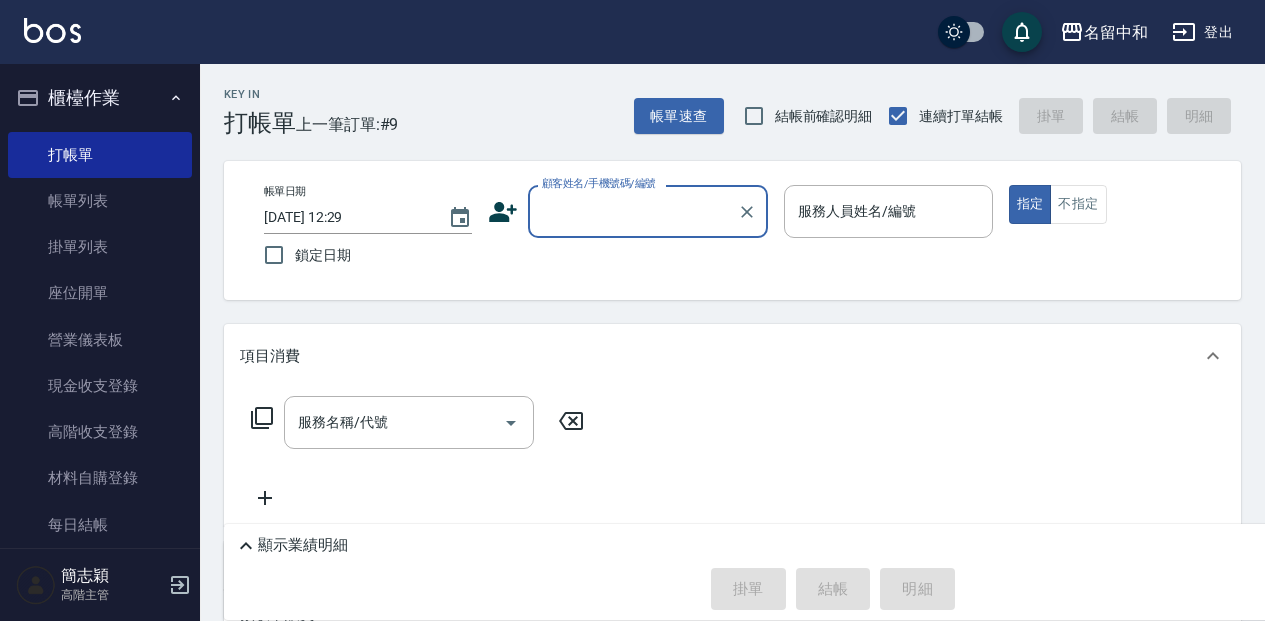 scroll, scrollTop: 0, scrollLeft: 0, axis: both 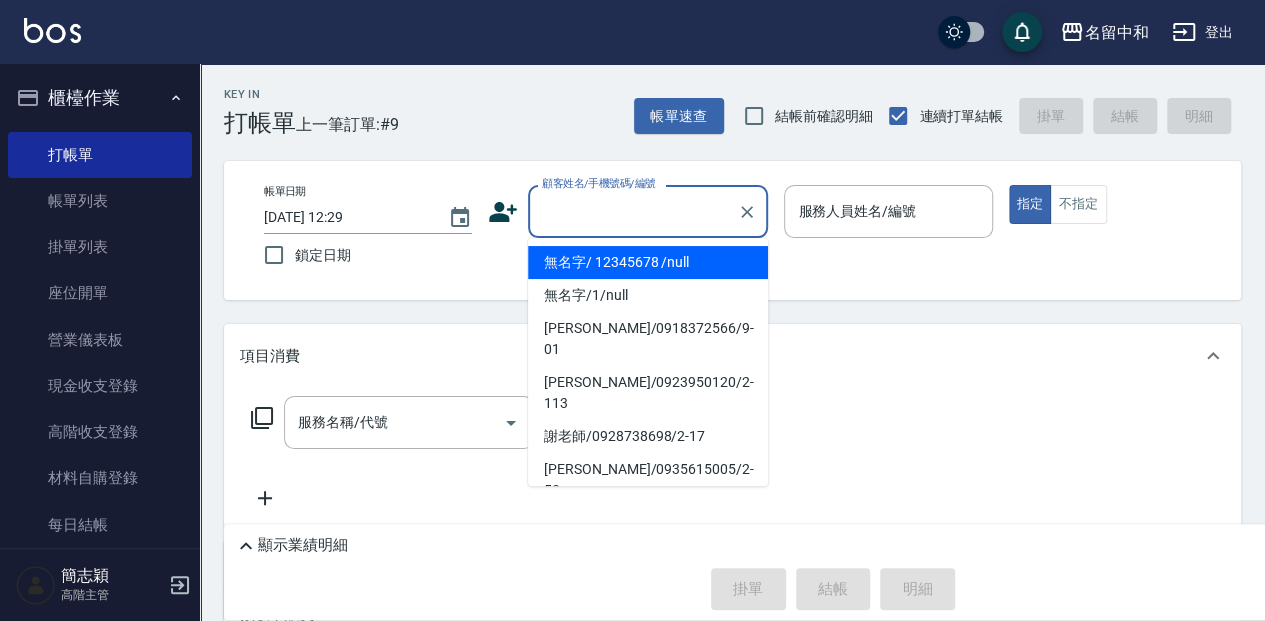 click on "顧客姓名/手機號碼/編號" at bounding box center [633, 211] 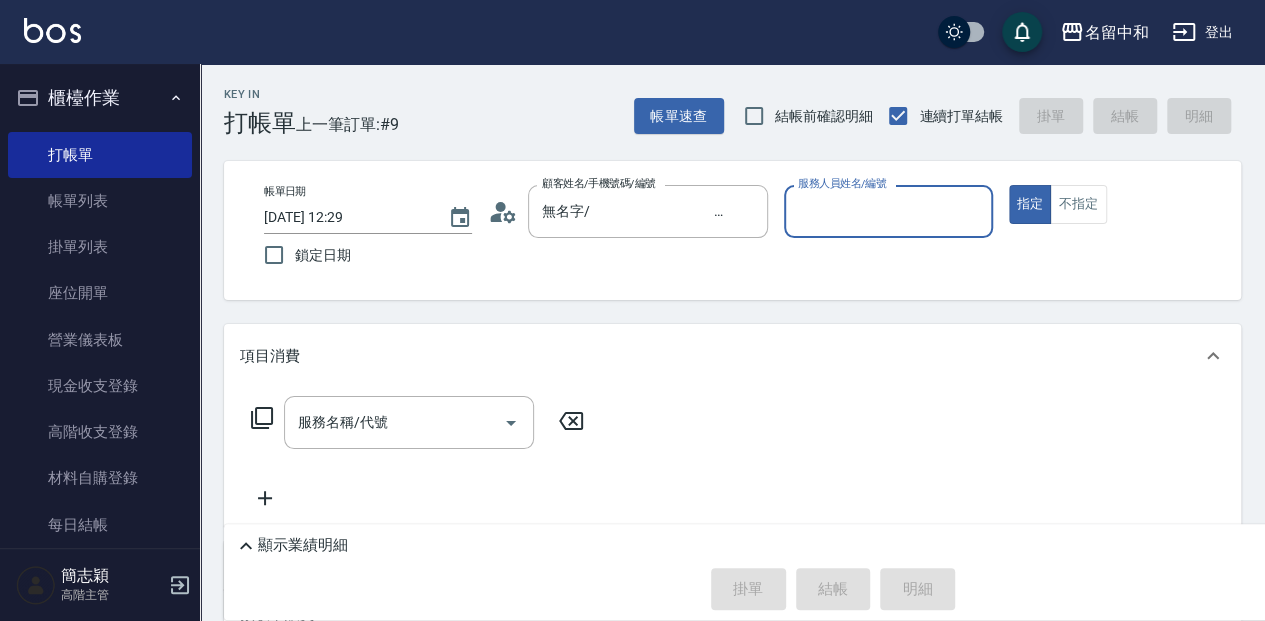 type on "無名字/                                                 12345678                              /null" 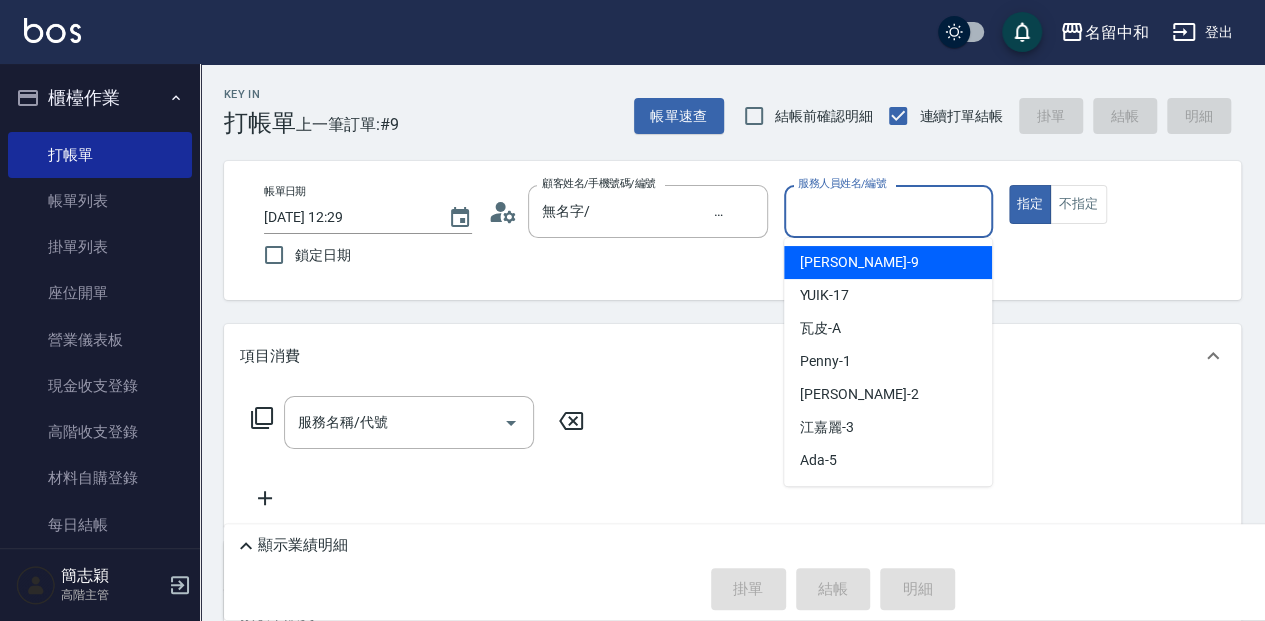 click on "服務人員姓名/編號" at bounding box center (888, 211) 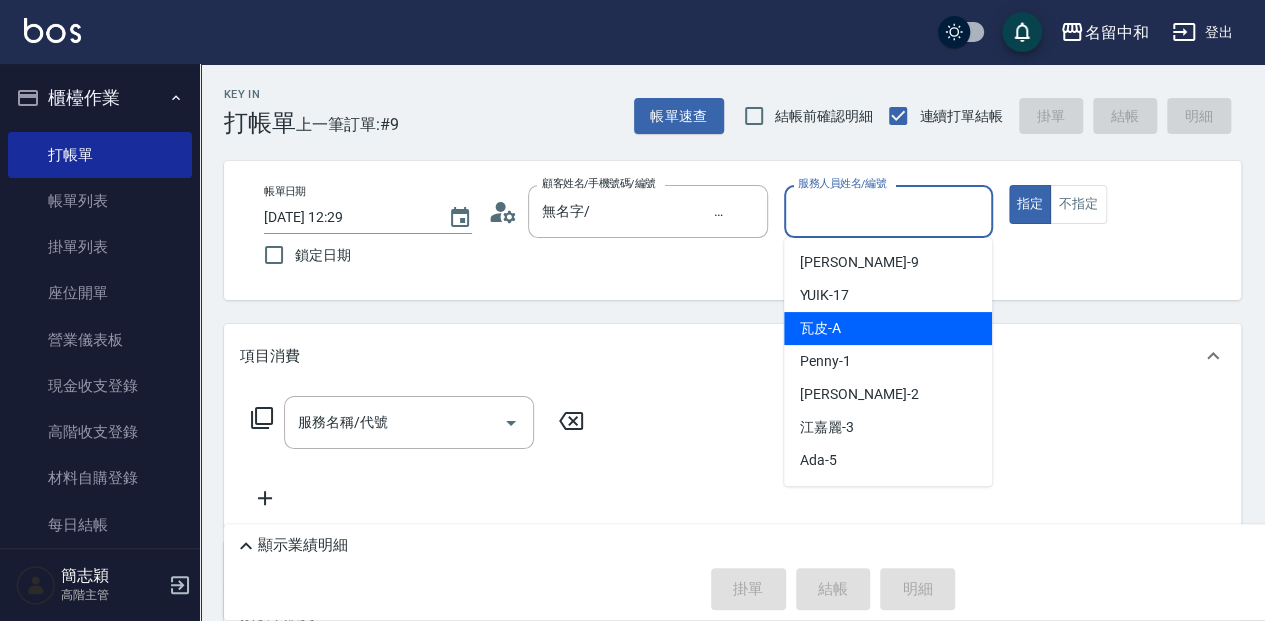 click on "瓦皮 -A" at bounding box center [888, 328] 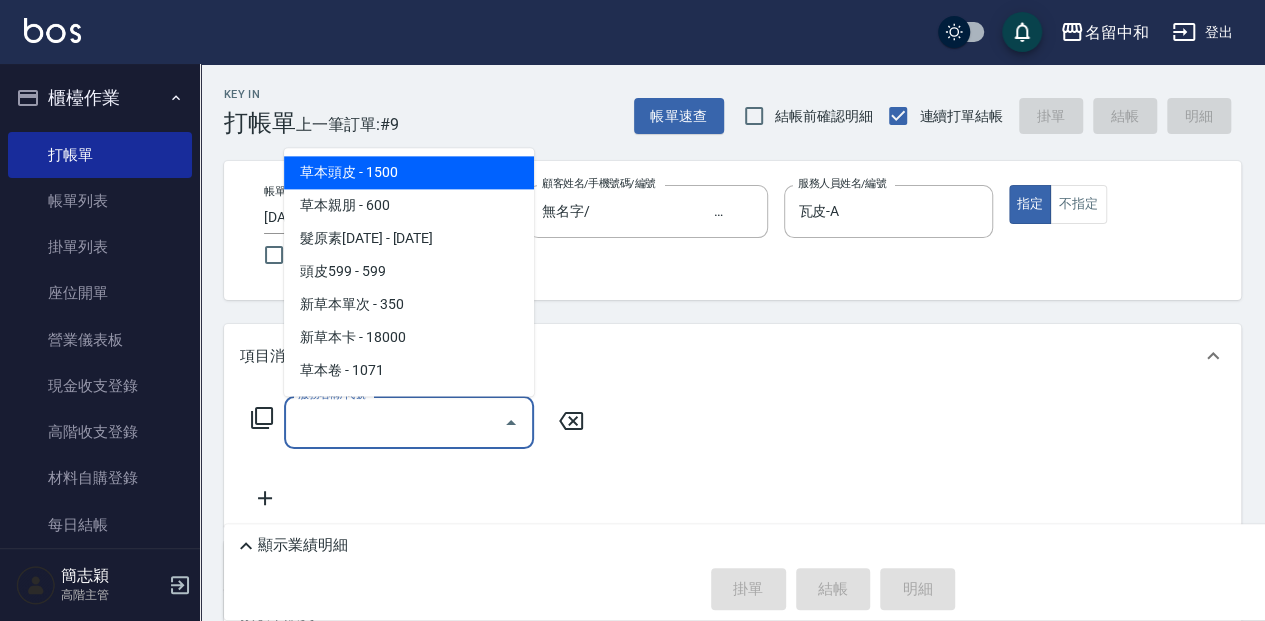 click on "服務名稱/代號" at bounding box center (394, 422) 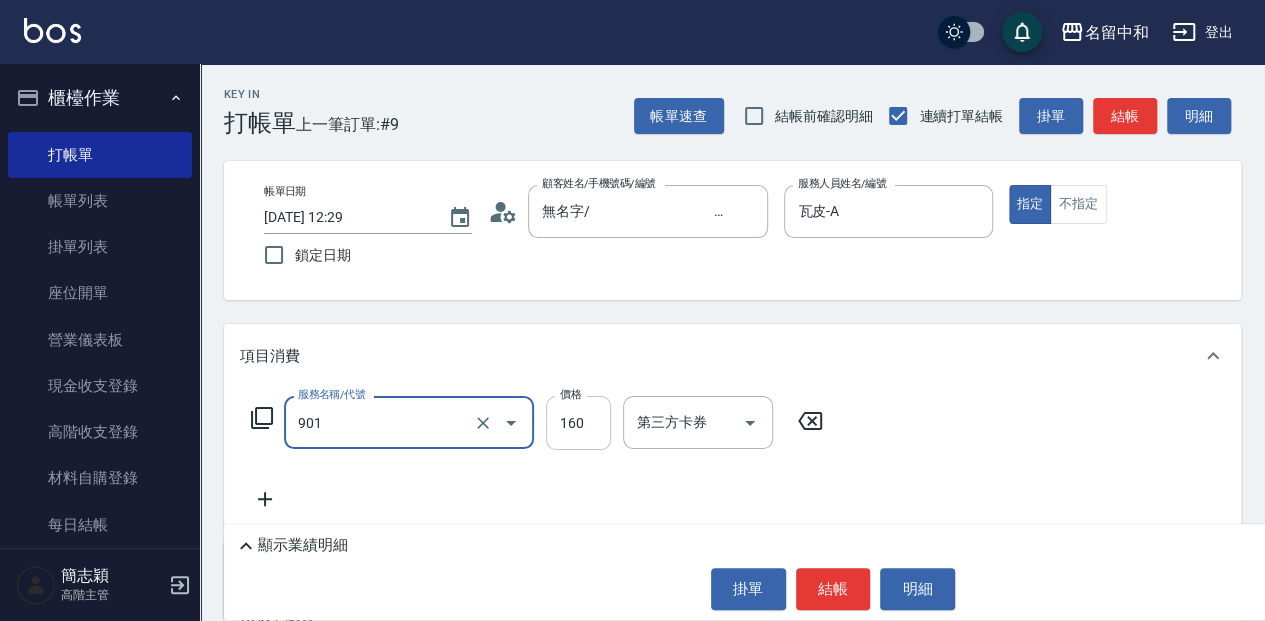 type on "修手(901)" 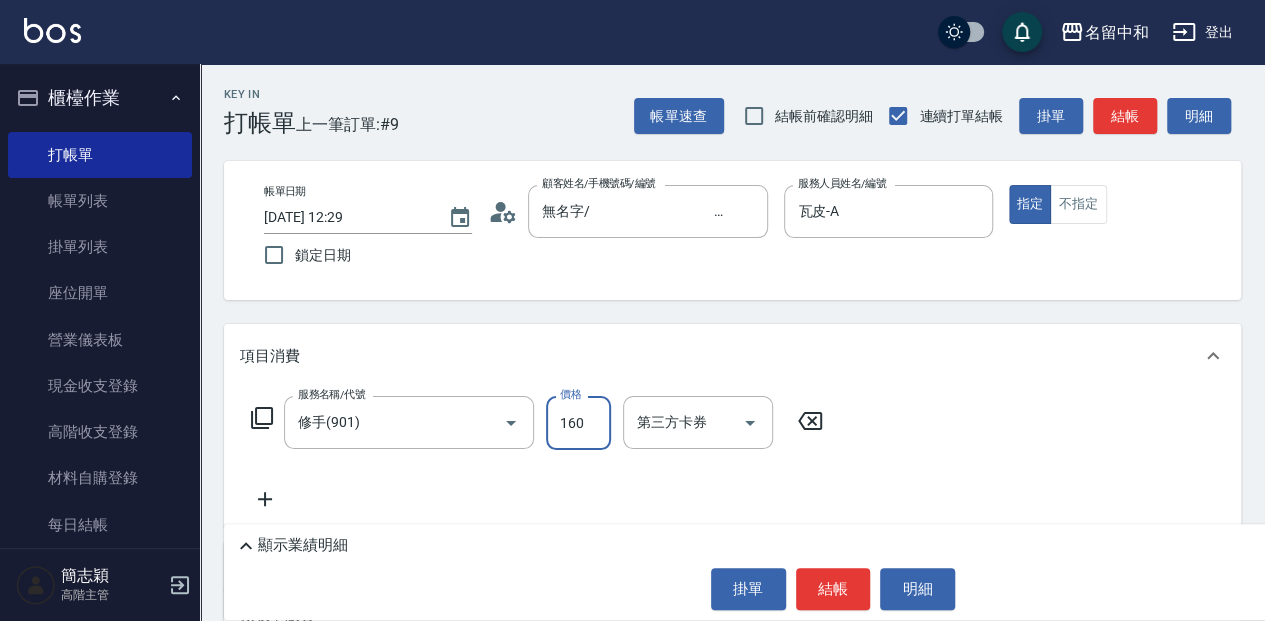 click on "160" at bounding box center (578, 423) 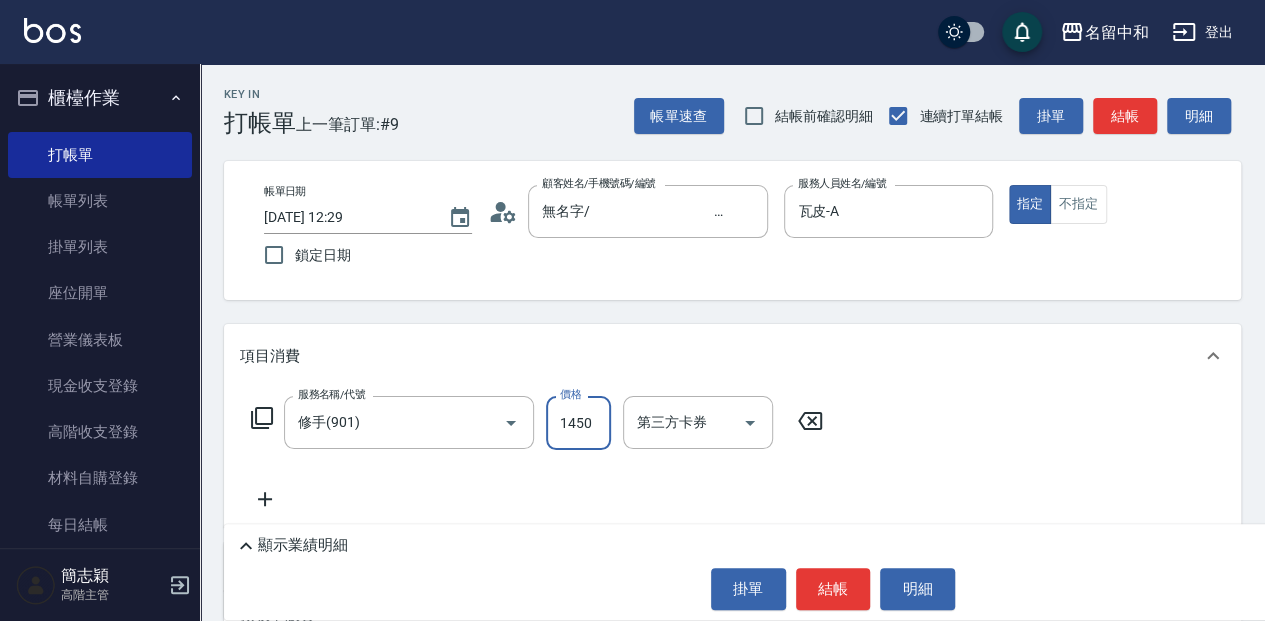type on "1450" 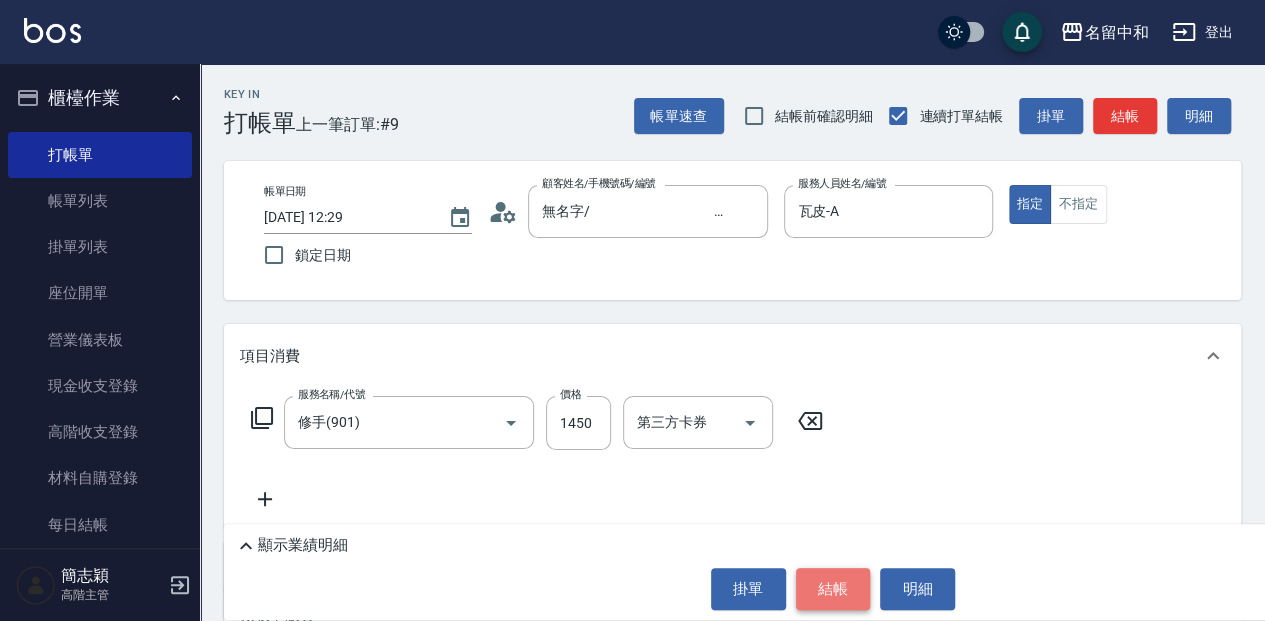 drag, startPoint x: 842, startPoint y: 583, endPoint x: 823, endPoint y: 575, distance: 20.615528 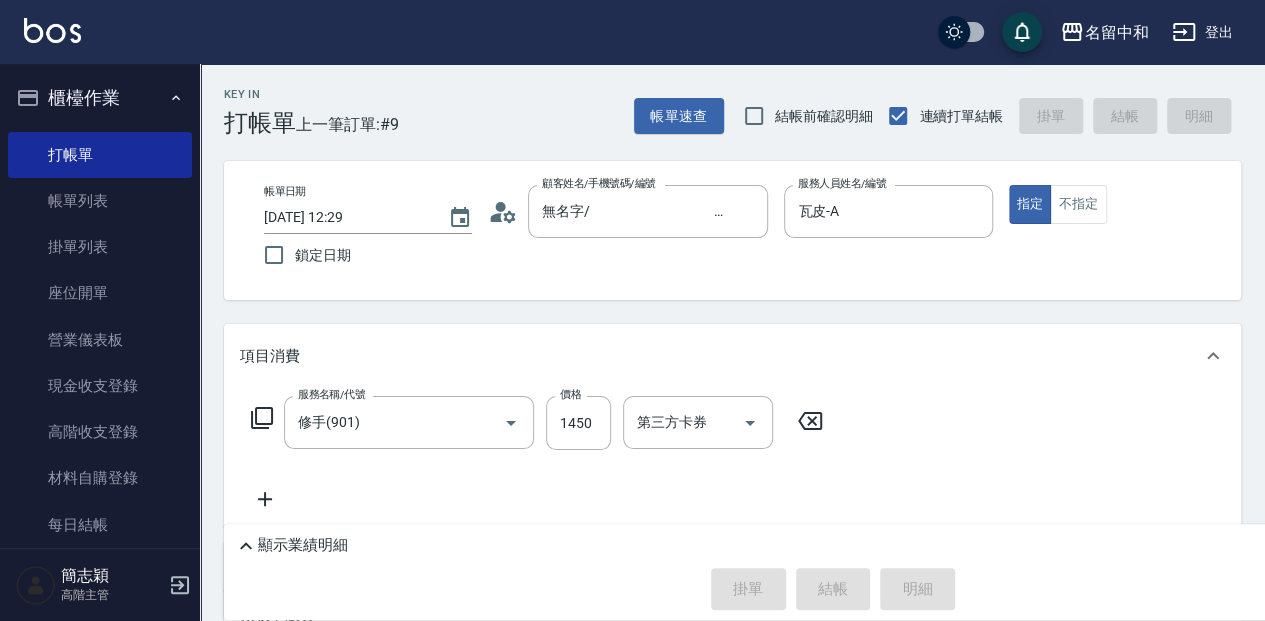 type on "[DATE] 13:52" 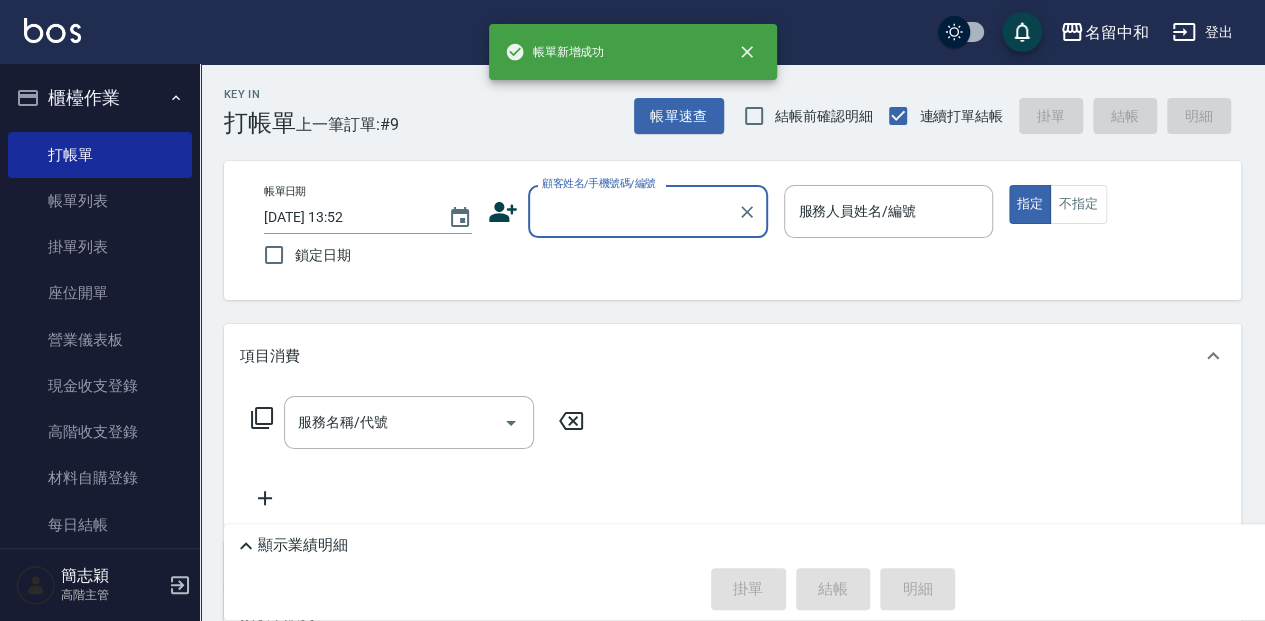 scroll, scrollTop: 0, scrollLeft: 0, axis: both 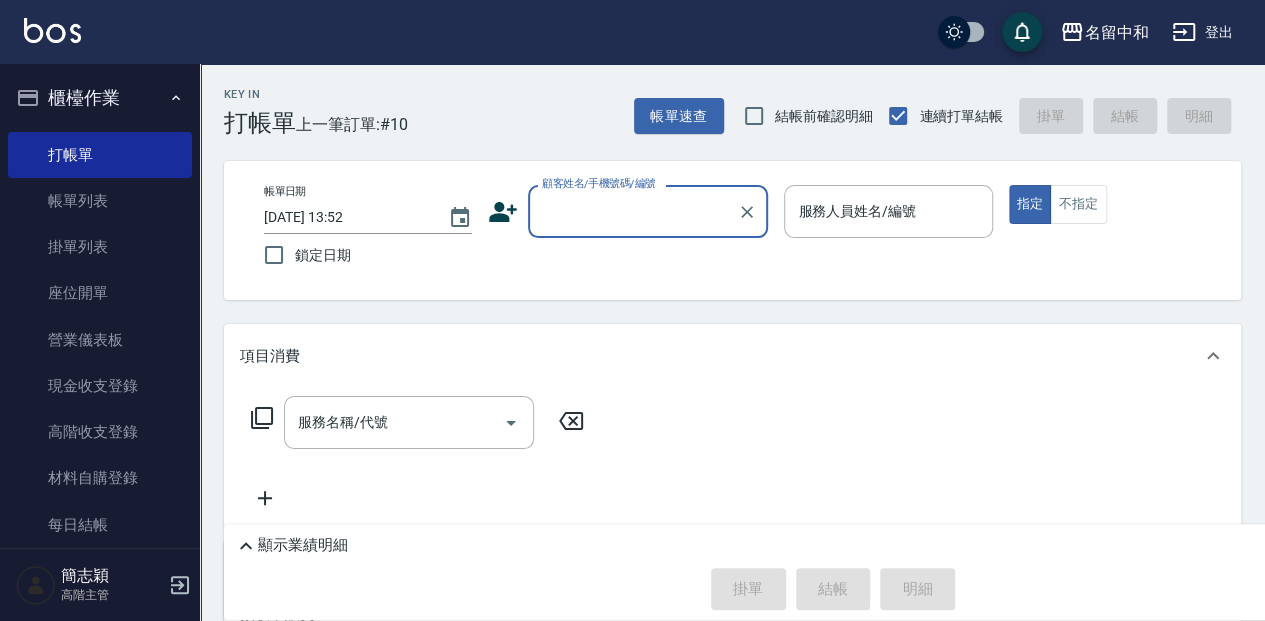 click on "顧客姓名/手機號碼/編號" at bounding box center [633, 211] 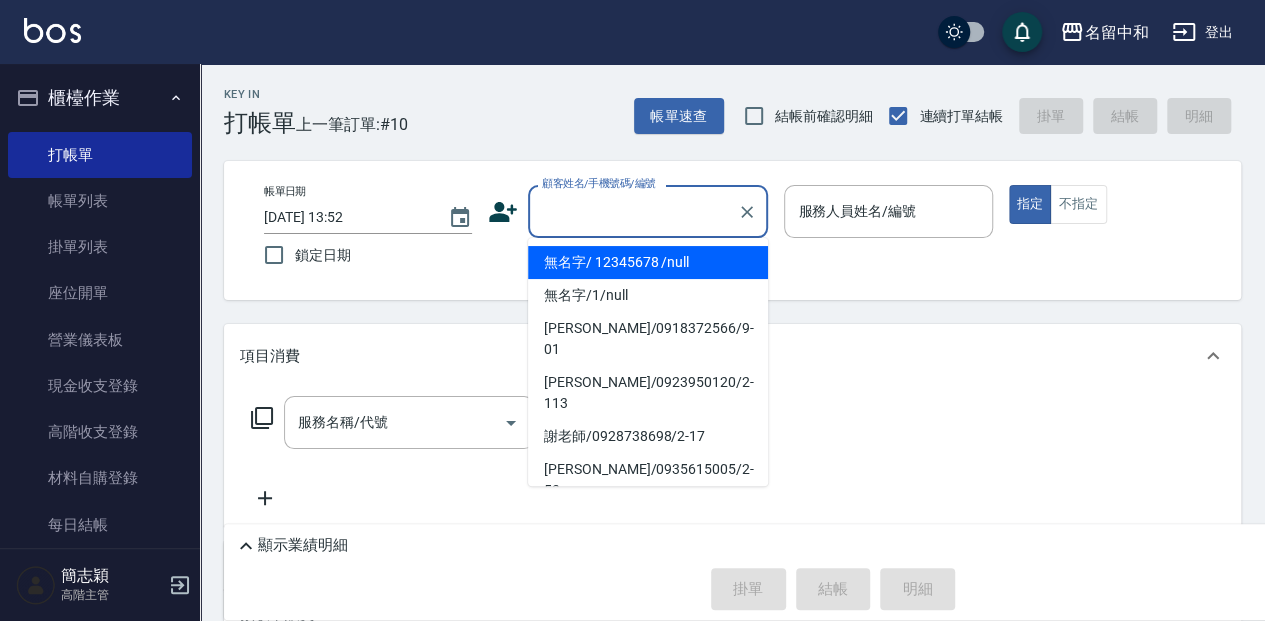 click on "無名字/                                                 12345678                              /null" at bounding box center (648, 262) 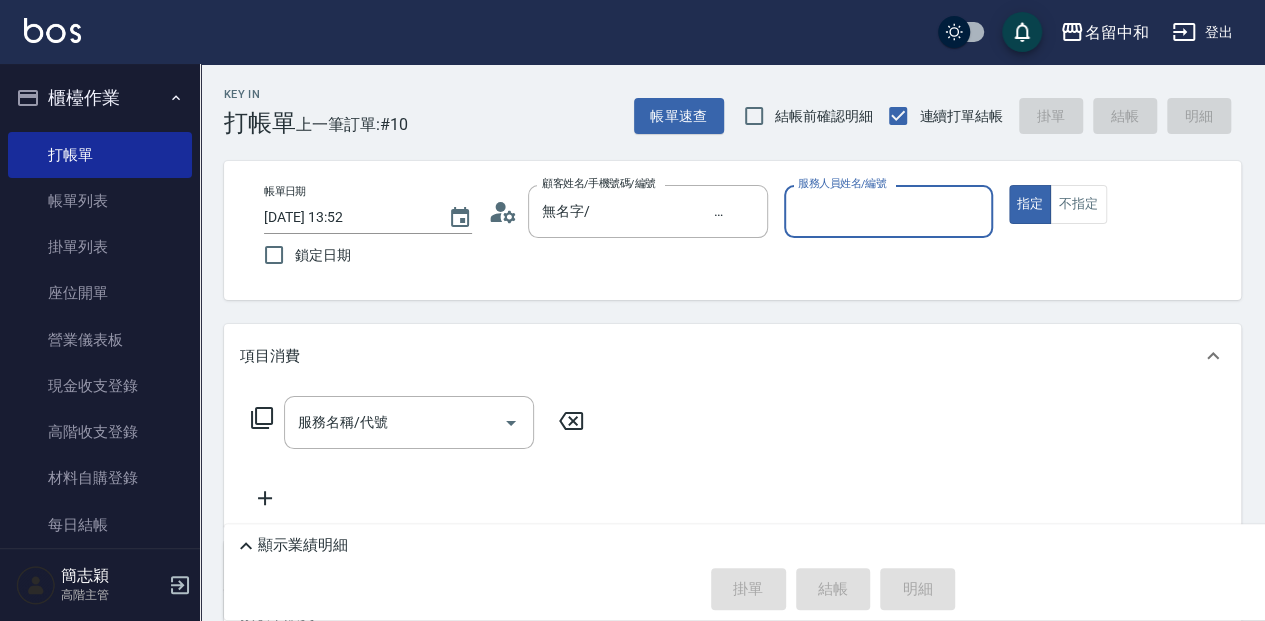 click on "服務人員姓名/編號" at bounding box center (888, 211) 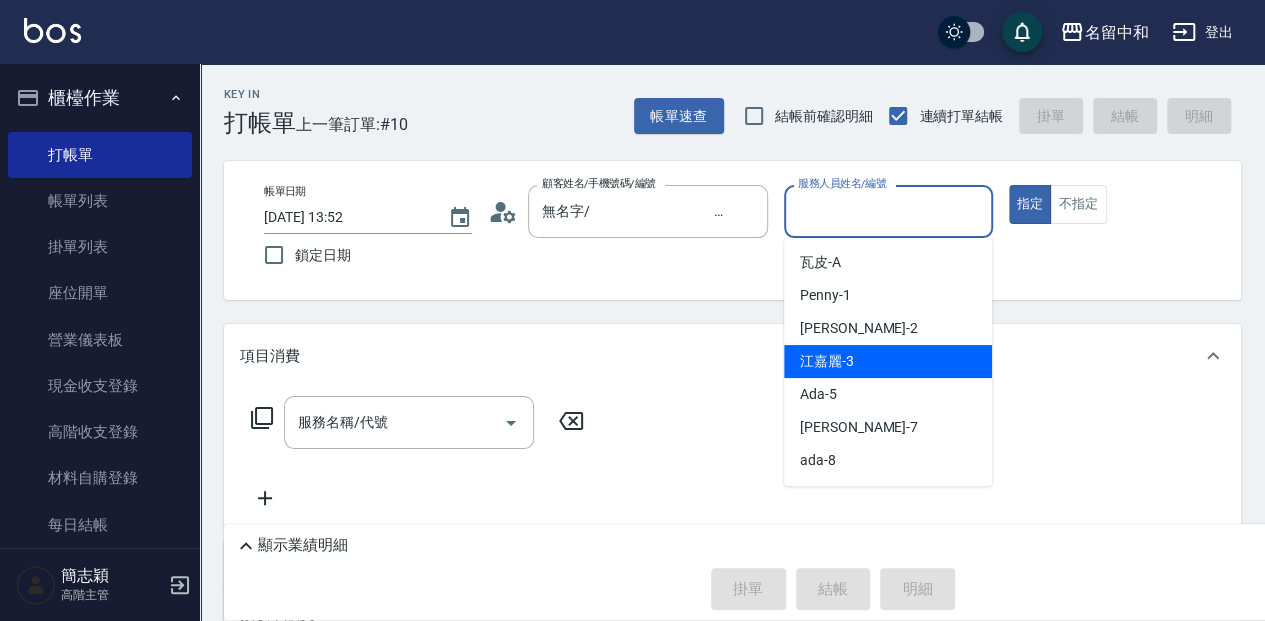 scroll, scrollTop: 133, scrollLeft: 0, axis: vertical 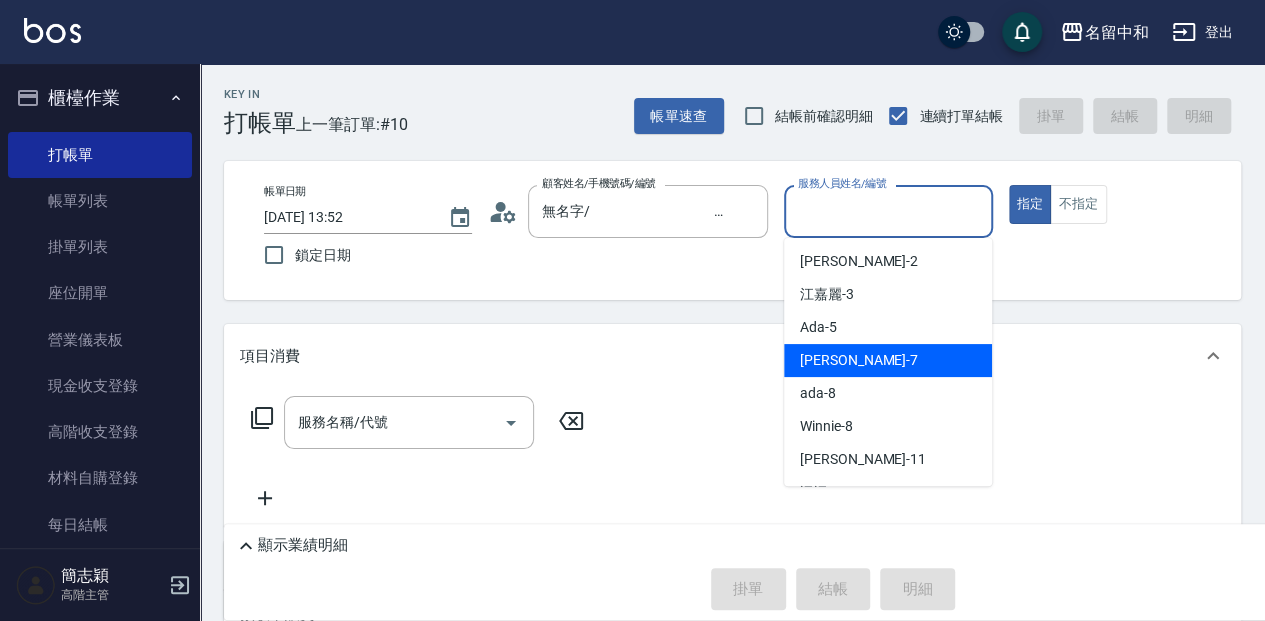 click on "[PERSON_NAME] -7" at bounding box center (888, 360) 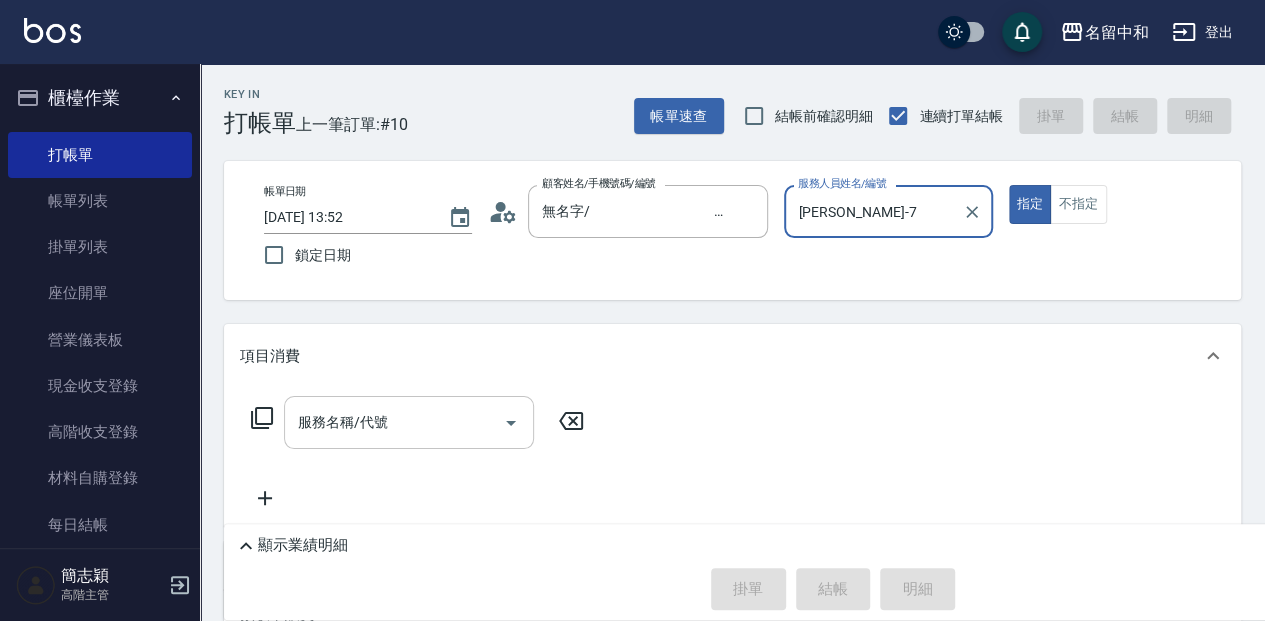 click on "服務名稱/代號 服務名稱/代號" at bounding box center (409, 422) 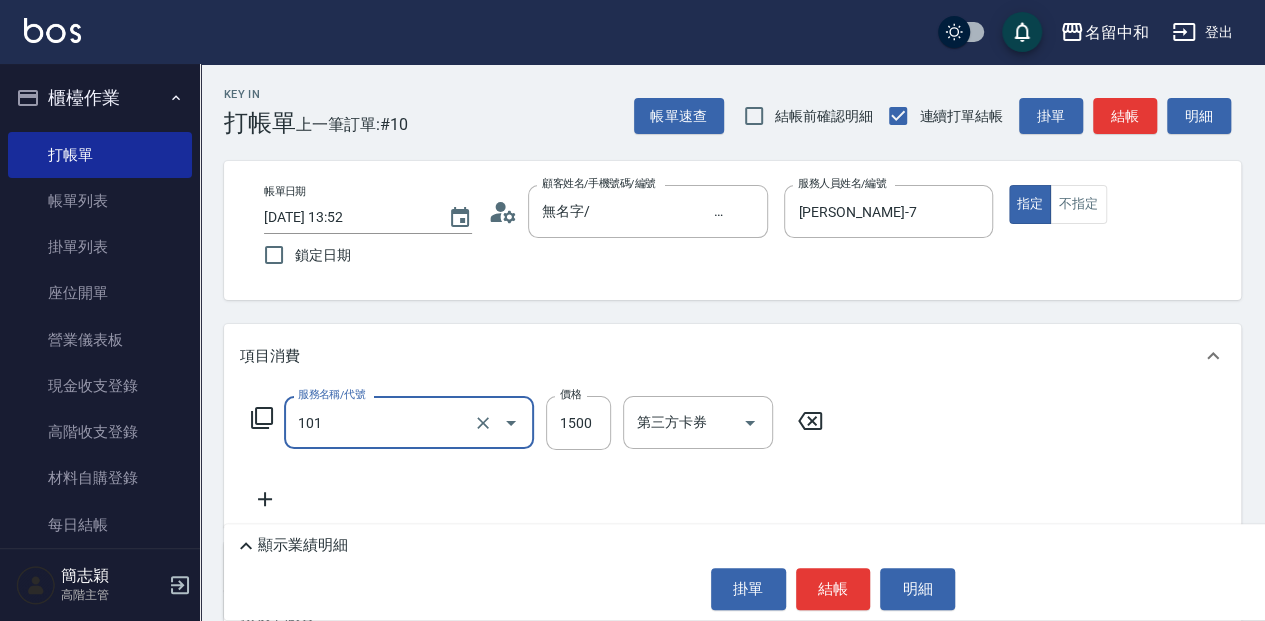 type on "草本頭皮(101)" 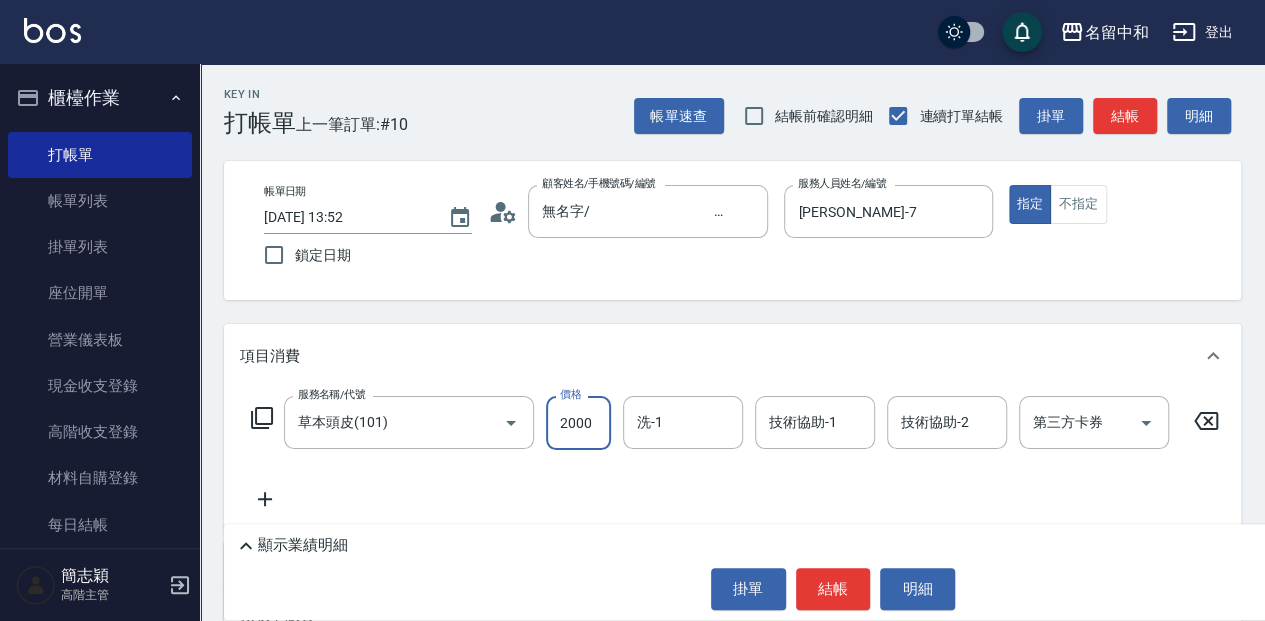 type on "2000" 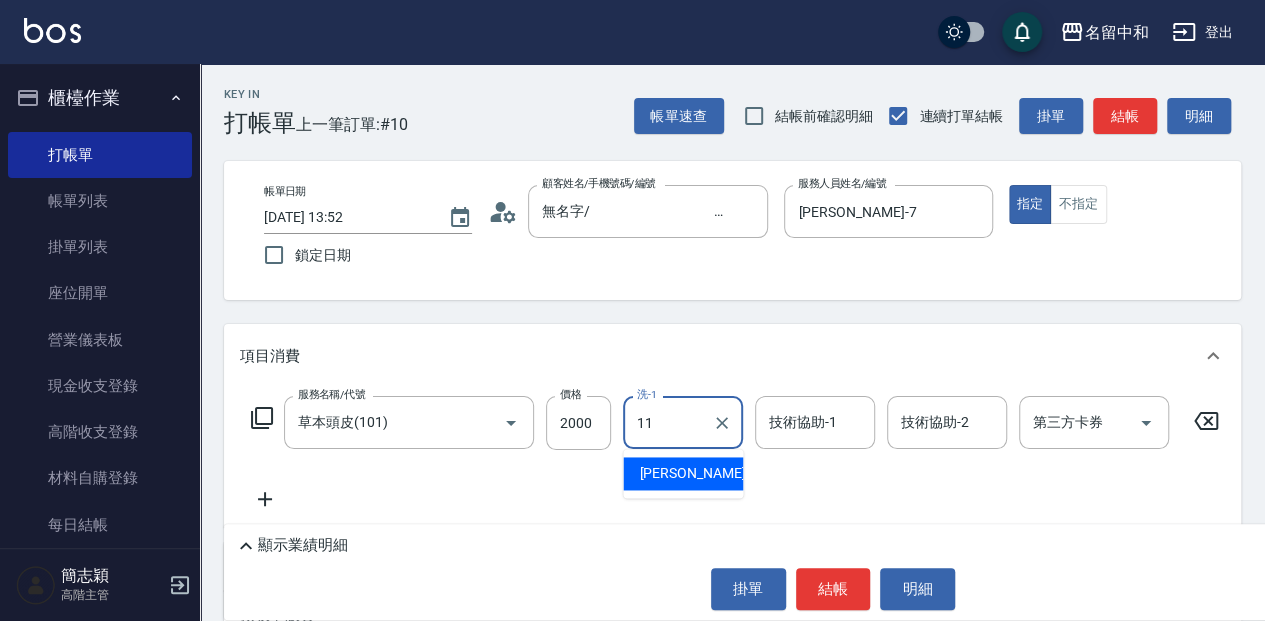 type on "家綸-11" 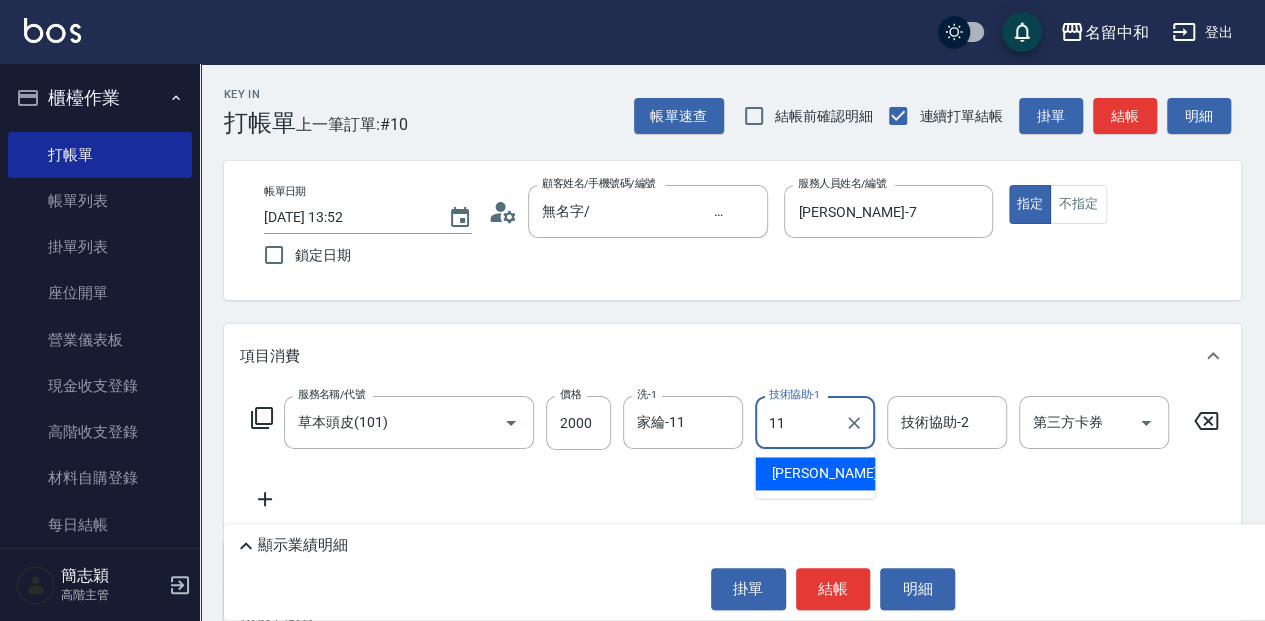 type on "家綸-11" 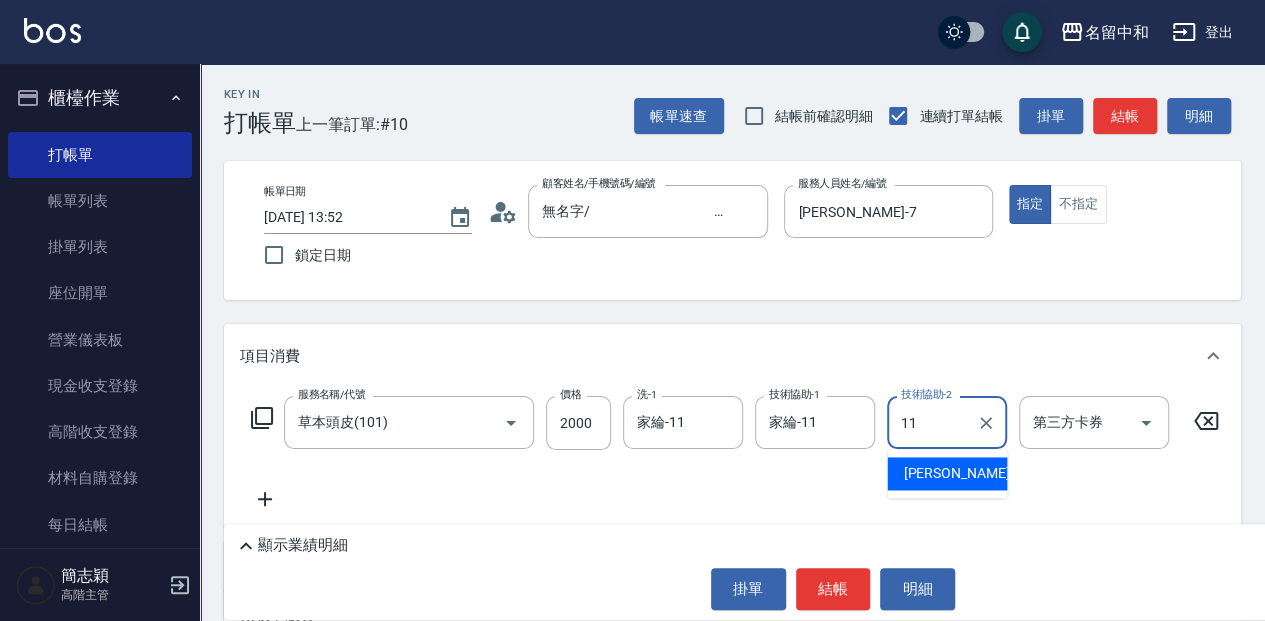 type on "家綸-11" 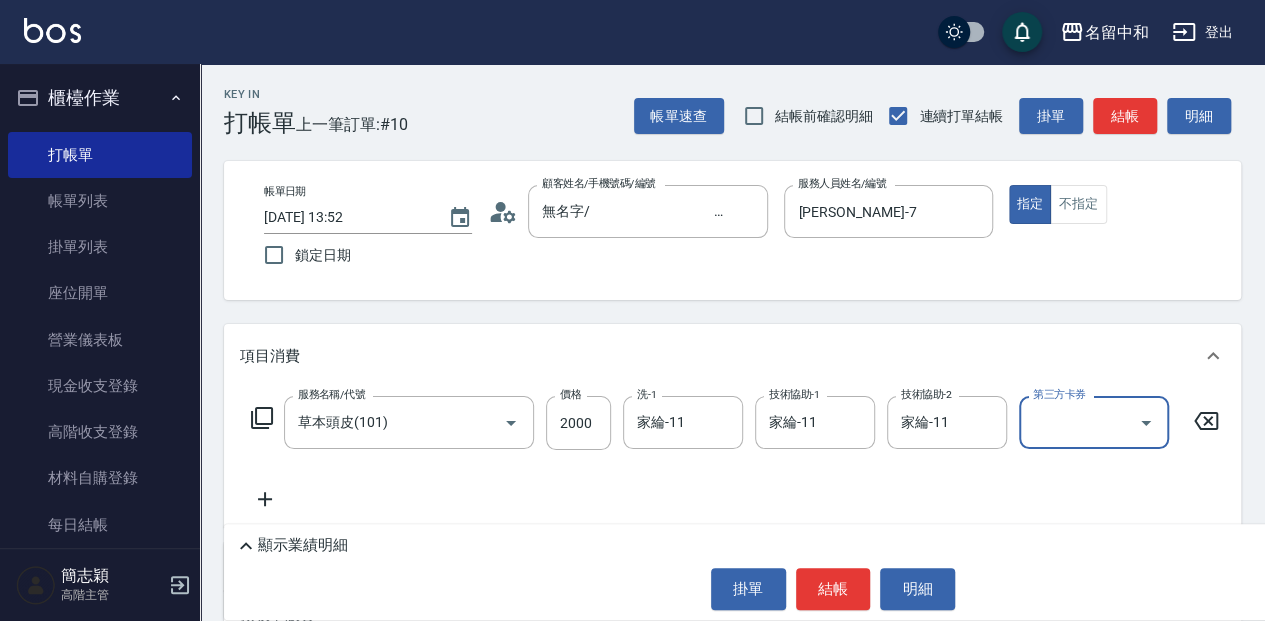 click on "結帳" at bounding box center [833, 589] 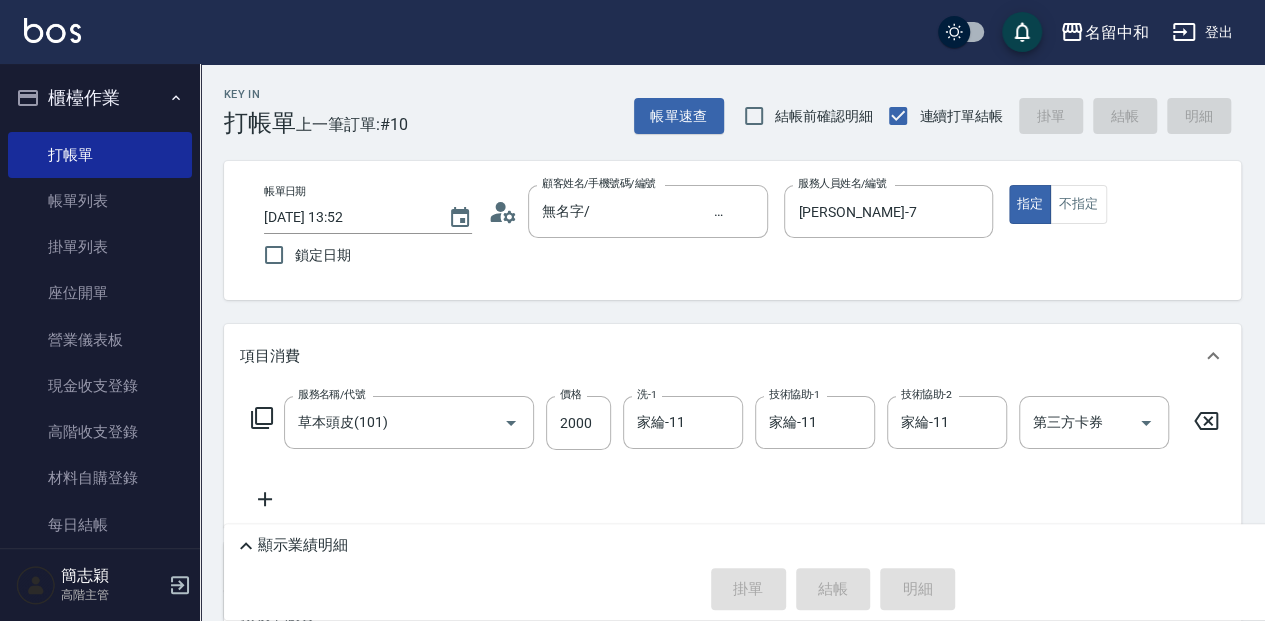 type on "[DATE] 14:28" 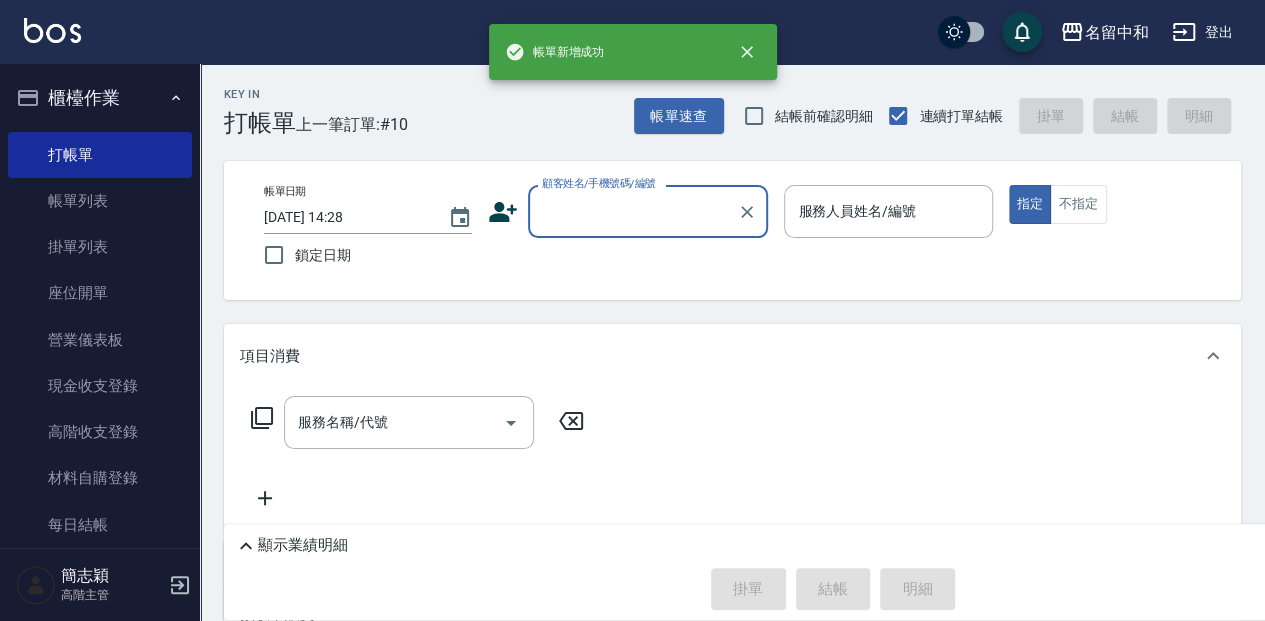 scroll, scrollTop: 0, scrollLeft: 0, axis: both 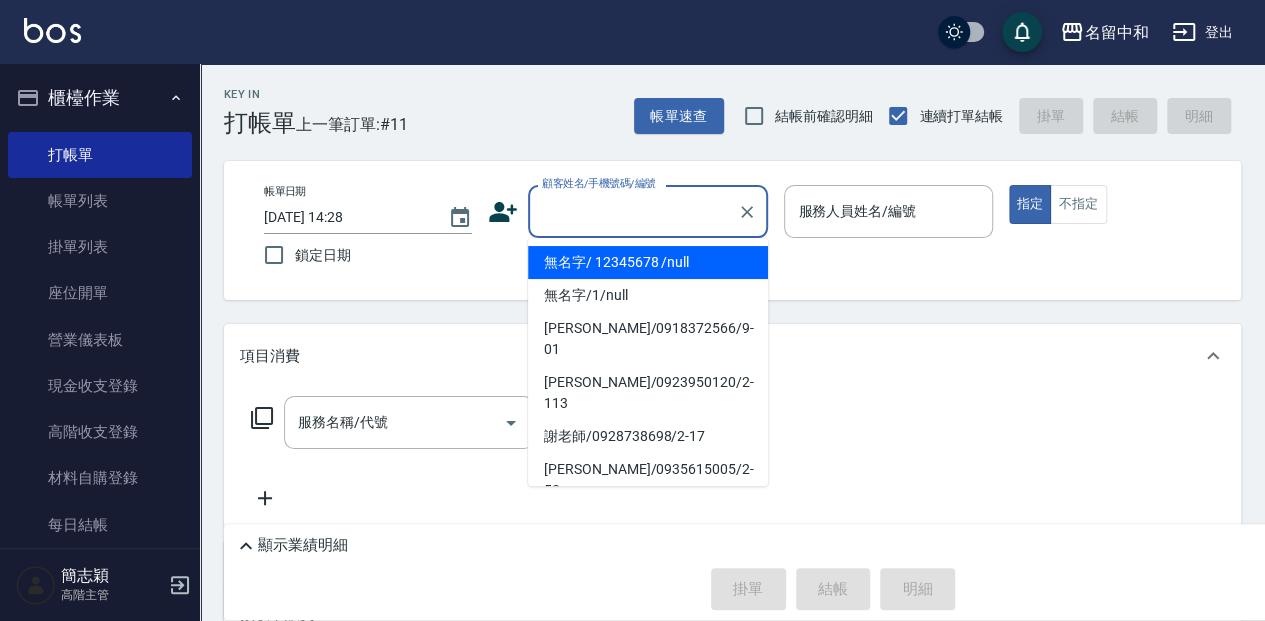 click on "顧客姓名/手機號碼/編號" at bounding box center [633, 211] 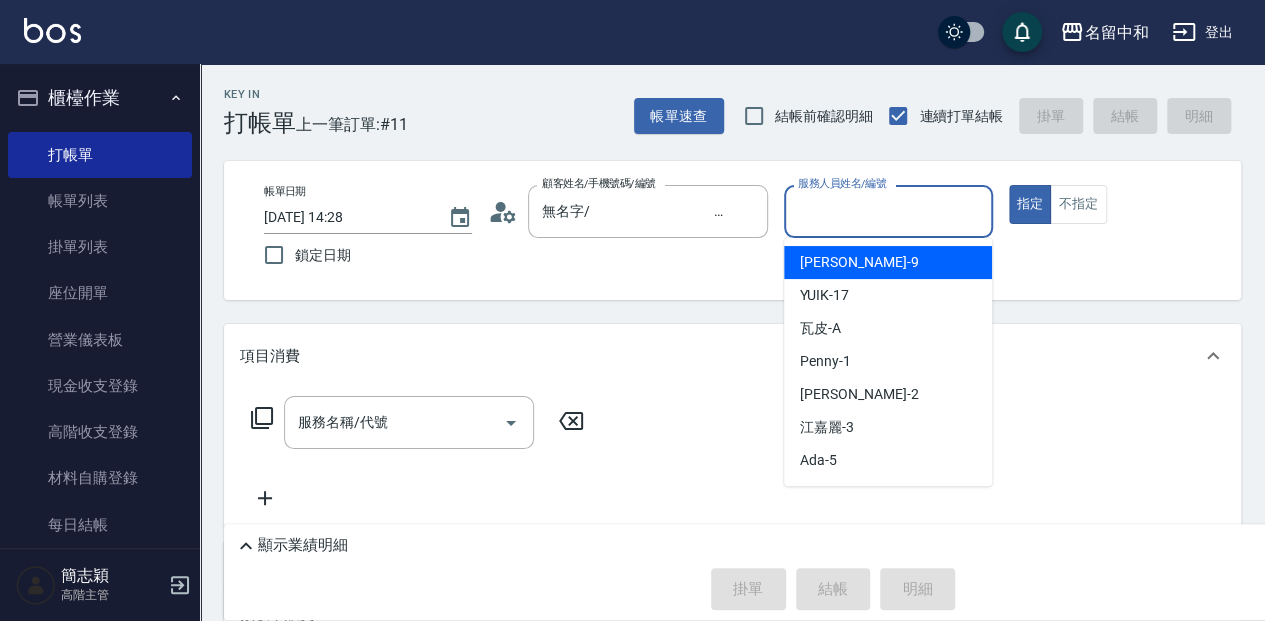 click on "服務人員姓名/編號" at bounding box center (888, 211) 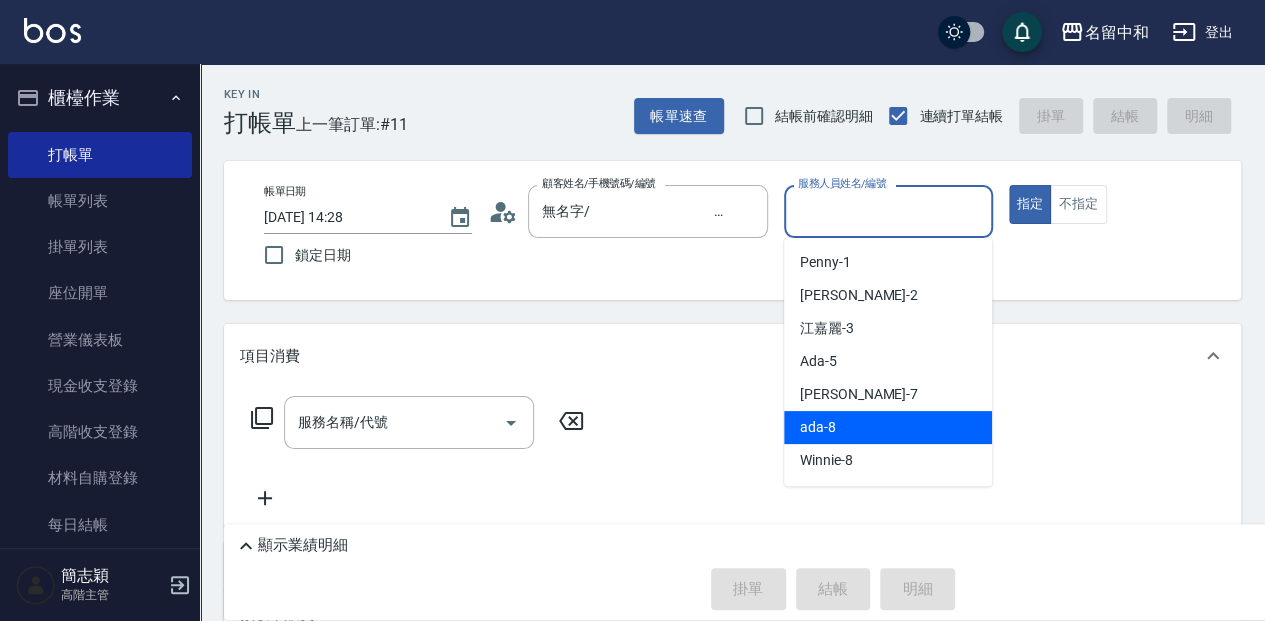 scroll, scrollTop: 133, scrollLeft: 0, axis: vertical 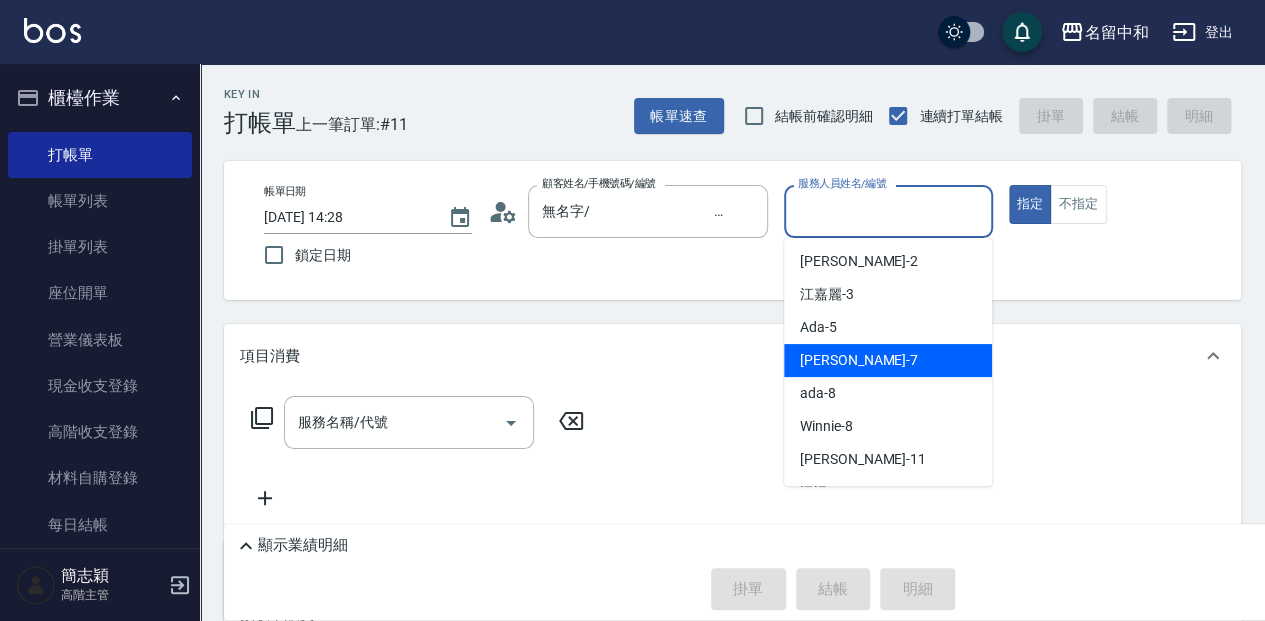 click on "[PERSON_NAME] -7" at bounding box center (859, 360) 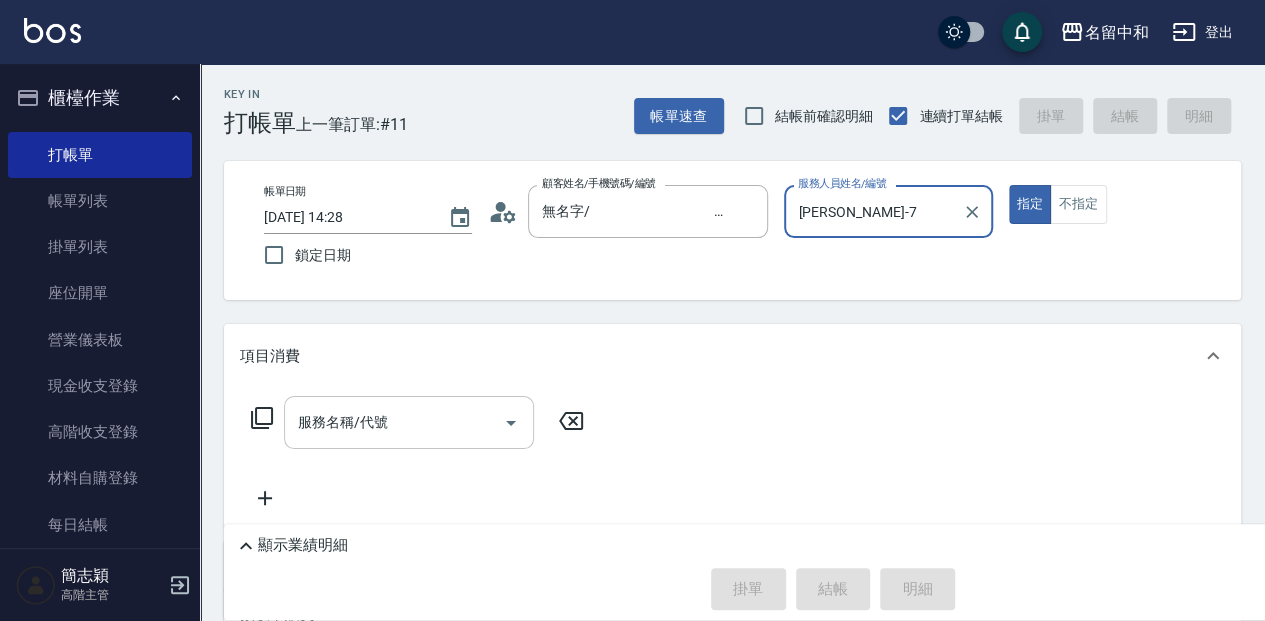 click on "服務名稱/代號" at bounding box center [394, 422] 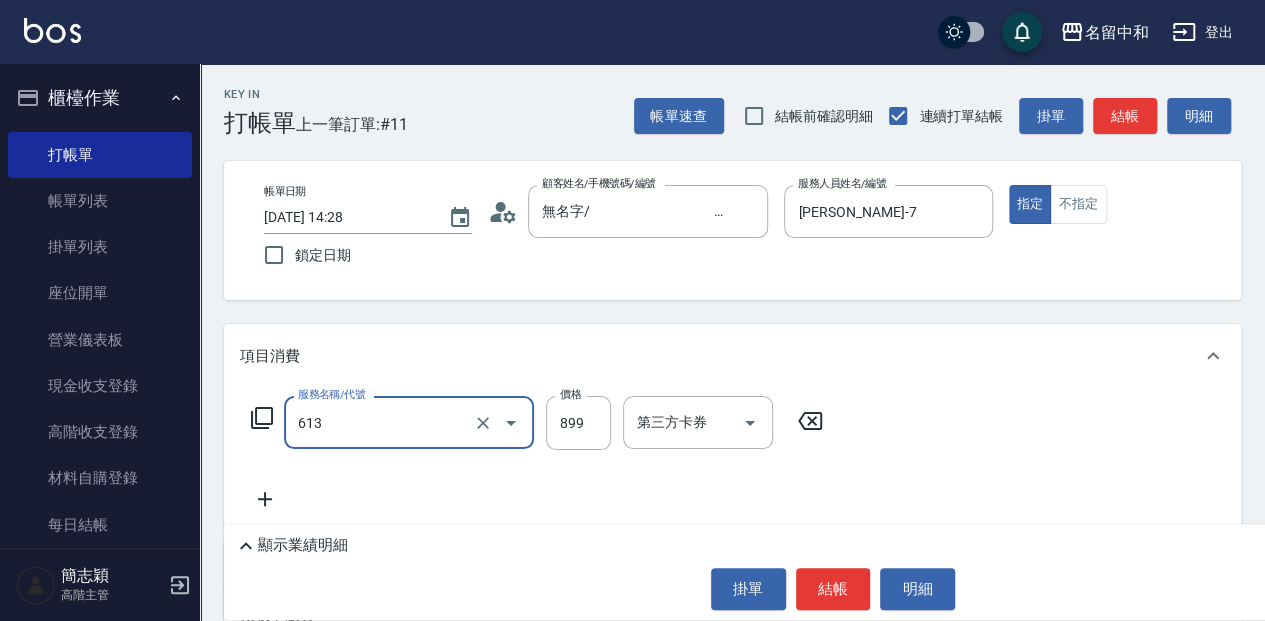 type on "5G護髮(613)" 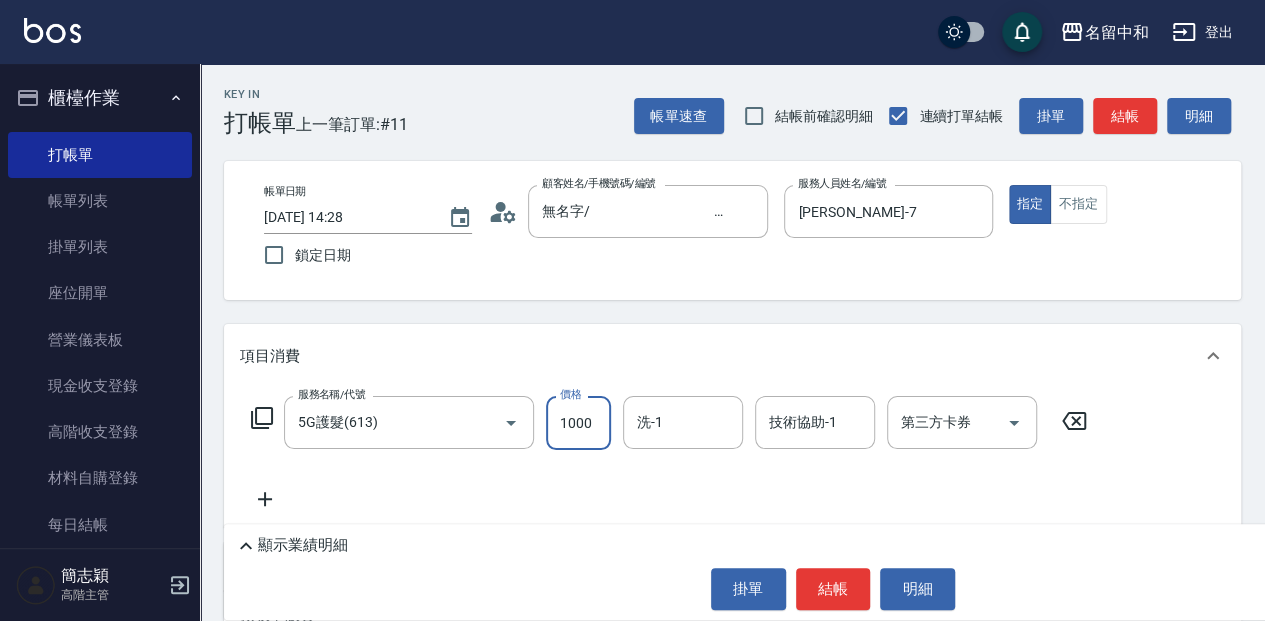 type on "1000" 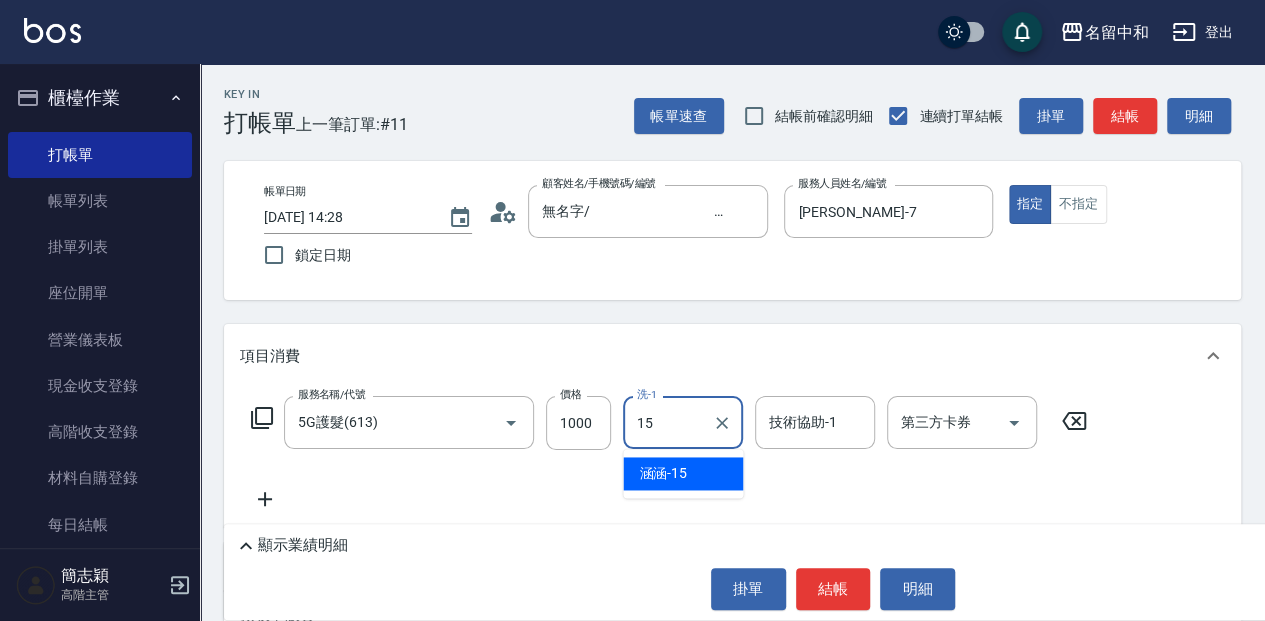 type on "涵涵-15" 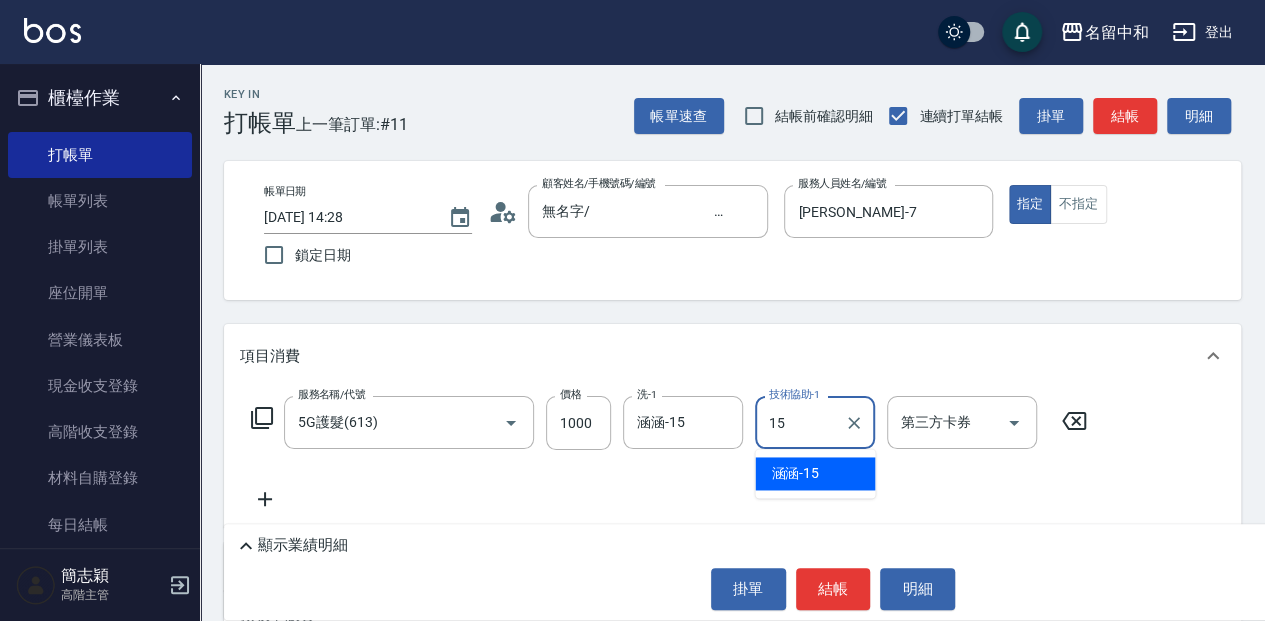 type on "涵涵-15" 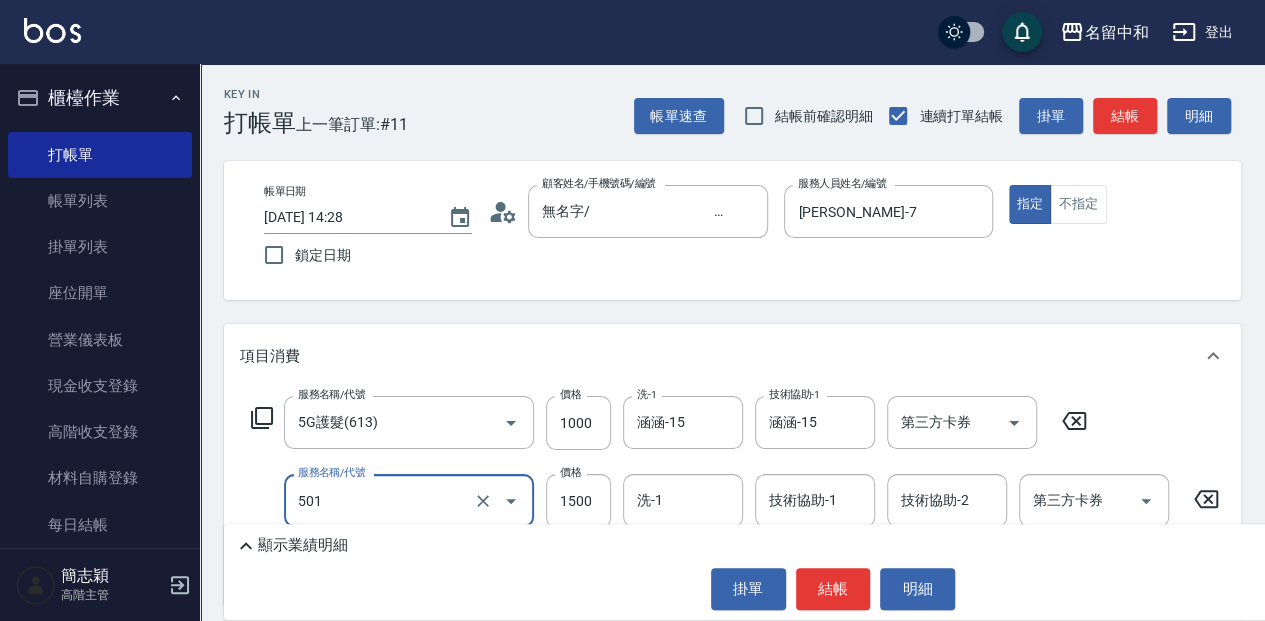 type on "染髮(1500](501)" 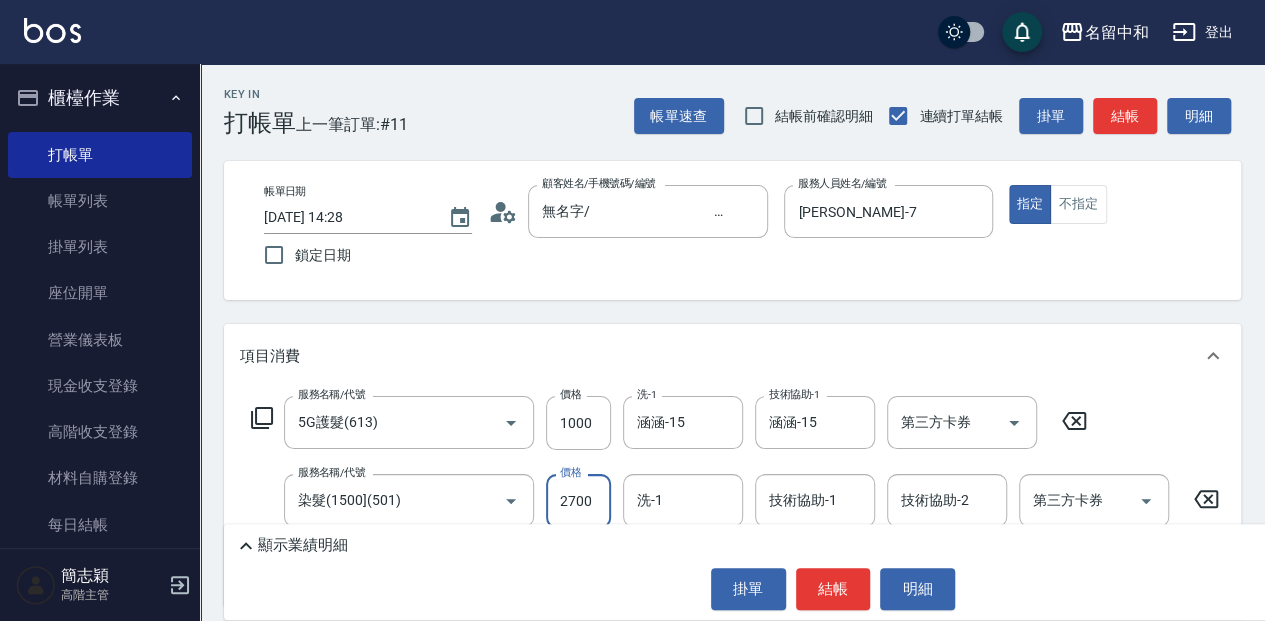 type on "2700" 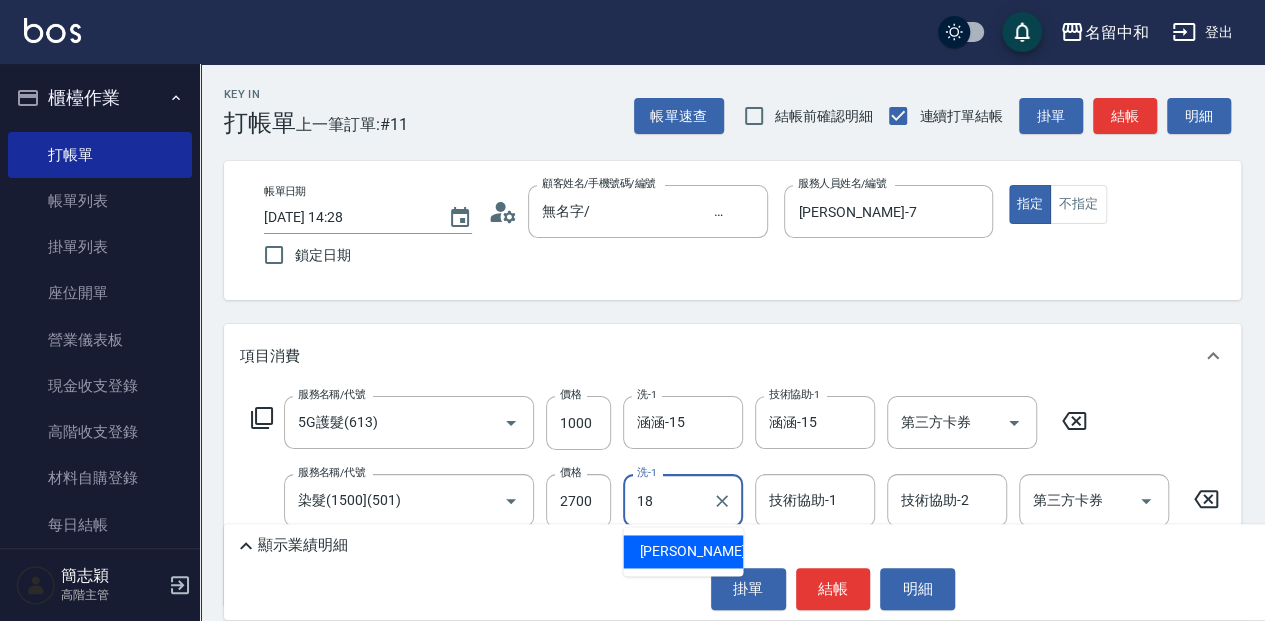type on "[PERSON_NAME]-18" 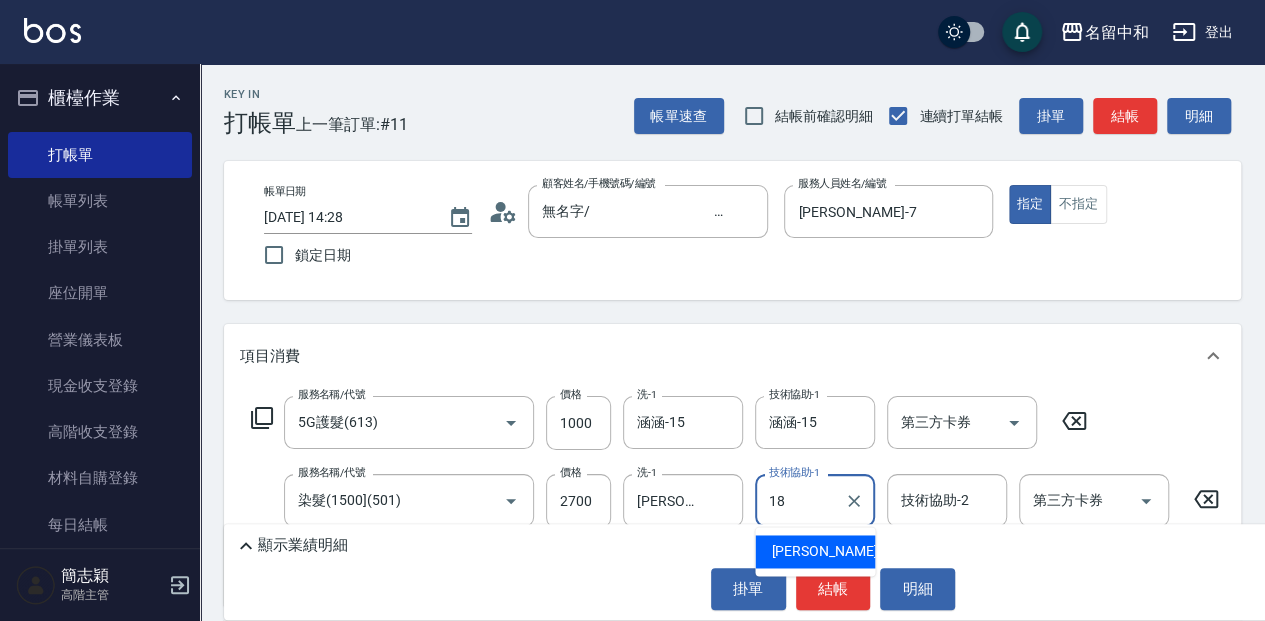 type on "[PERSON_NAME]-18" 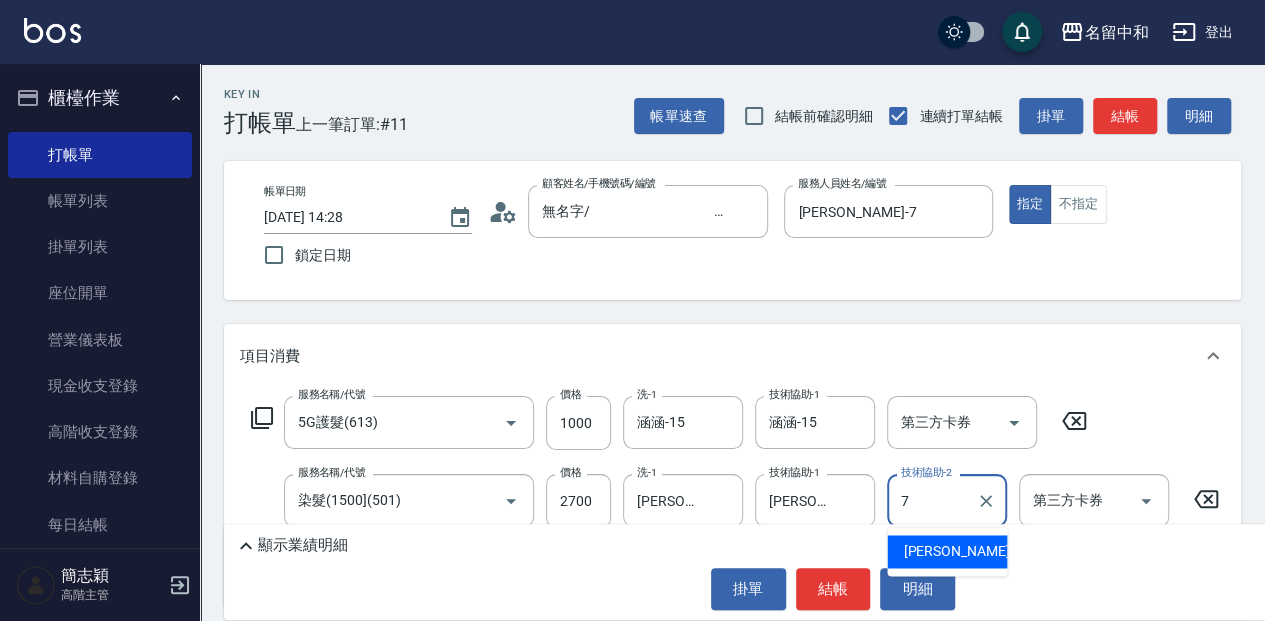 type on "[PERSON_NAME]-7" 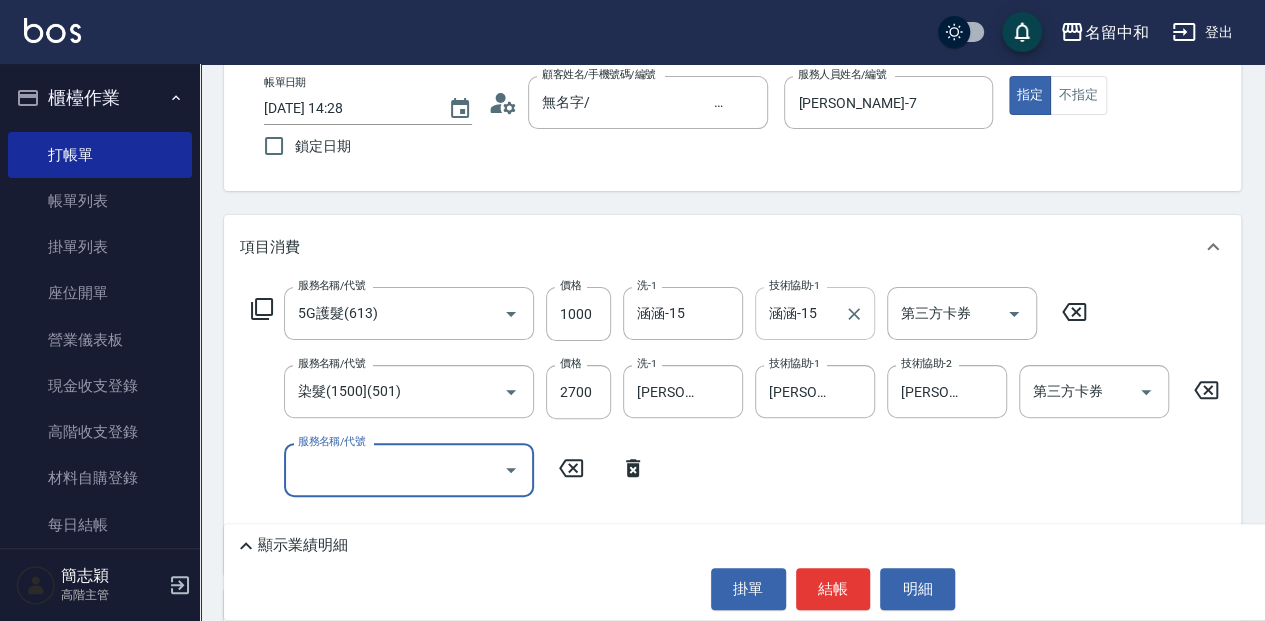 scroll, scrollTop: 133, scrollLeft: 0, axis: vertical 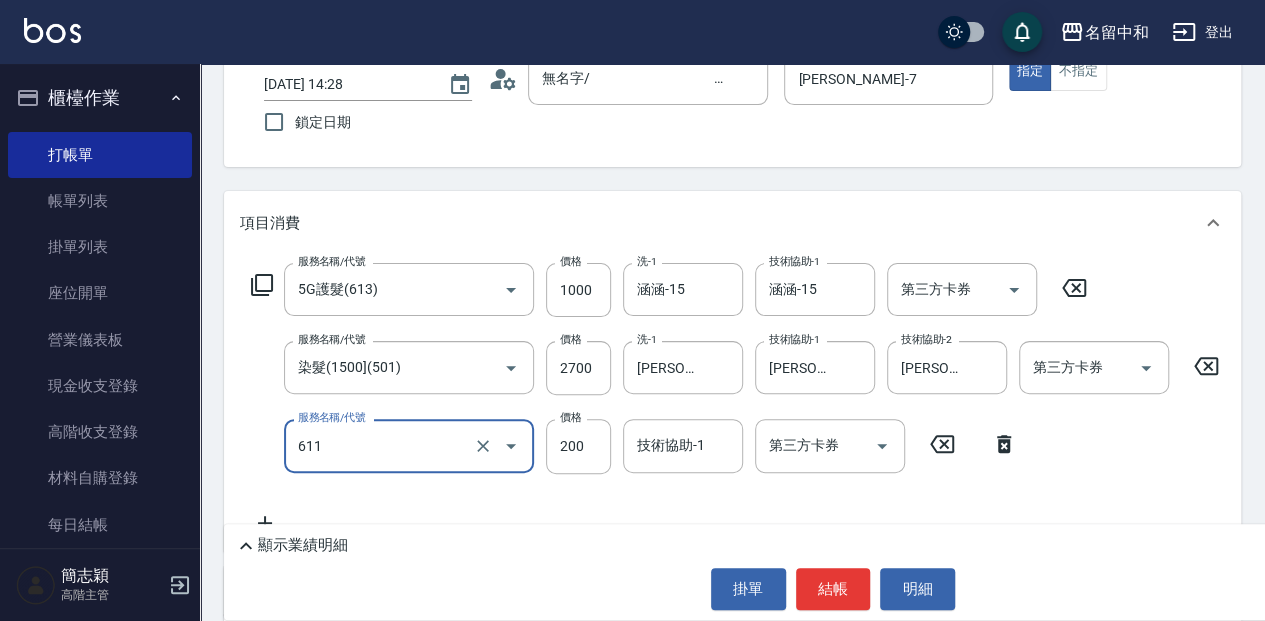 type on "染.頭皮隔離(611)" 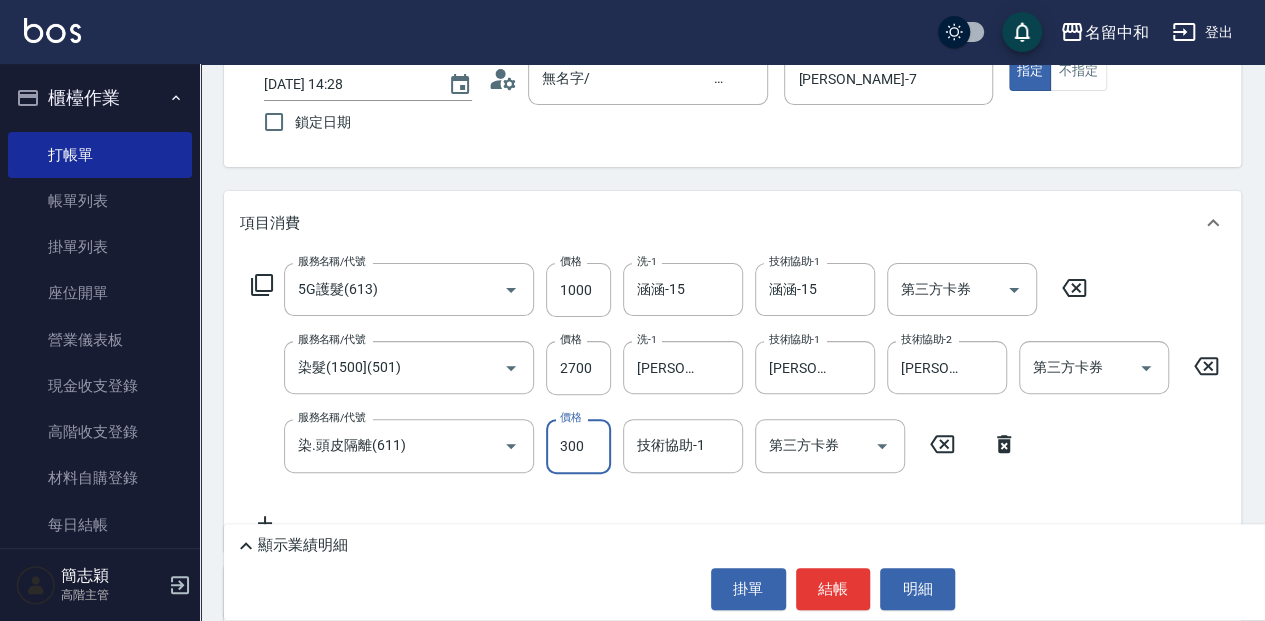 type on "300" 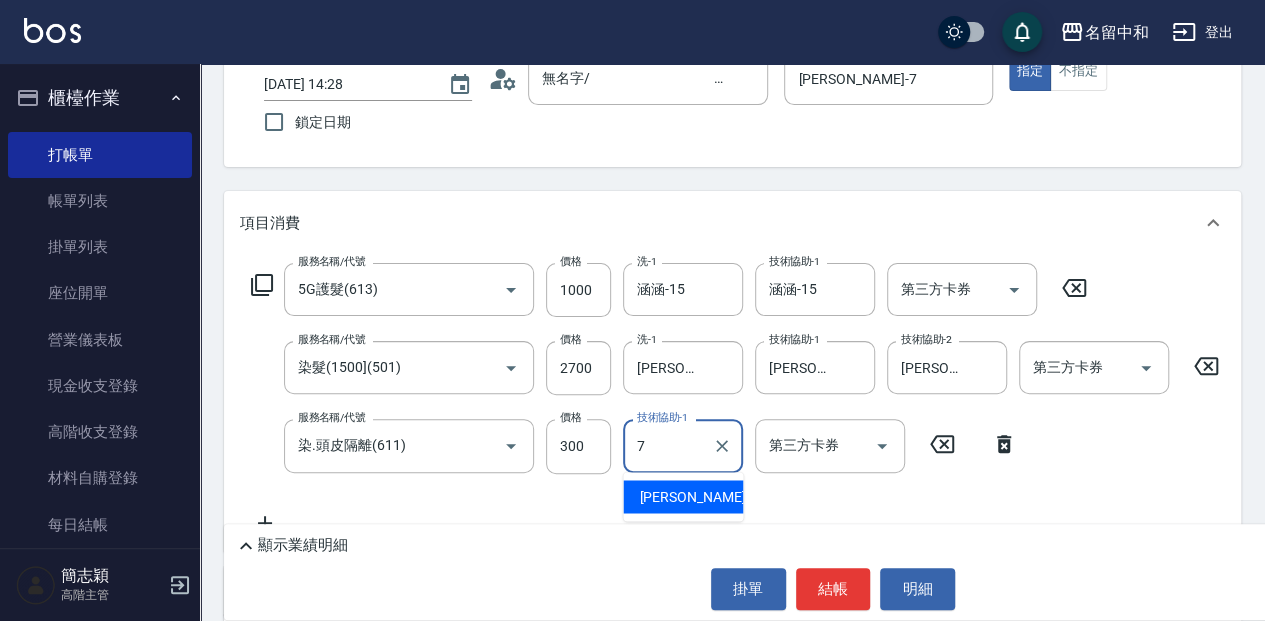 type on "[PERSON_NAME]-7" 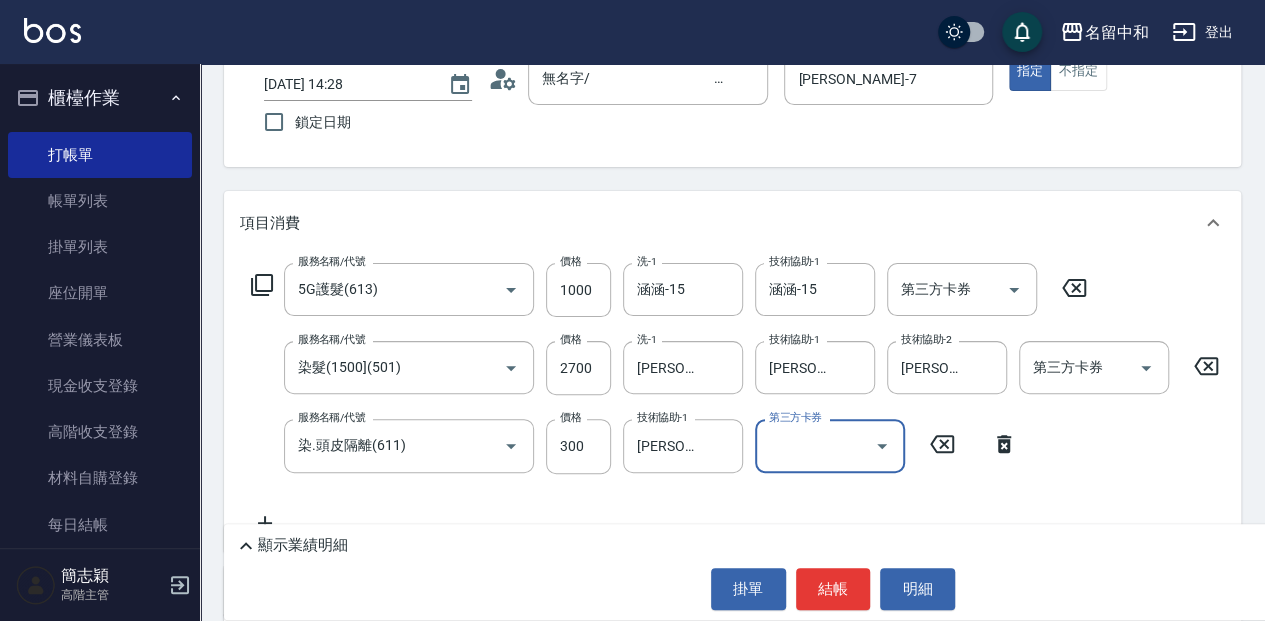 click on "顯示業績明細" at bounding box center (303, 545) 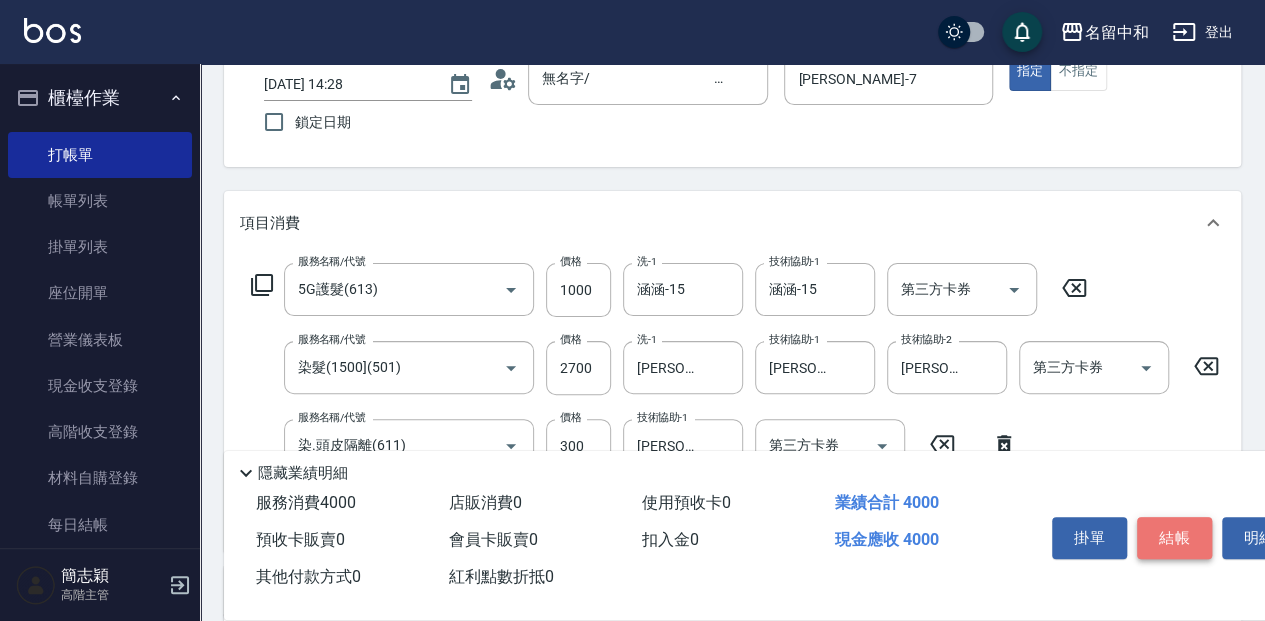 click on "結帳" at bounding box center [1174, 538] 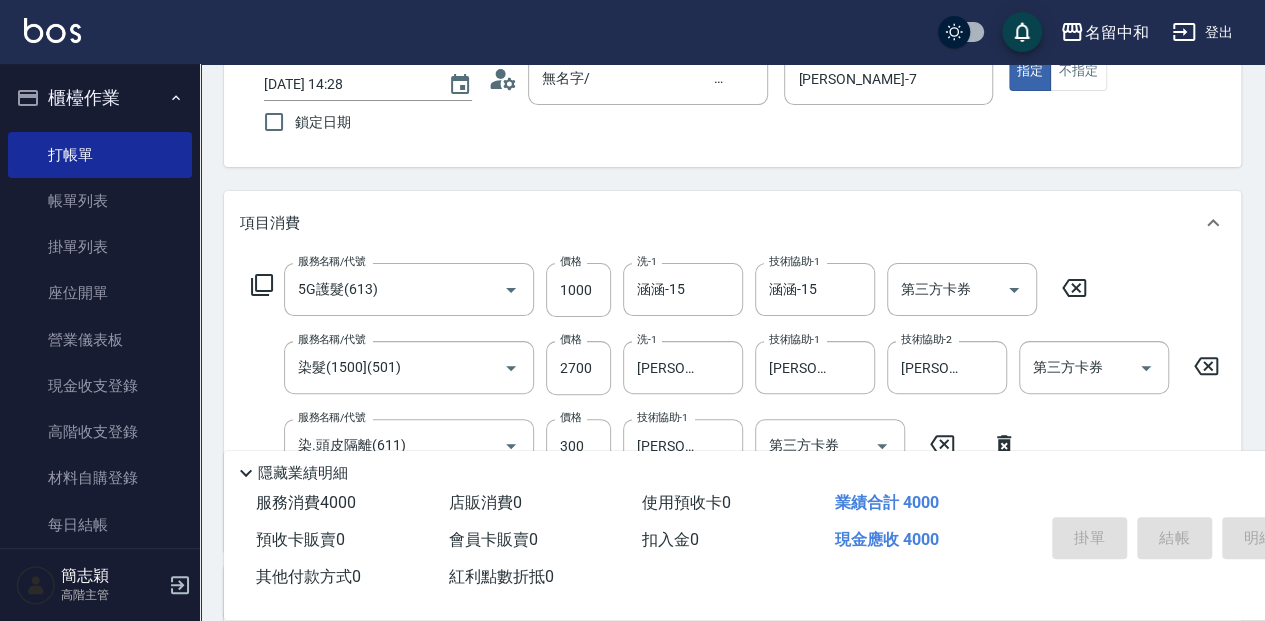 type on "[DATE] 14:29" 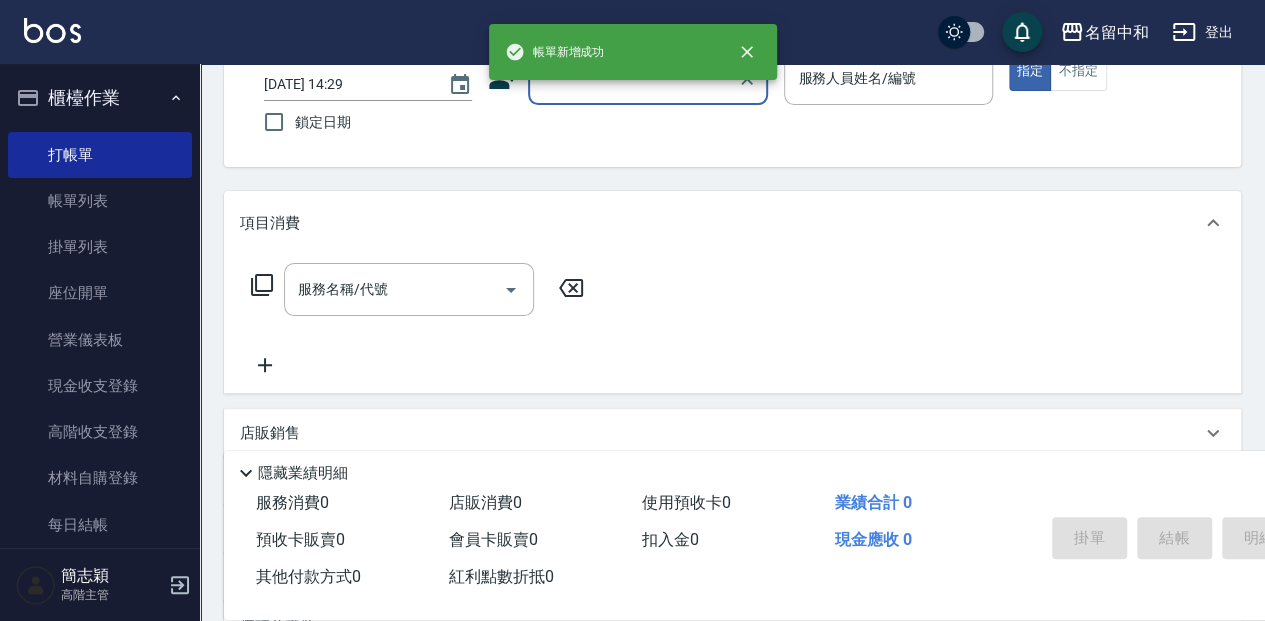scroll, scrollTop: 0, scrollLeft: 0, axis: both 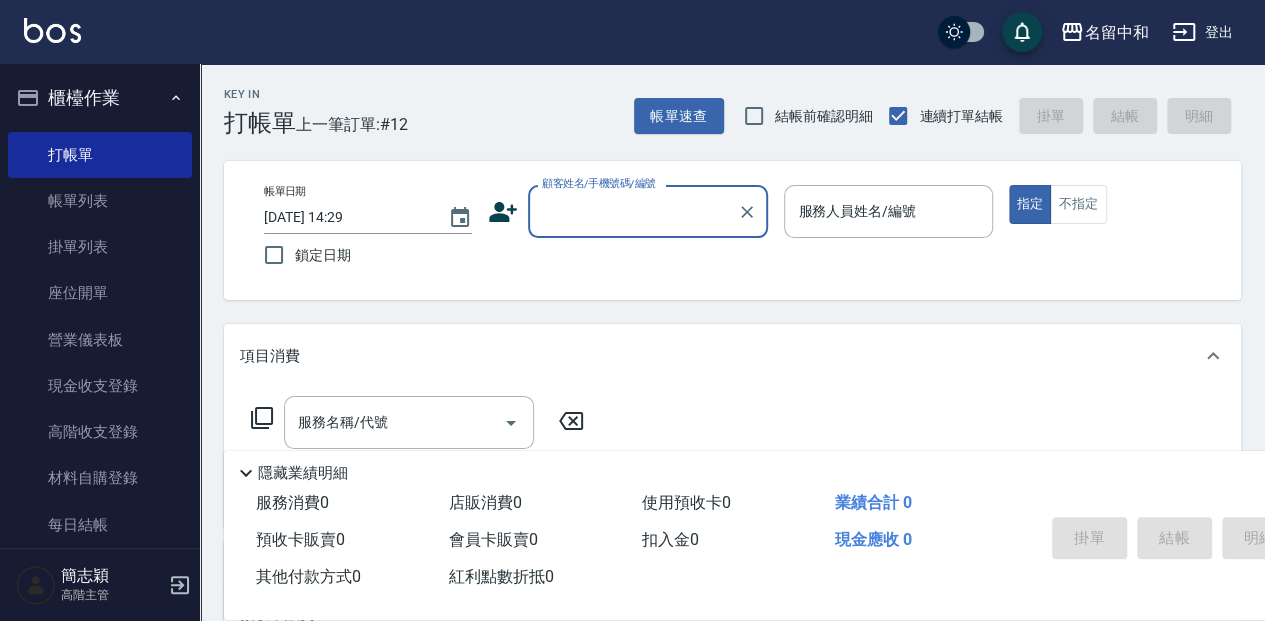 click on "顧客姓名/手機號碼/編號" at bounding box center [633, 211] 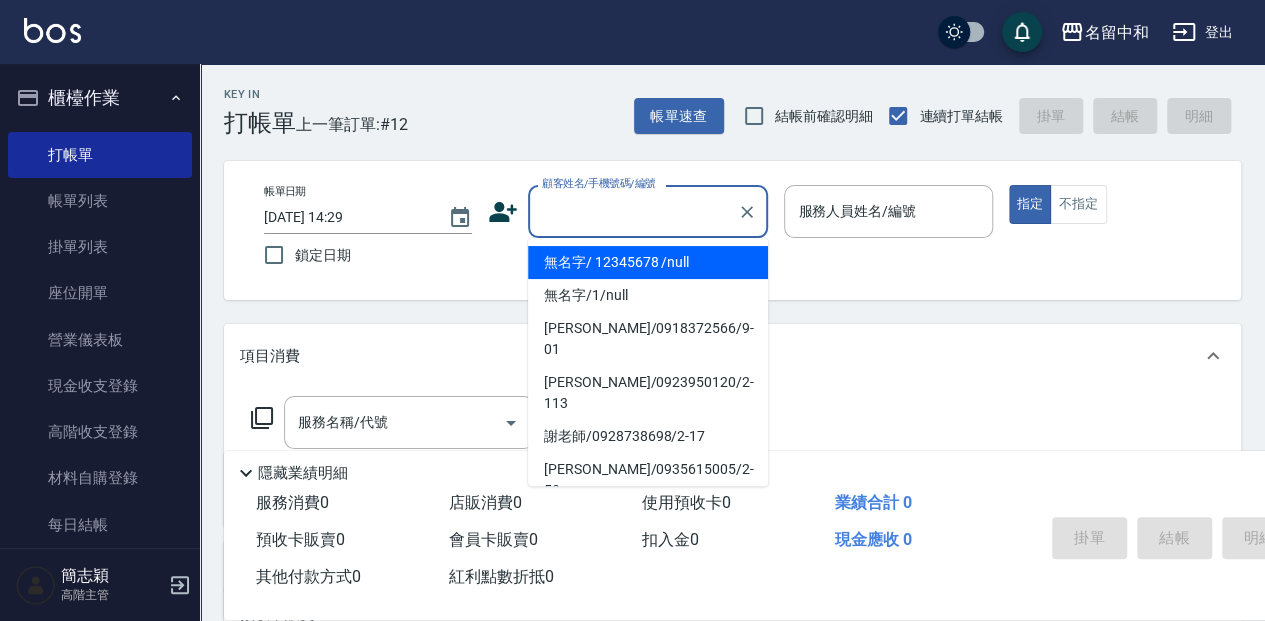 click on "無名字/                                                 12345678                              /null" at bounding box center (648, 262) 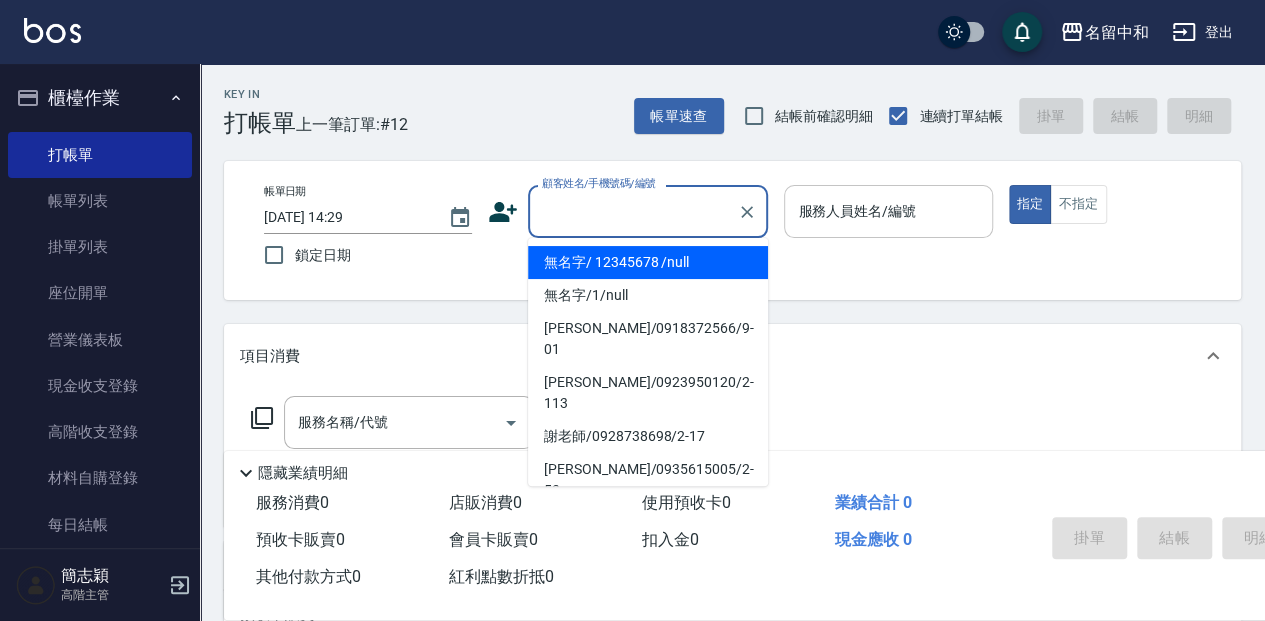 type on "無名字/                                                 12345678                              /null" 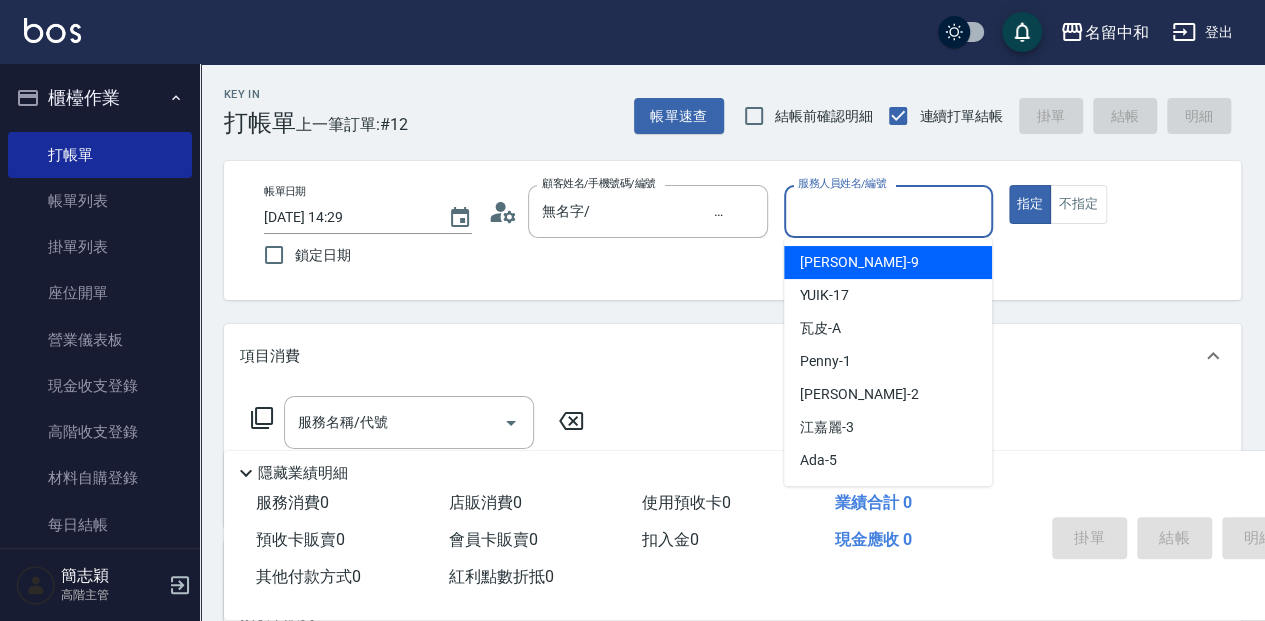 drag, startPoint x: 880, startPoint y: 218, endPoint x: 932, endPoint y: 291, distance: 89.62701 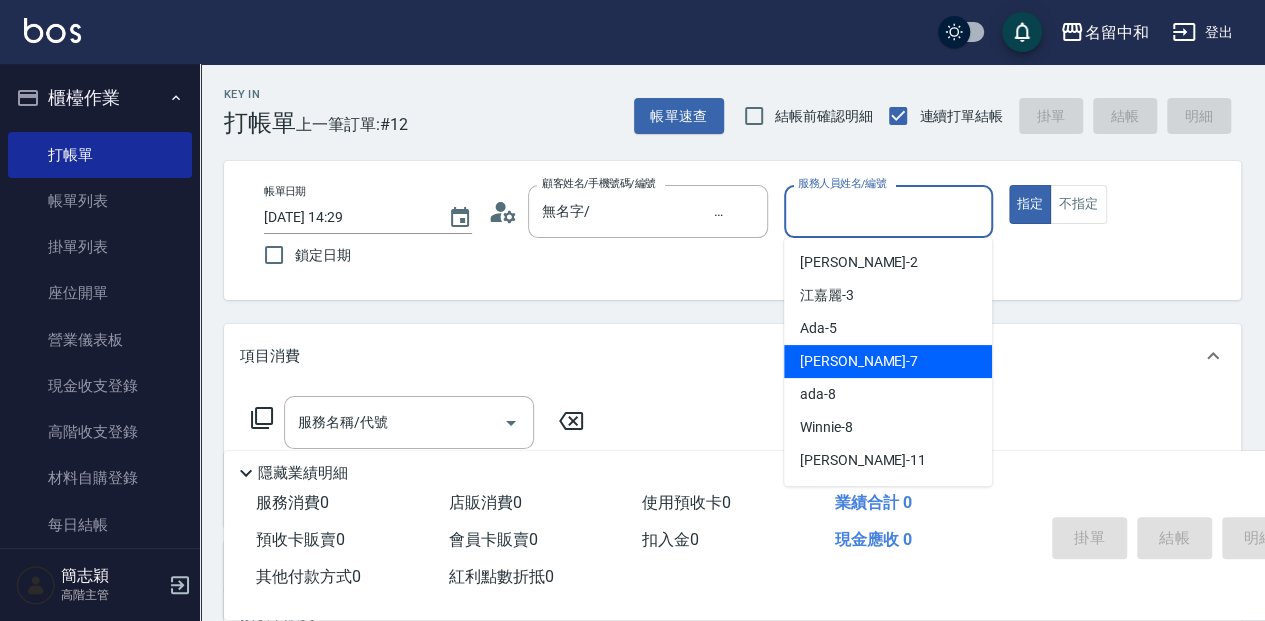 scroll, scrollTop: 133, scrollLeft: 0, axis: vertical 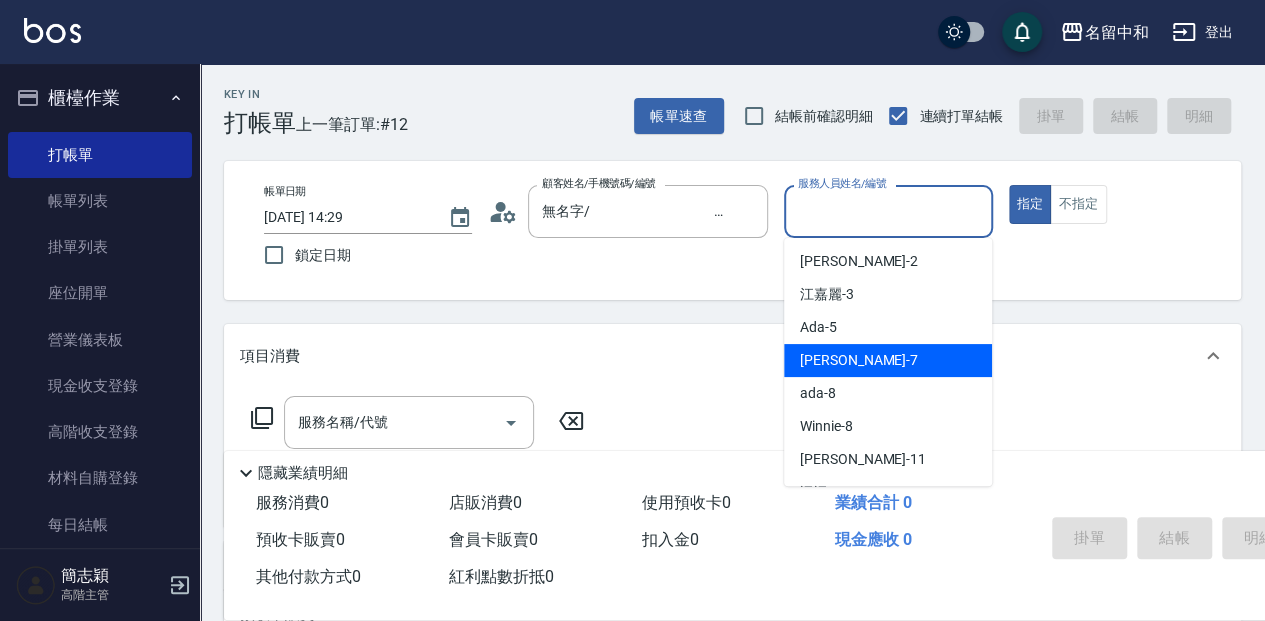 click on "[PERSON_NAME] -7" at bounding box center [888, 360] 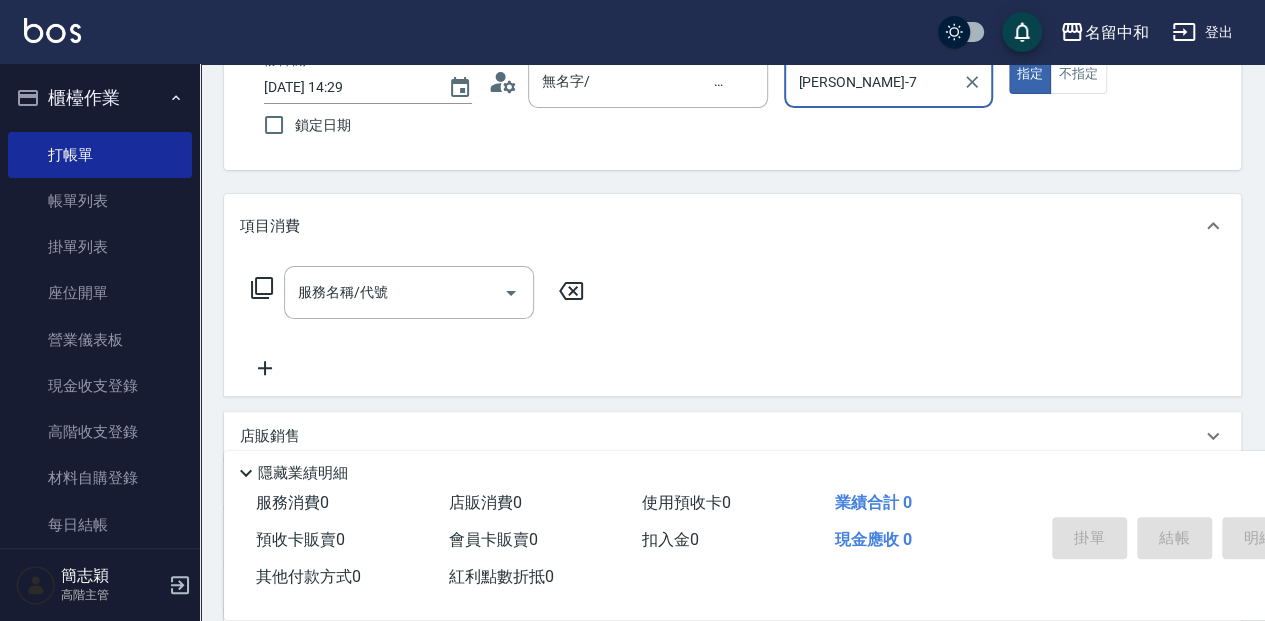 scroll, scrollTop: 133, scrollLeft: 0, axis: vertical 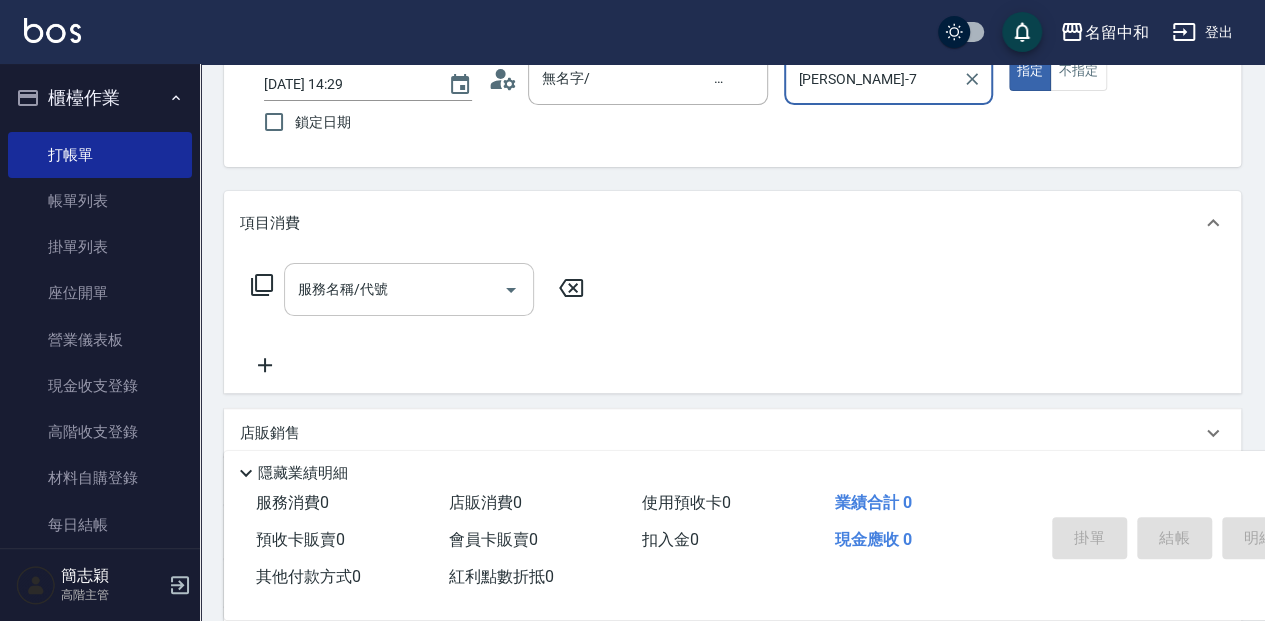 click on "服務名稱/代號 服務名稱/代號" at bounding box center [409, 289] 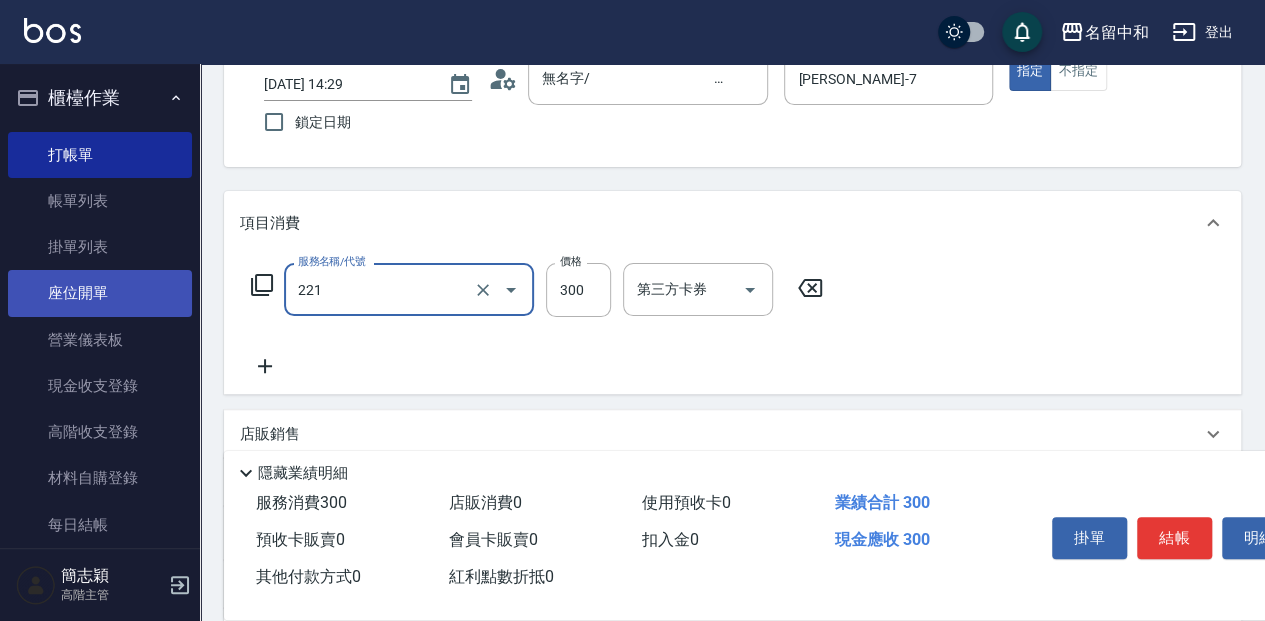 type on "洗髮300(221)" 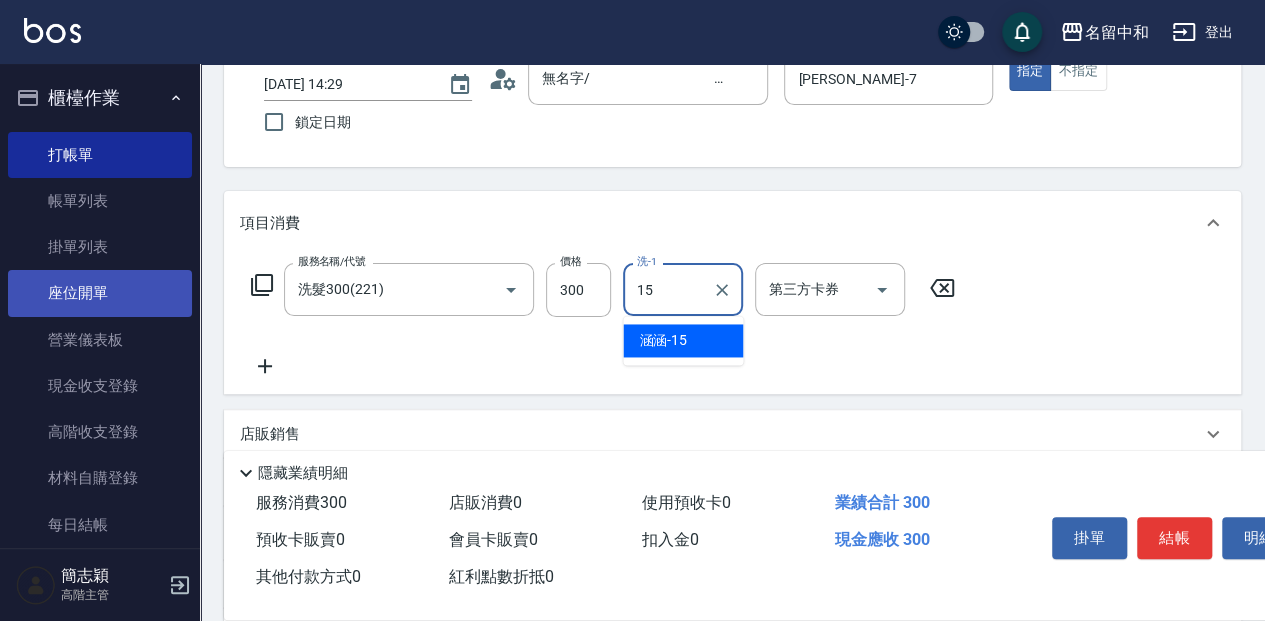 type on "涵涵-15" 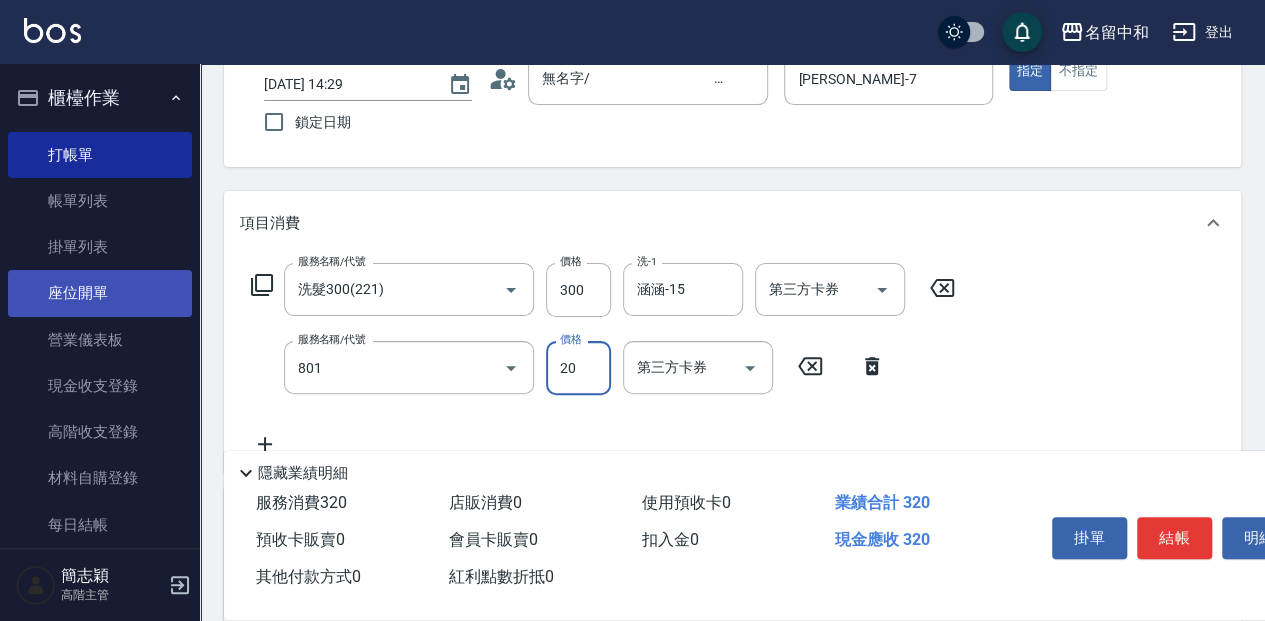 type on "潤絲20(801)" 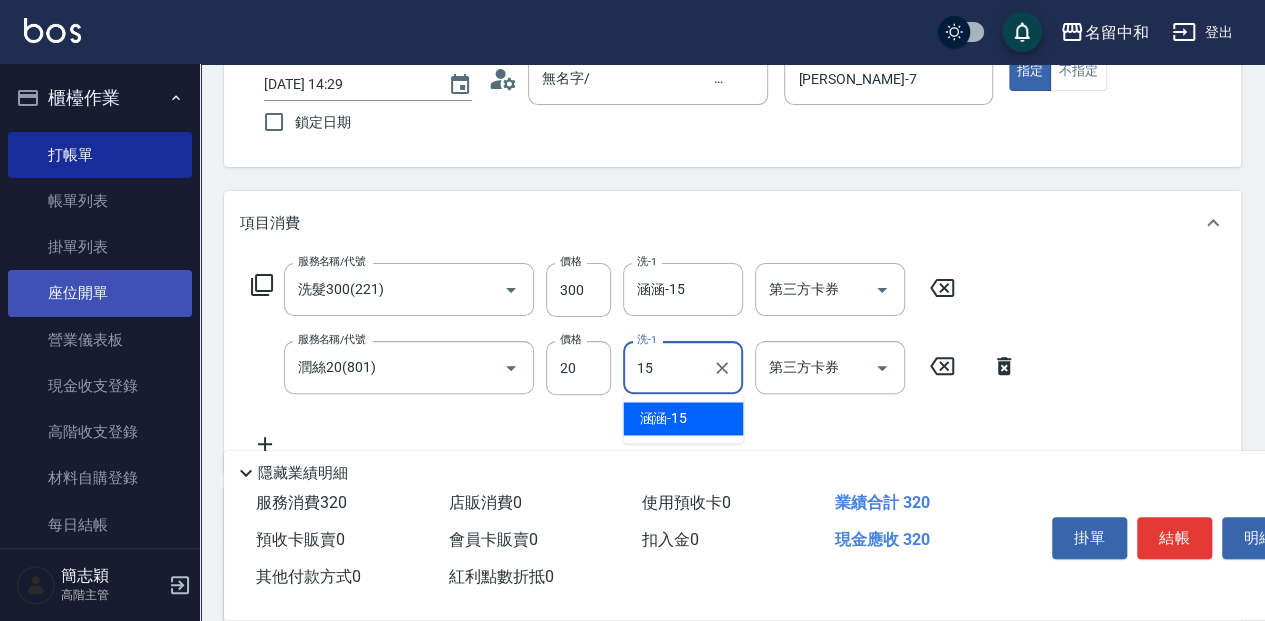 type on "涵涵-15" 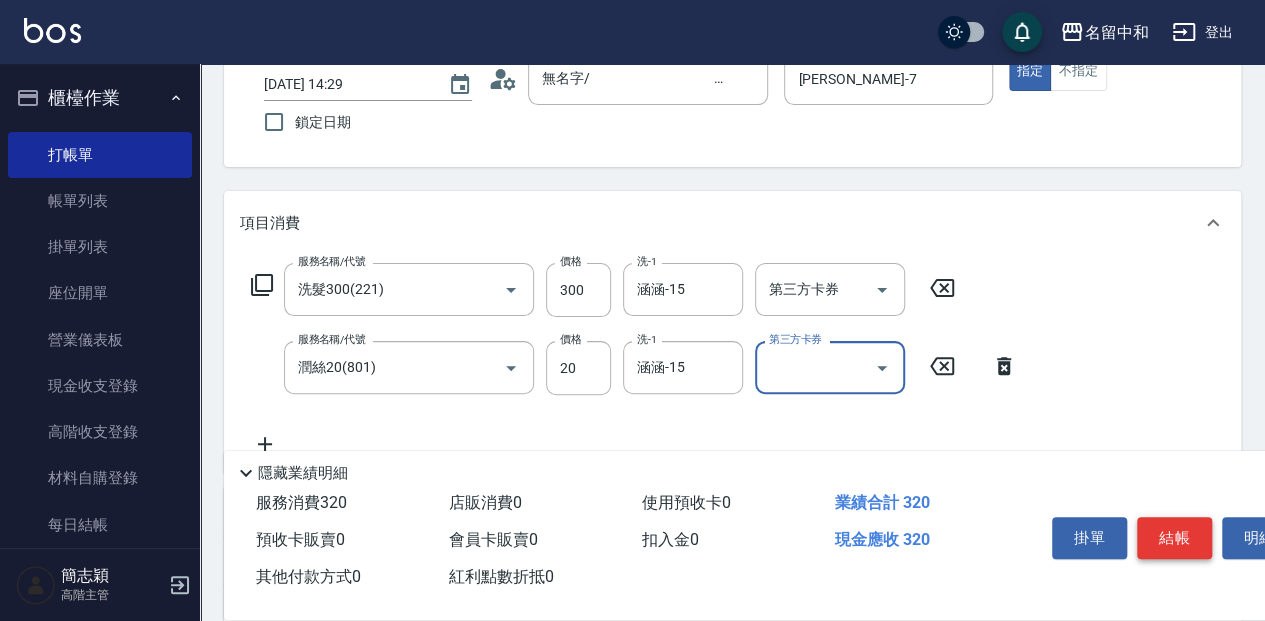 click on "結帳" at bounding box center [1174, 538] 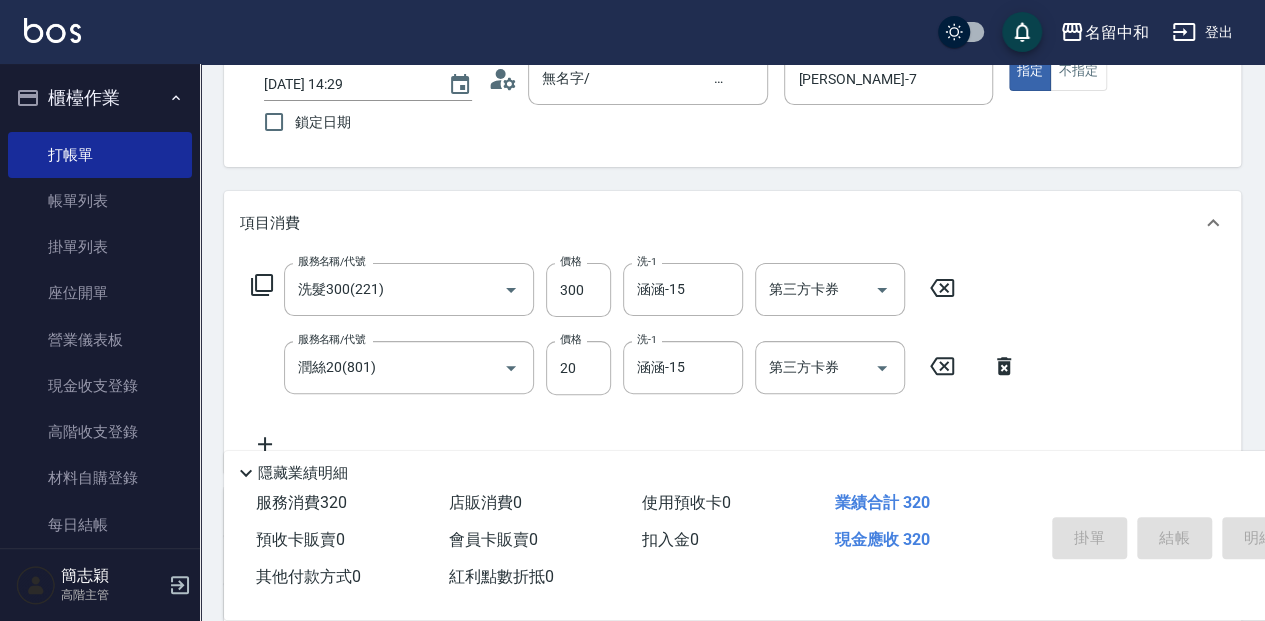 type on "[DATE] 14:33" 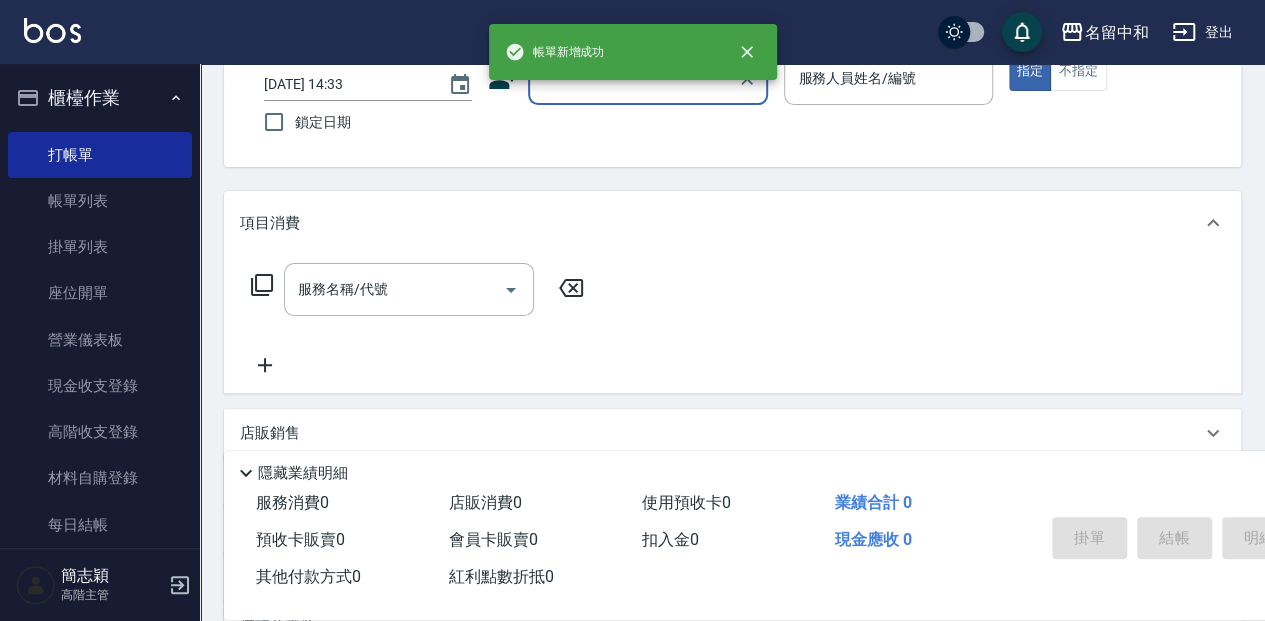 scroll, scrollTop: 0, scrollLeft: 0, axis: both 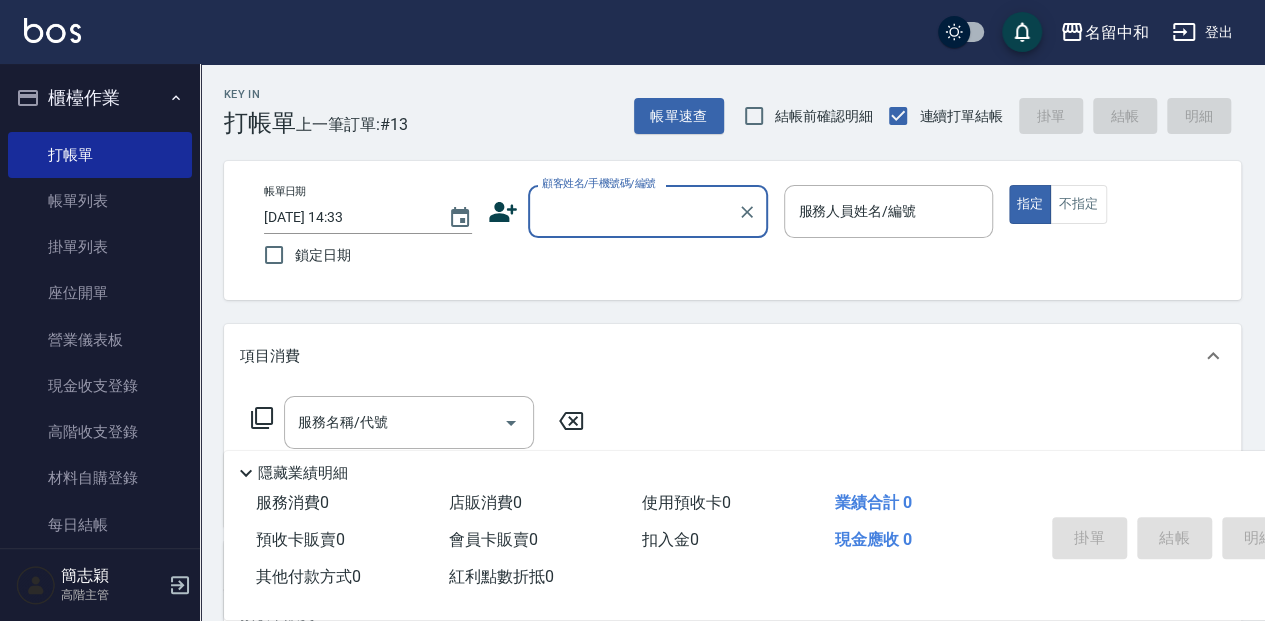 drag, startPoint x: 563, startPoint y: 211, endPoint x: 598, endPoint y: 232, distance: 40.81666 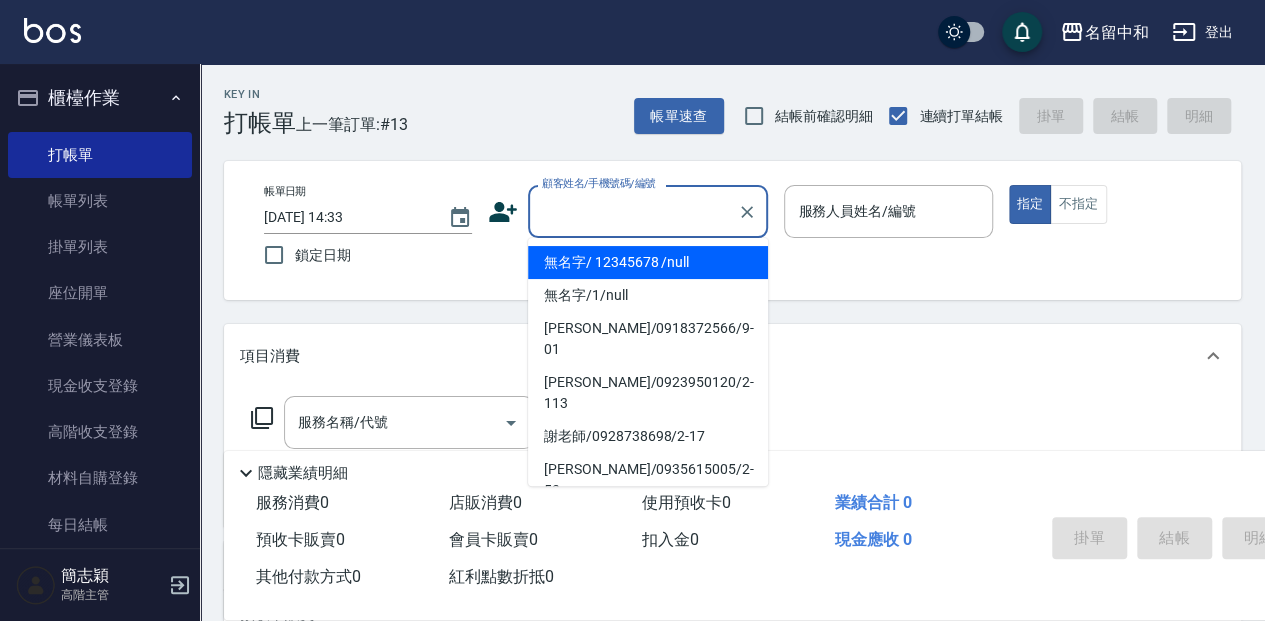 drag, startPoint x: 631, startPoint y: 262, endPoint x: 804, endPoint y: 238, distance: 174.6568 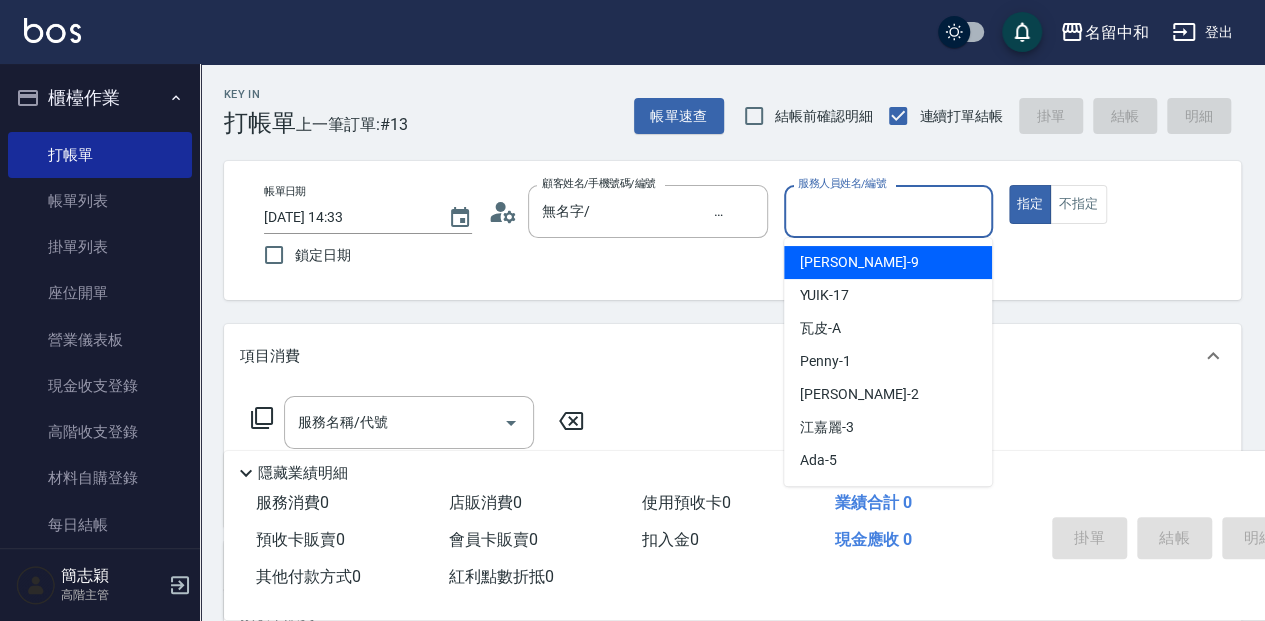 drag, startPoint x: 826, startPoint y: 226, endPoint x: 844, endPoint y: 286, distance: 62.641838 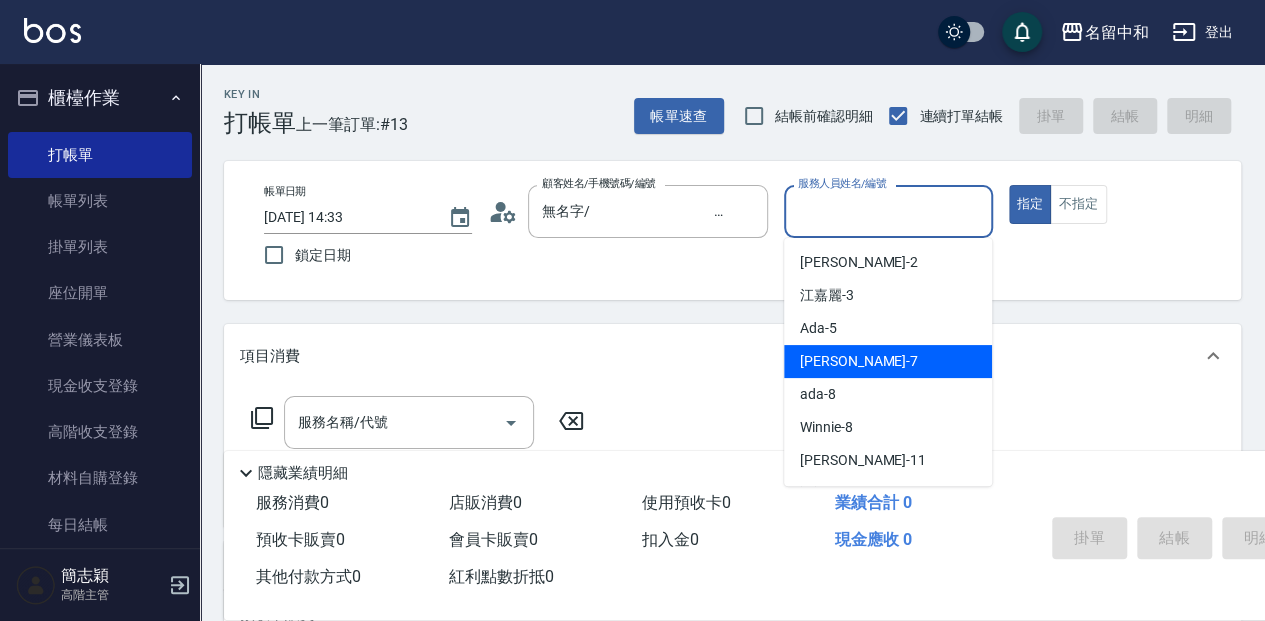 scroll, scrollTop: 133, scrollLeft: 0, axis: vertical 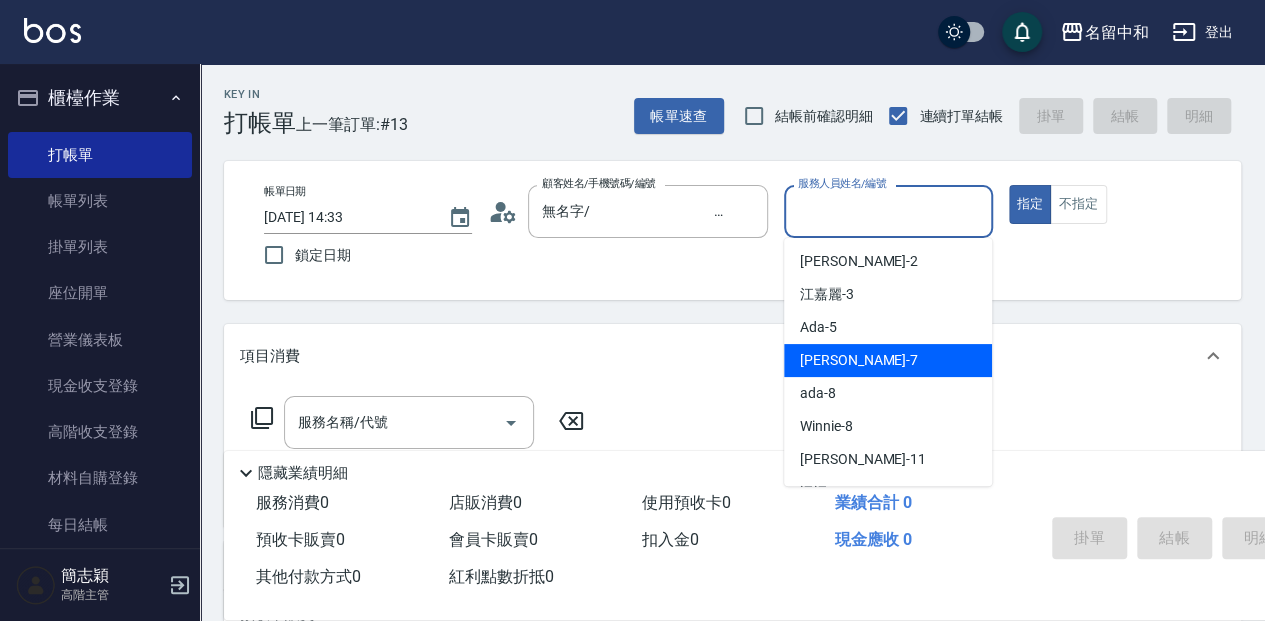click on "[PERSON_NAME] -7" at bounding box center [888, 360] 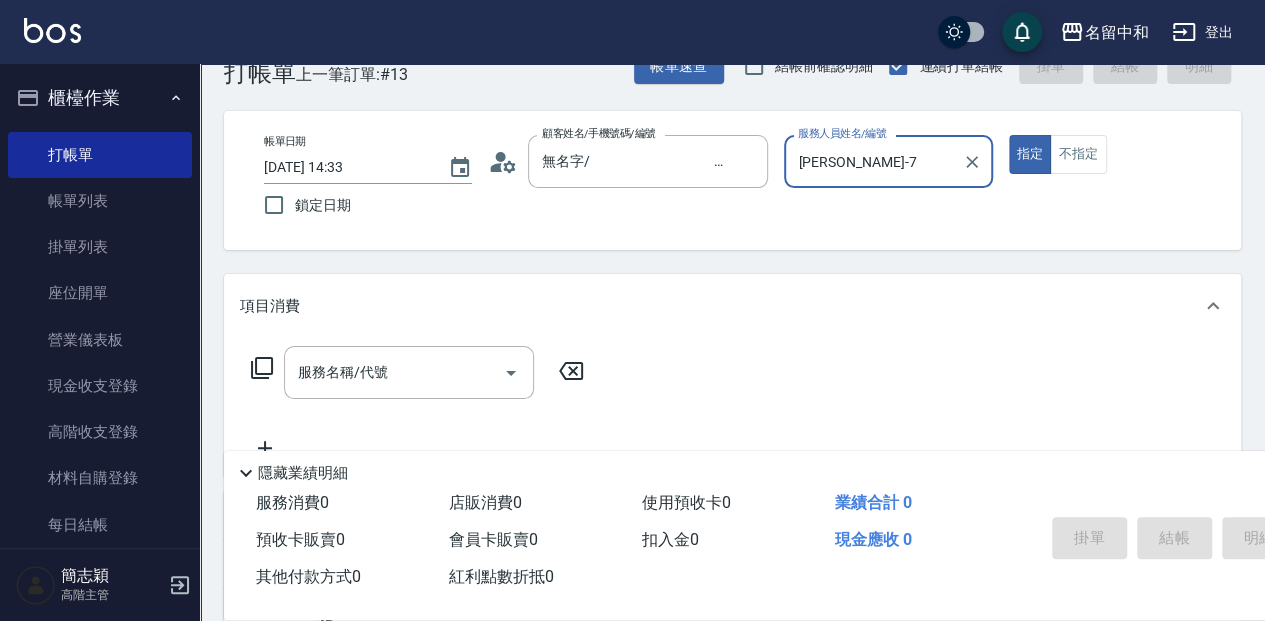 scroll, scrollTop: 133, scrollLeft: 0, axis: vertical 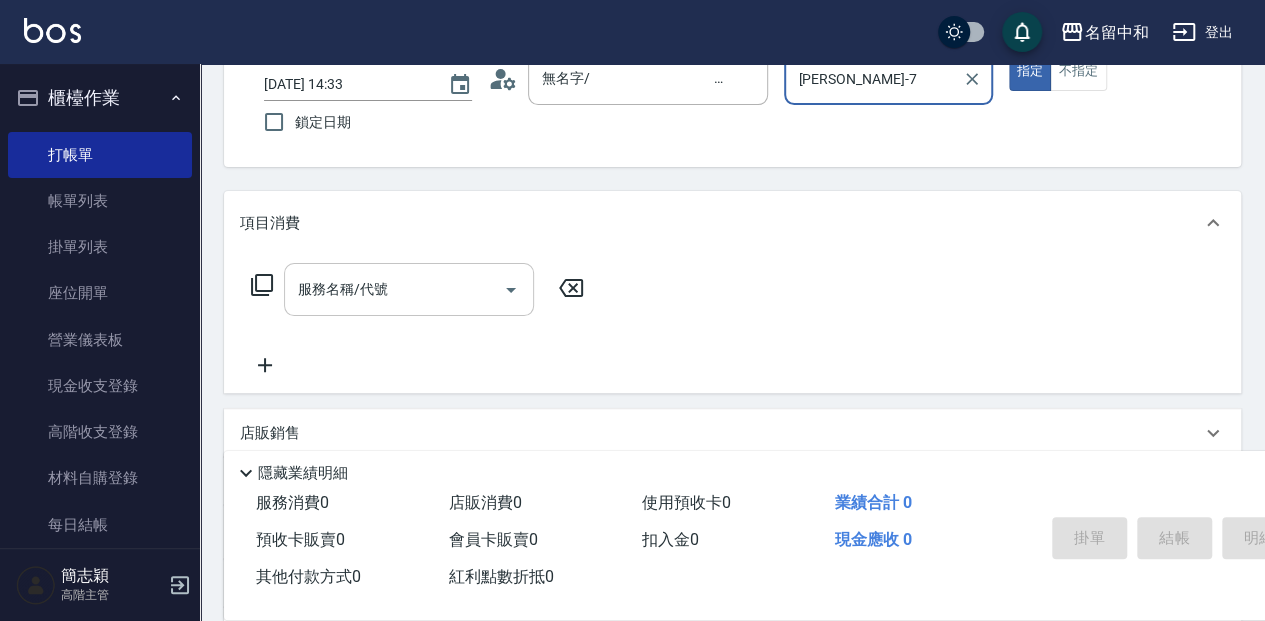 drag, startPoint x: 431, startPoint y: 301, endPoint x: 455, endPoint y: 328, distance: 36.124783 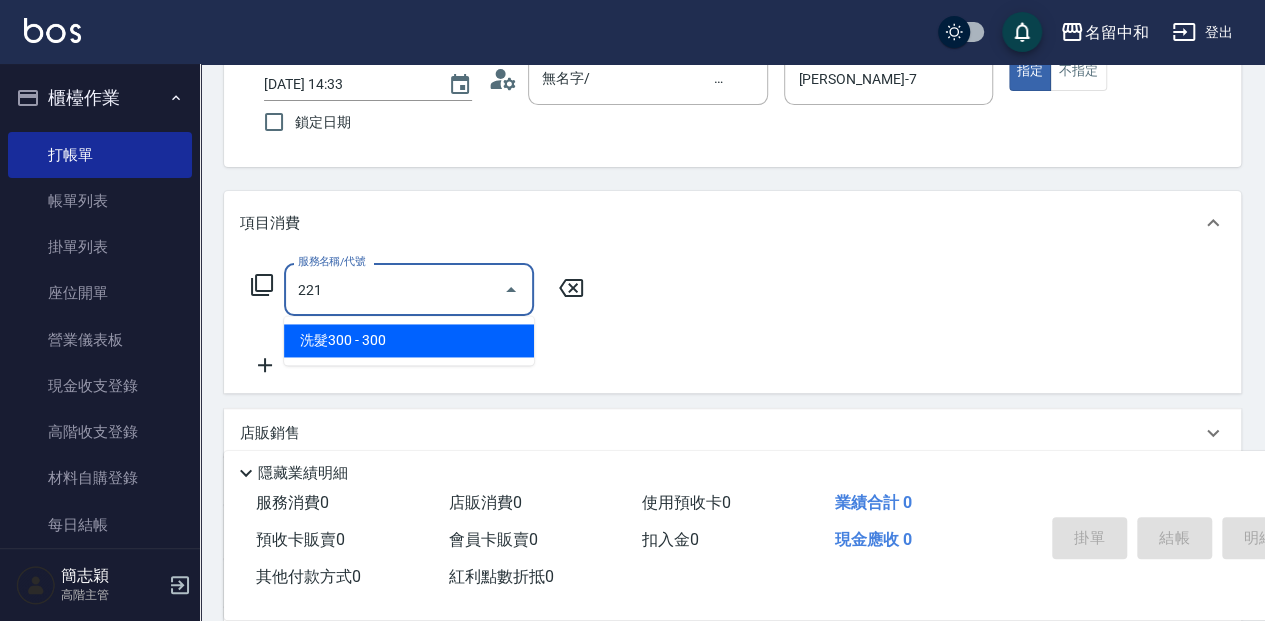 type on "洗髮300(221)" 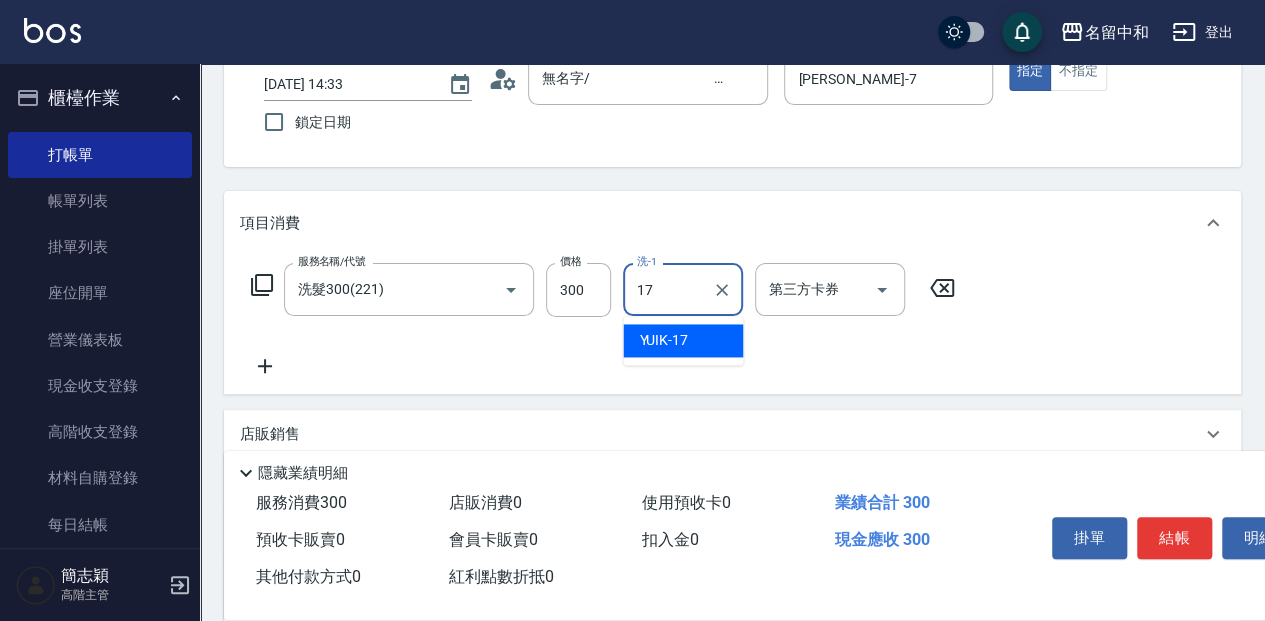 type on "YUIK-17" 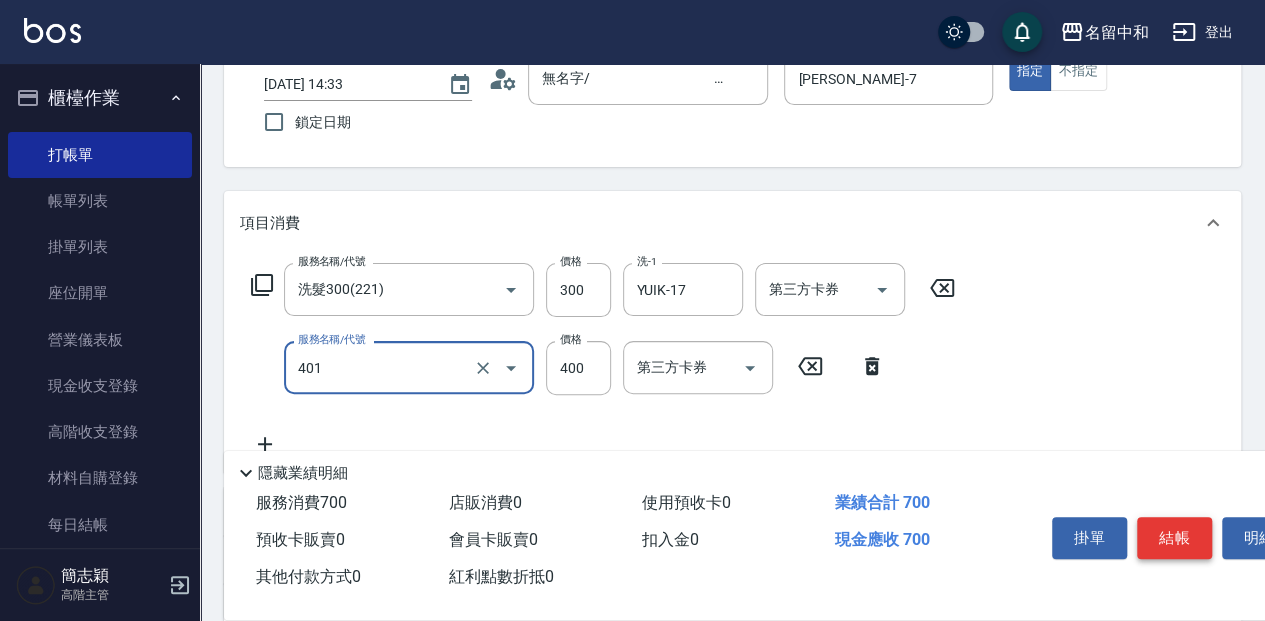 type on "剪髮(400)(401)" 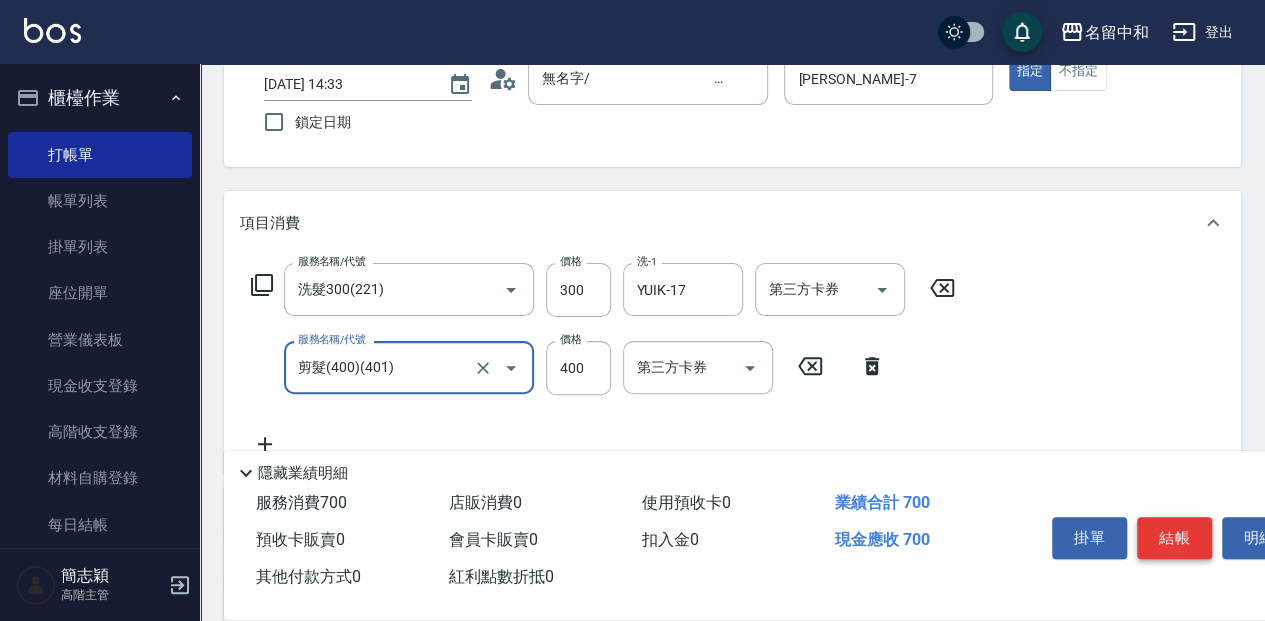 click on "結帳" at bounding box center [1174, 538] 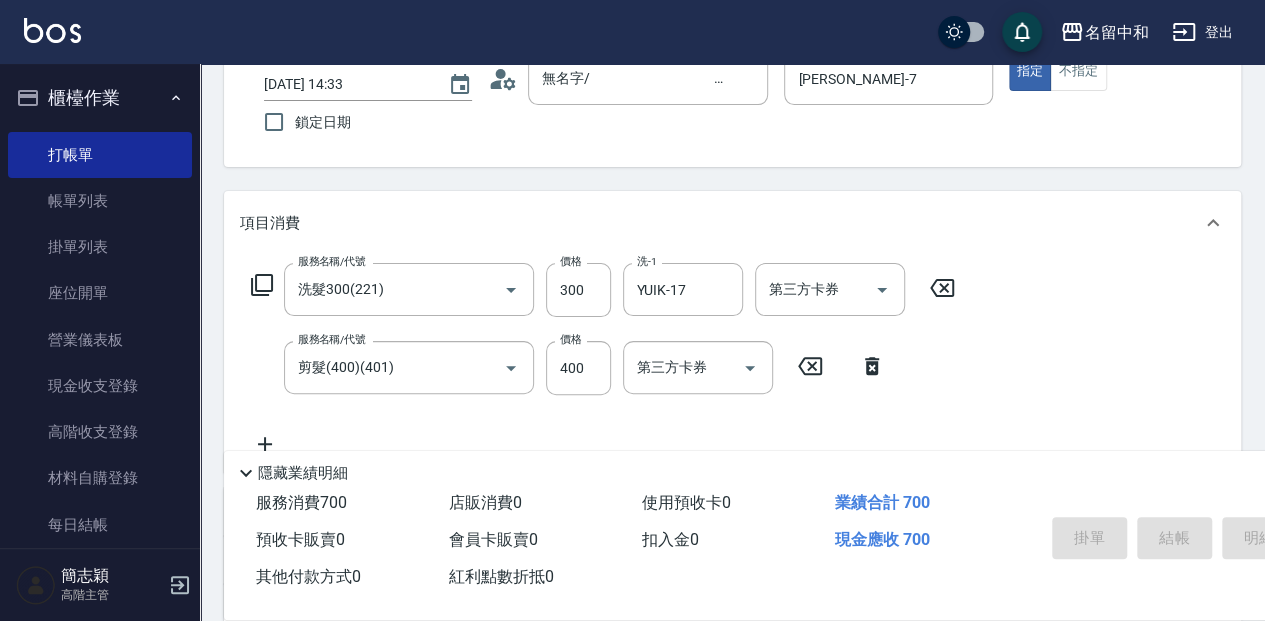 type 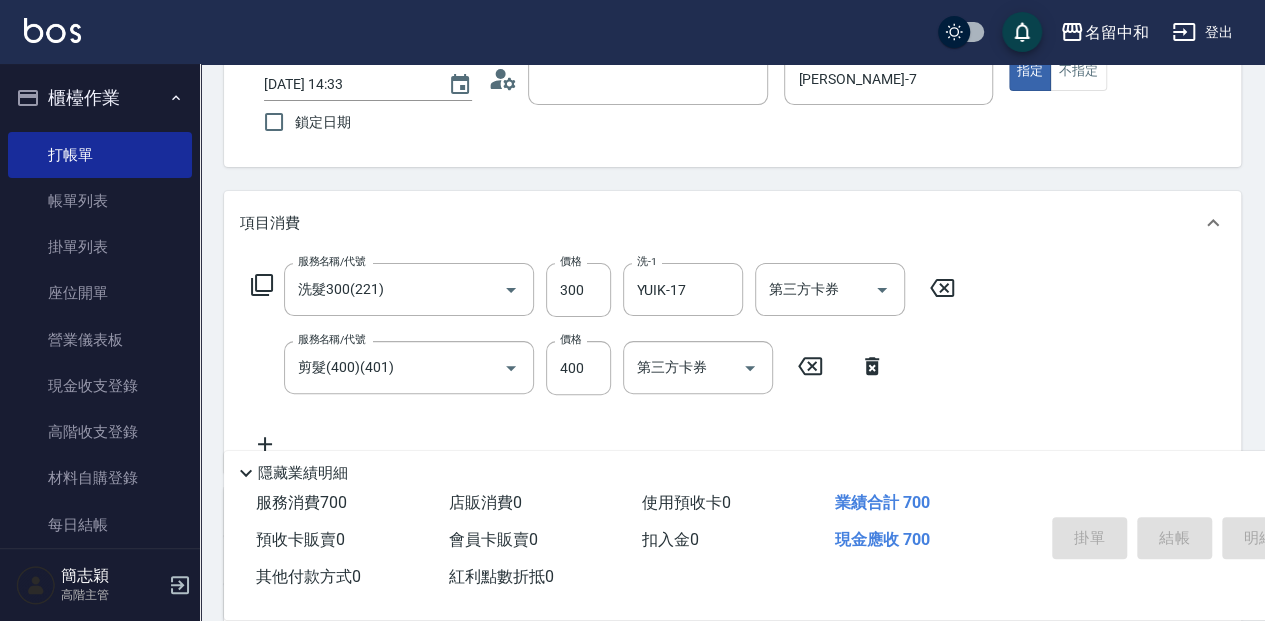 type 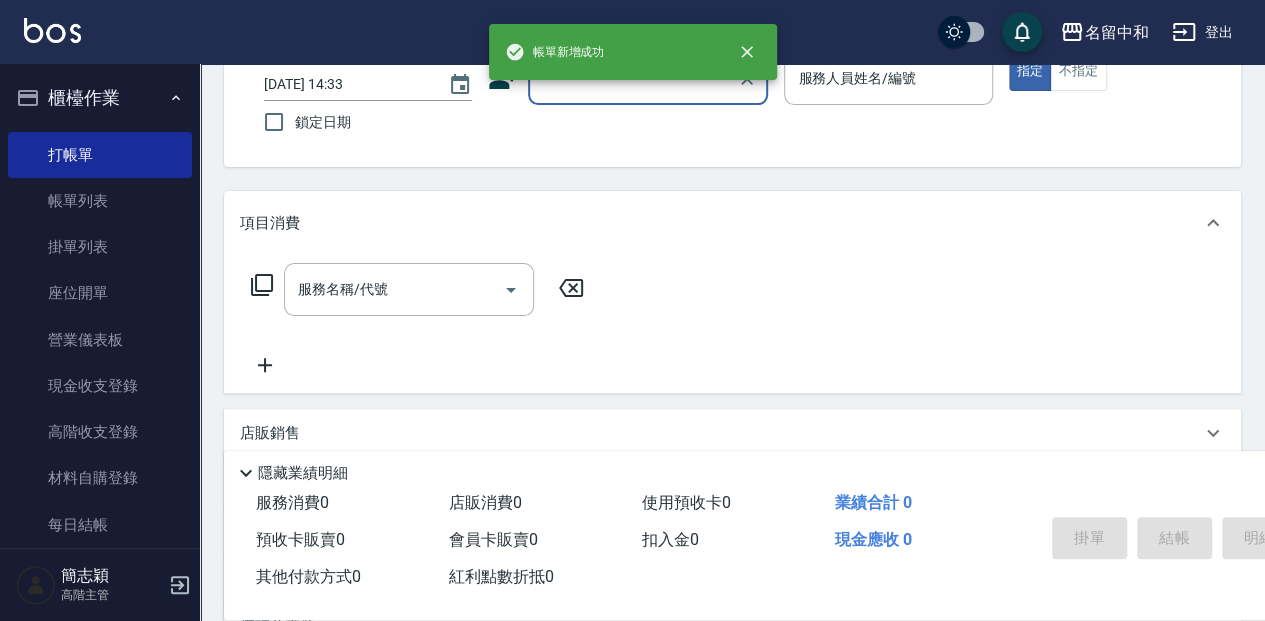 scroll, scrollTop: 0, scrollLeft: 0, axis: both 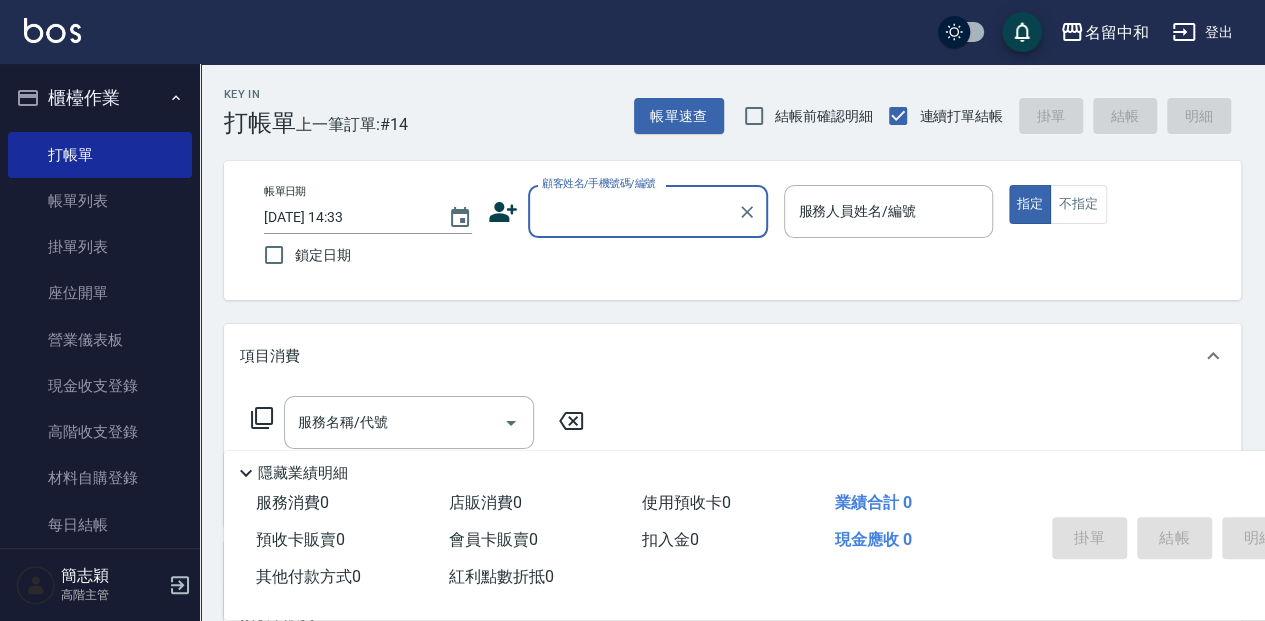 click on "顧客姓名/手機號碼/編號" at bounding box center [633, 211] 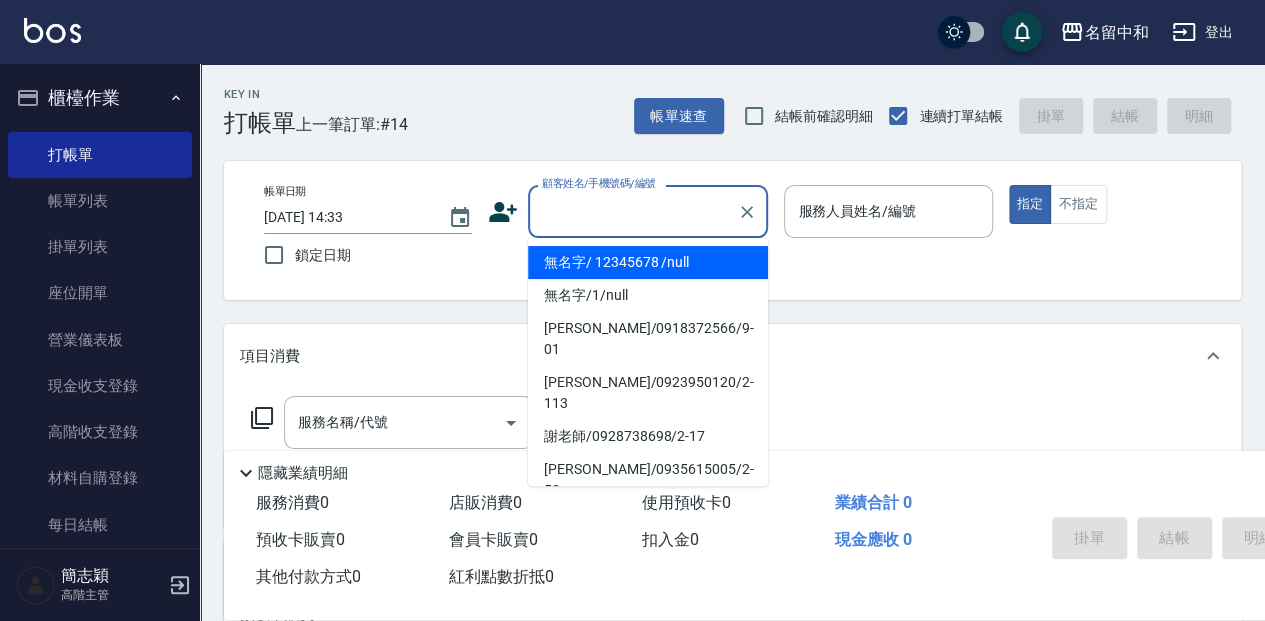 drag, startPoint x: 618, startPoint y: 259, endPoint x: 826, endPoint y: 227, distance: 210.44714 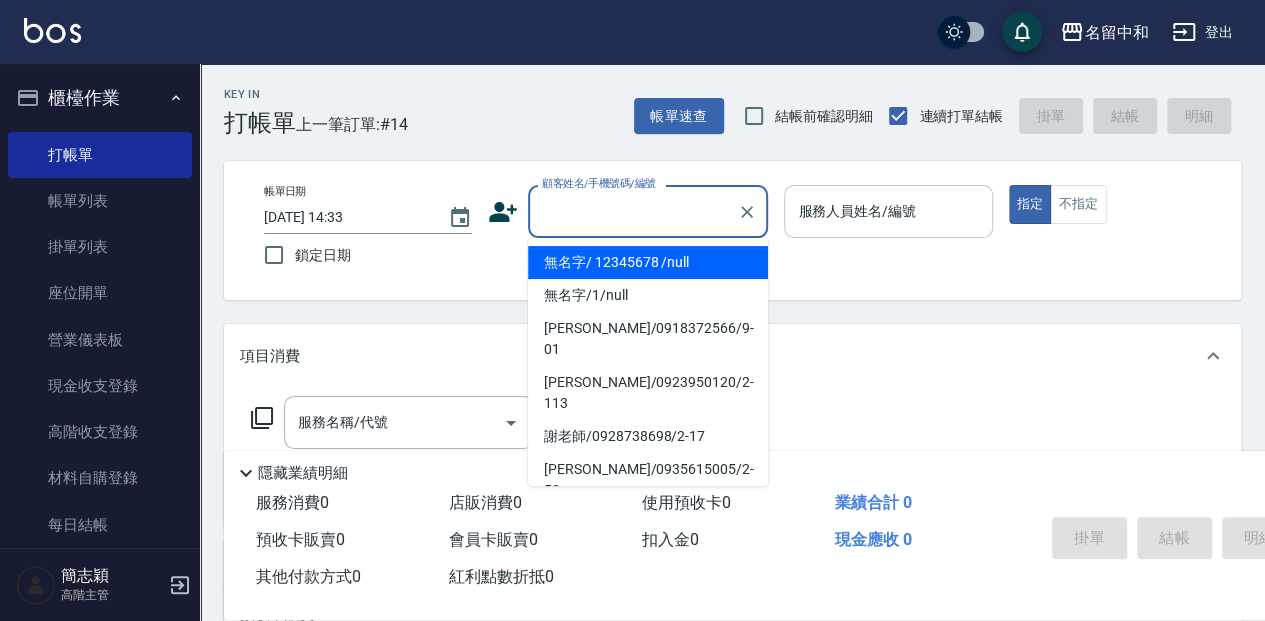 type on "無名字/                                                 12345678                              /null" 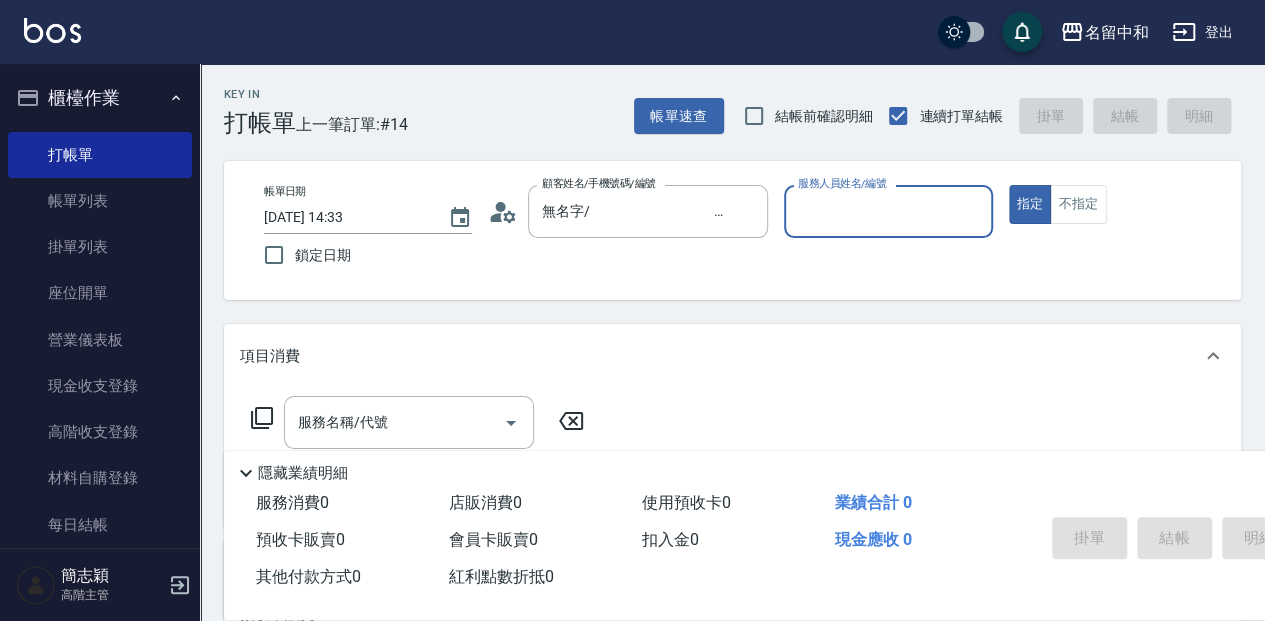 click on "服務人員姓名/編號" at bounding box center (888, 211) 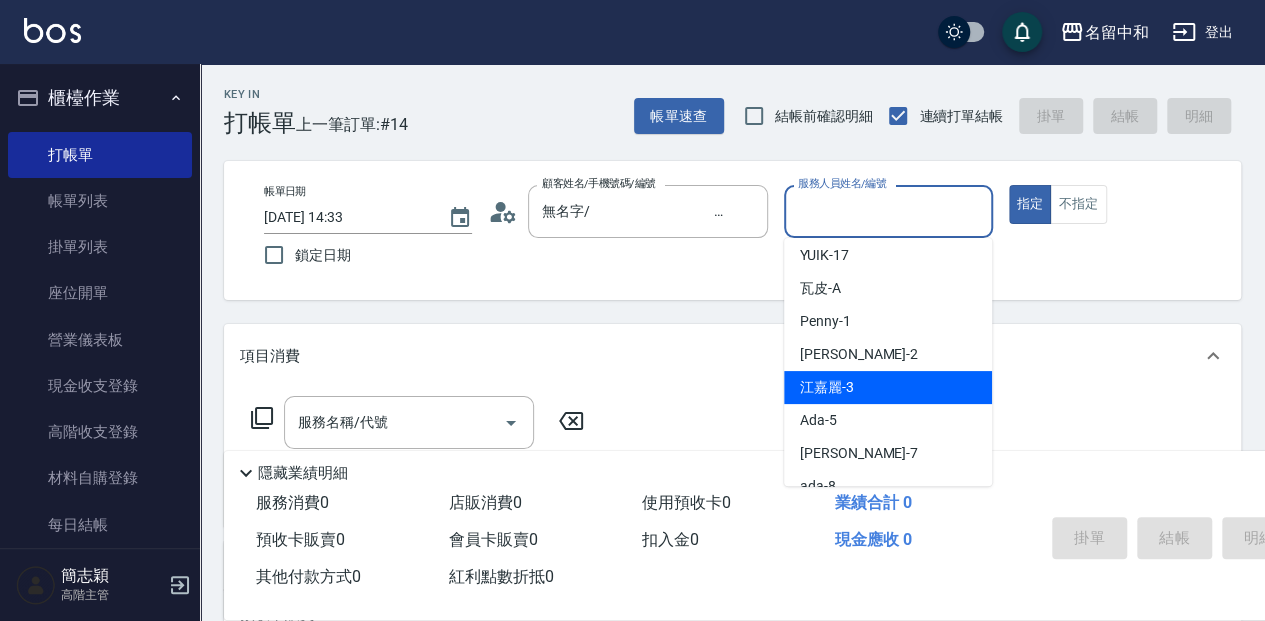 scroll, scrollTop: 66, scrollLeft: 0, axis: vertical 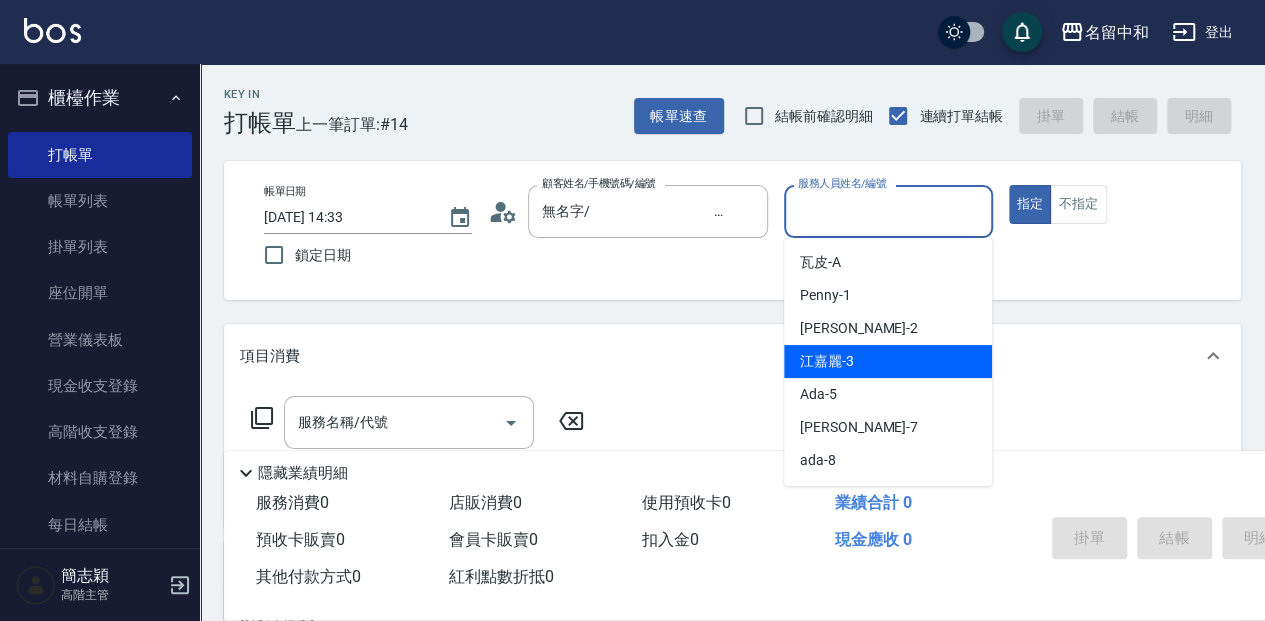 click on "[PERSON_NAME] -7" at bounding box center [888, 427] 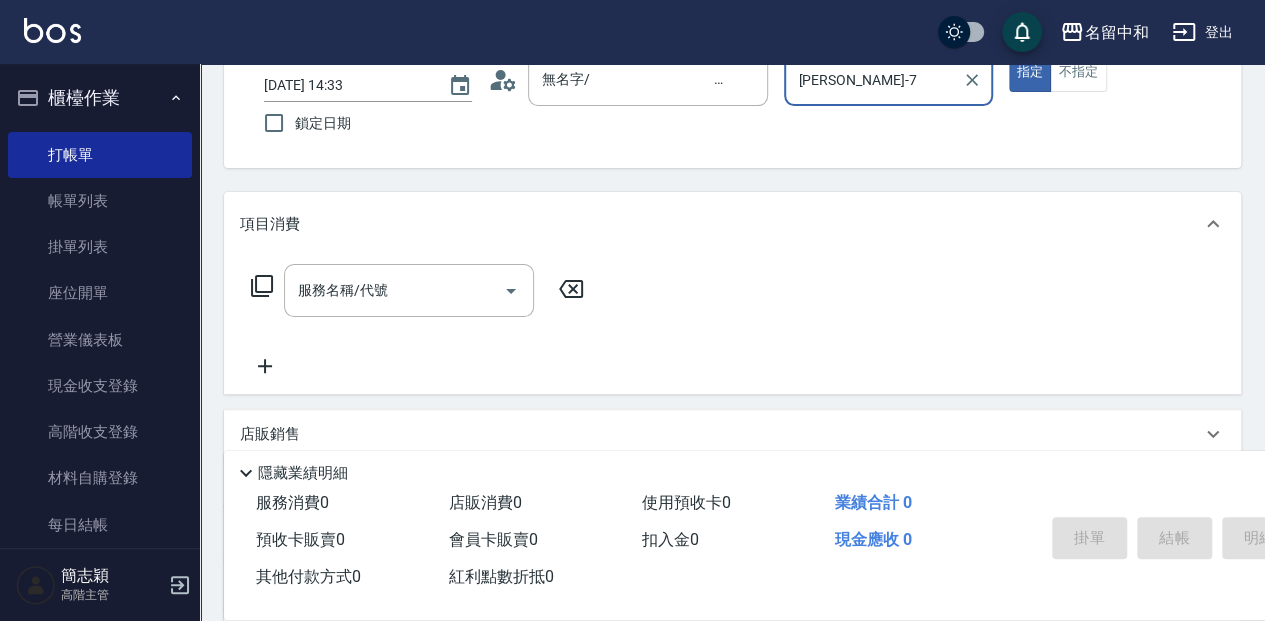 scroll, scrollTop: 133, scrollLeft: 0, axis: vertical 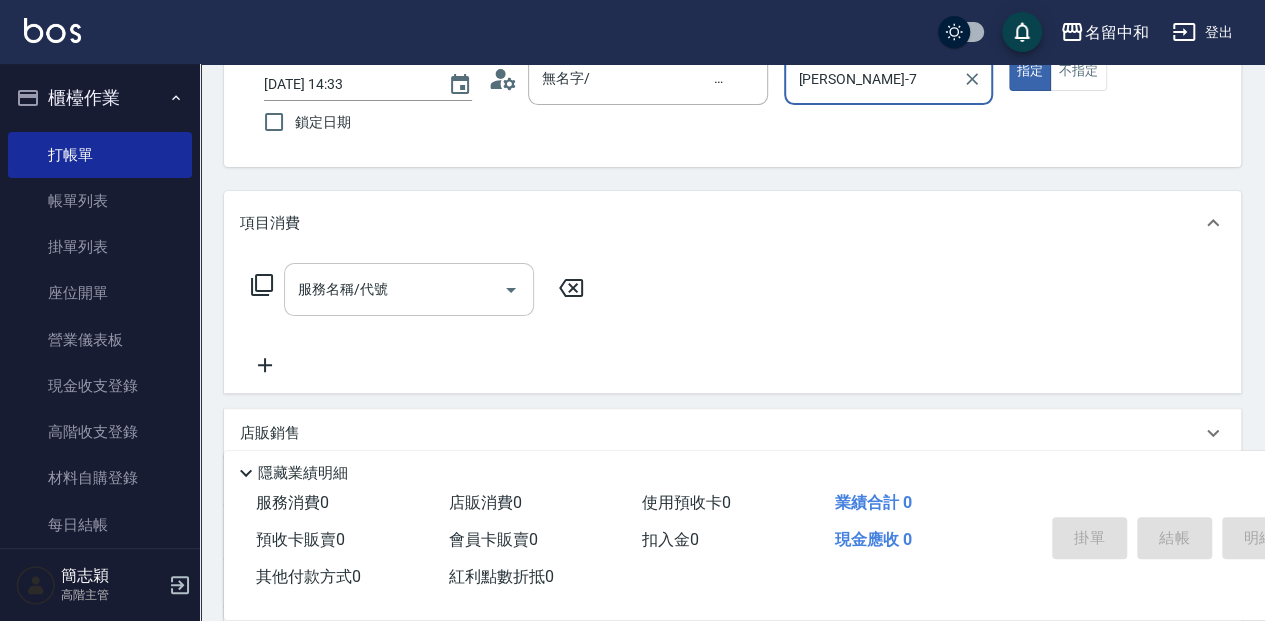 click on "服務名稱/代號" at bounding box center [394, 289] 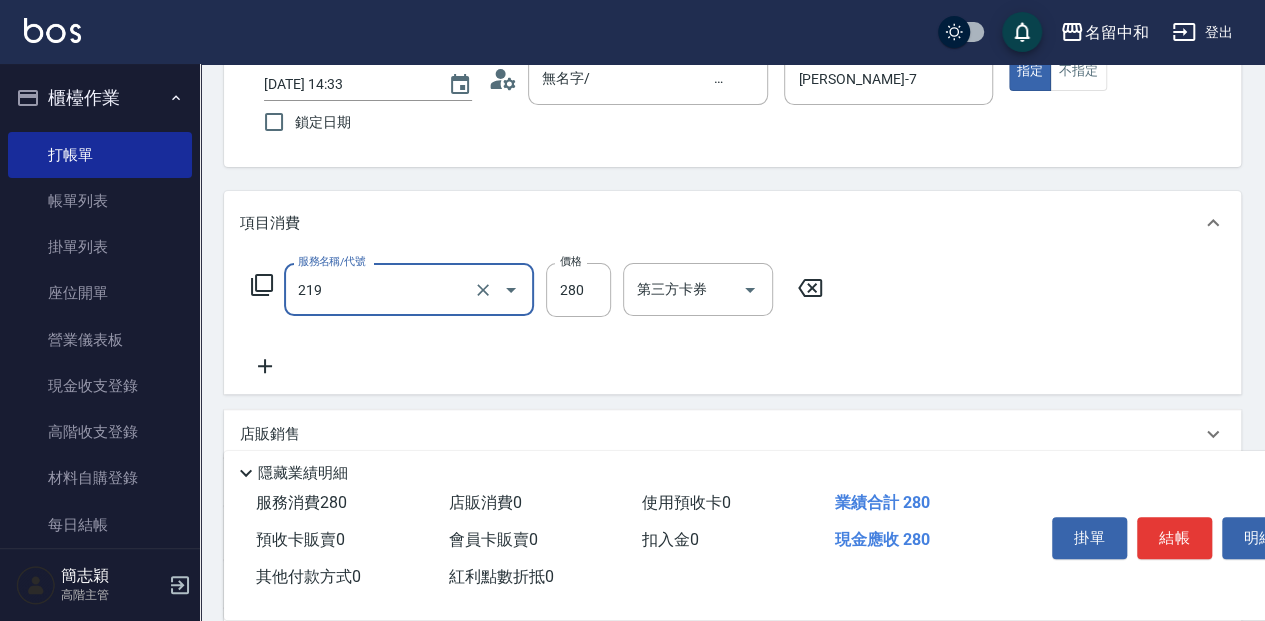 type on "洗髮280(219)" 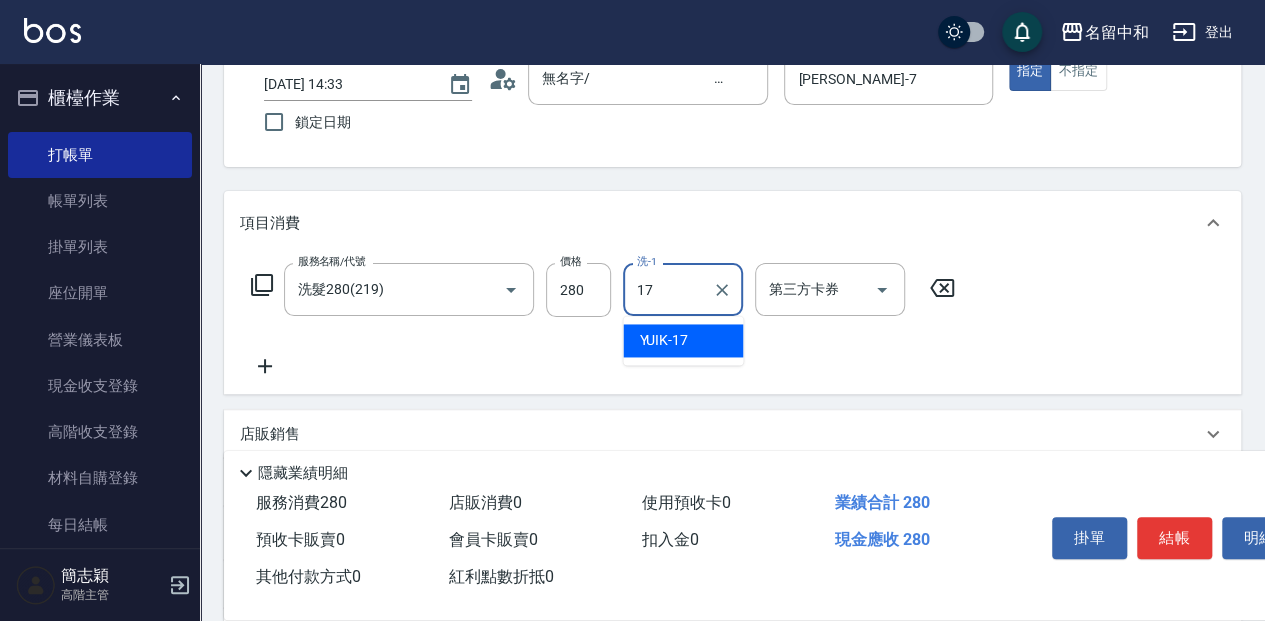 type on "YUIK-17" 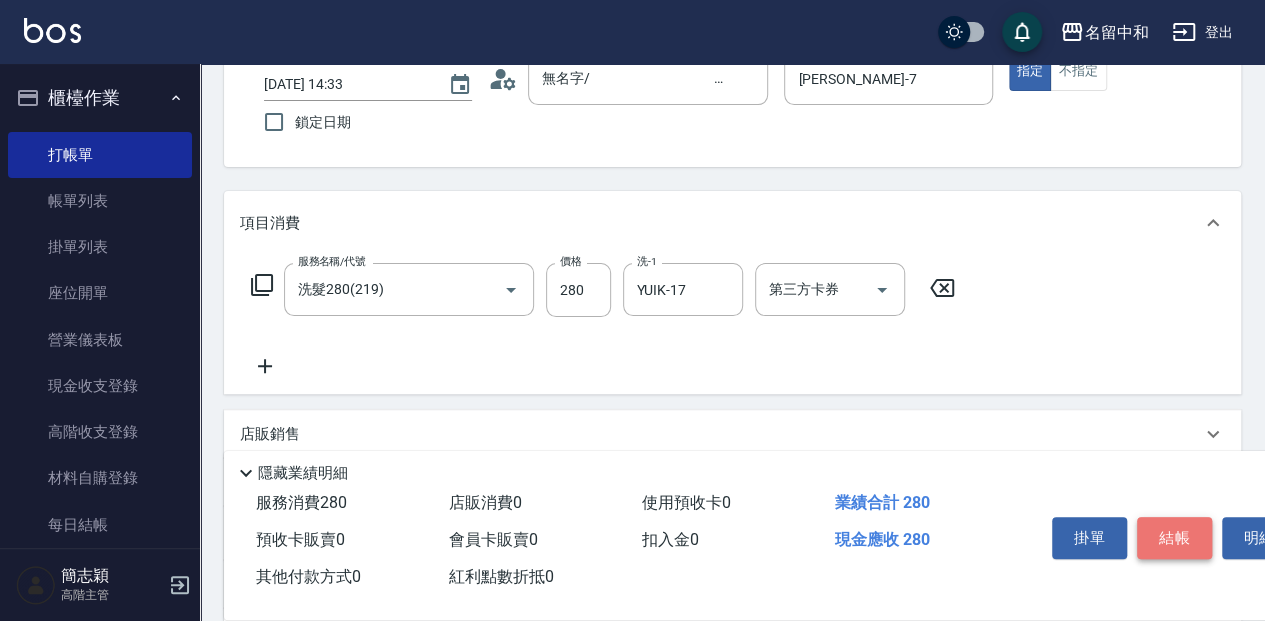 click on "結帳" at bounding box center [1174, 538] 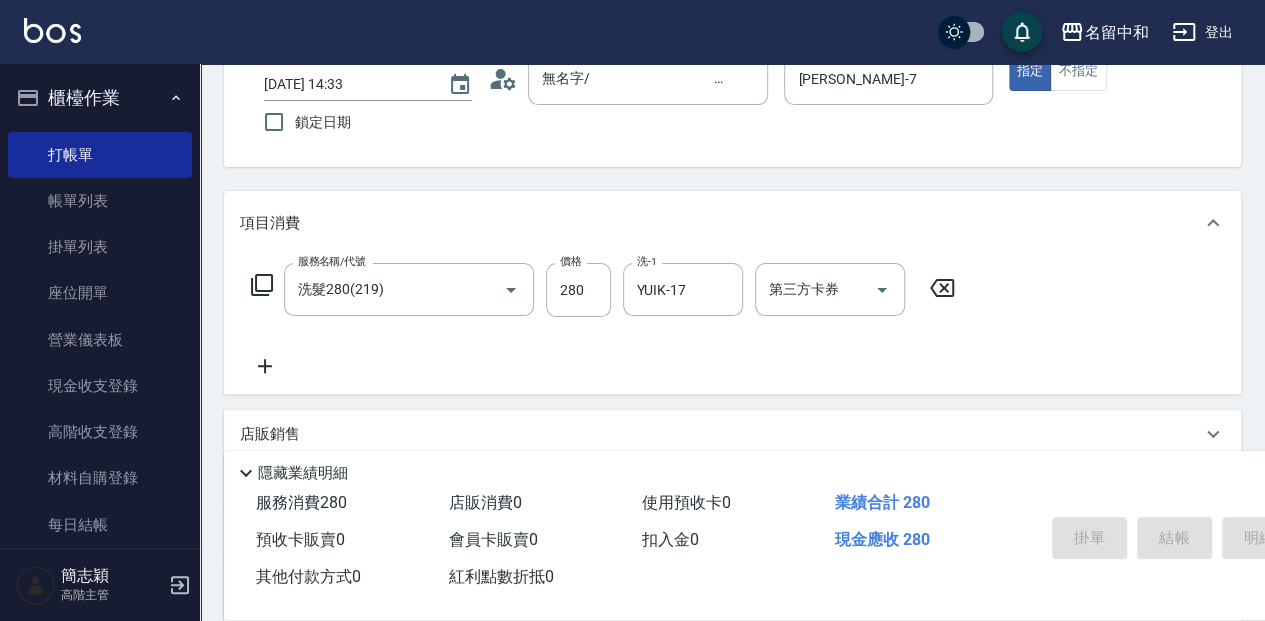 type on "[DATE] 14:34" 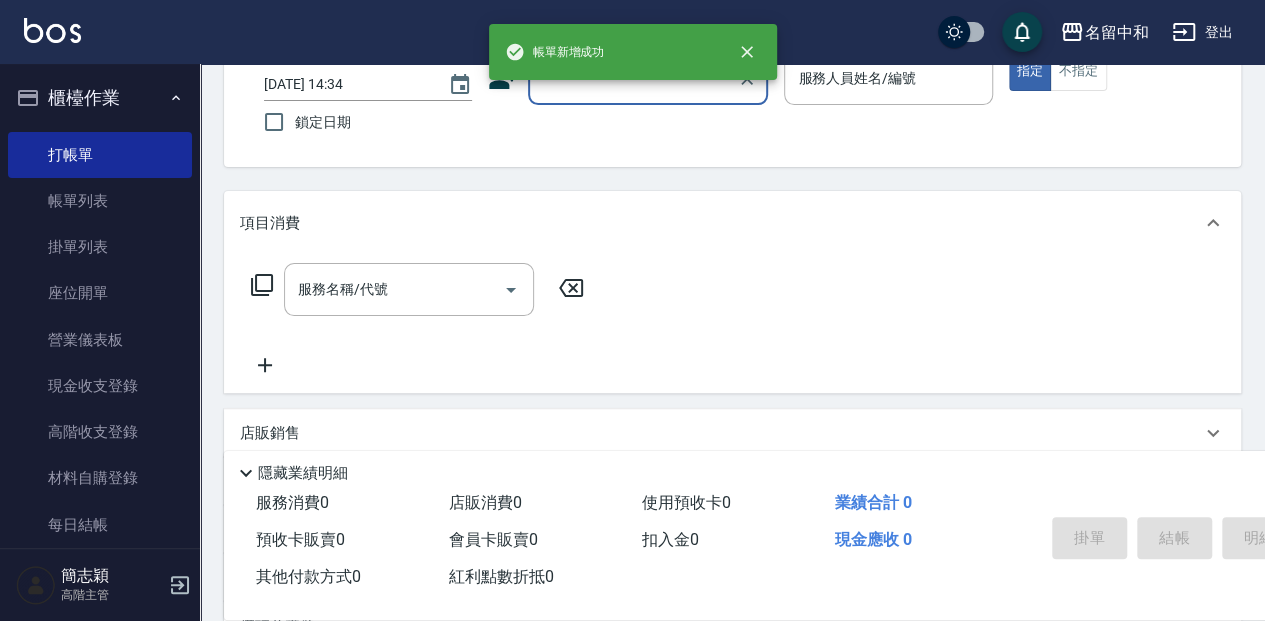 scroll, scrollTop: 0, scrollLeft: 0, axis: both 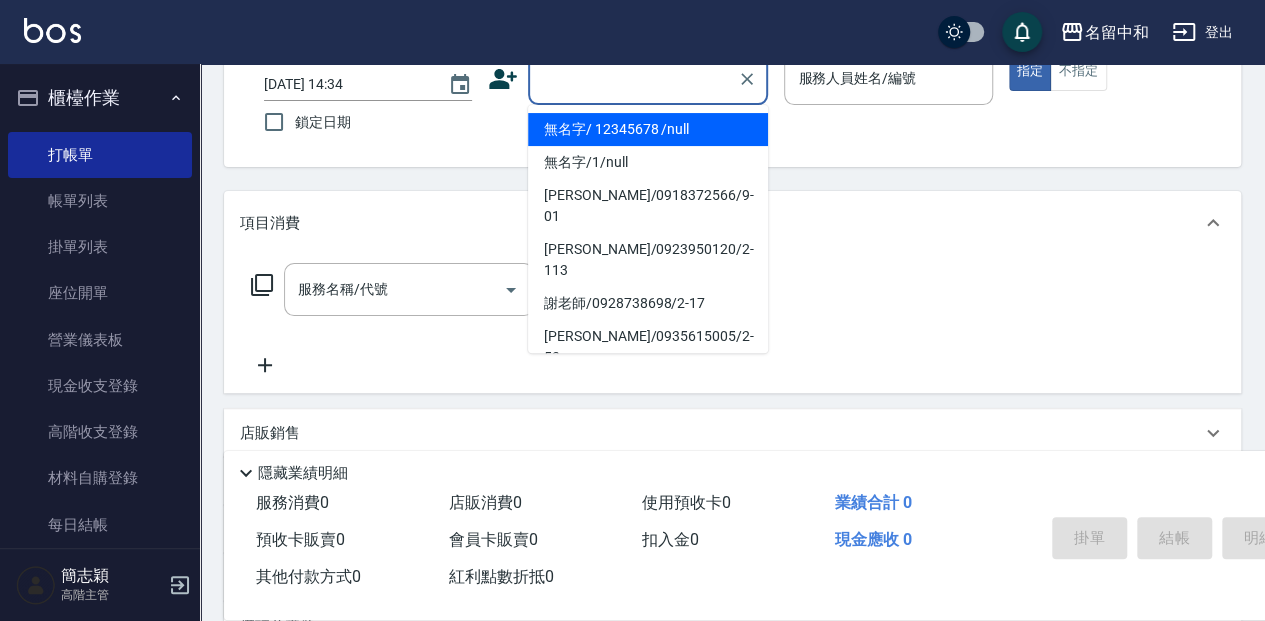 click on "顧客姓名/手機號碼/編號" at bounding box center (633, 78) 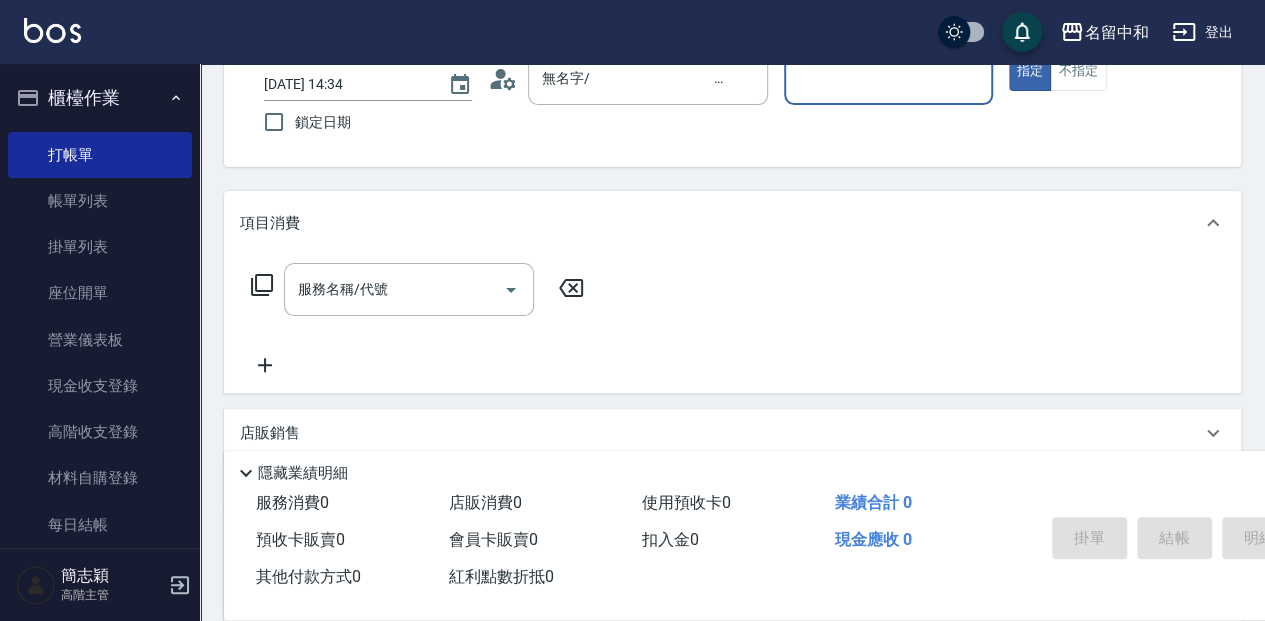 drag, startPoint x: 903, startPoint y: 89, endPoint x: 902, endPoint y: 101, distance: 12.0415945 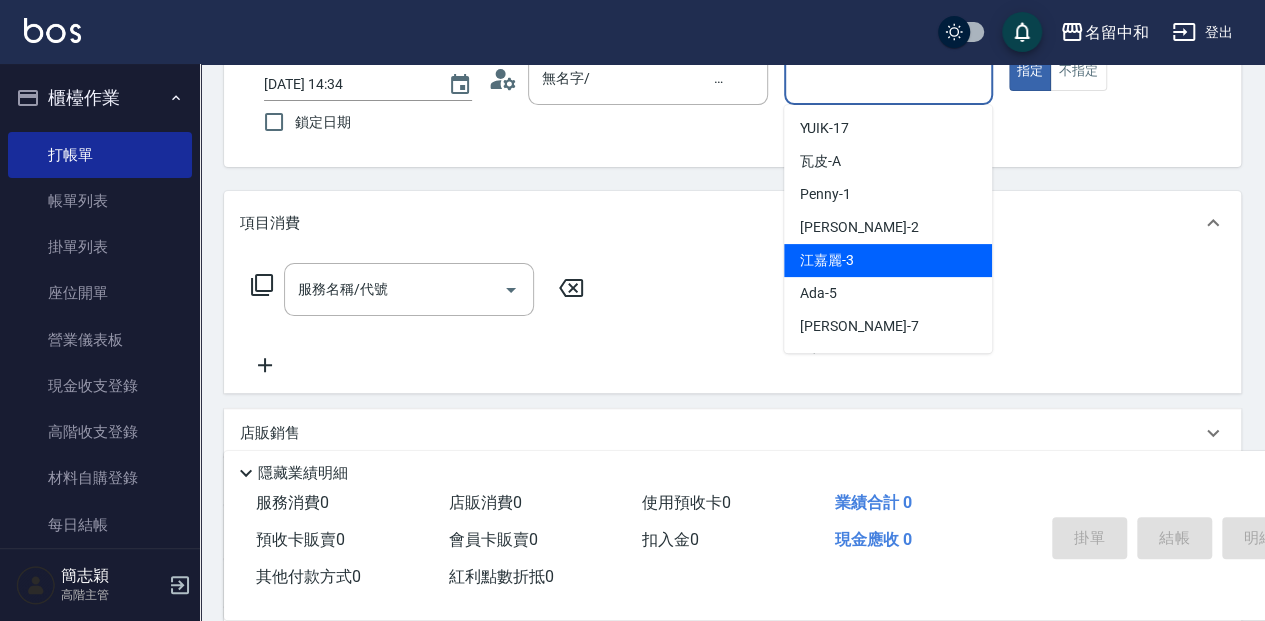 scroll, scrollTop: 133, scrollLeft: 0, axis: vertical 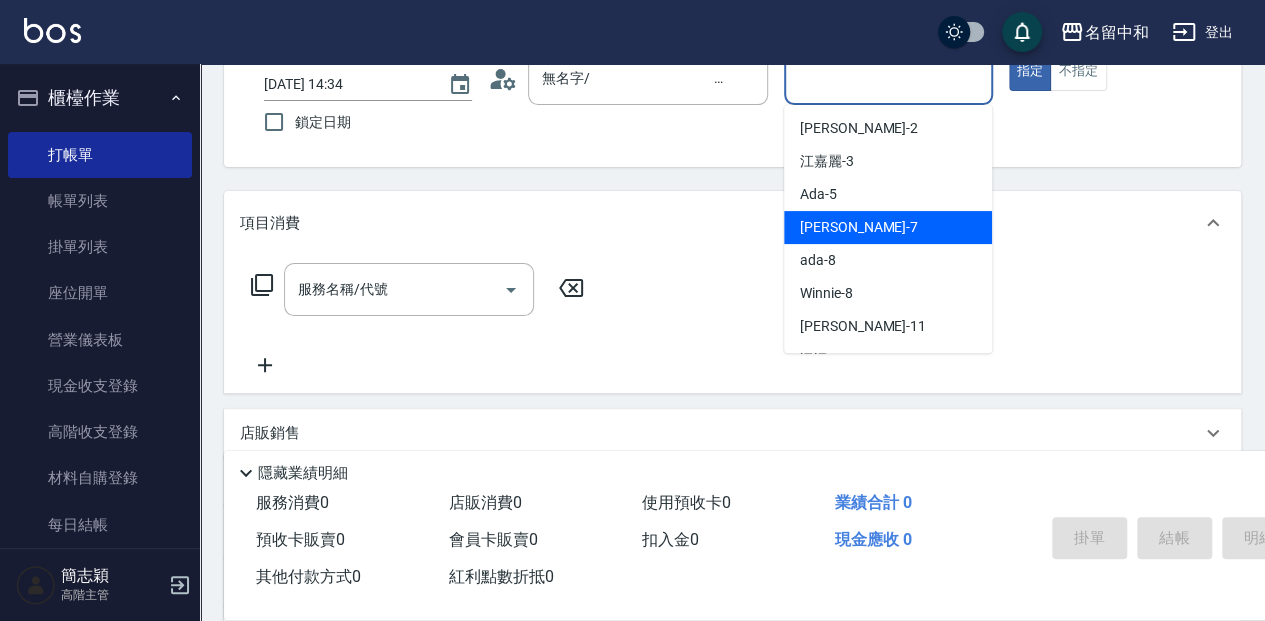 click on "[PERSON_NAME] -7" at bounding box center [888, 227] 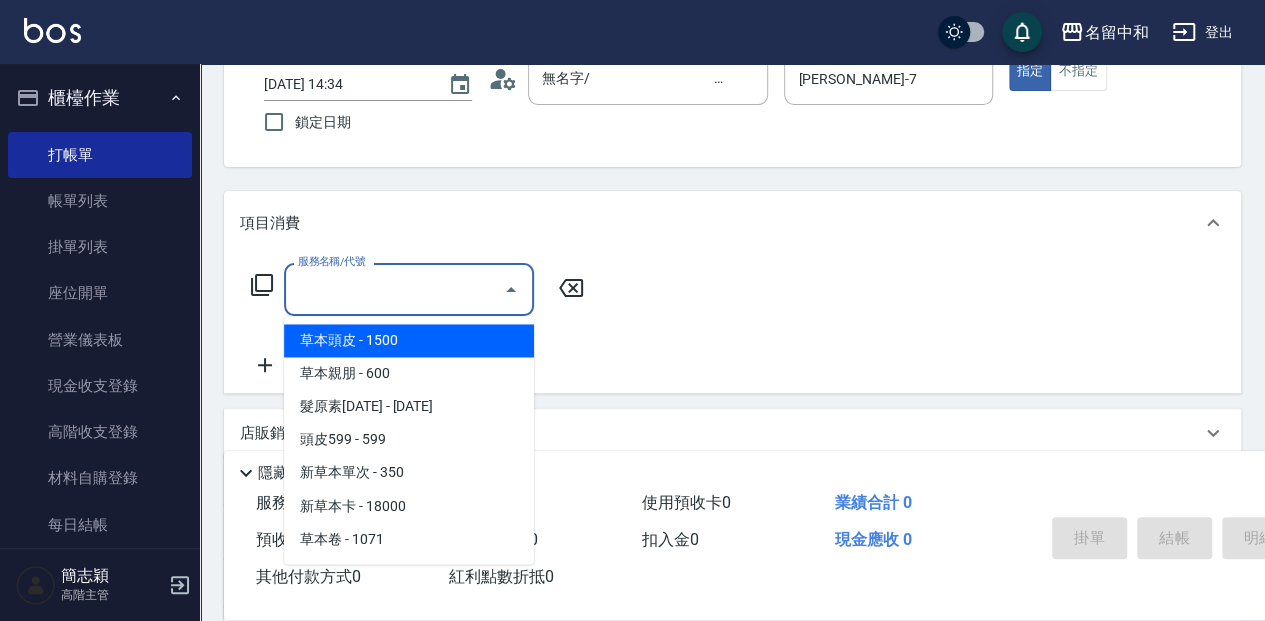 click on "服務名稱/代號" at bounding box center [394, 289] 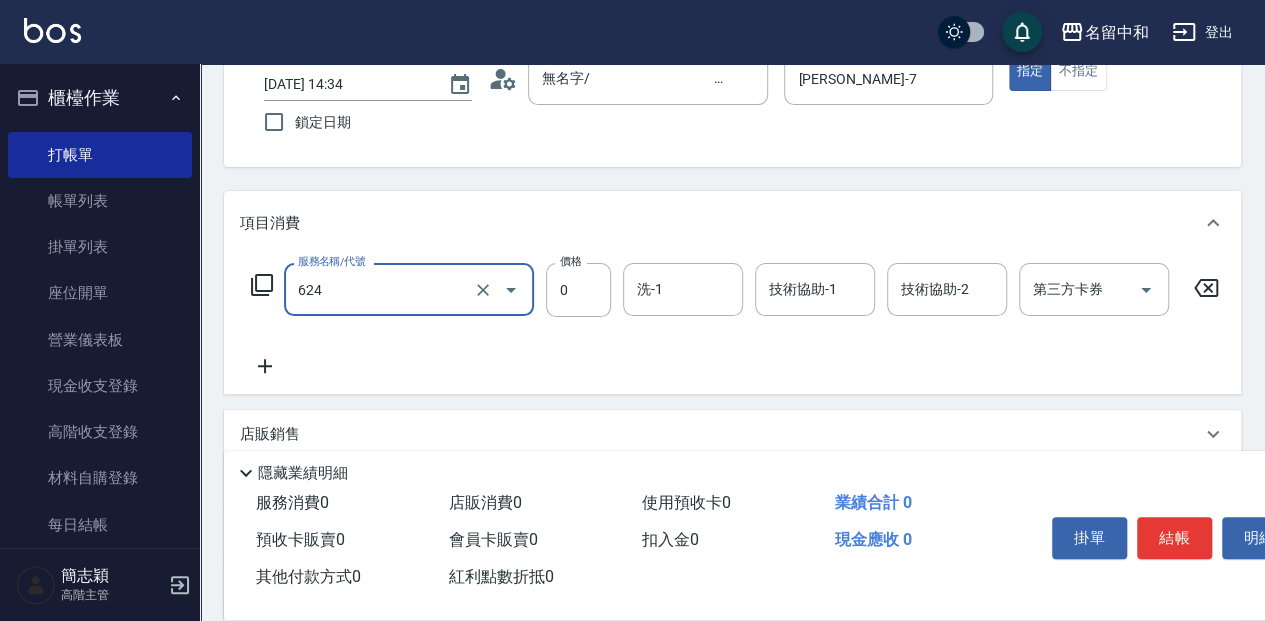 type on "醫學單次0(624)" 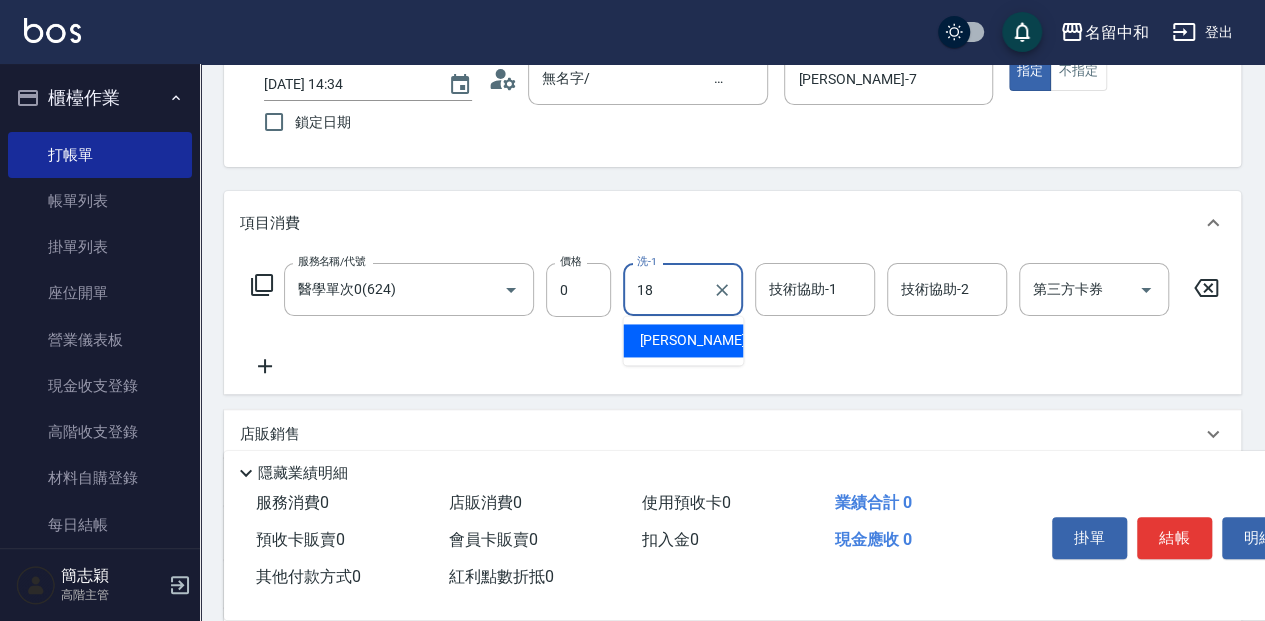 type on "[PERSON_NAME]-18" 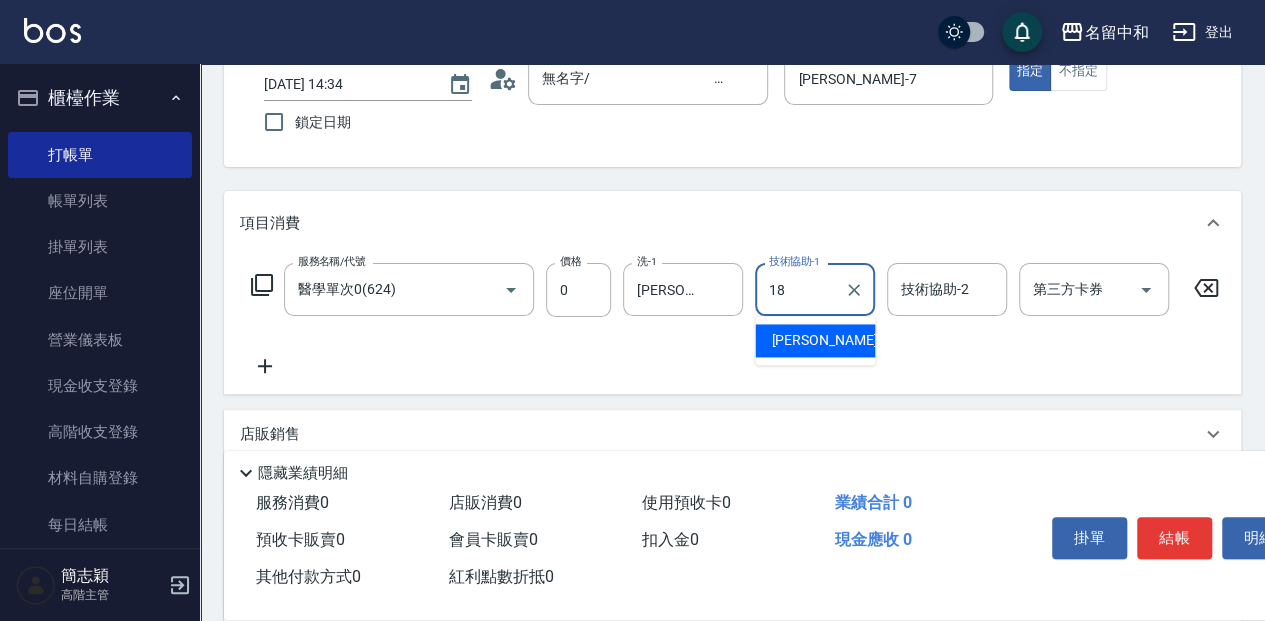 type on "[PERSON_NAME]-18" 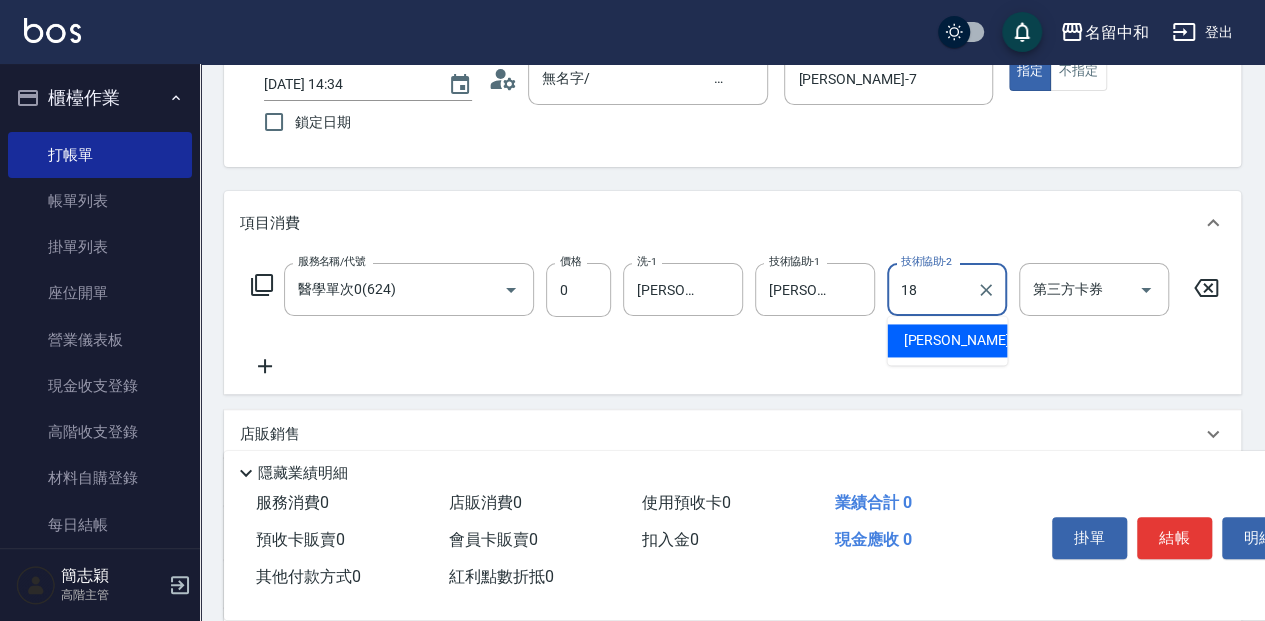 type on "[PERSON_NAME]-18" 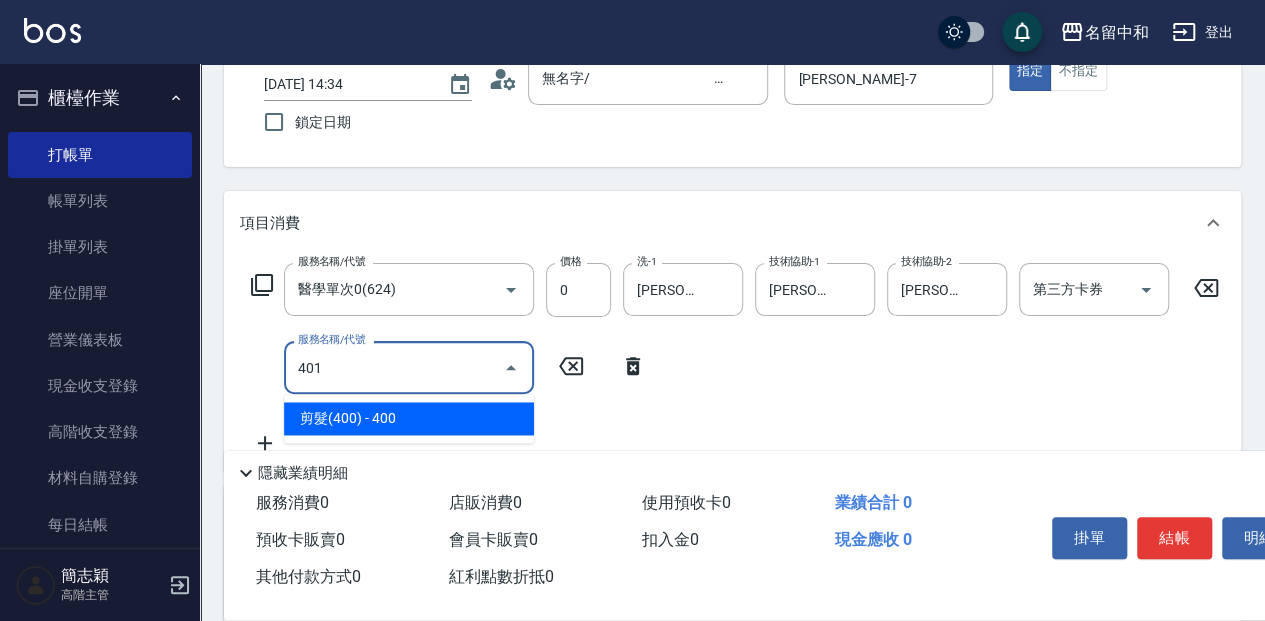 type on "剪髮(400)(401)" 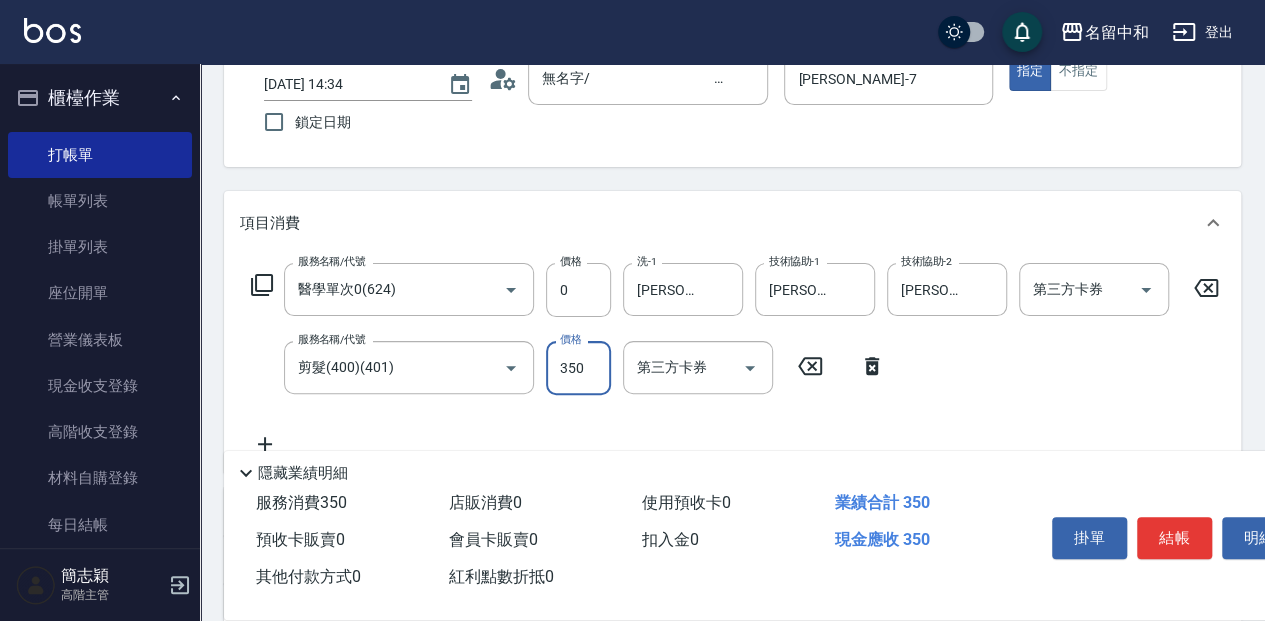 type on "350" 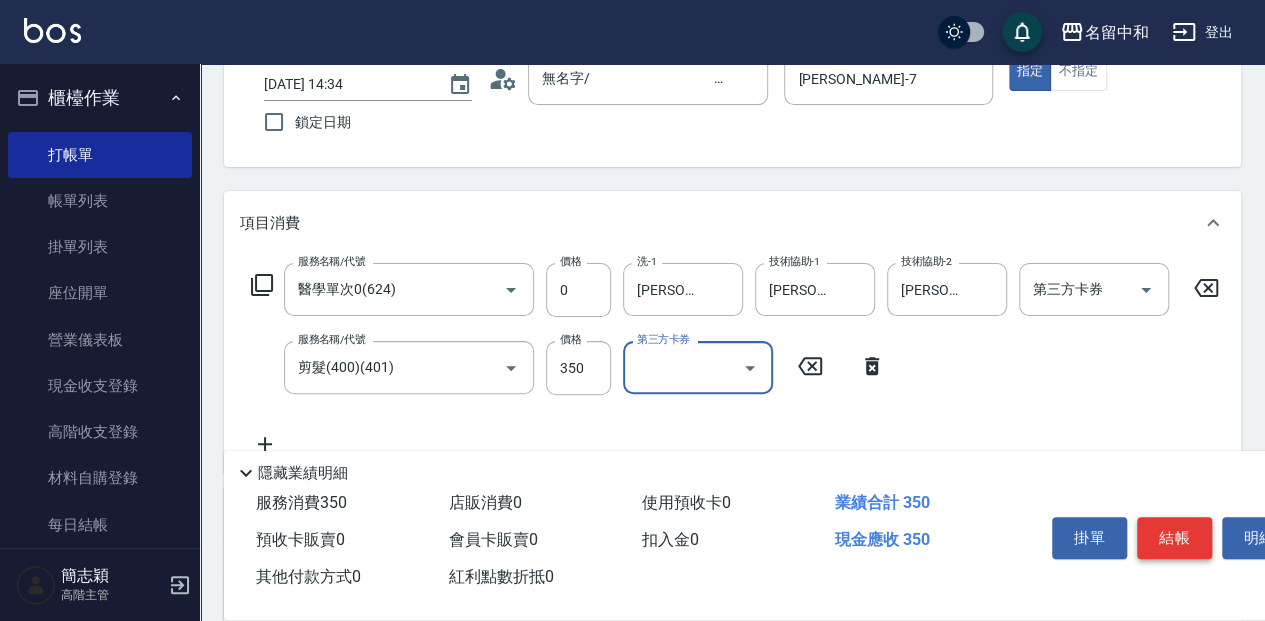 click on "結帳" at bounding box center [1174, 538] 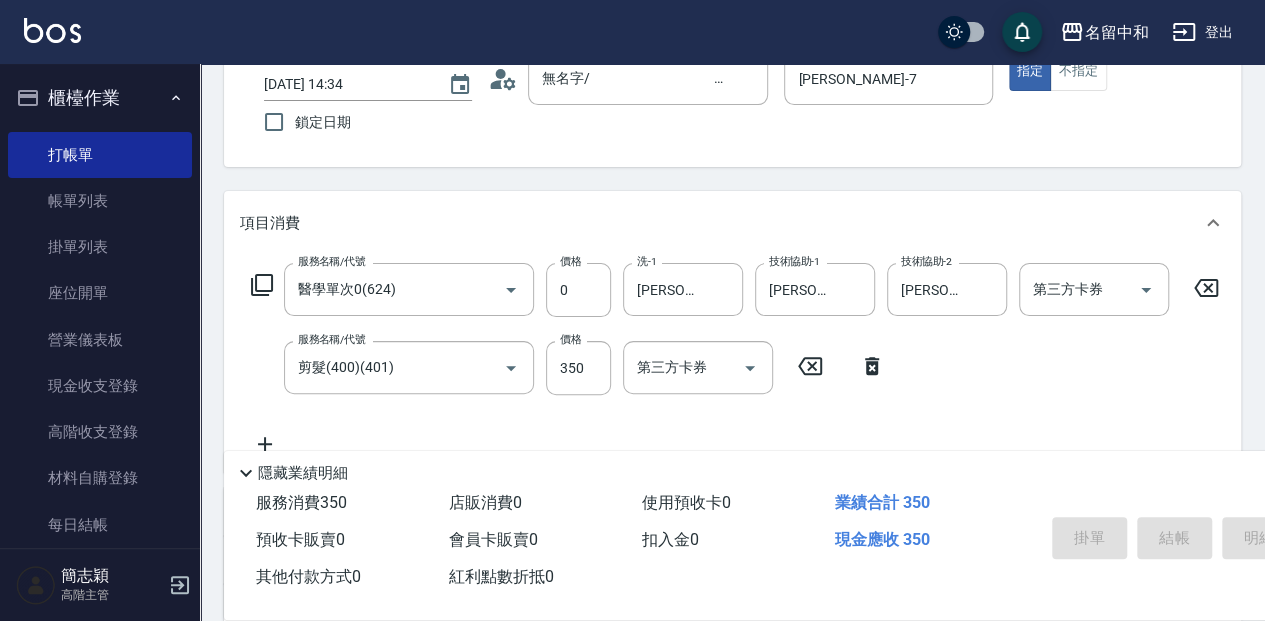 type 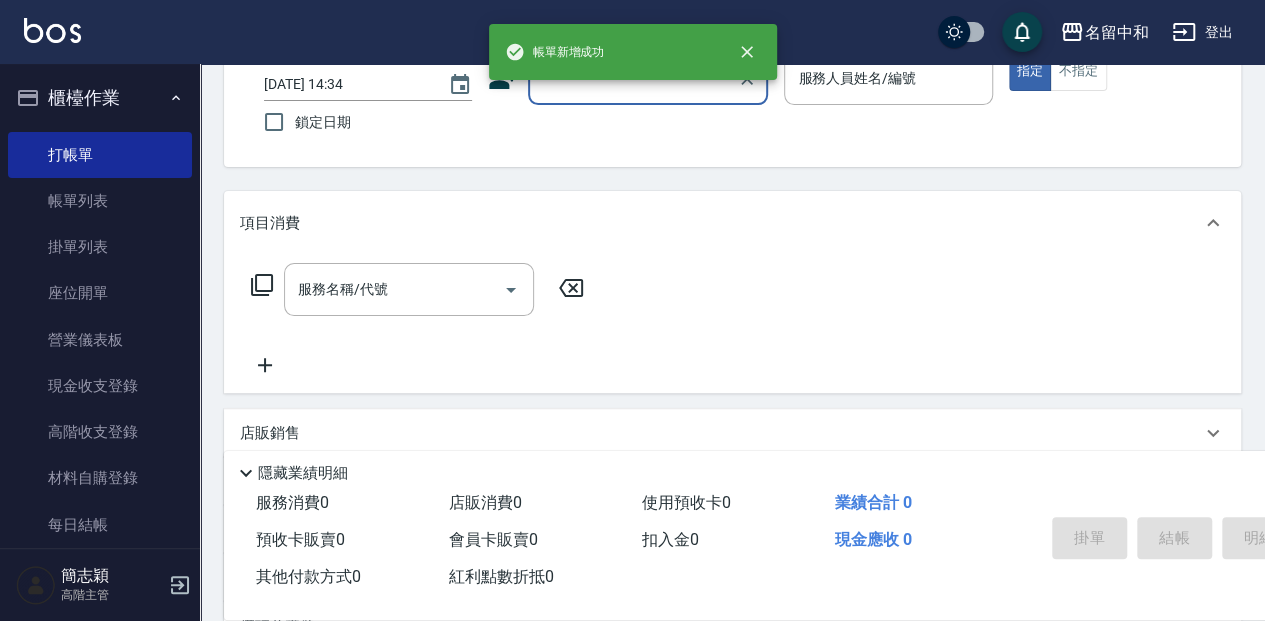 scroll, scrollTop: 0, scrollLeft: 0, axis: both 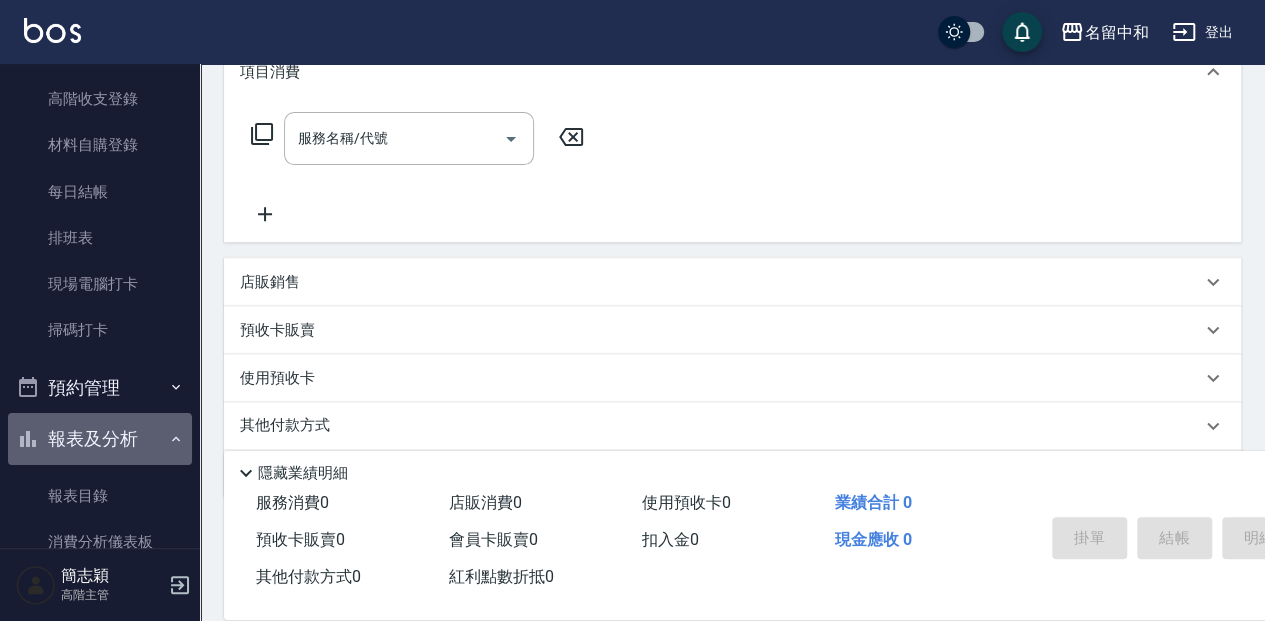 click on "報表及分析" at bounding box center [100, 439] 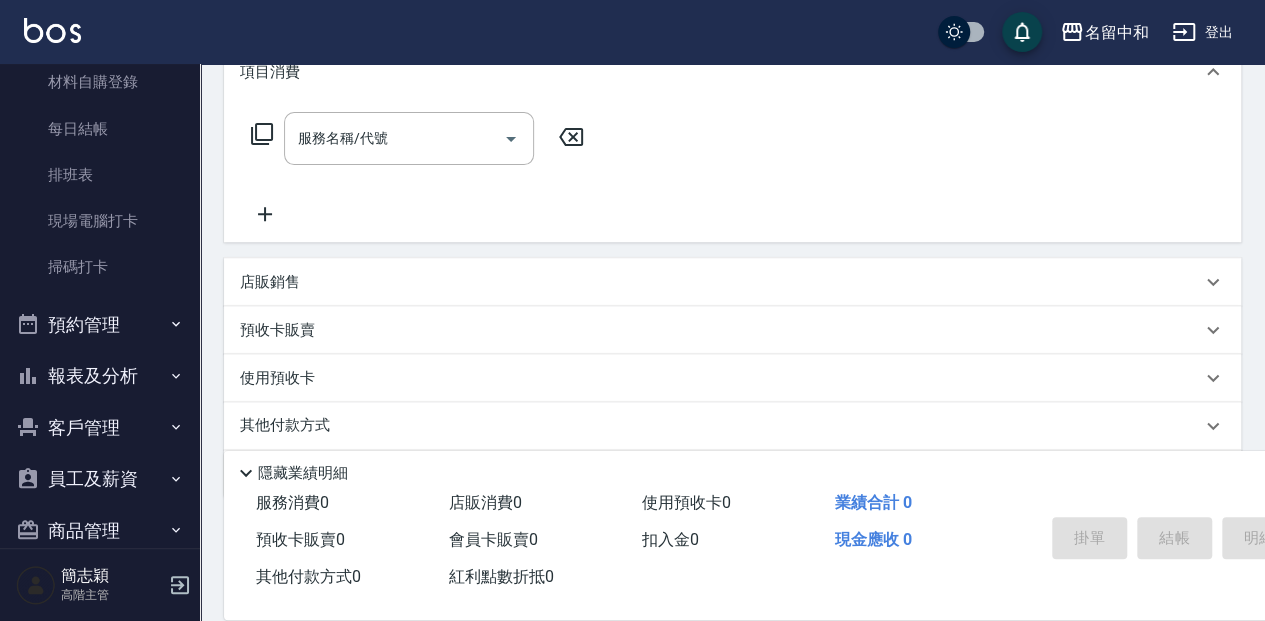 scroll, scrollTop: 400, scrollLeft: 0, axis: vertical 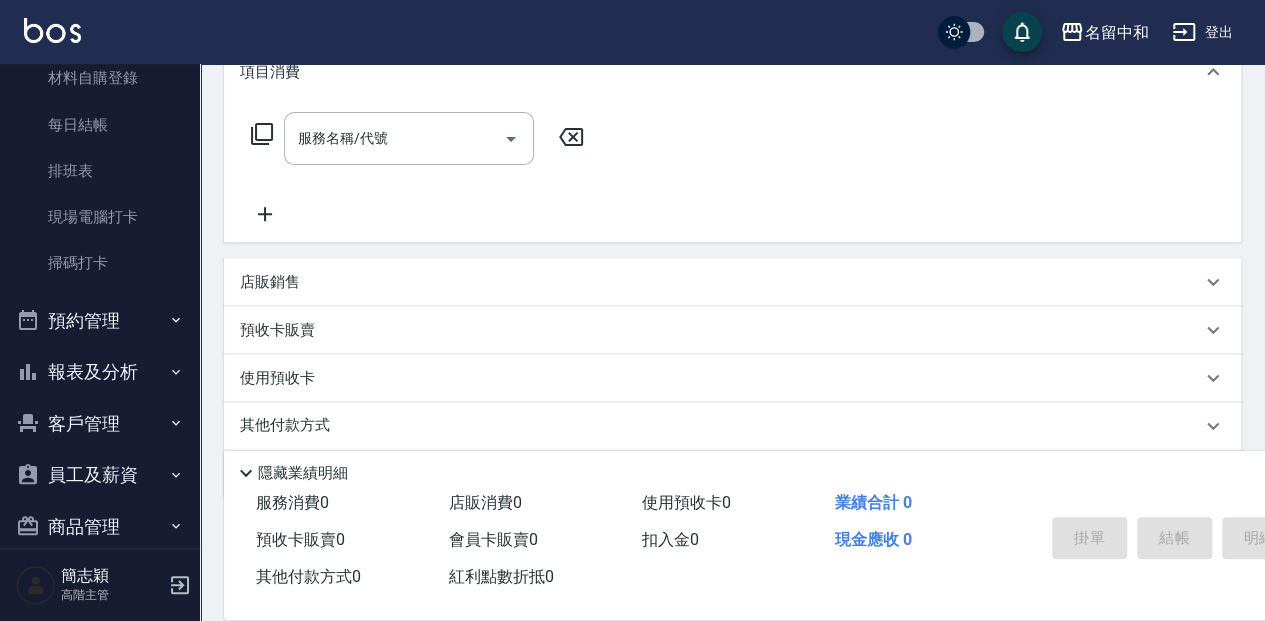 click on "報表及分析" at bounding box center [100, 372] 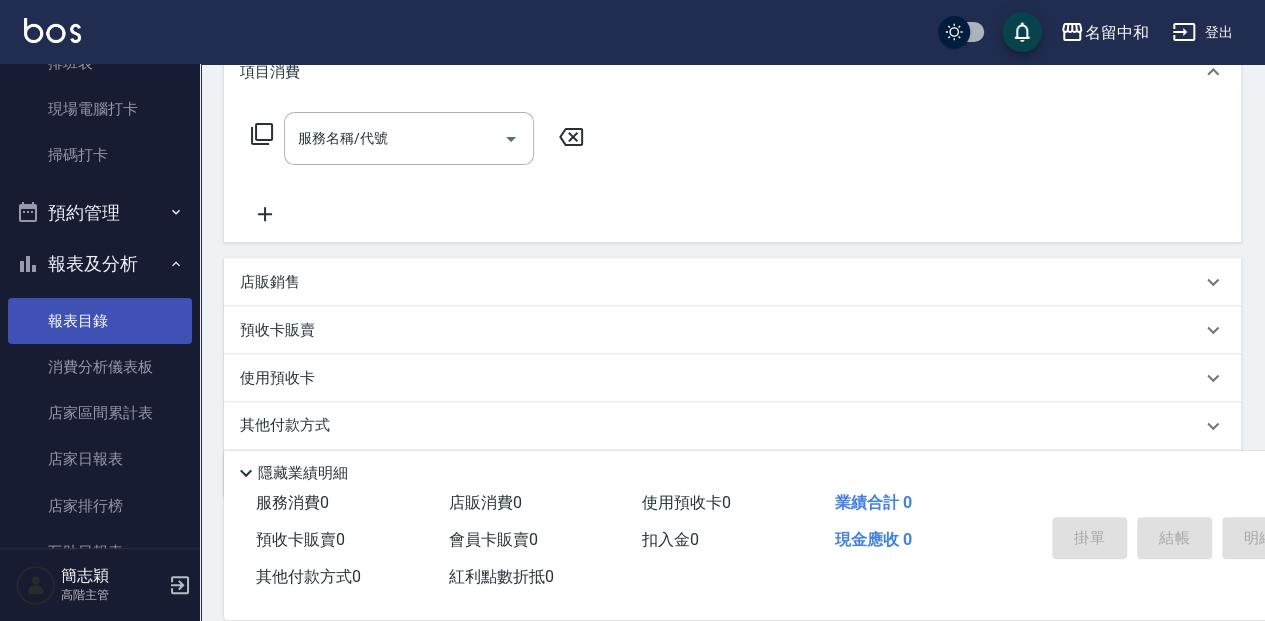 scroll, scrollTop: 533, scrollLeft: 0, axis: vertical 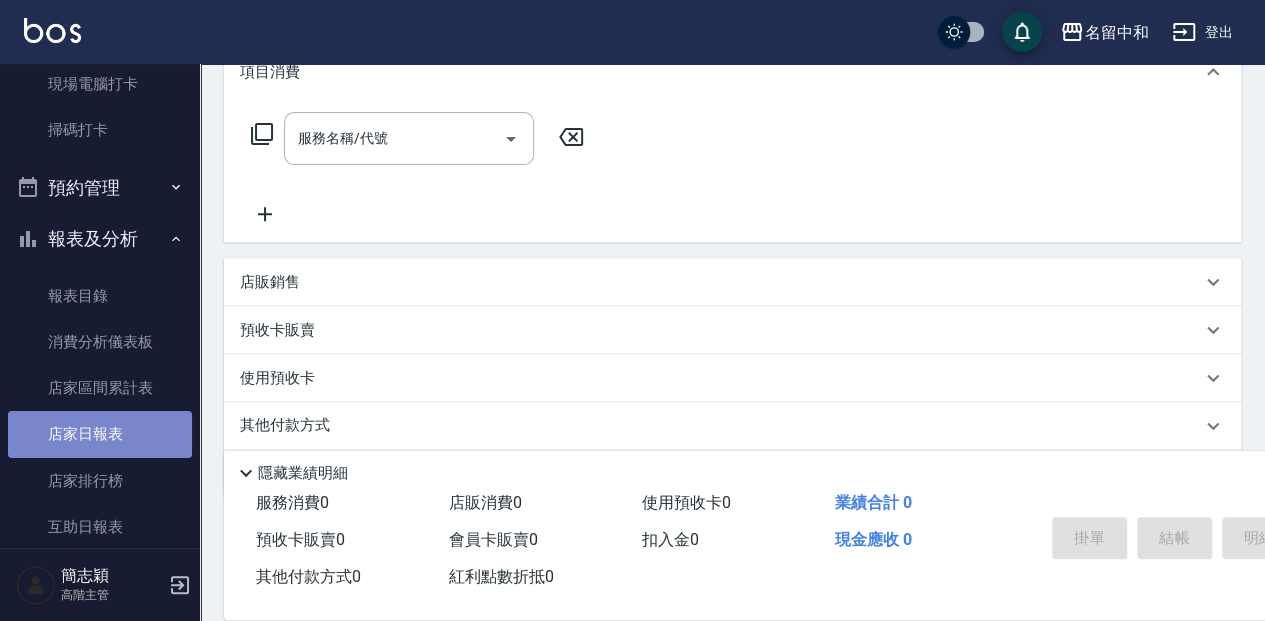 click on "店家日報表" at bounding box center [100, 434] 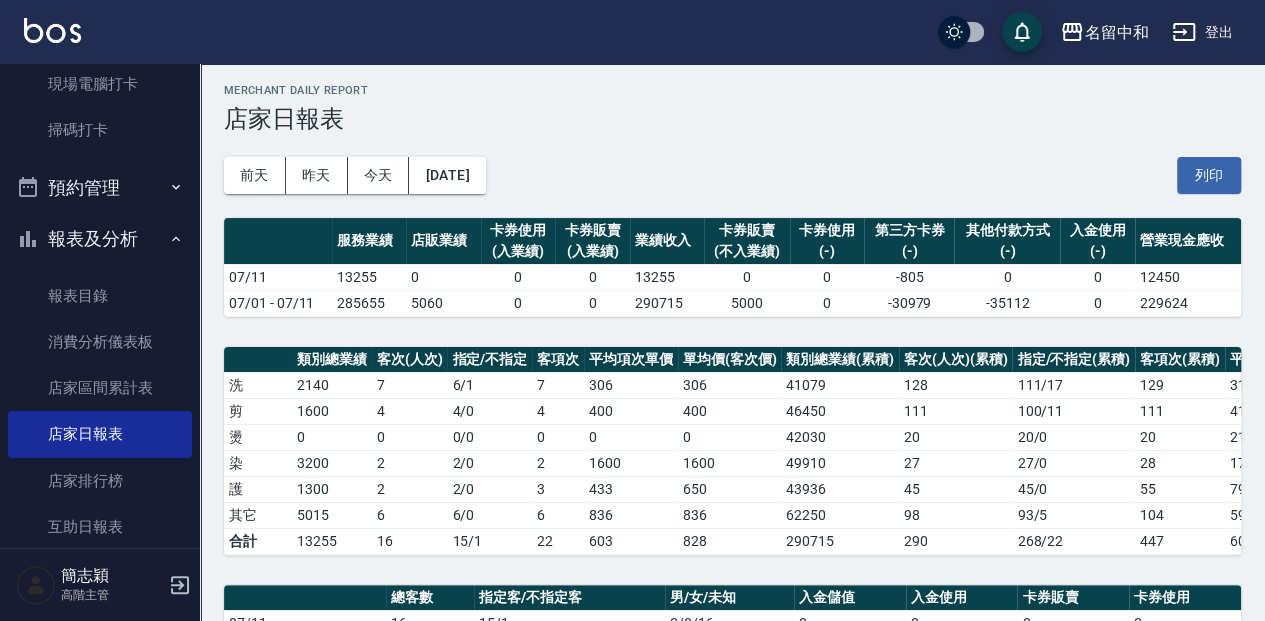 scroll, scrollTop: 0, scrollLeft: 0, axis: both 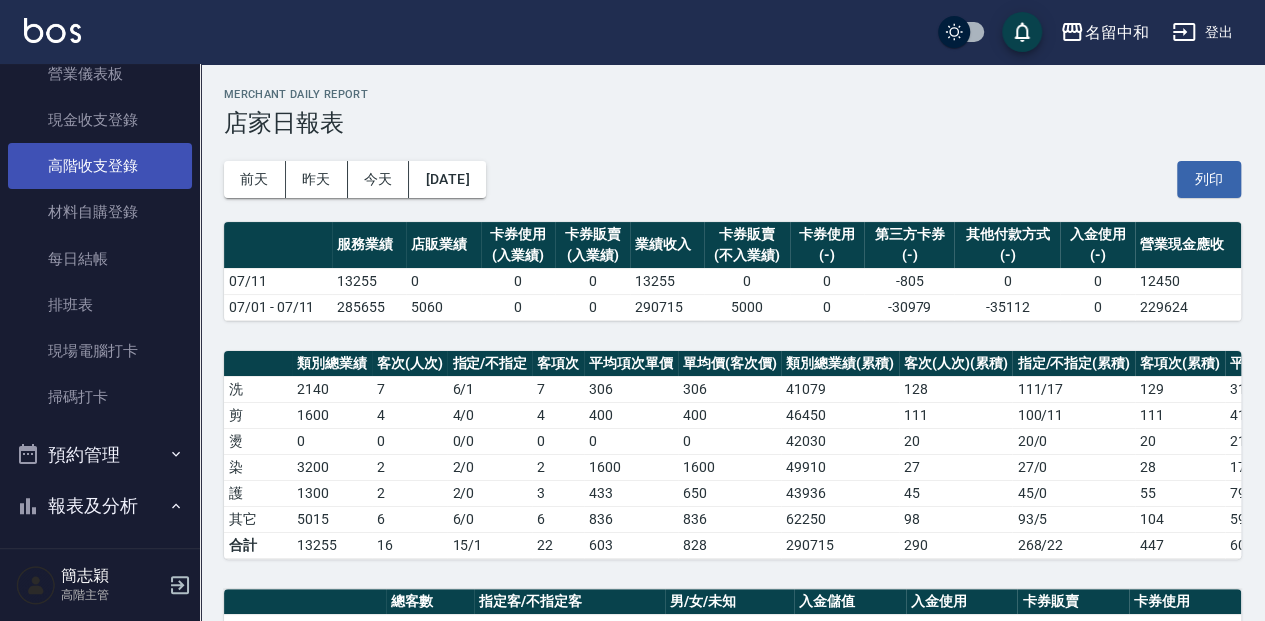 click on "現金收支登錄" at bounding box center (100, 120) 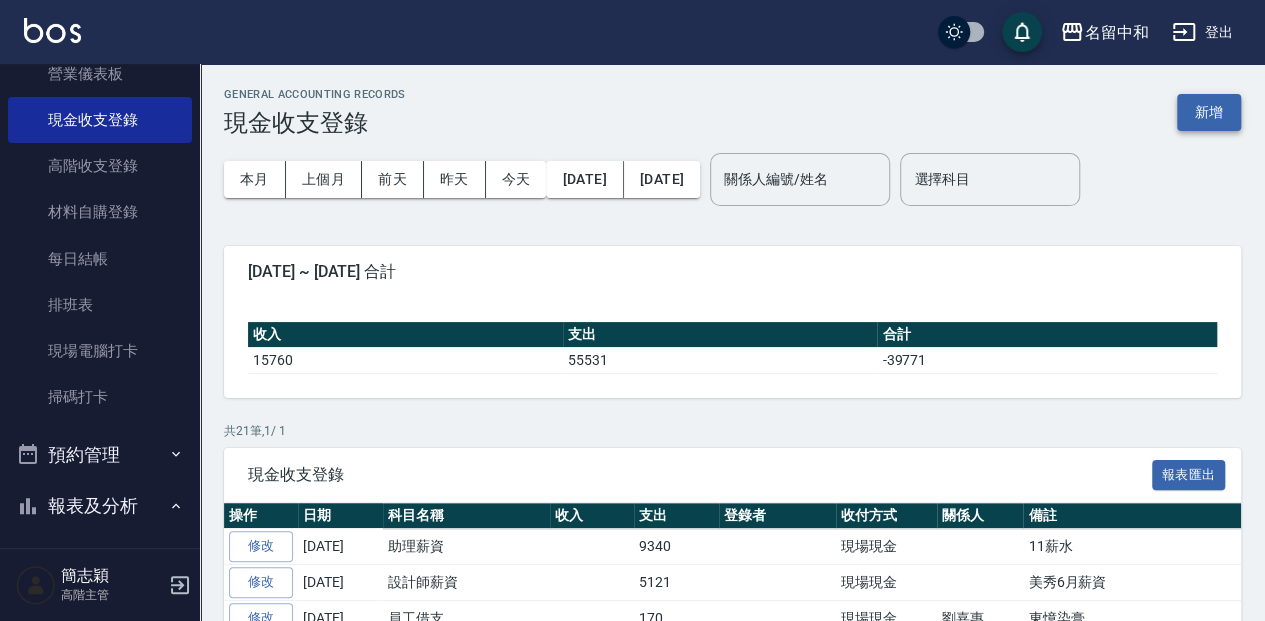 drag, startPoint x: 1217, startPoint y: 119, endPoint x: 1183, endPoint y: 165, distance: 57.201397 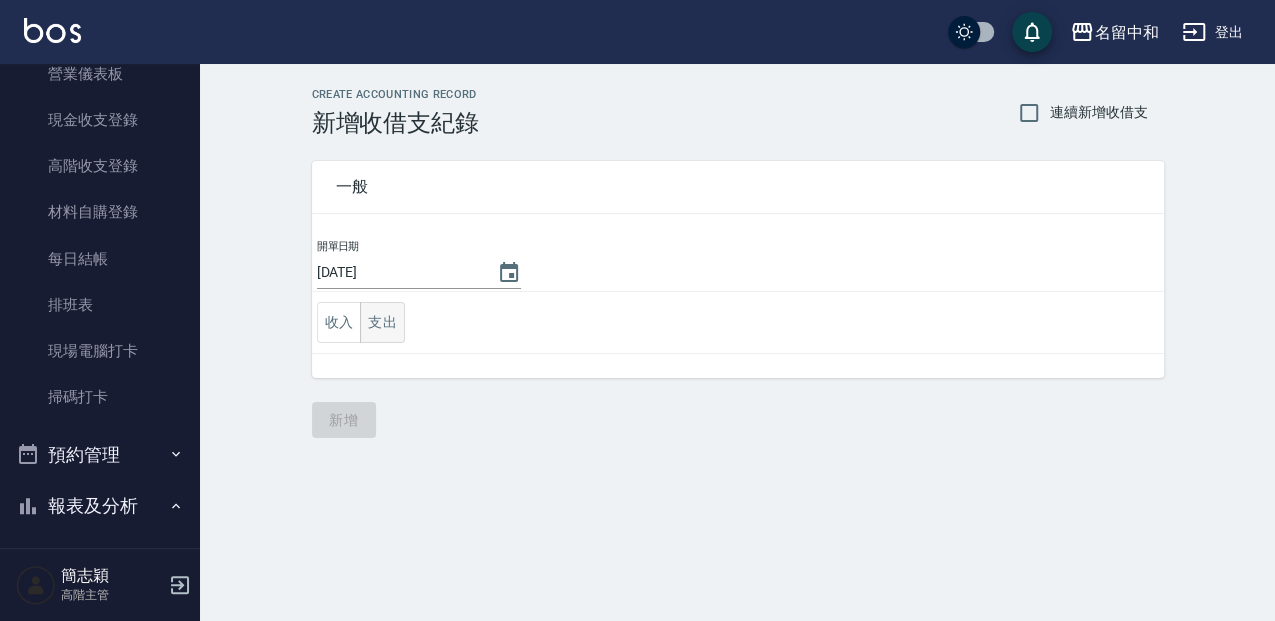 click on "支出" at bounding box center [382, 322] 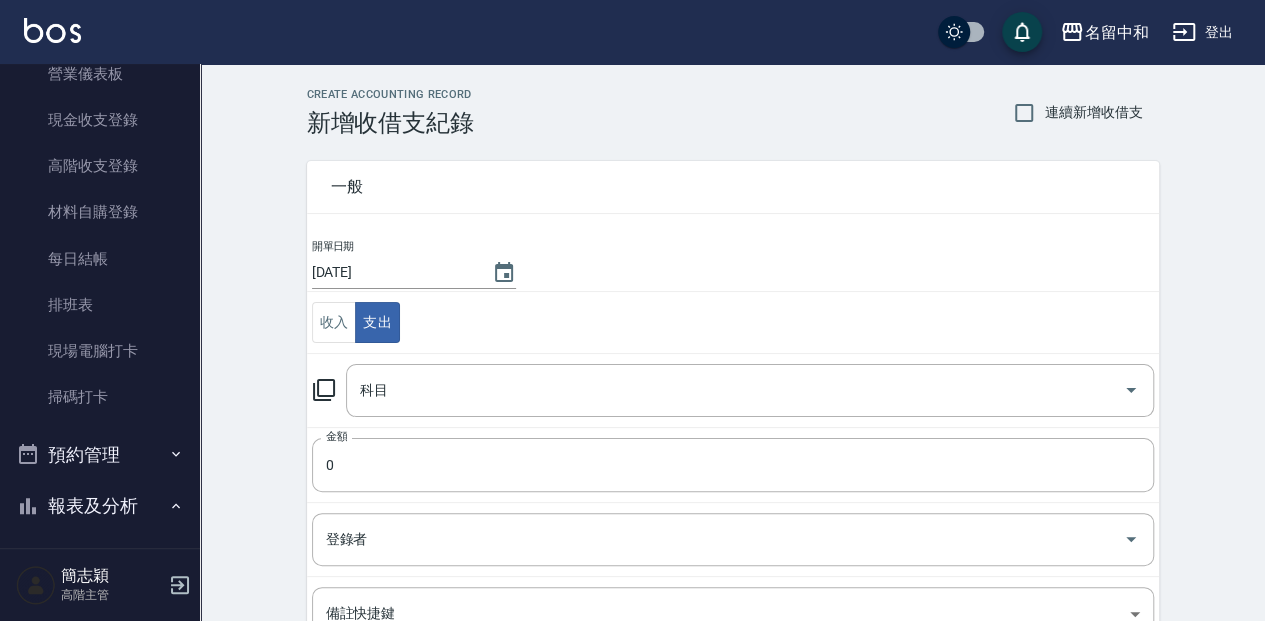click 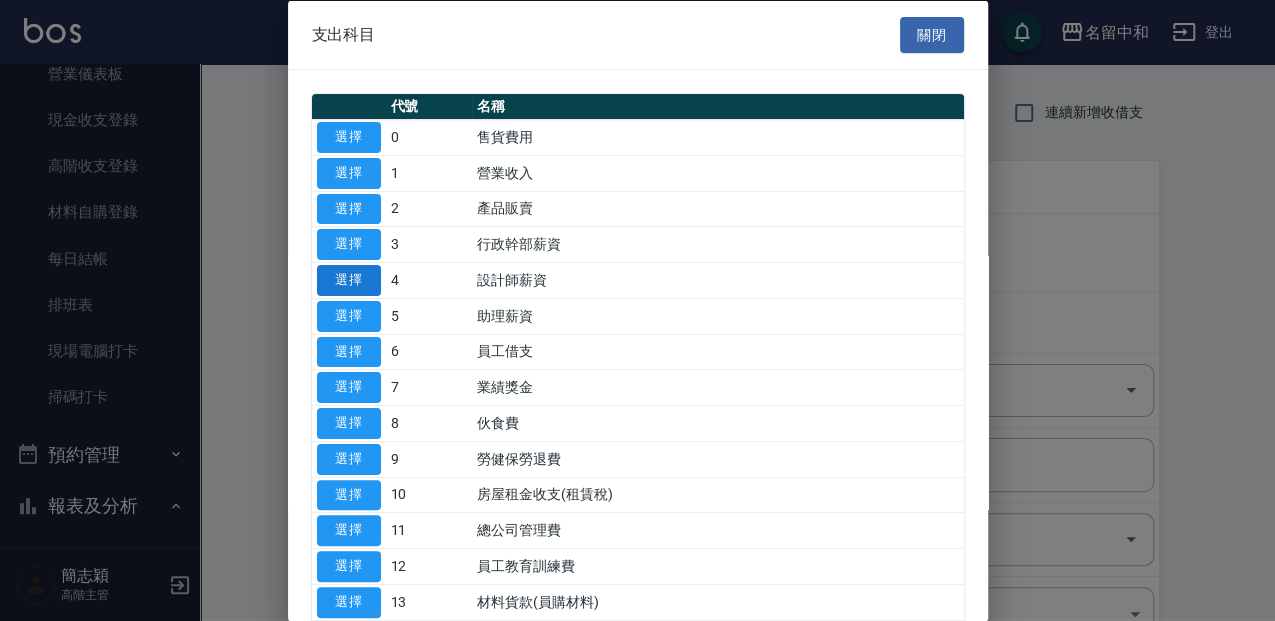 click on "選擇" at bounding box center [349, 280] 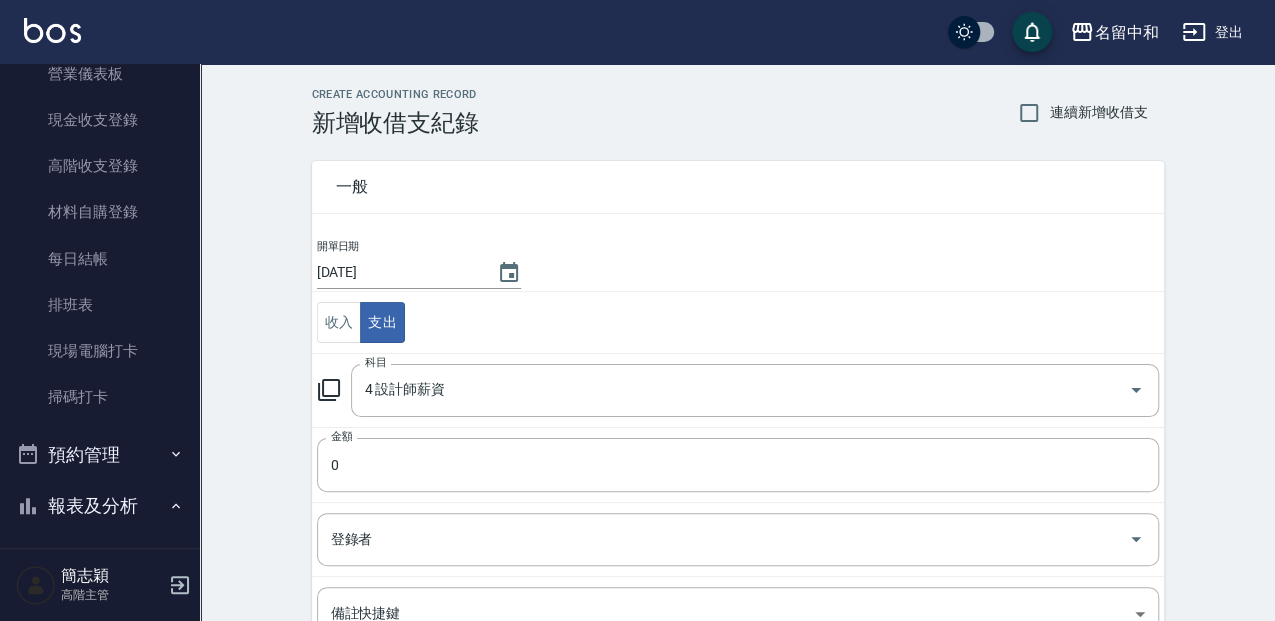 type on "4 設計師薪資" 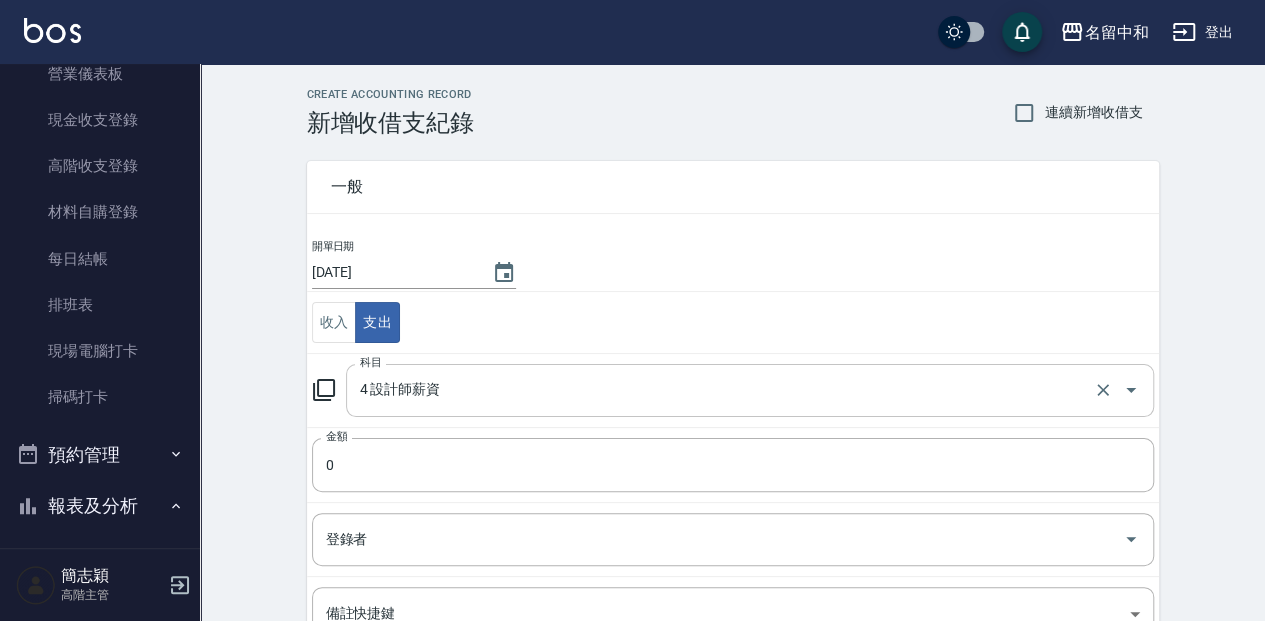 scroll, scrollTop: 66, scrollLeft: 0, axis: vertical 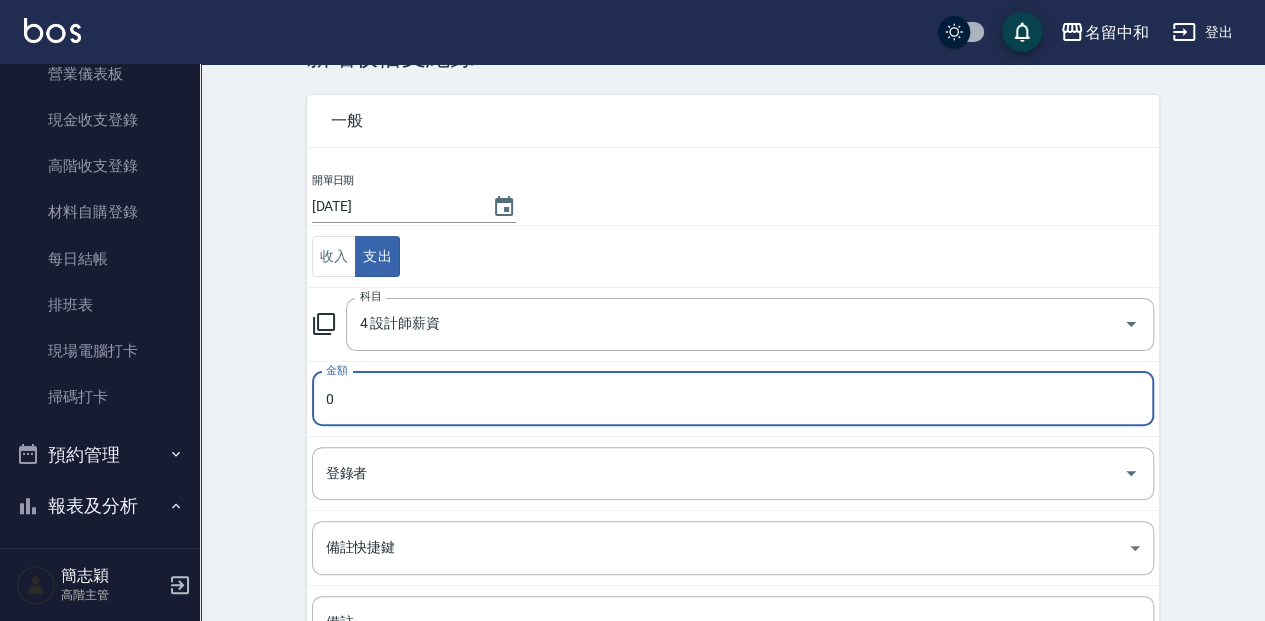 click on "0" at bounding box center [733, 399] 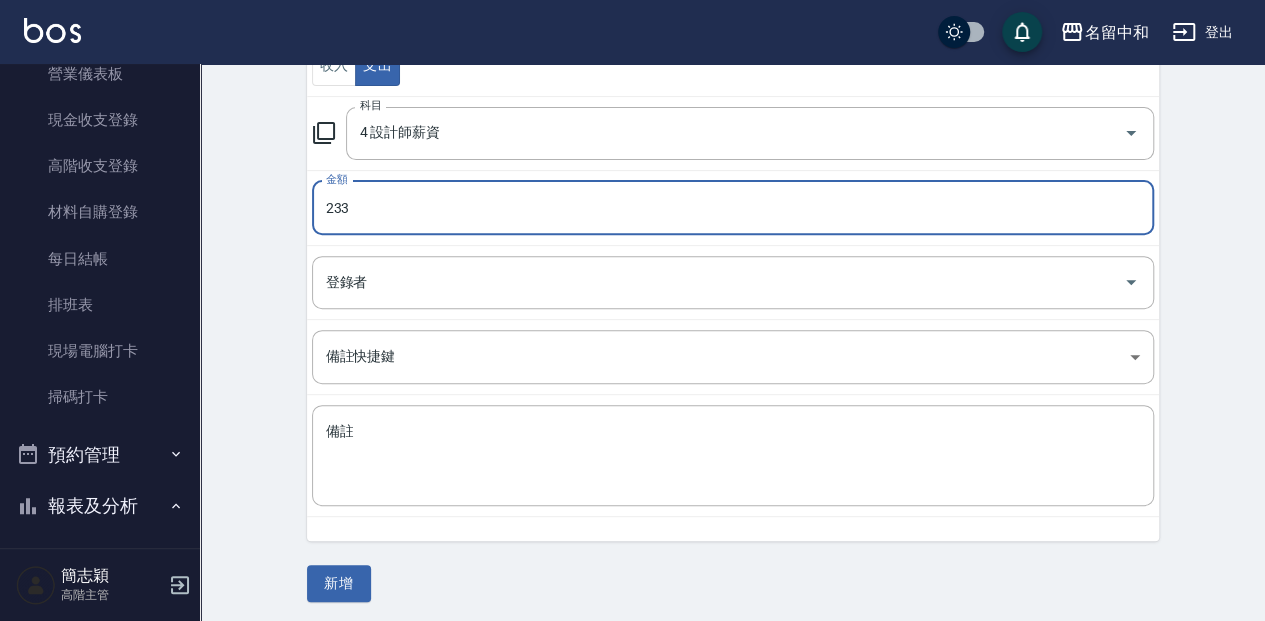 scroll, scrollTop: 258, scrollLeft: 0, axis: vertical 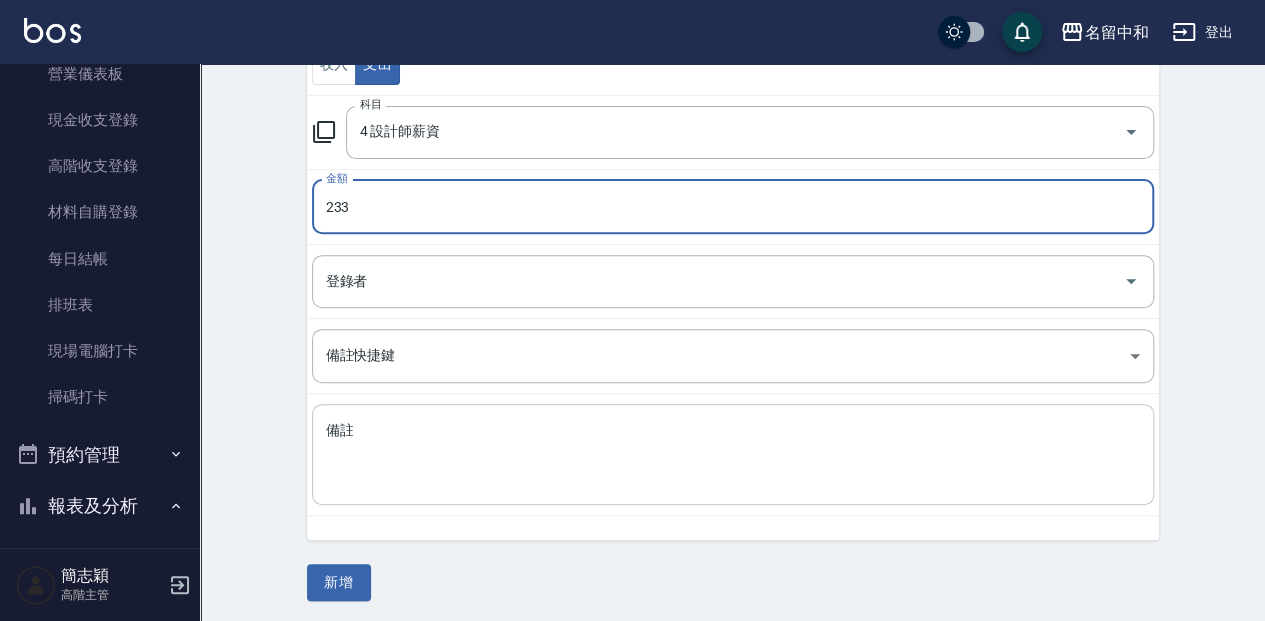 type on "233" 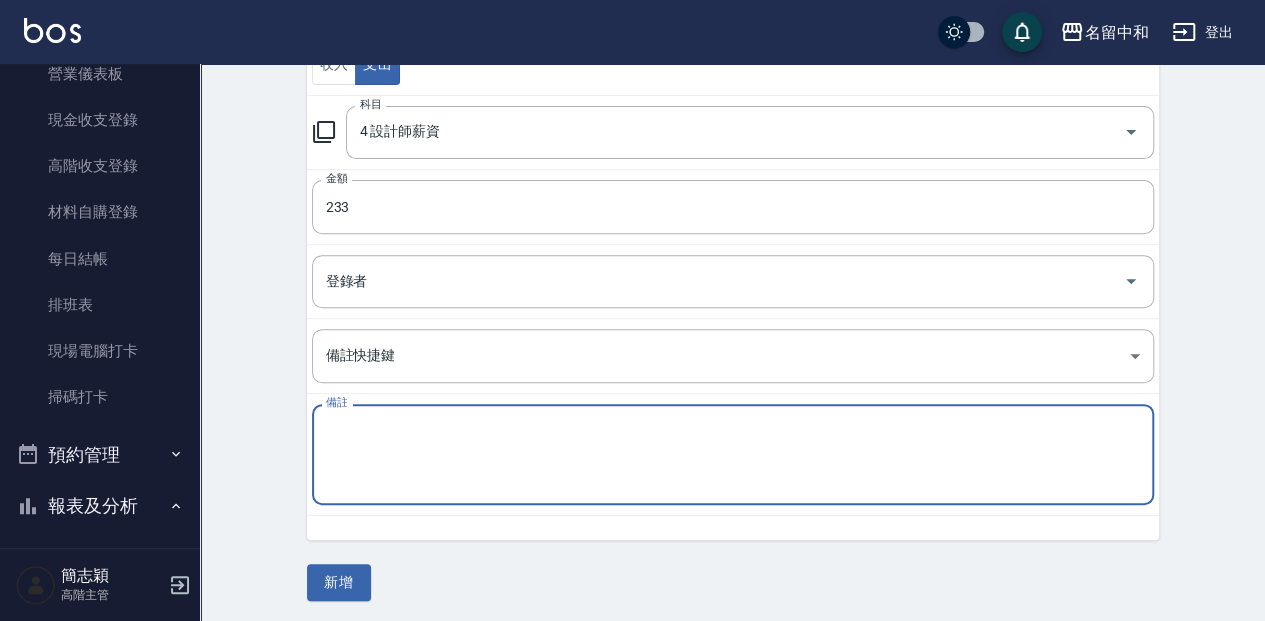 click on "備註" at bounding box center (733, 455) 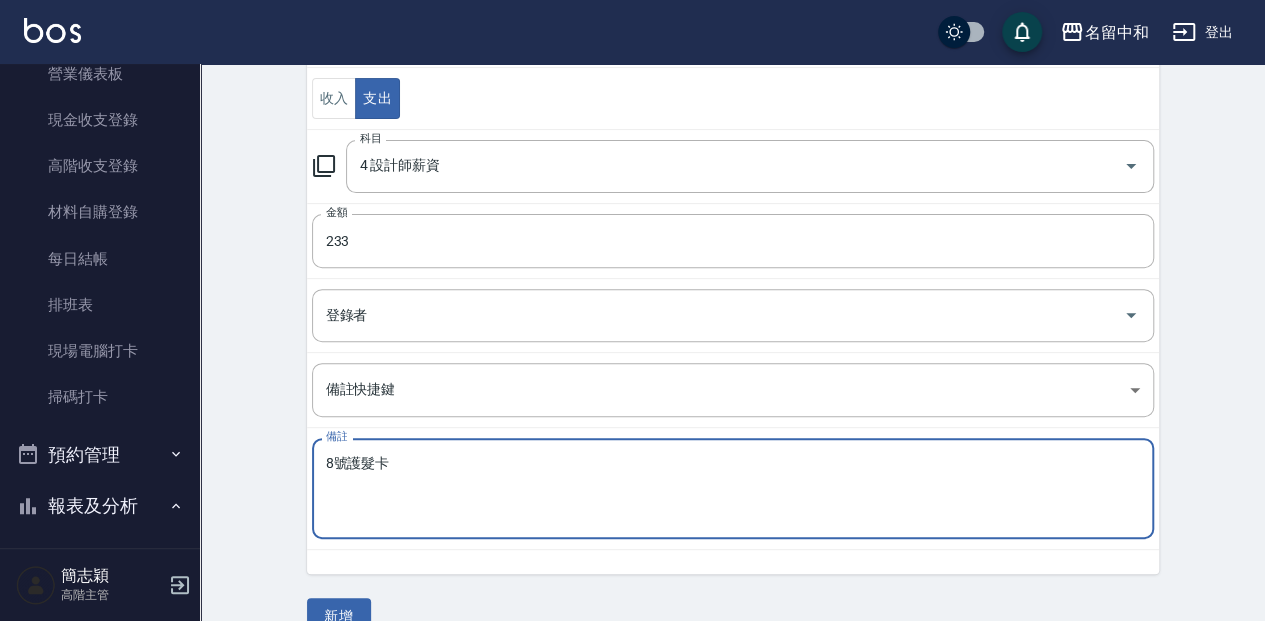 scroll, scrollTop: 258, scrollLeft: 0, axis: vertical 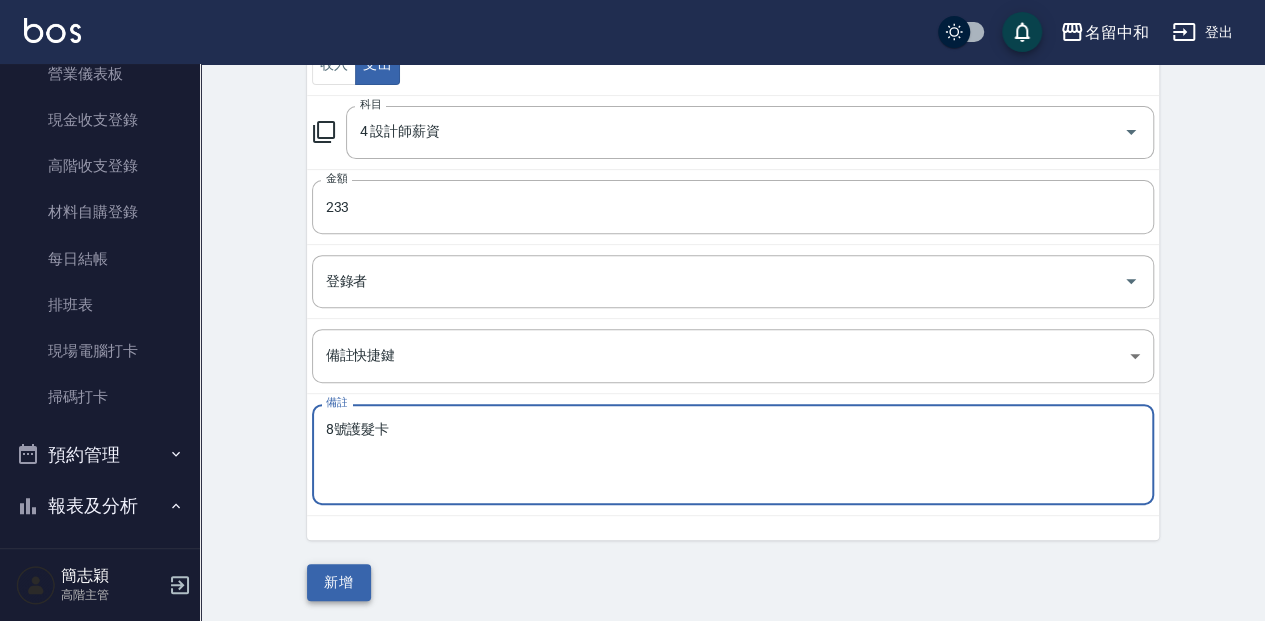 type on "8號護髮卡" 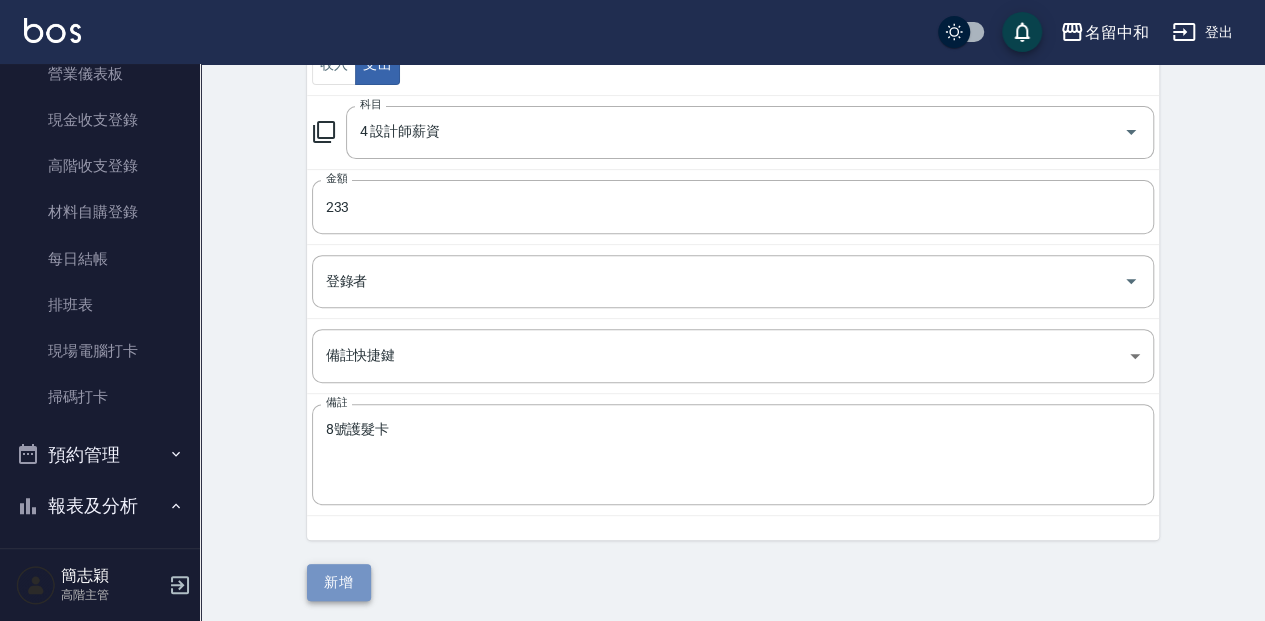 click on "新增" at bounding box center (339, 582) 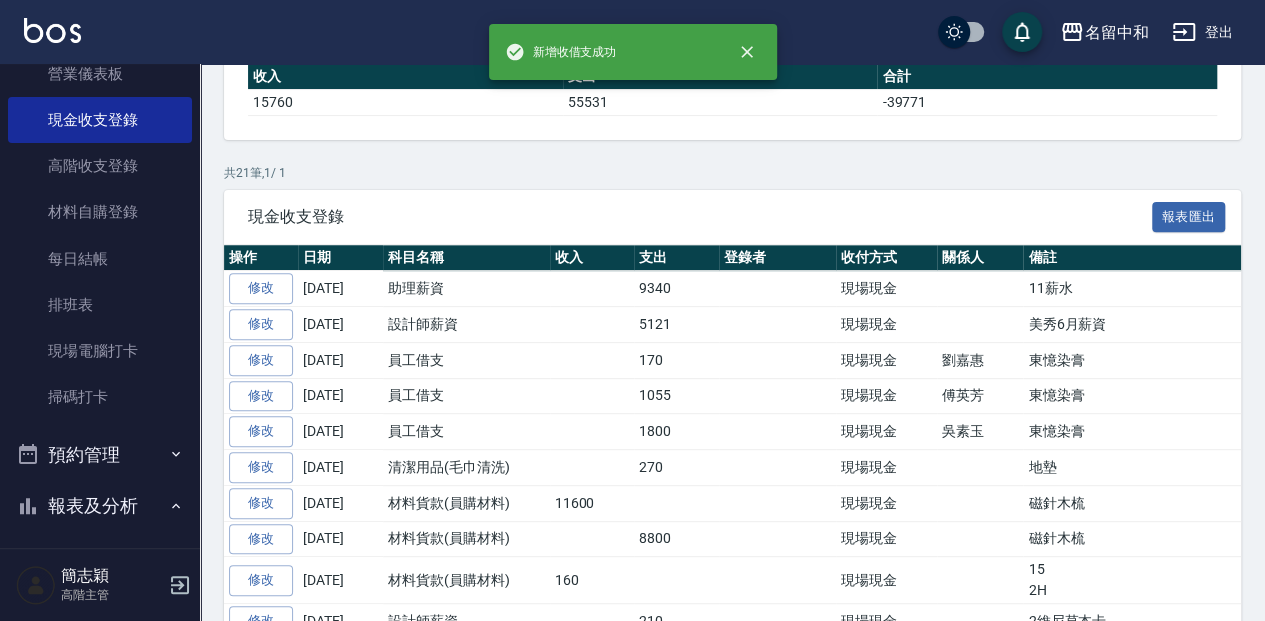 scroll, scrollTop: 0, scrollLeft: 0, axis: both 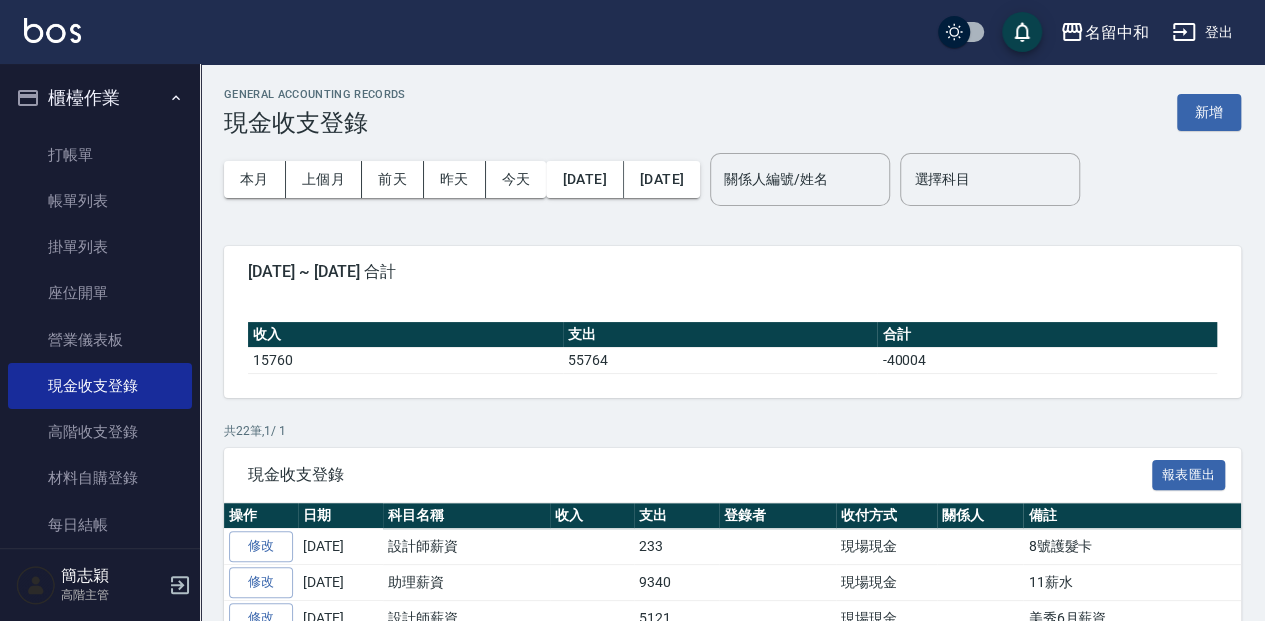 drag, startPoint x: 122, startPoint y: 162, endPoint x: 860, endPoint y: 567, distance: 841.8248 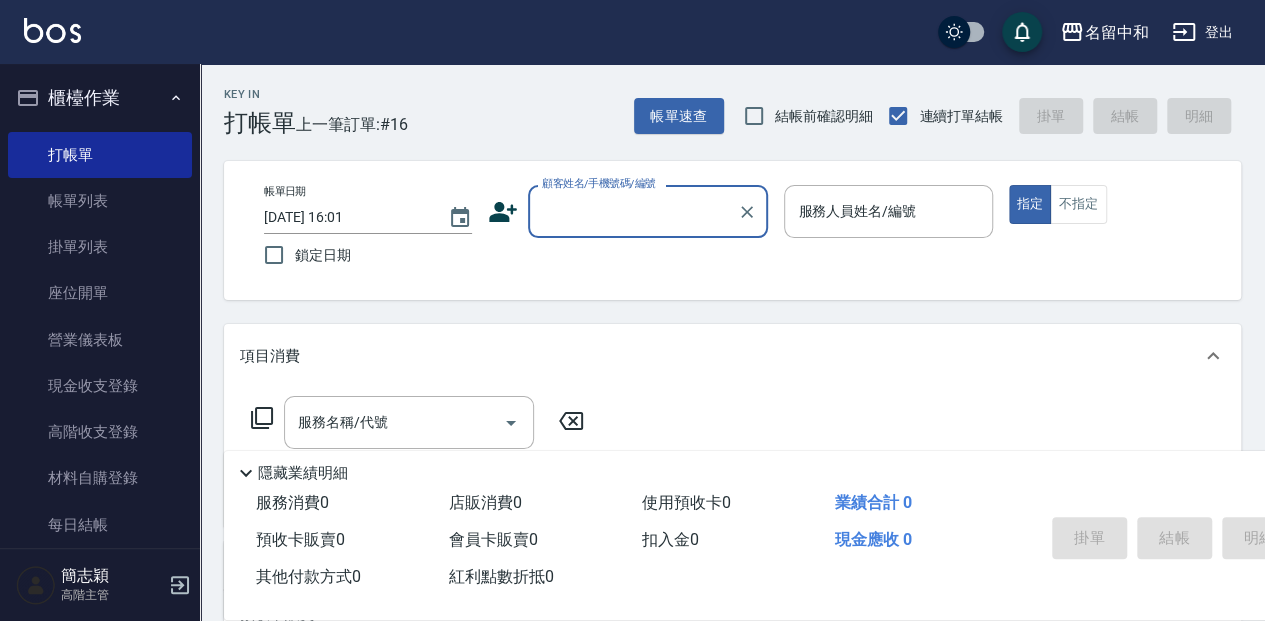 click on "顧客姓名/手機號碼/編號" at bounding box center (633, 211) 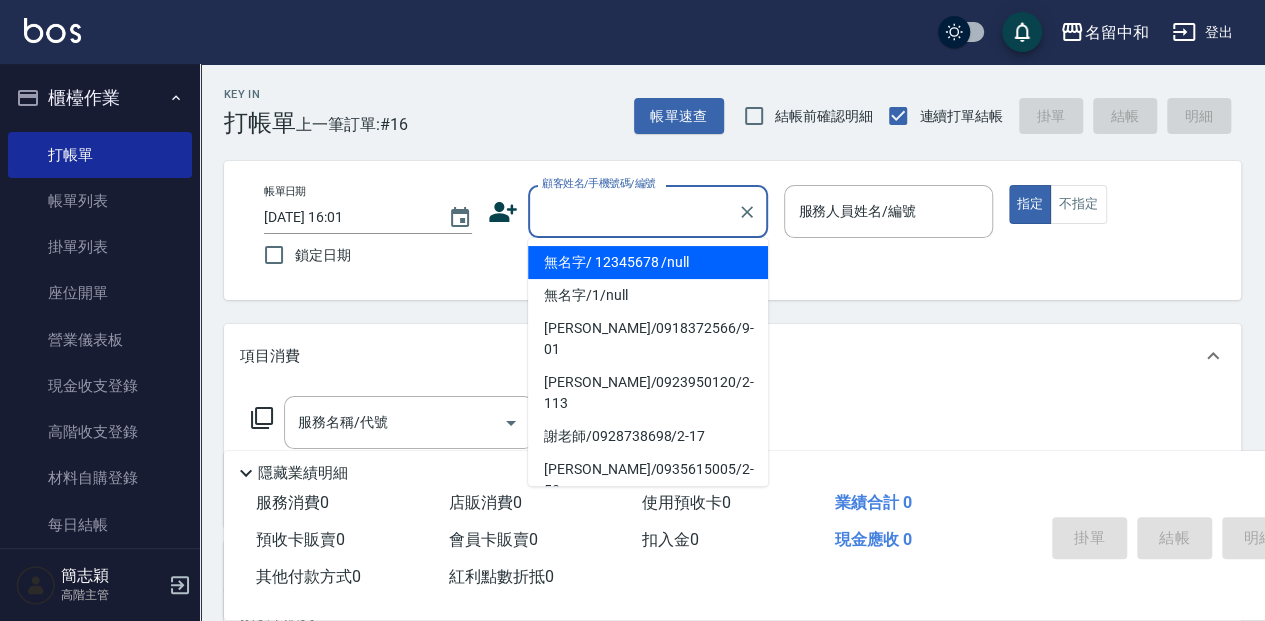 click on "無名字/                                                 12345678                              /null" at bounding box center (648, 262) 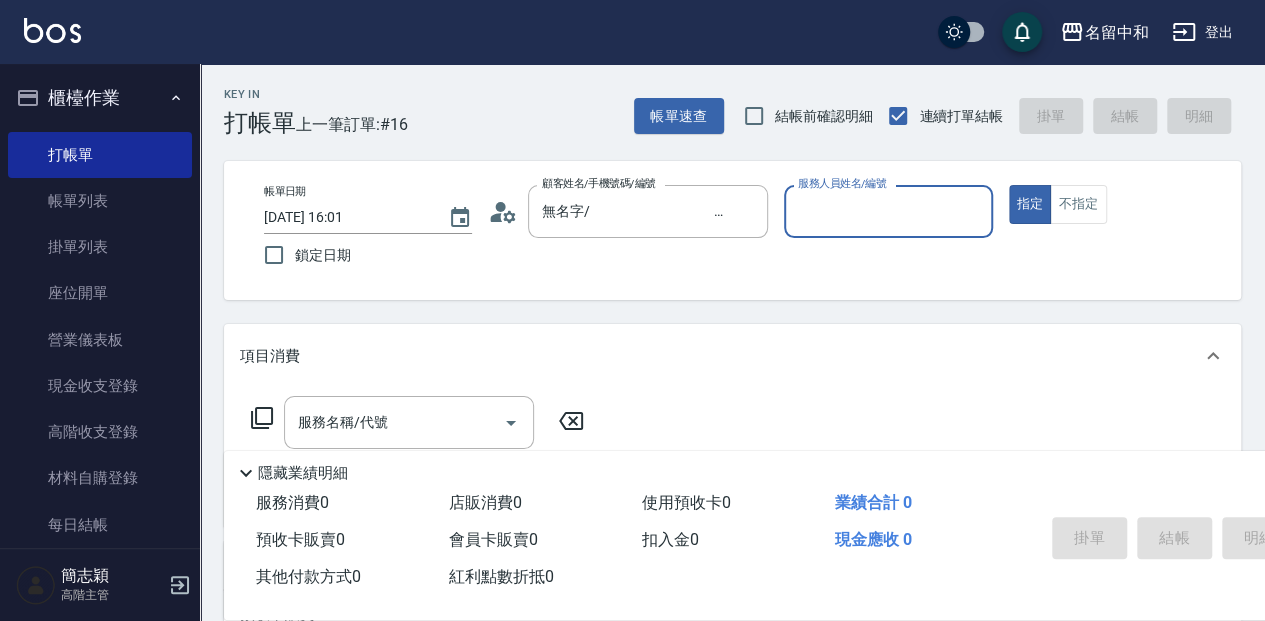 drag, startPoint x: 884, startPoint y: 208, endPoint x: 881, endPoint y: 218, distance: 10.440307 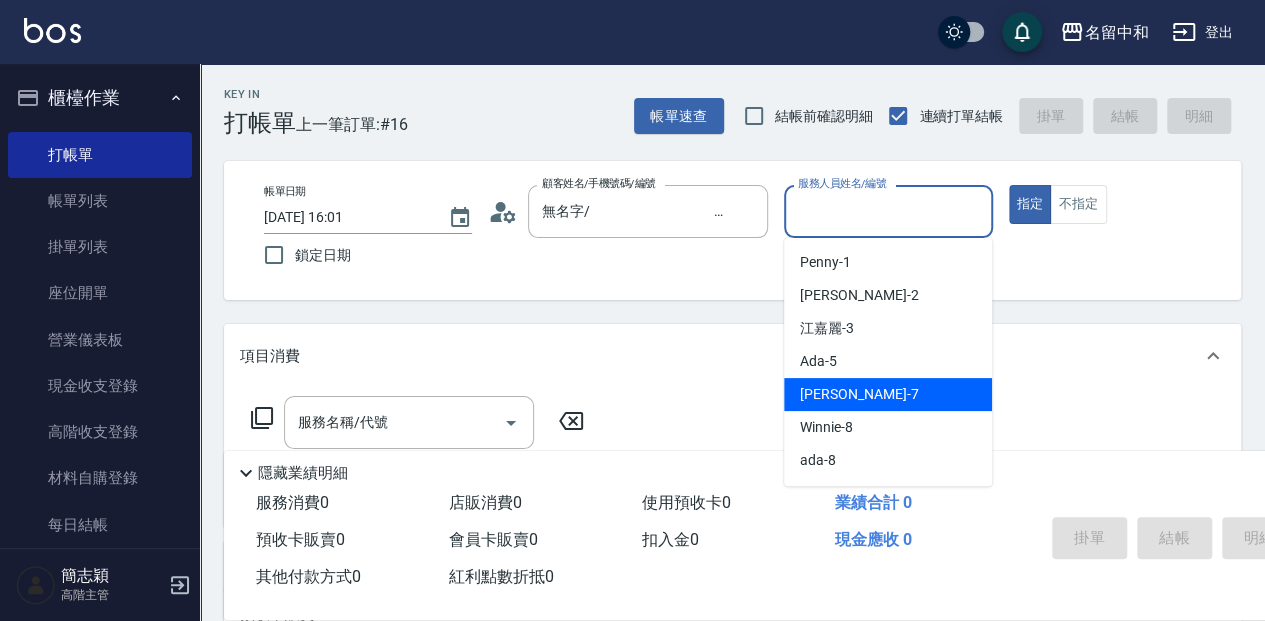 click on "[PERSON_NAME] -7" at bounding box center [859, 394] 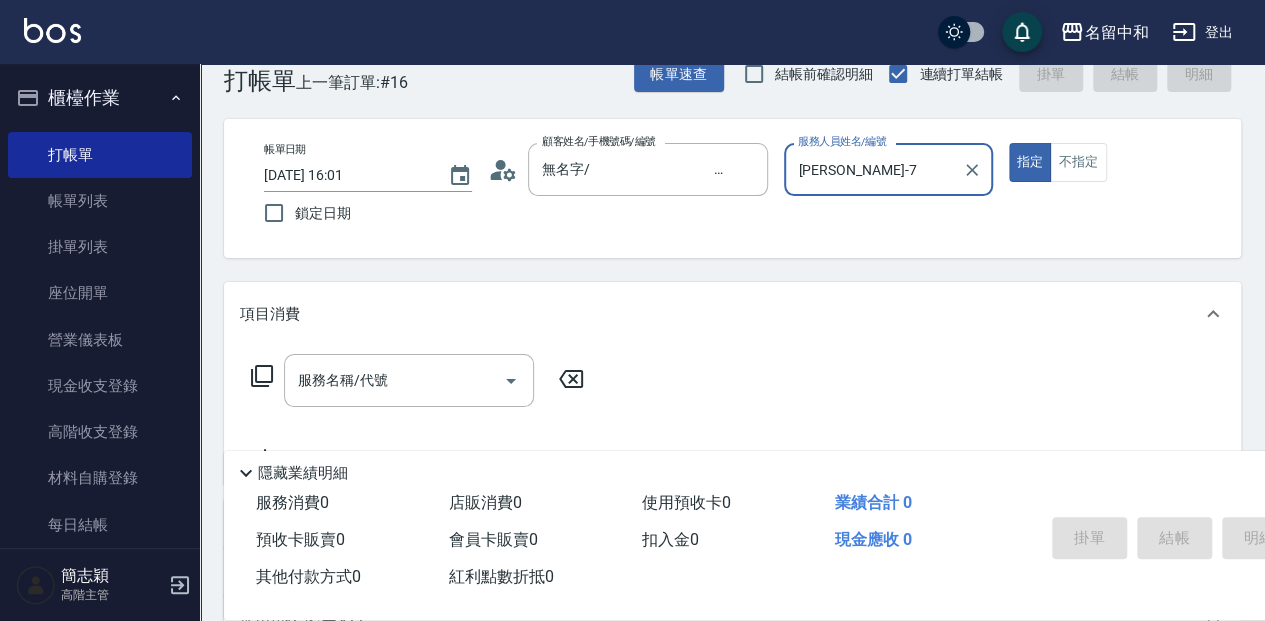 scroll, scrollTop: 66, scrollLeft: 0, axis: vertical 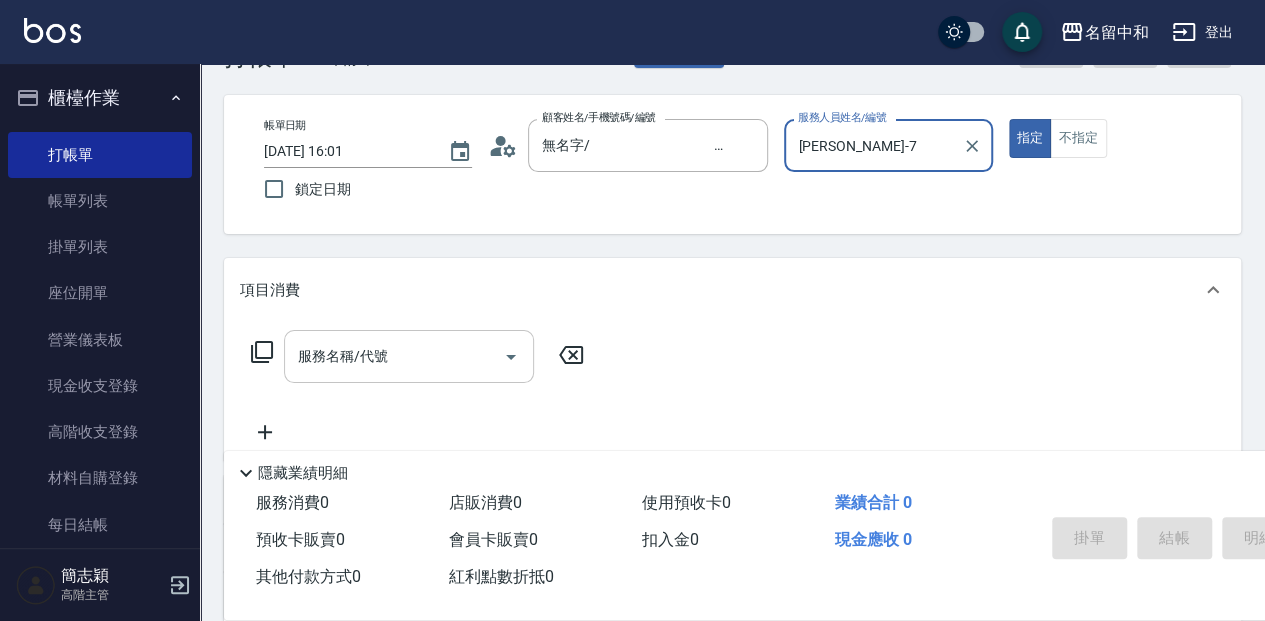 click on "服務名稱/代號" at bounding box center [394, 356] 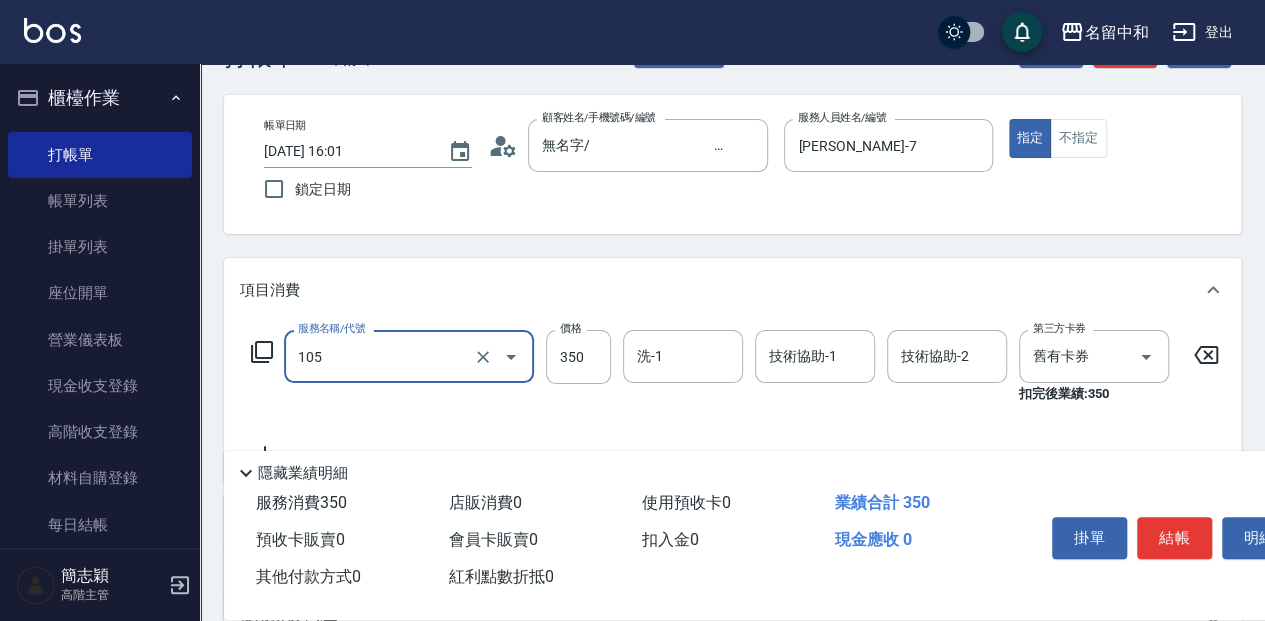 type on "新草本單次(105)" 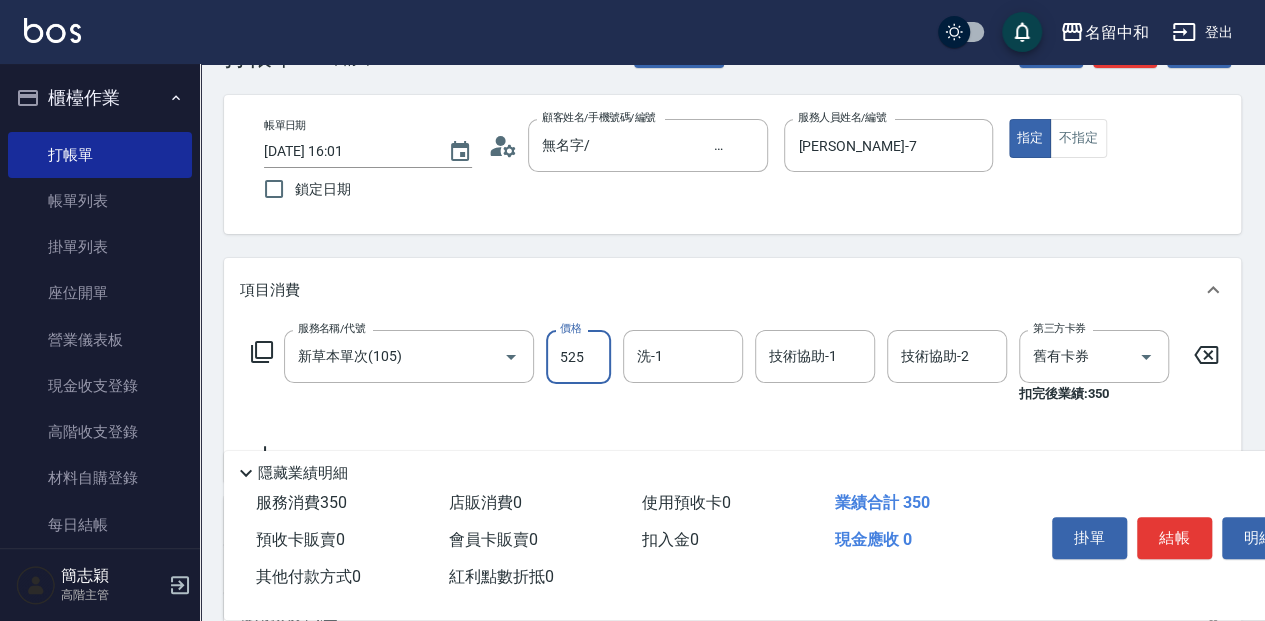 type on "525" 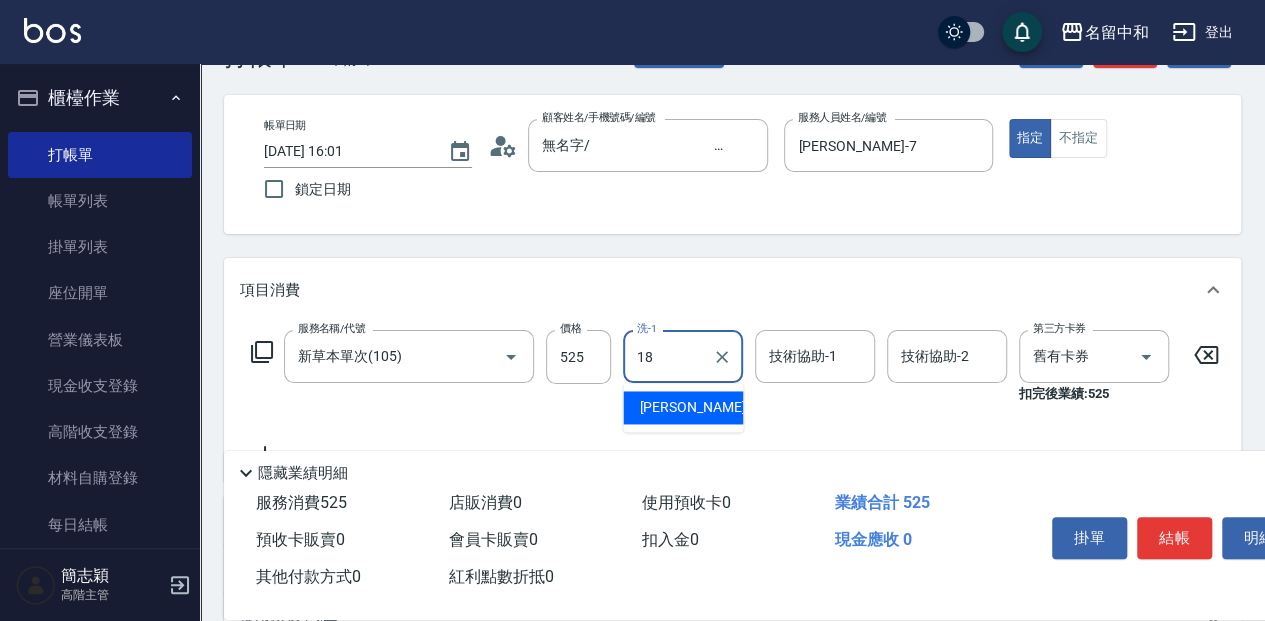 type on "[PERSON_NAME]-18" 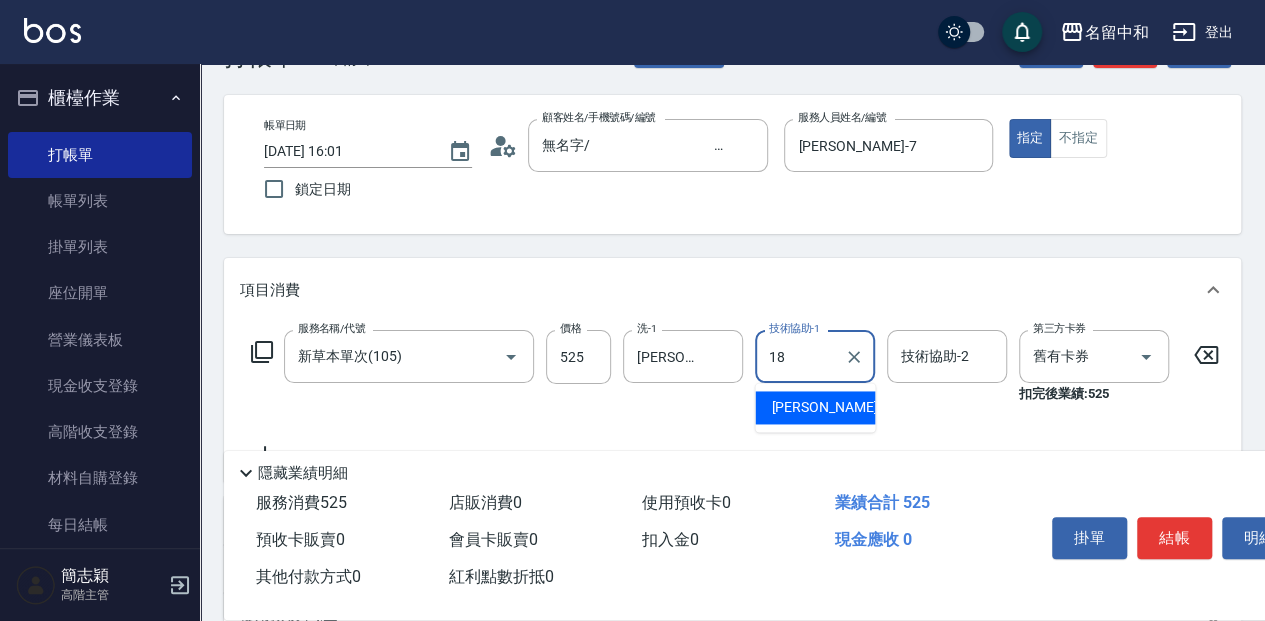 type on "[PERSON_NAME]-18" 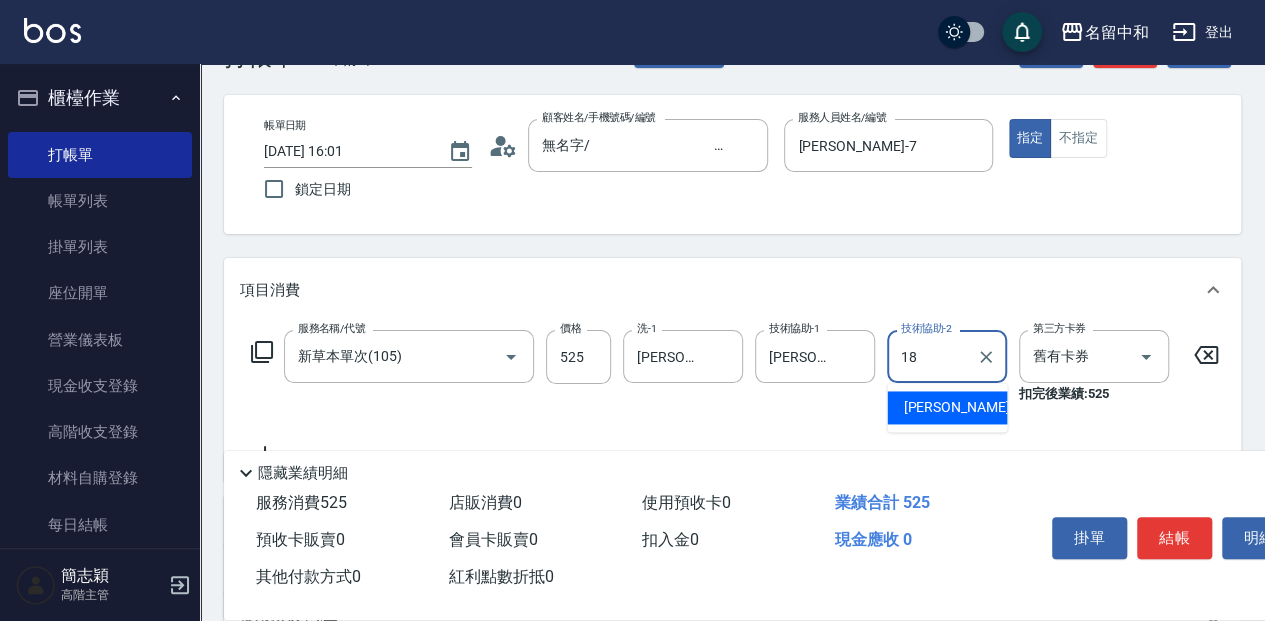 type on "[PERSON_NAME]-18" 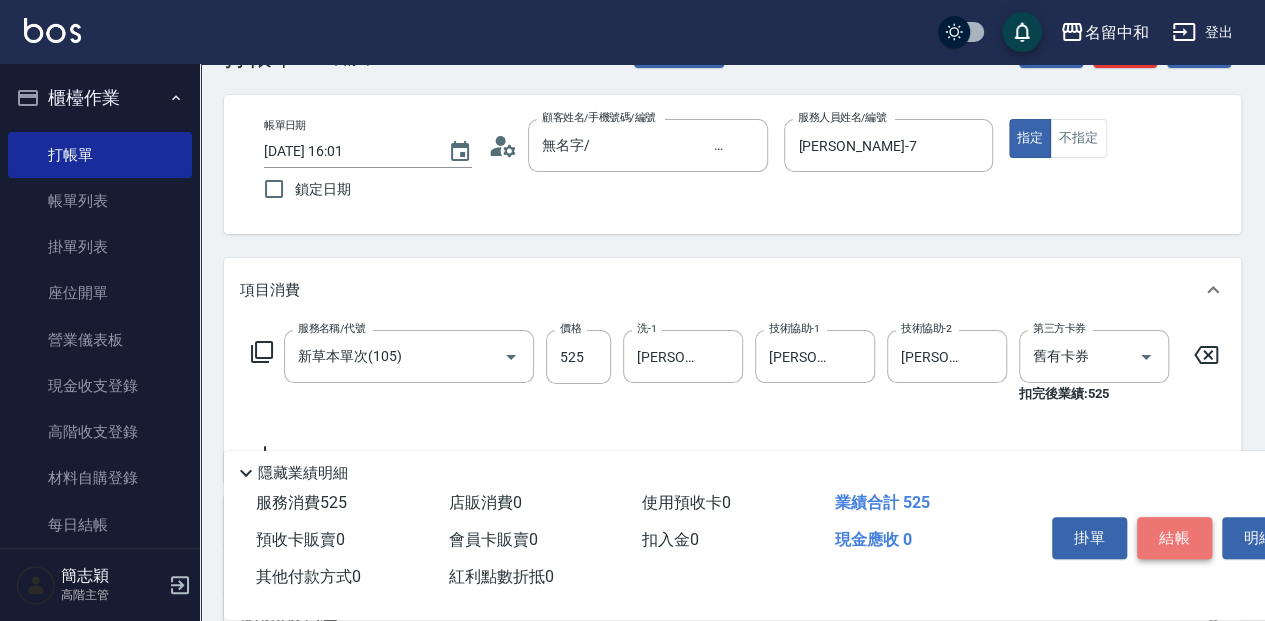 click on "結帳" at bounding box center (1174, 538) 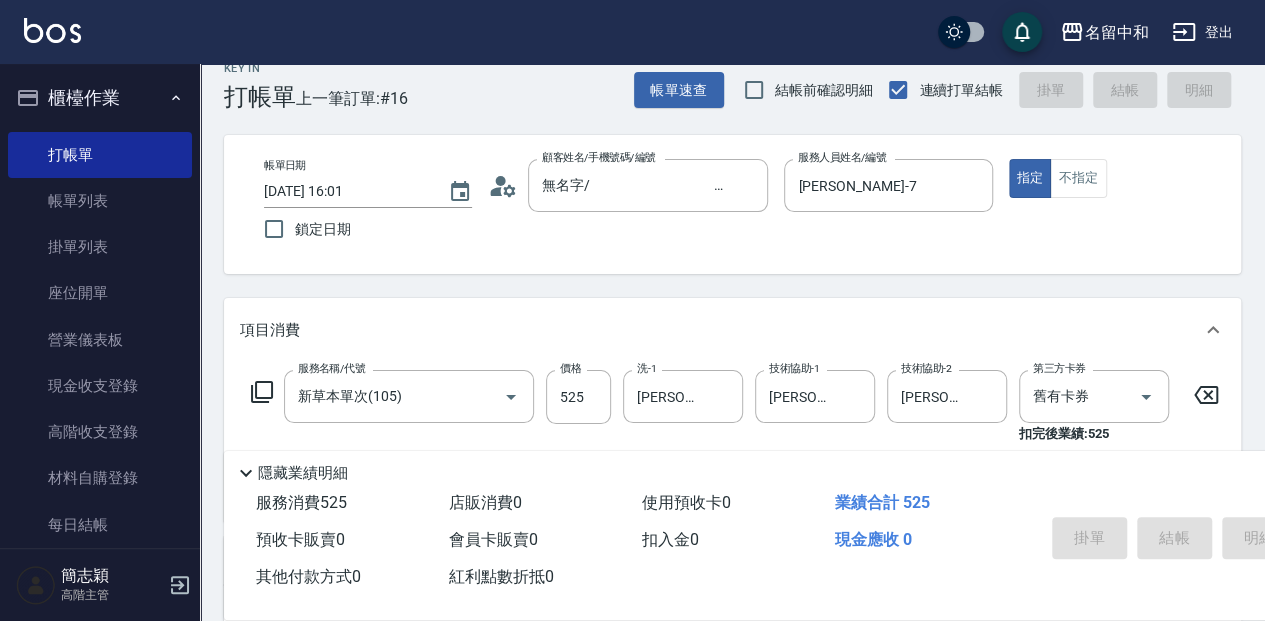 scroll, scrollTop: 0, scrollLeft: 0, axis: both 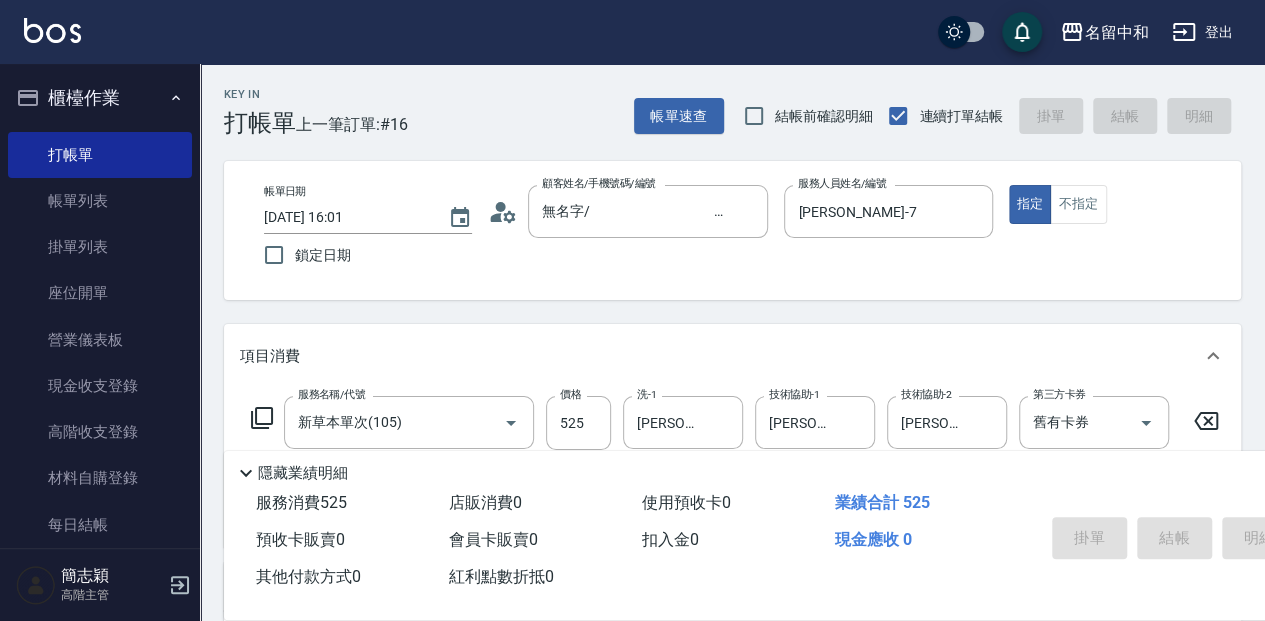 type 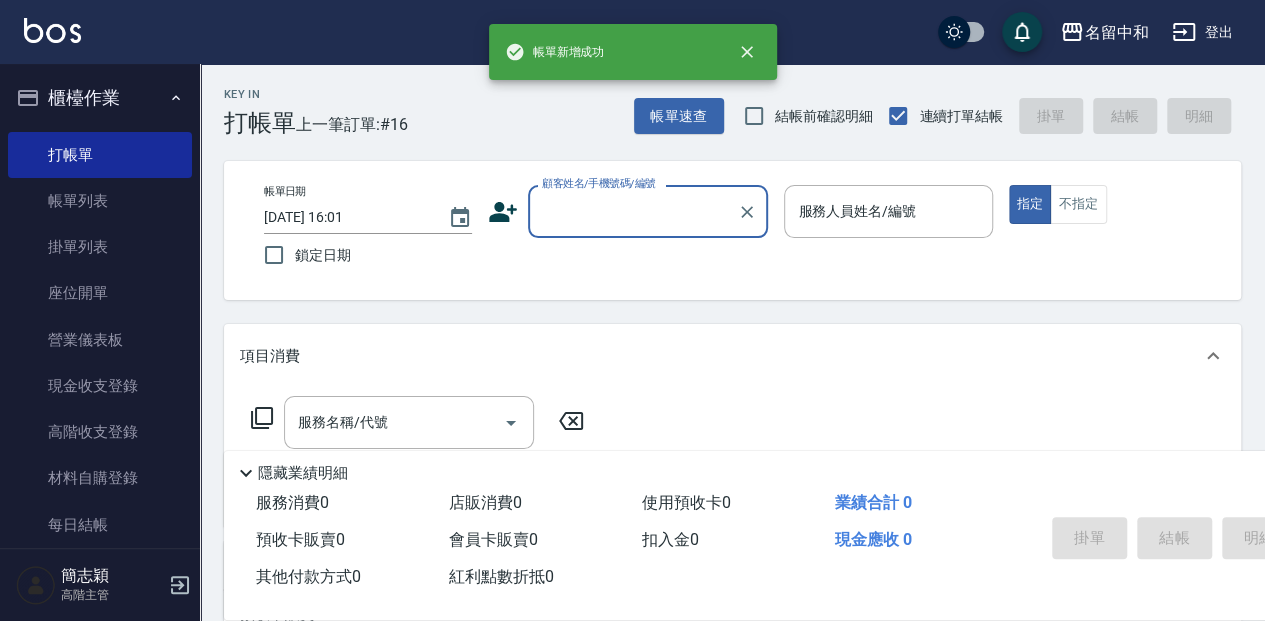 scroll, scrollTop: 0, scrollLeft: 0, axis: both 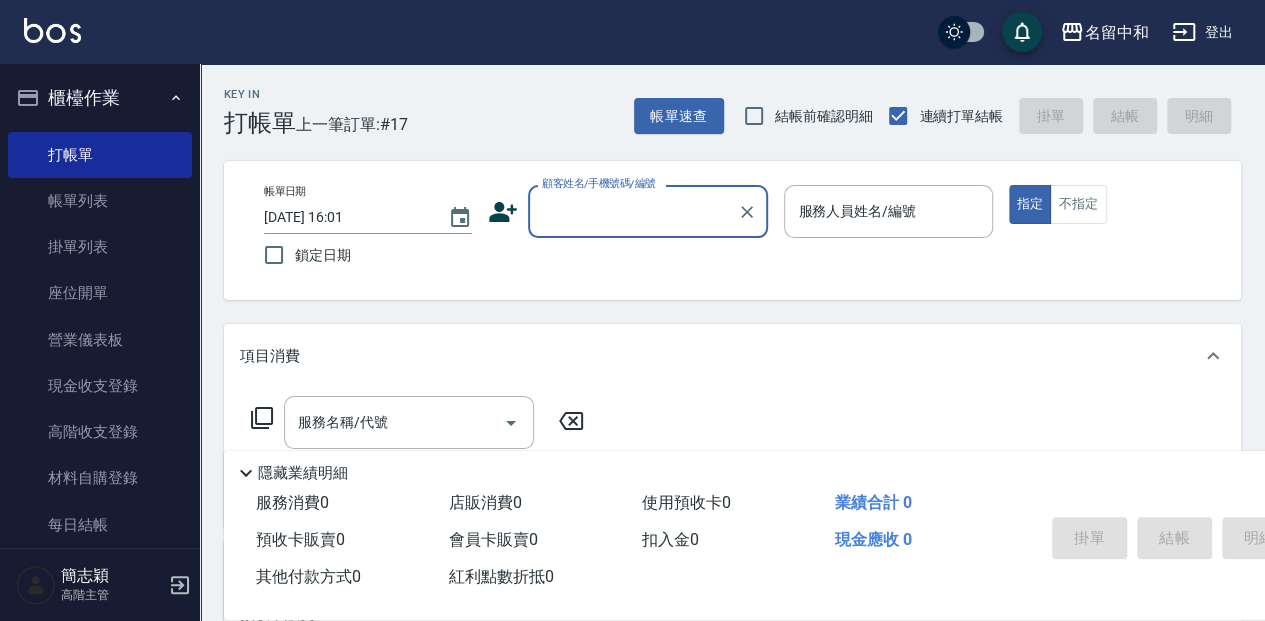 click on "顧客姓名/手機號碼/編號" 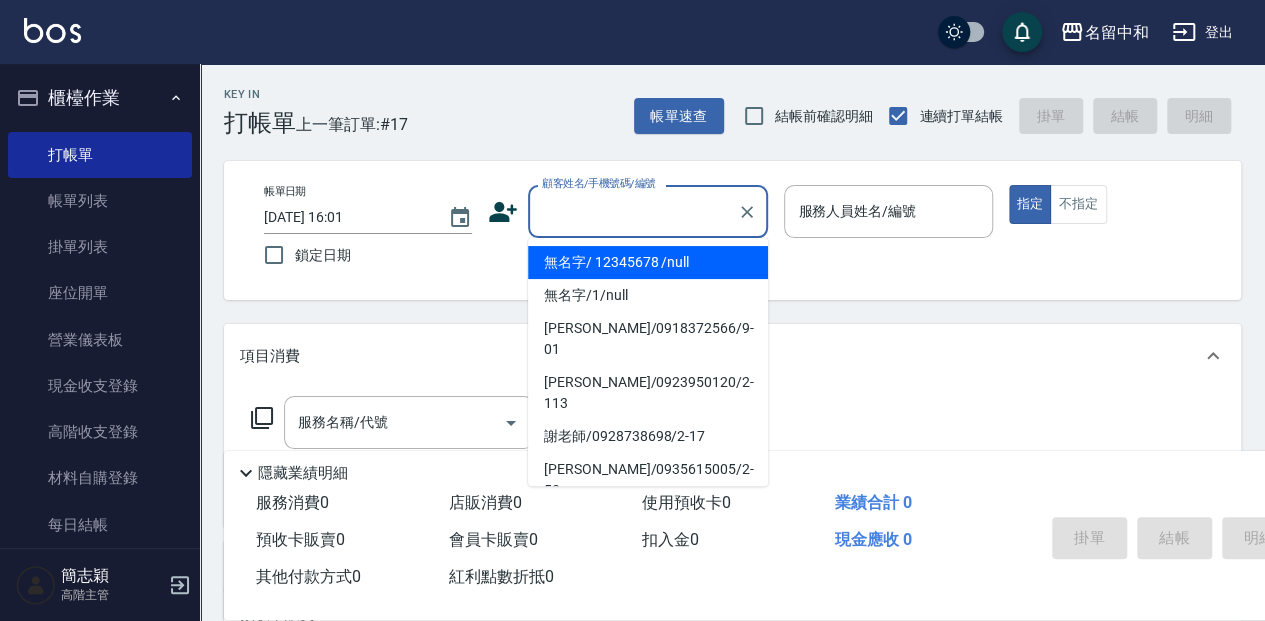 drag, startPoint x: 590, startPoint y: 266, endPoint x: 833, endPoint y: 247, distance: 243.74167 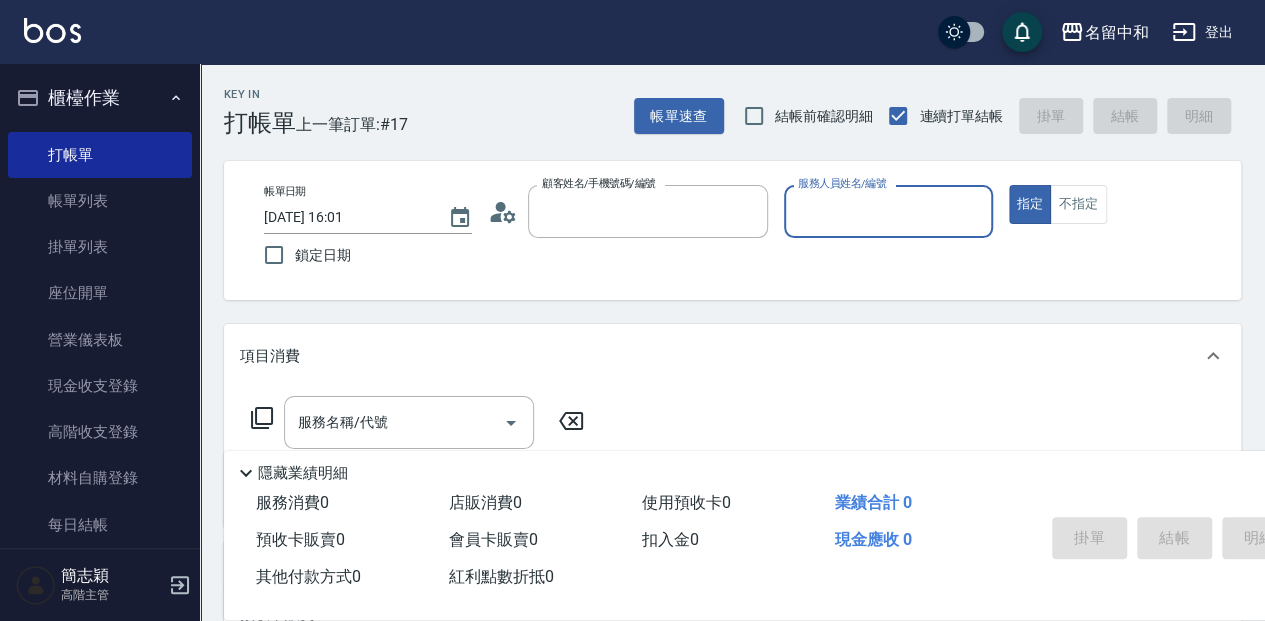 type on "無名字/                                                 12345678                              /null" 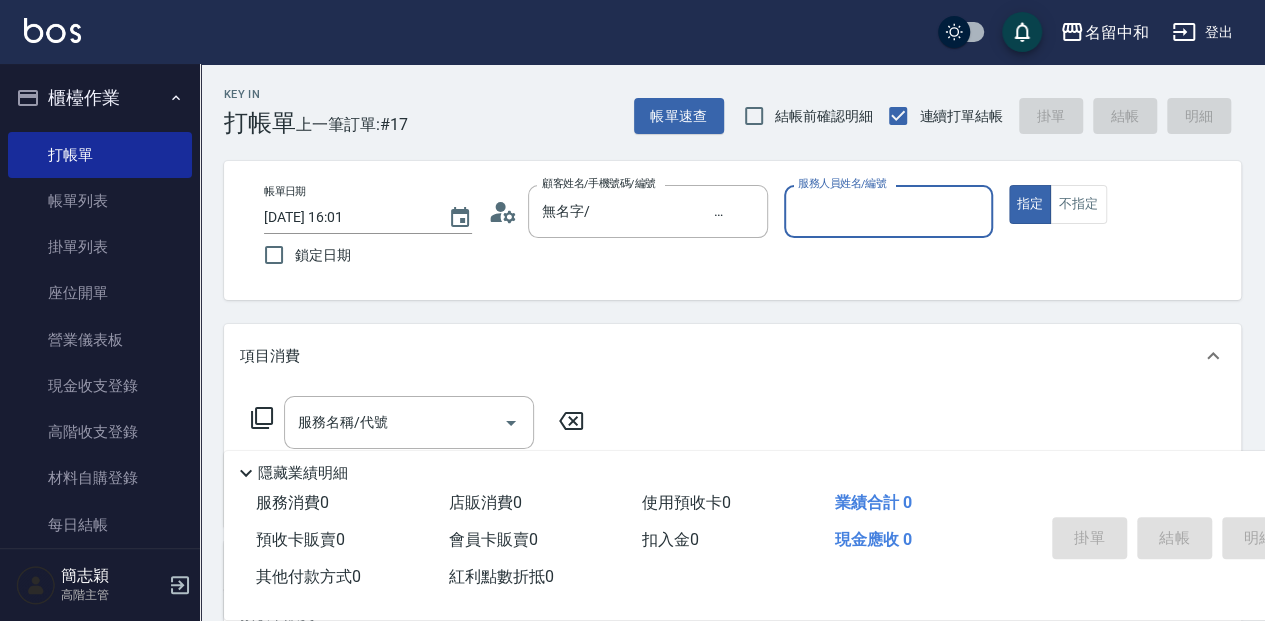 click on "服務人員姓名/編號" at bounding box center [888, 211] 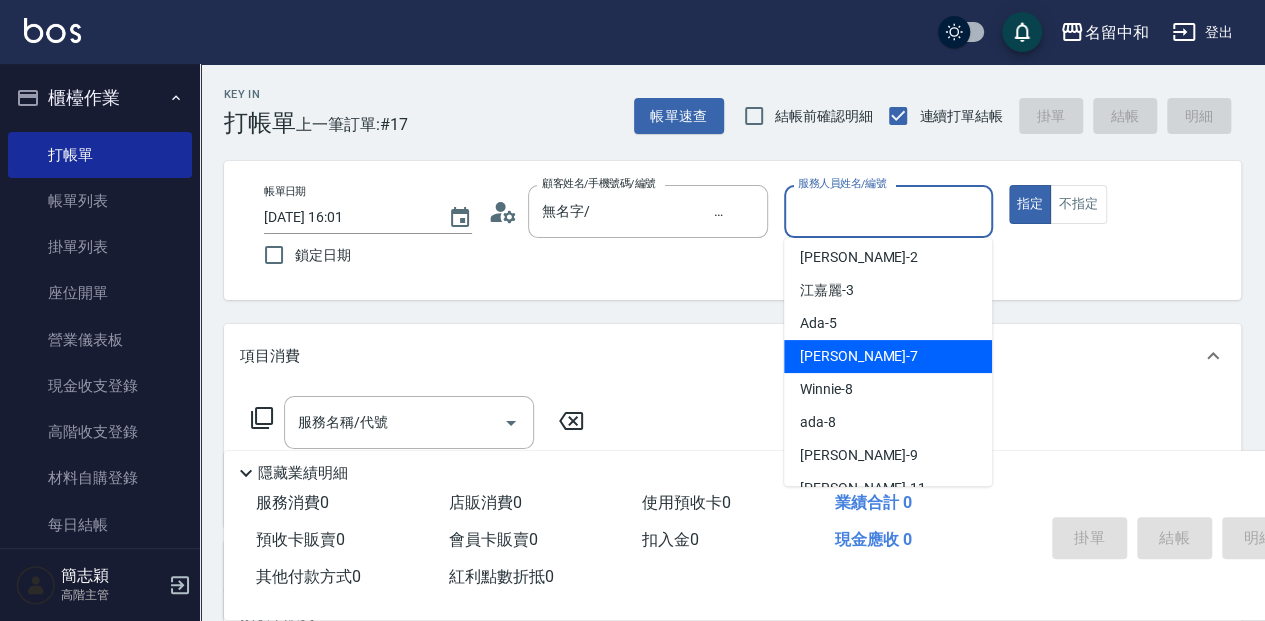 scroll, scrollTop: 66, scrollLeft: 0, axis: vertical 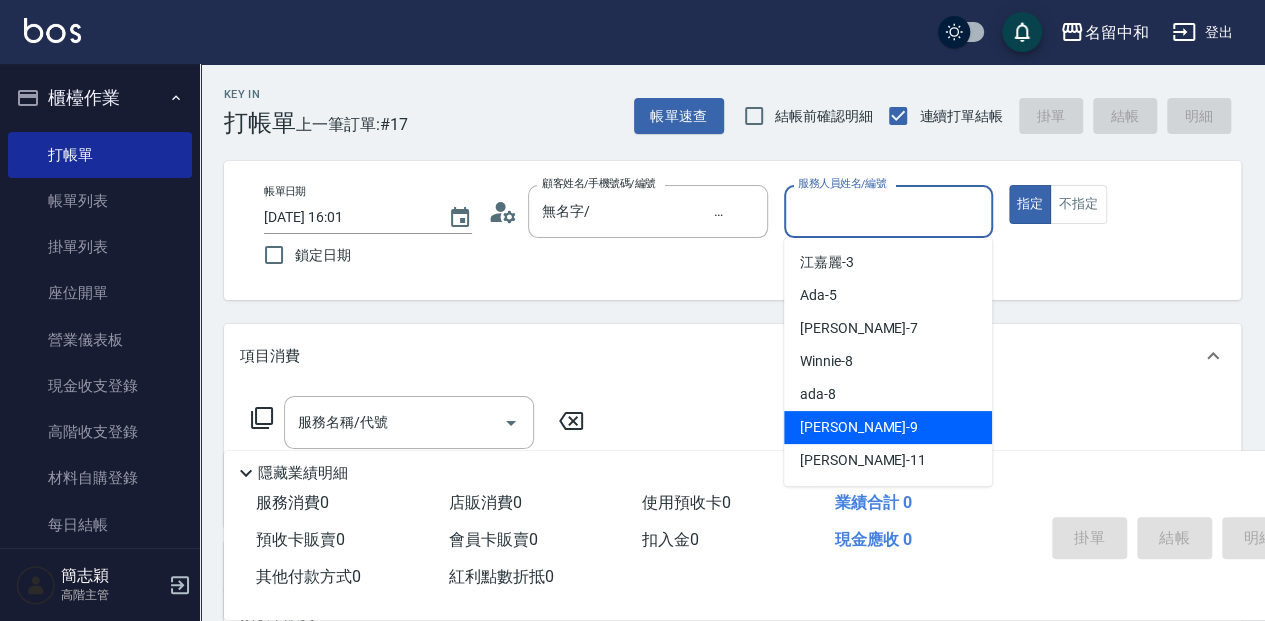 click on "[PERSON_NAME] -9" at bounding box center (888, 427) 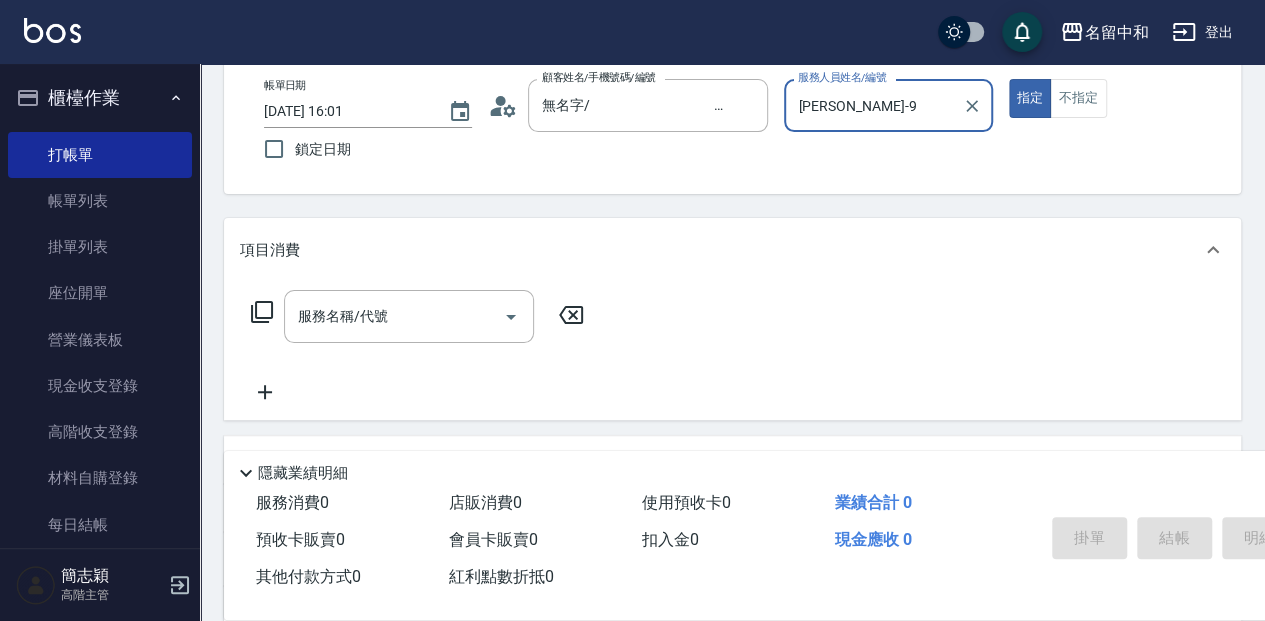 scroll, scrollTop: 133, scrollLeft: 0, axis: vertical 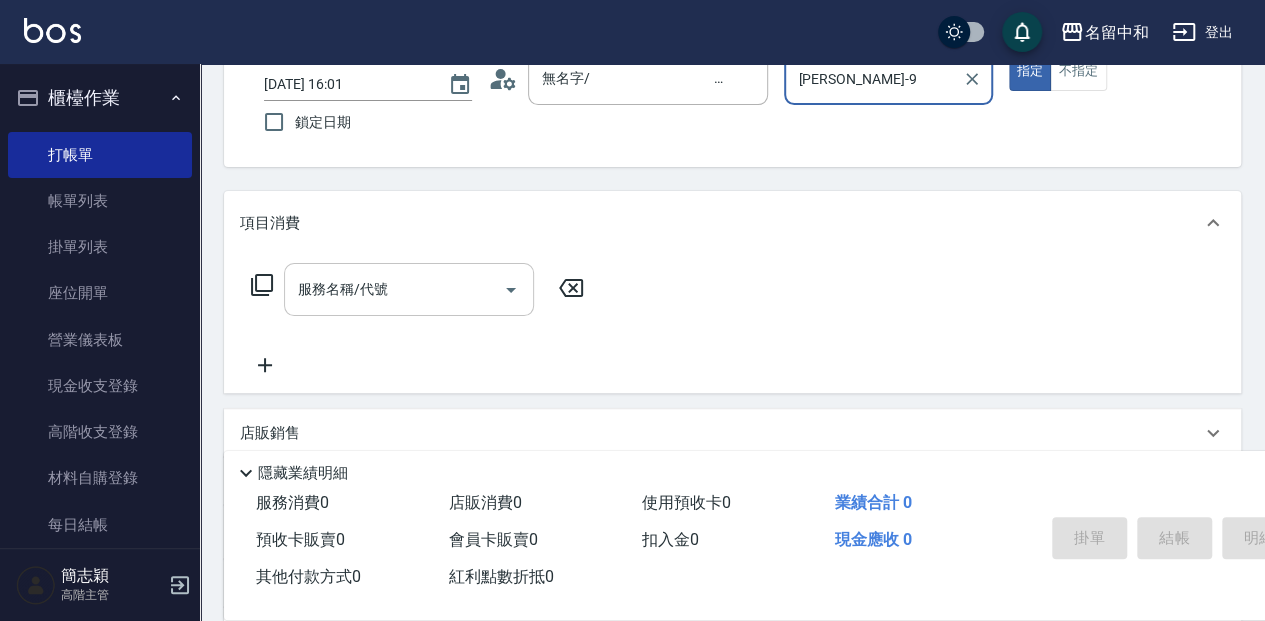 click on "服務名稱/代號 服務名稱/代號" at bounding box center [409, 289] 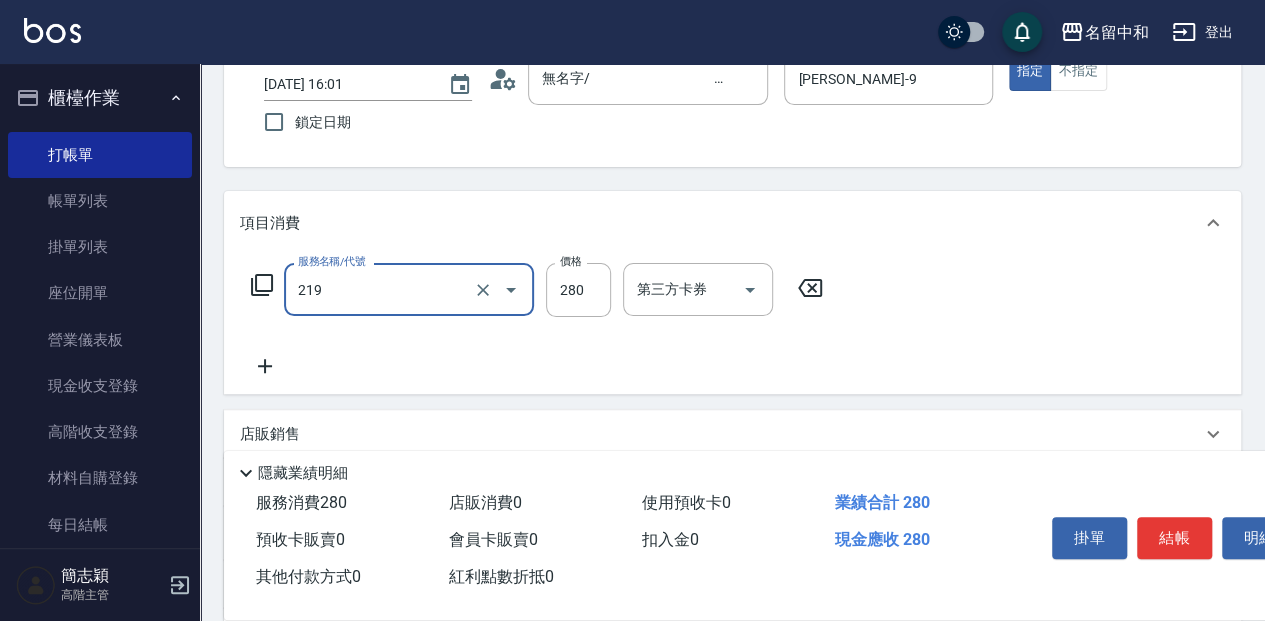 type on "洗髮280(219)" 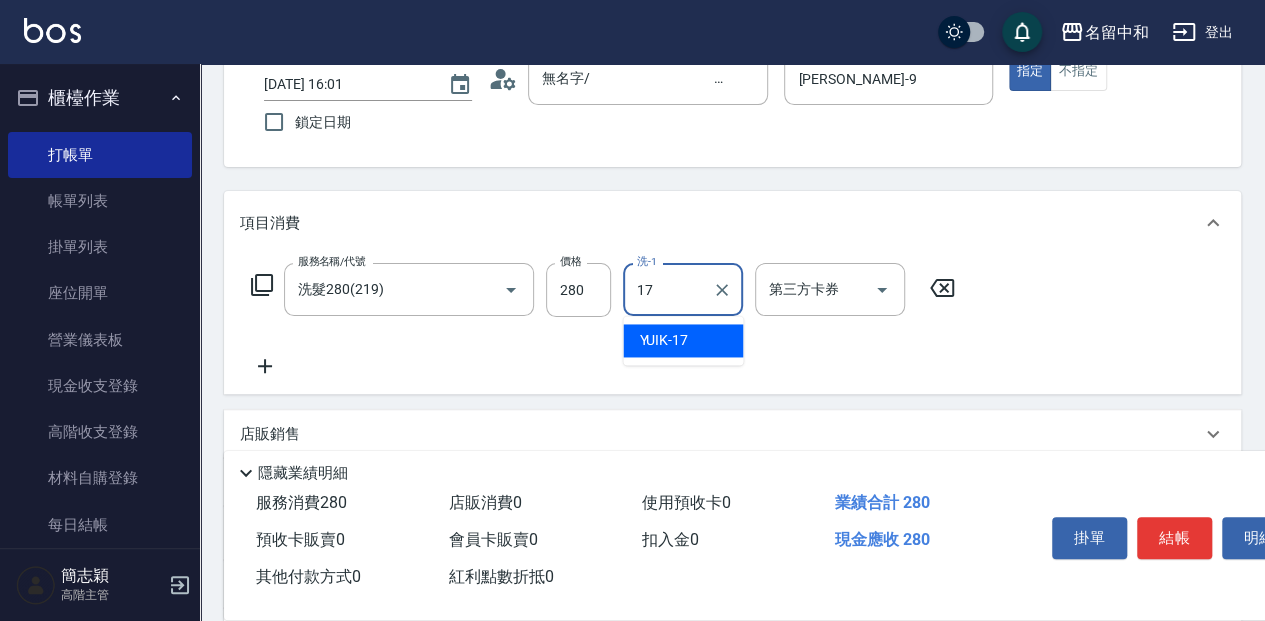 type on "YUIK-17" 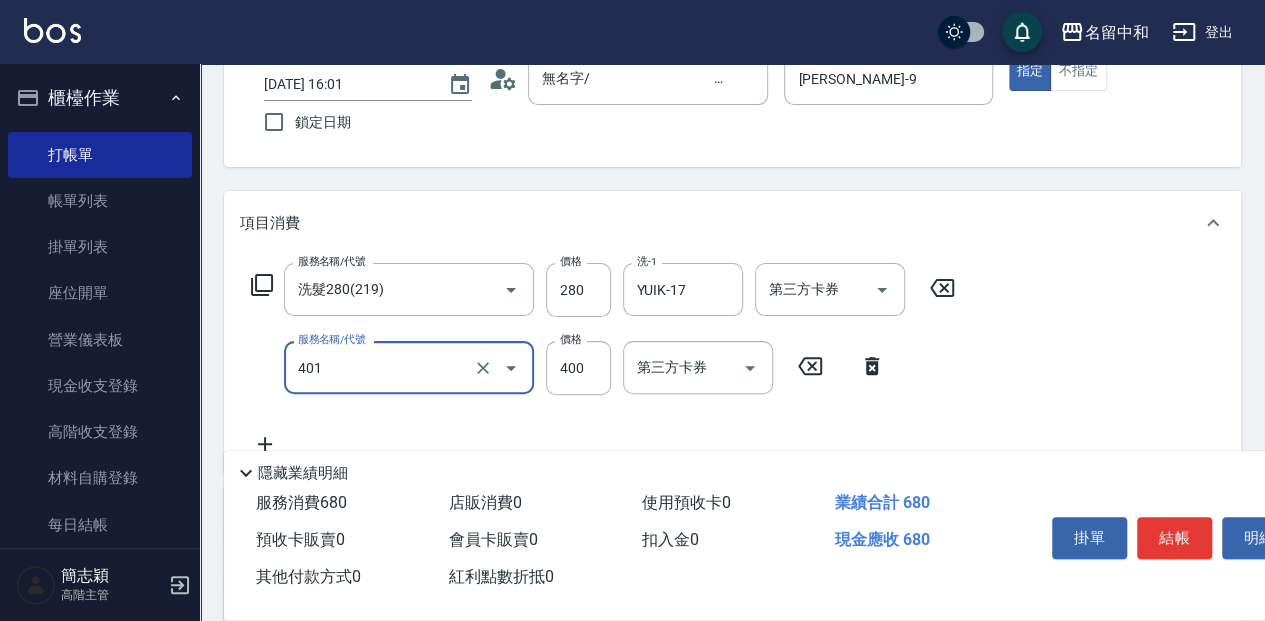 type on "剪髮(400)(401)" 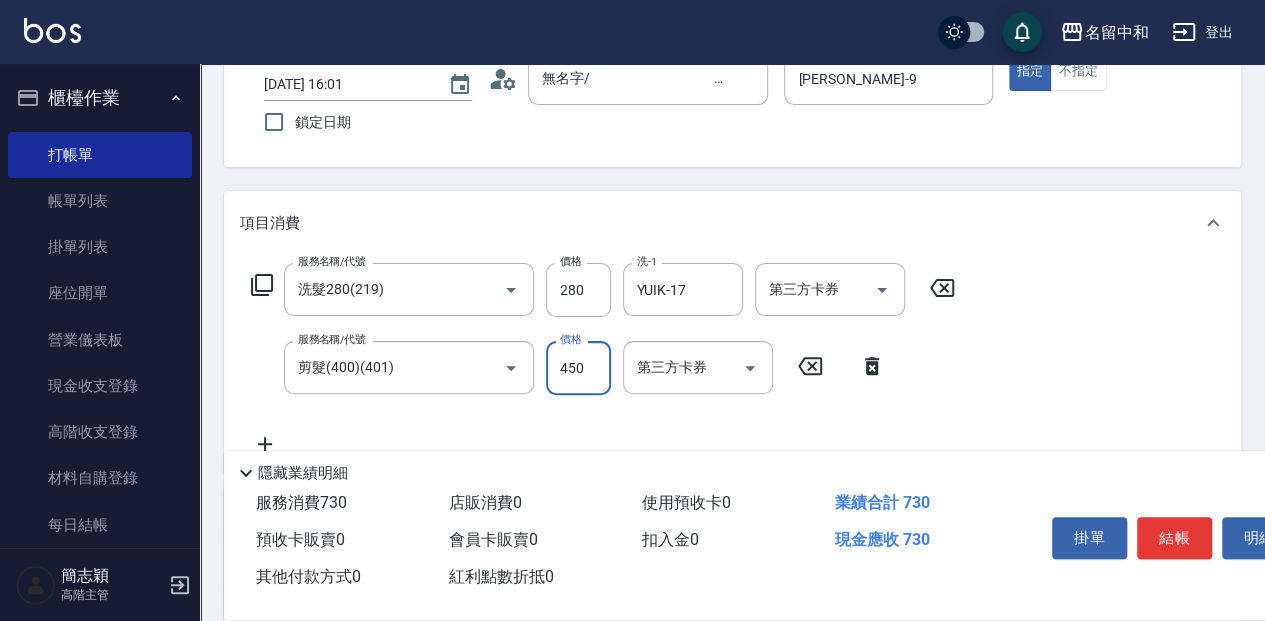 type on "450" 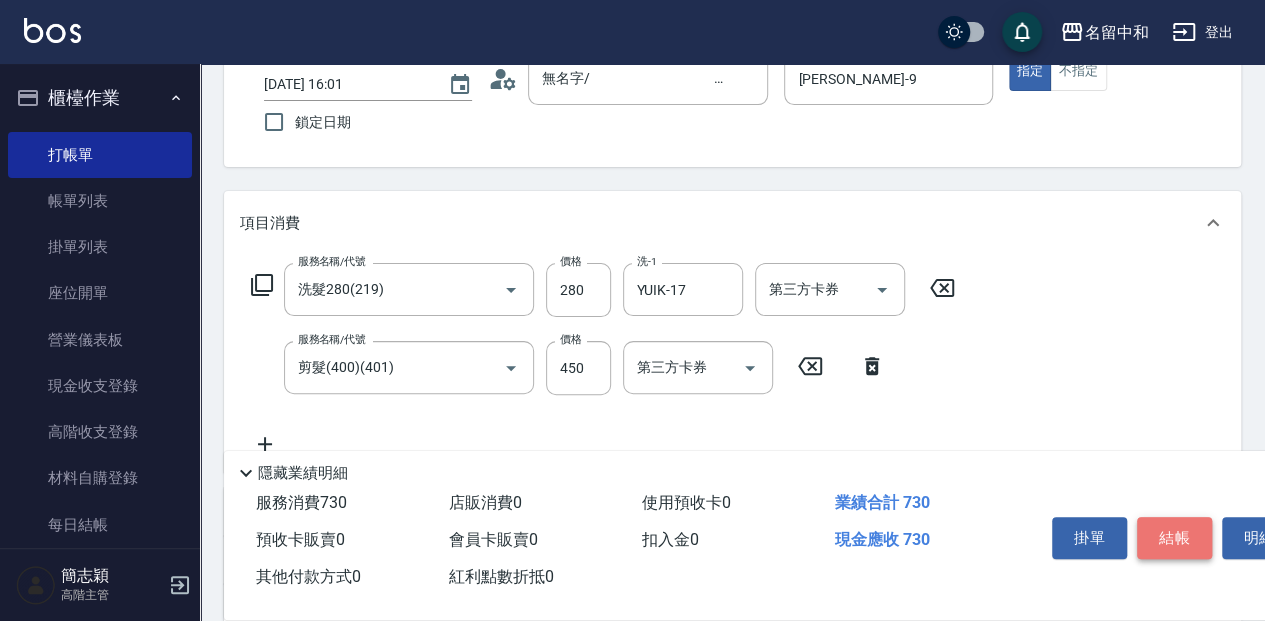 click on "結帳" at bounding box center [1174, 538] 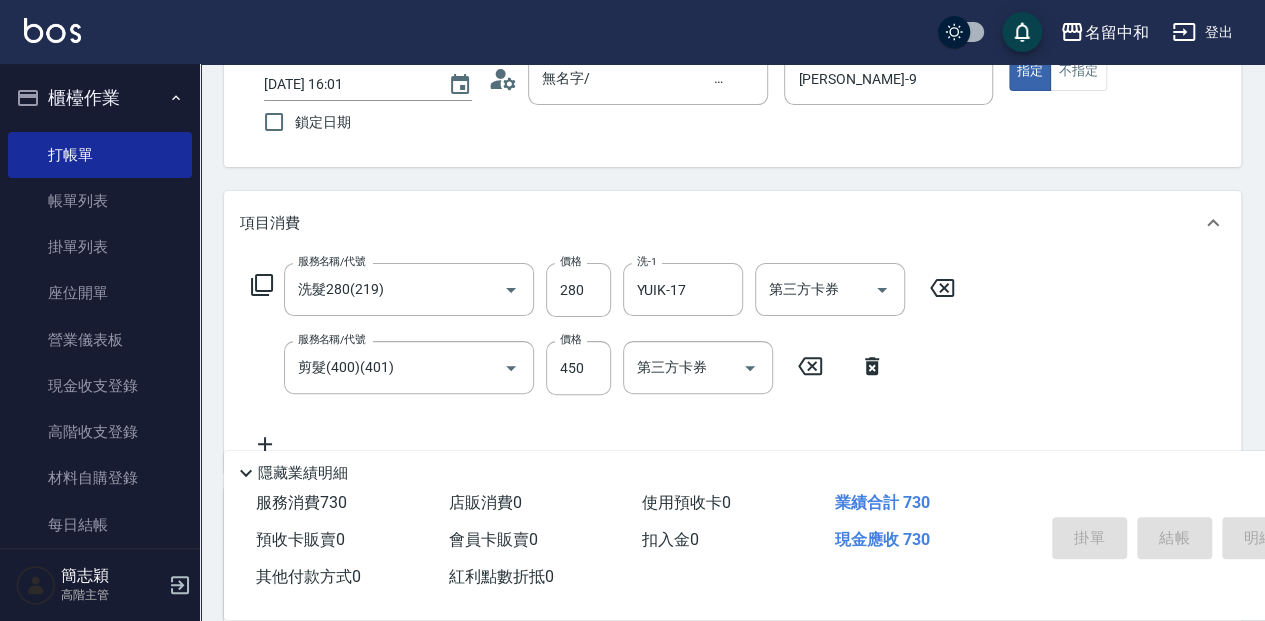 type on "[DATE] 16:02" 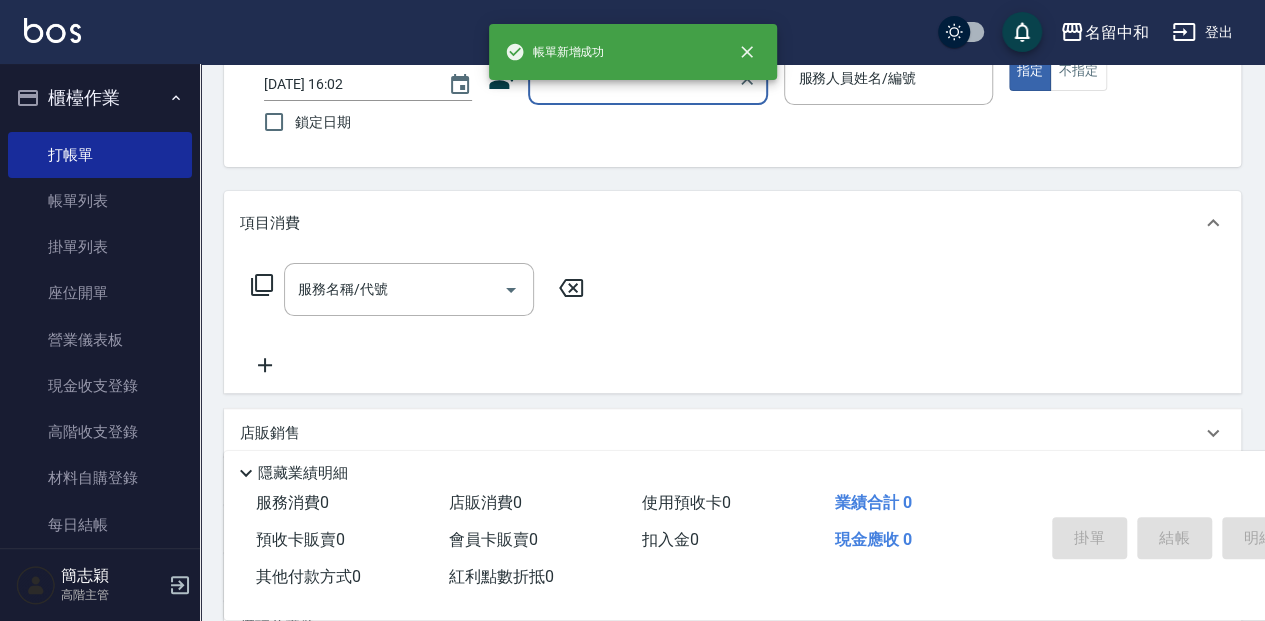 scroll, scrollTop: 0, scrollLeft: 0, axis: both 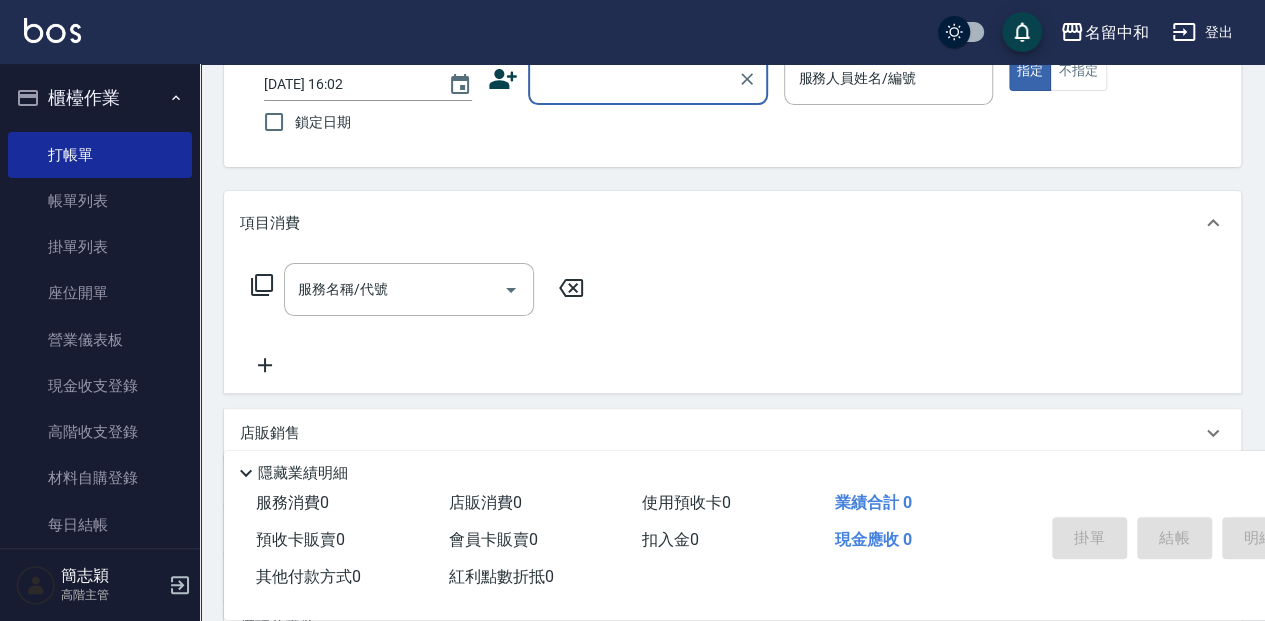 click on "顧客姓名/手機號碼/編號" at bounding box center [633, 78] 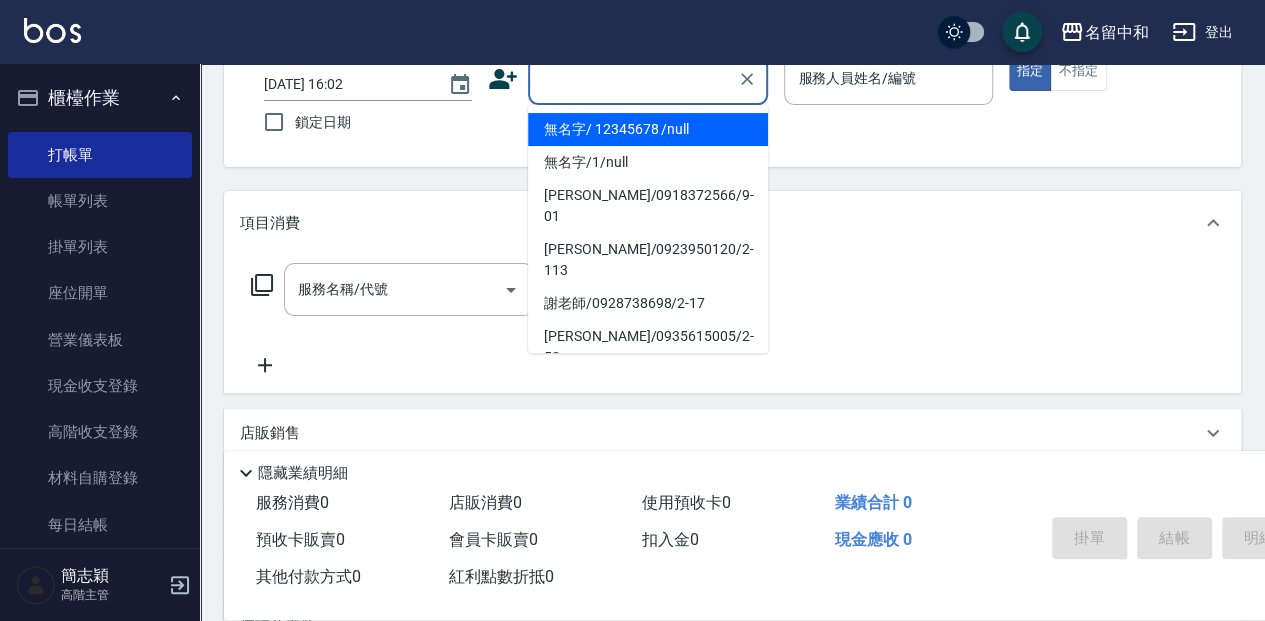drag, startPoint x: 633, startPoint y: 128, endPoint x: 916, endPoint y: 106, distance: 283.85382 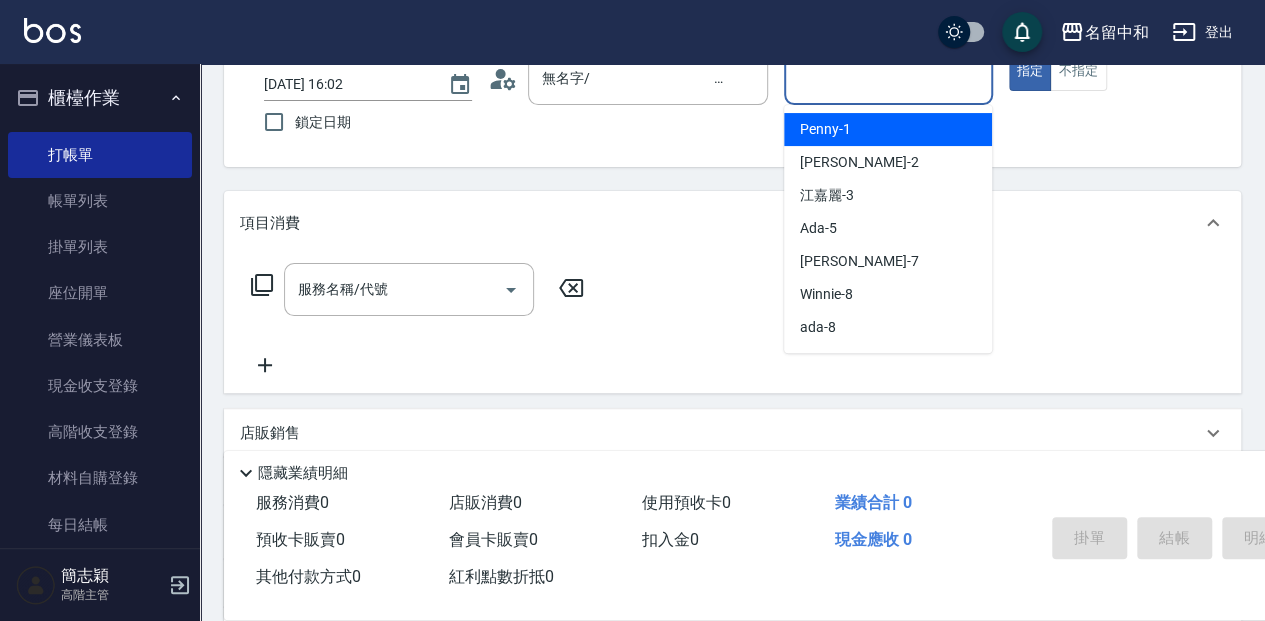 click on "服務人員姓名/編號" at bounding box center (888, 78) 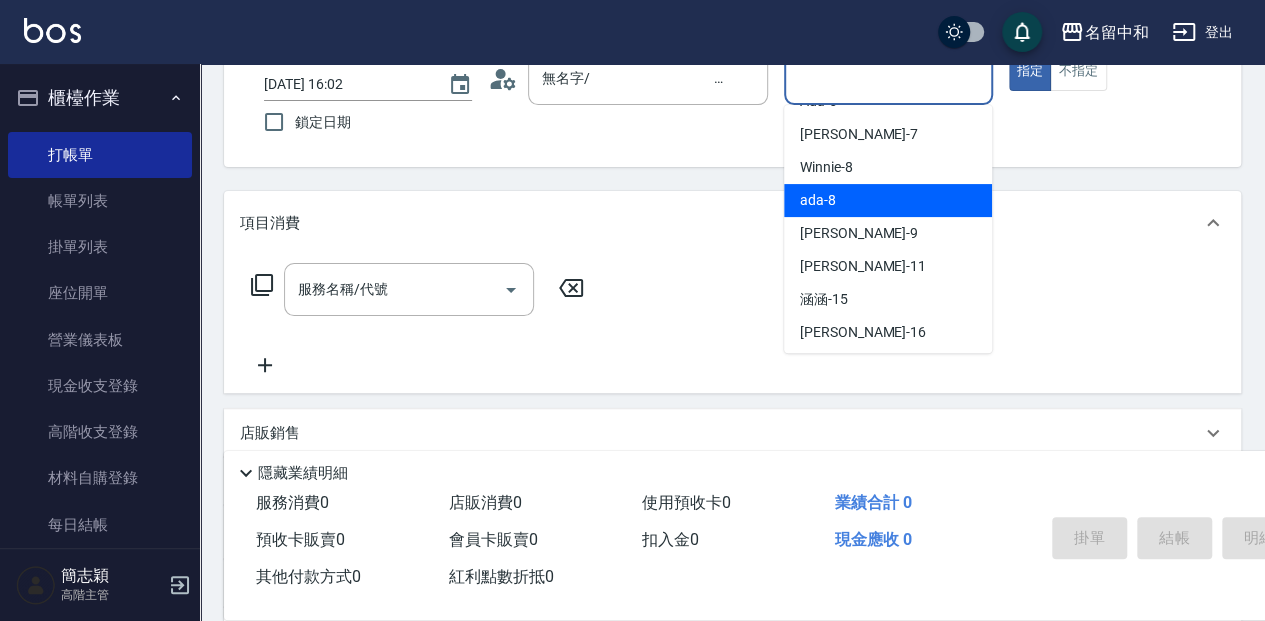 scroll, scrollTop: 133, scrollLeft: 0, axis: vertical 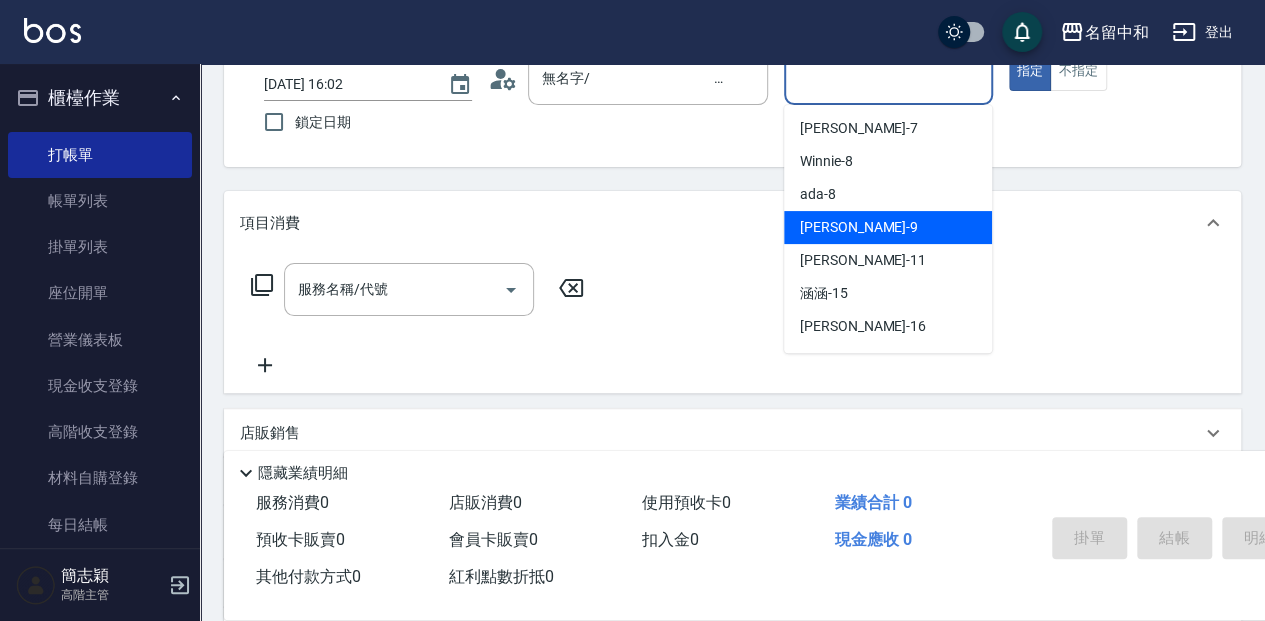 click on "[PERSON_NAME] -9" at bounding box center (888, 227) 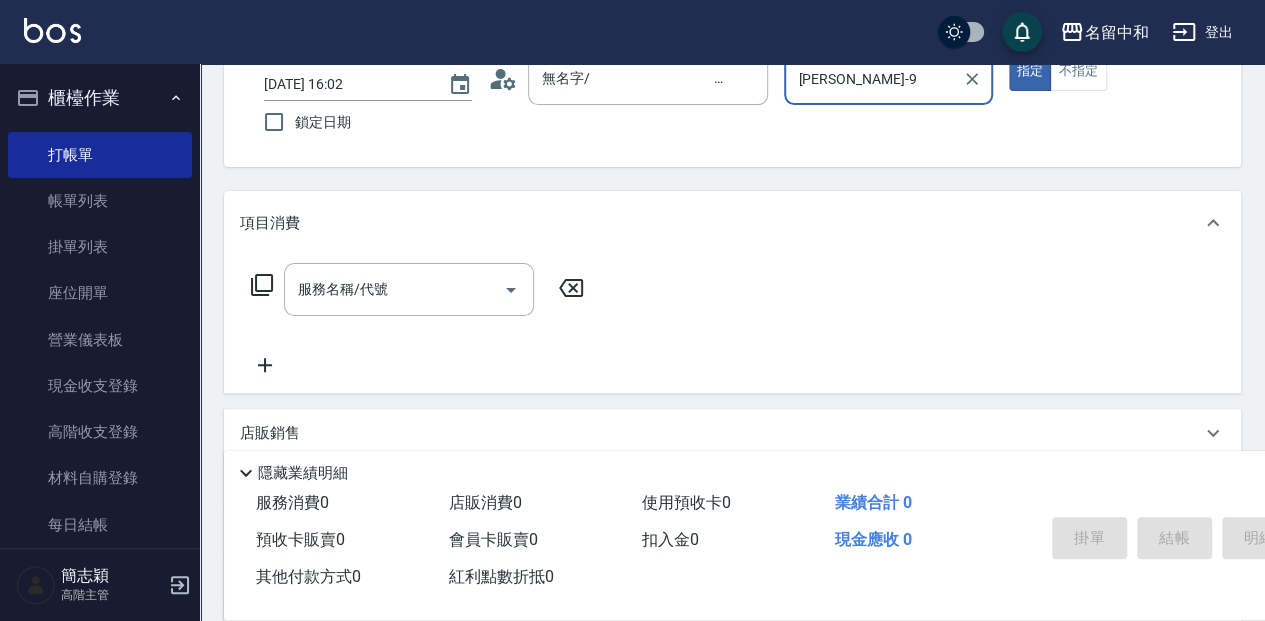 drag, startPoint x: 426, startPoint y: 310, endPoint x: 645, endPoint y: 292, distance: 219.73848 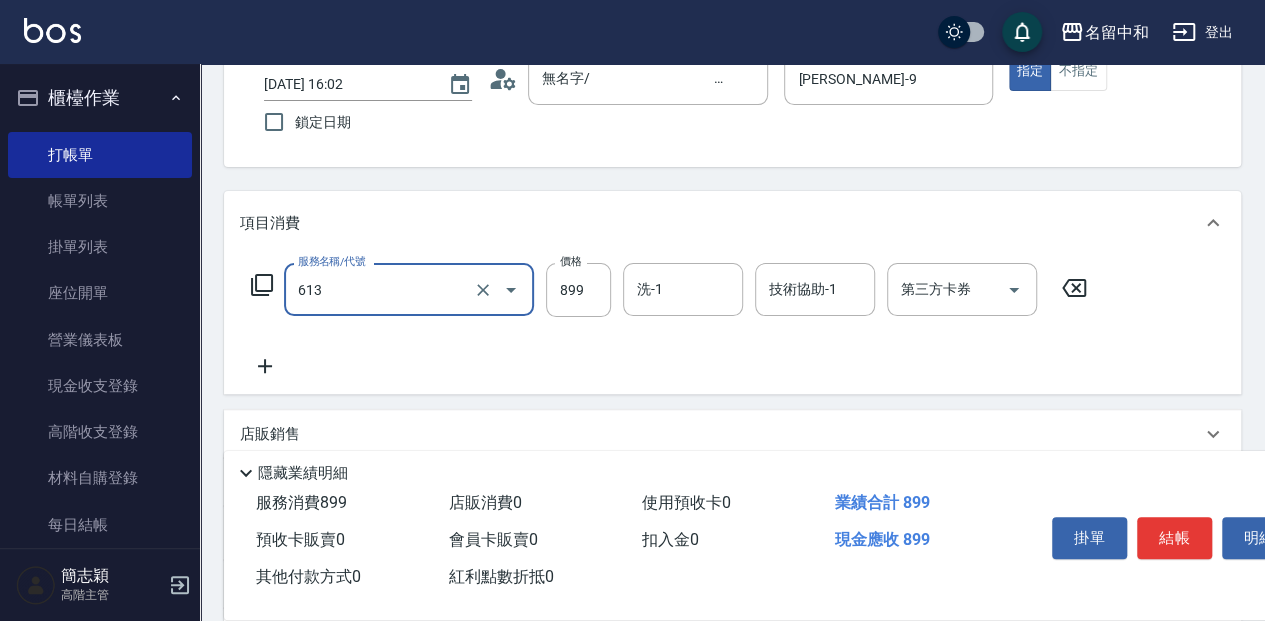 type on "5G護髮(613)" 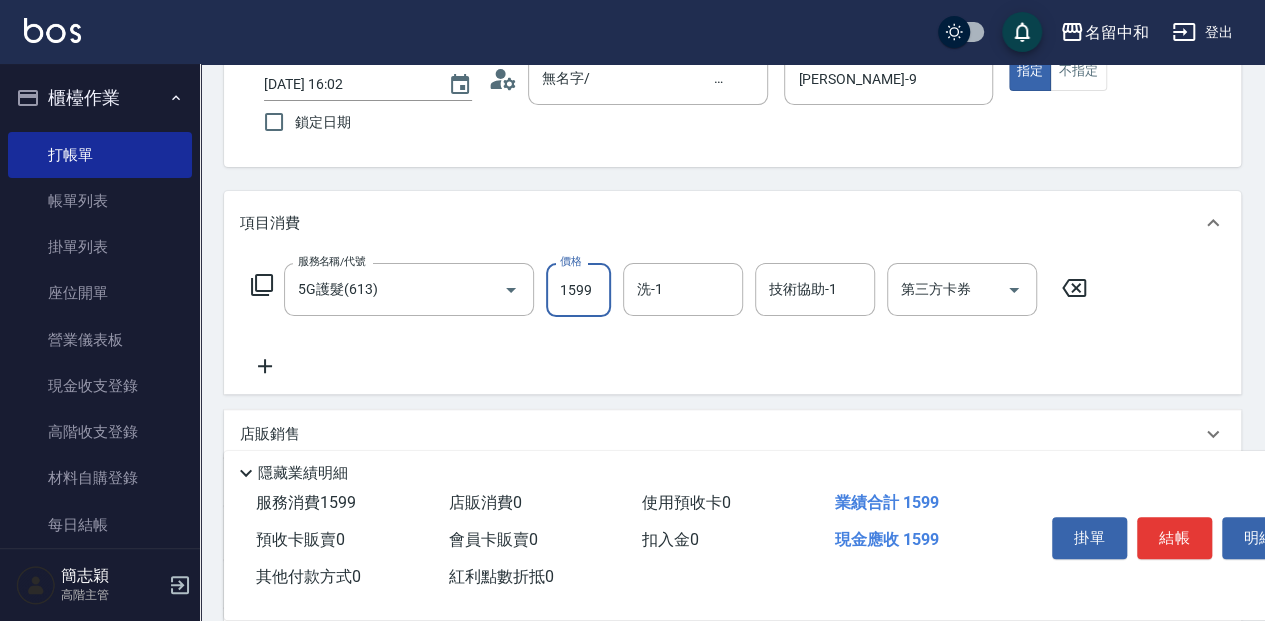 type on "1599" 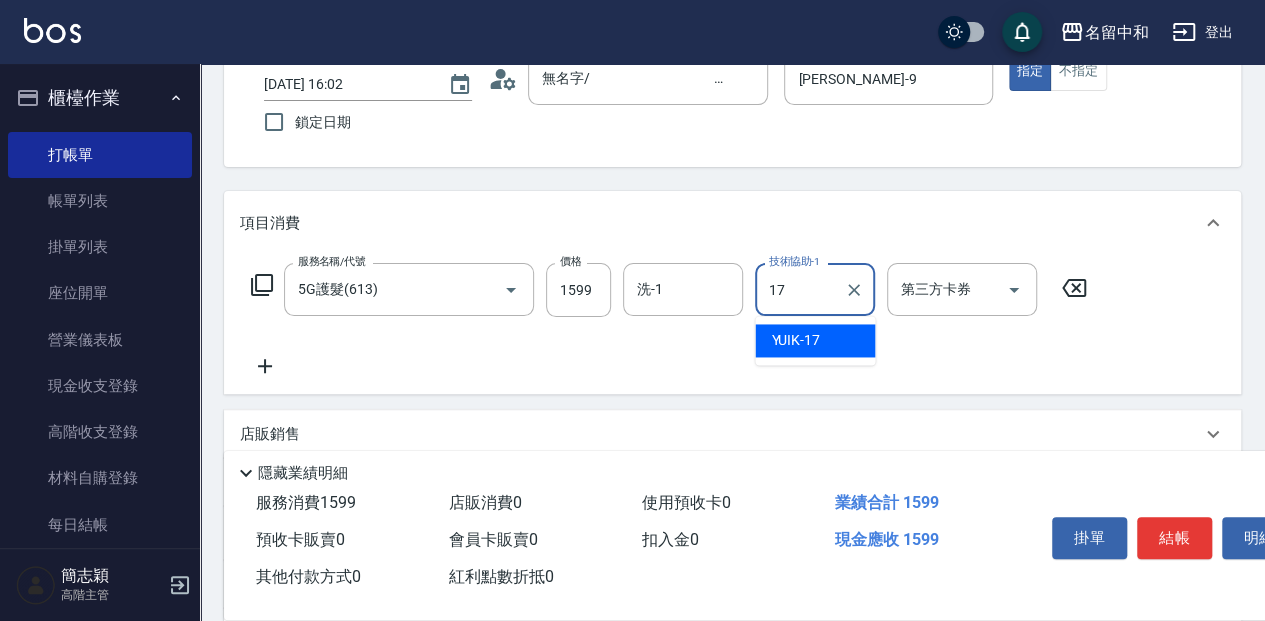 type on "YUIK-17" 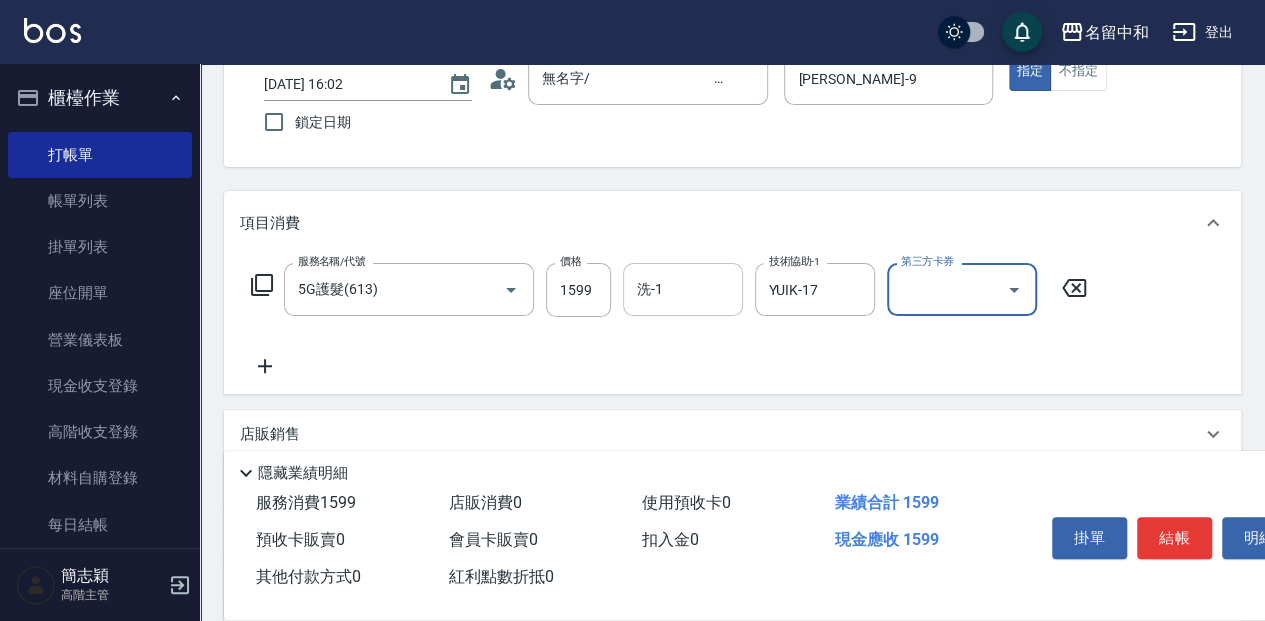 click on "洗-1 洗-1" at bounding box center (683, 289) 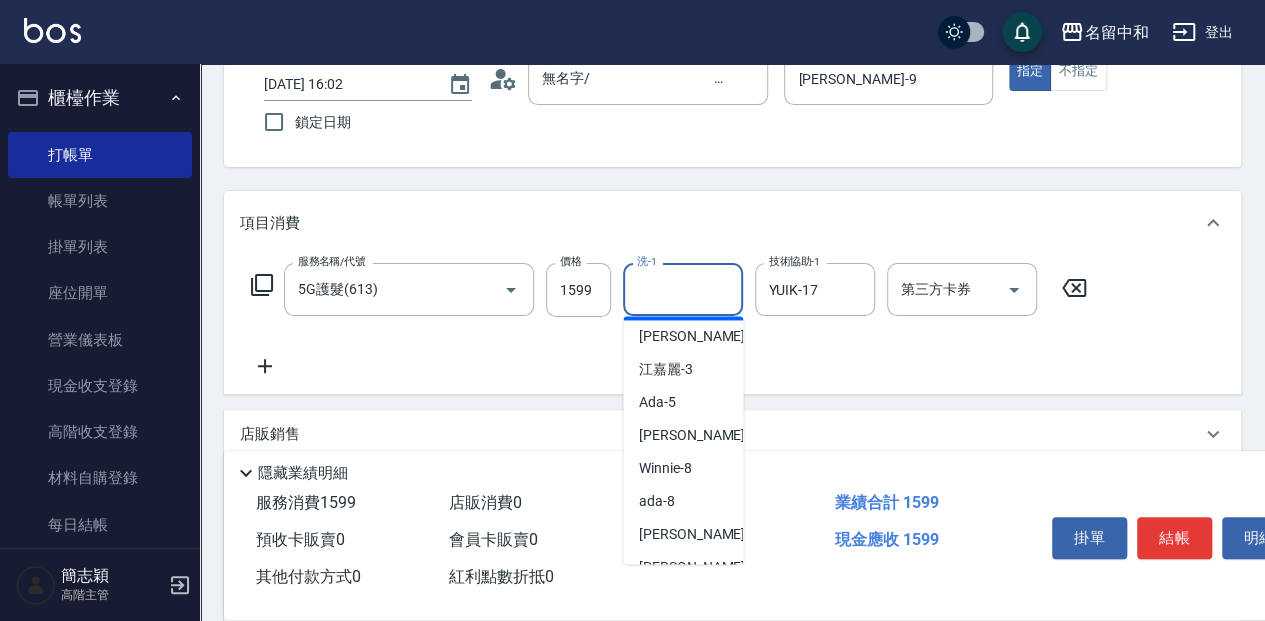 scroll, scrollTop: 66, scrollLeft: 0, axis: vertical 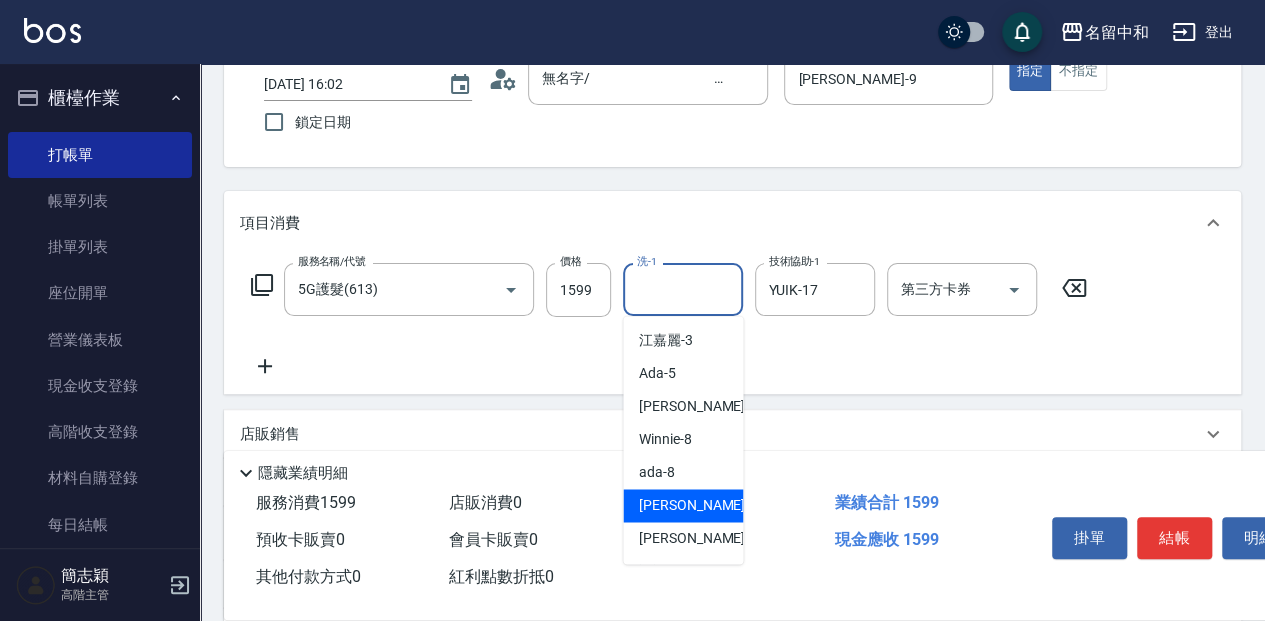 click on "[PERSON_NAME] -9" at bounding box center [683, 505] 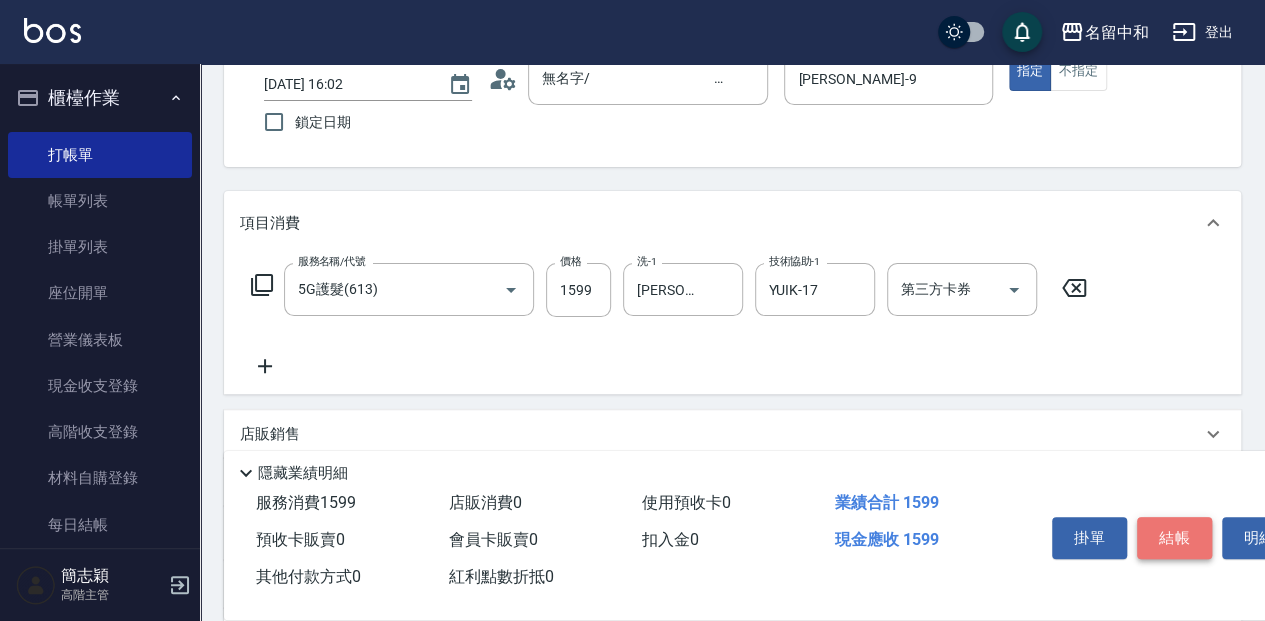 click on "結帳" at bounding box center [1174, 538] 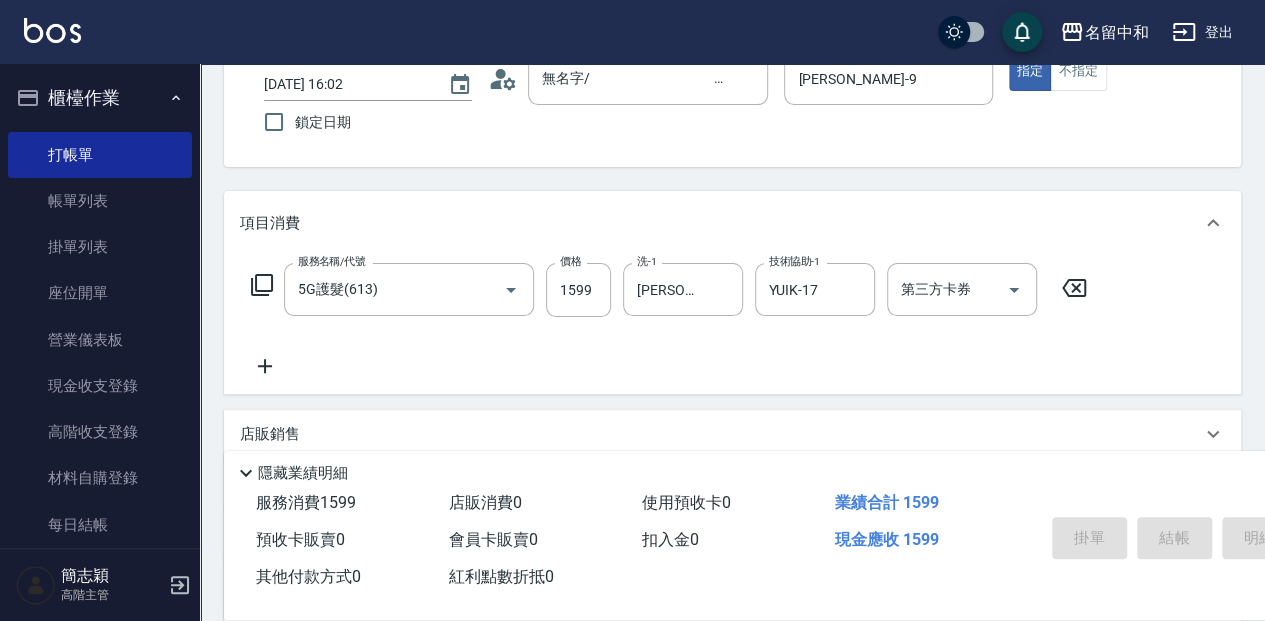 type 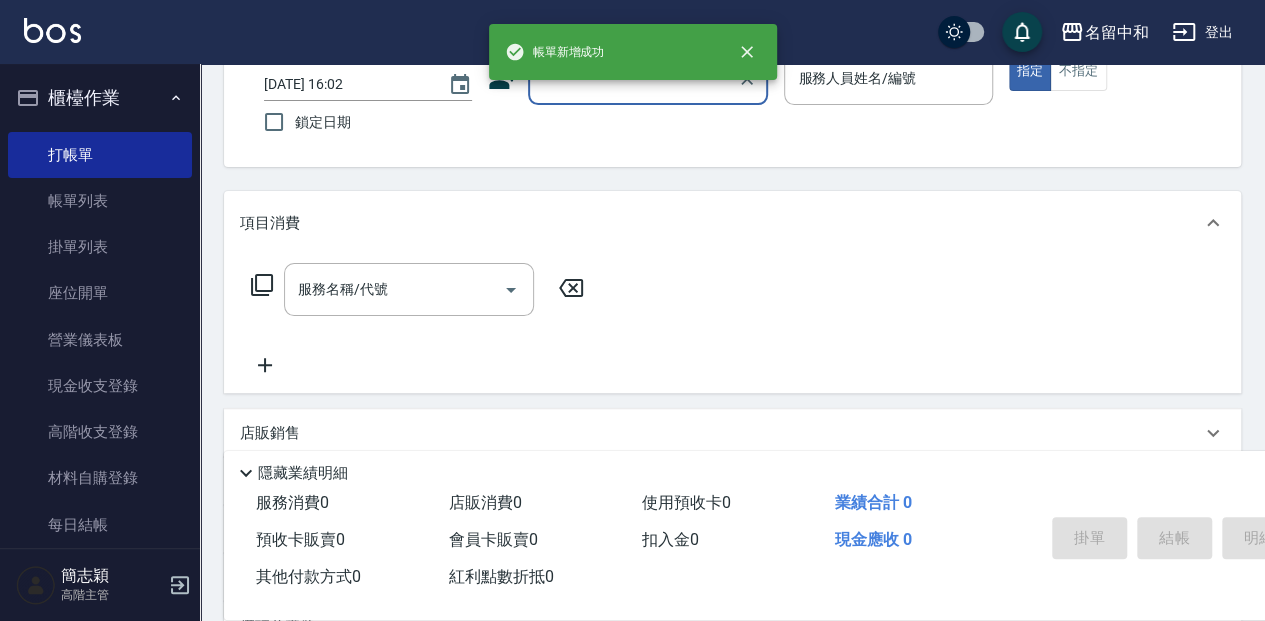 scroll, scrollTop: 0, scrollLeft: 0, axis: both 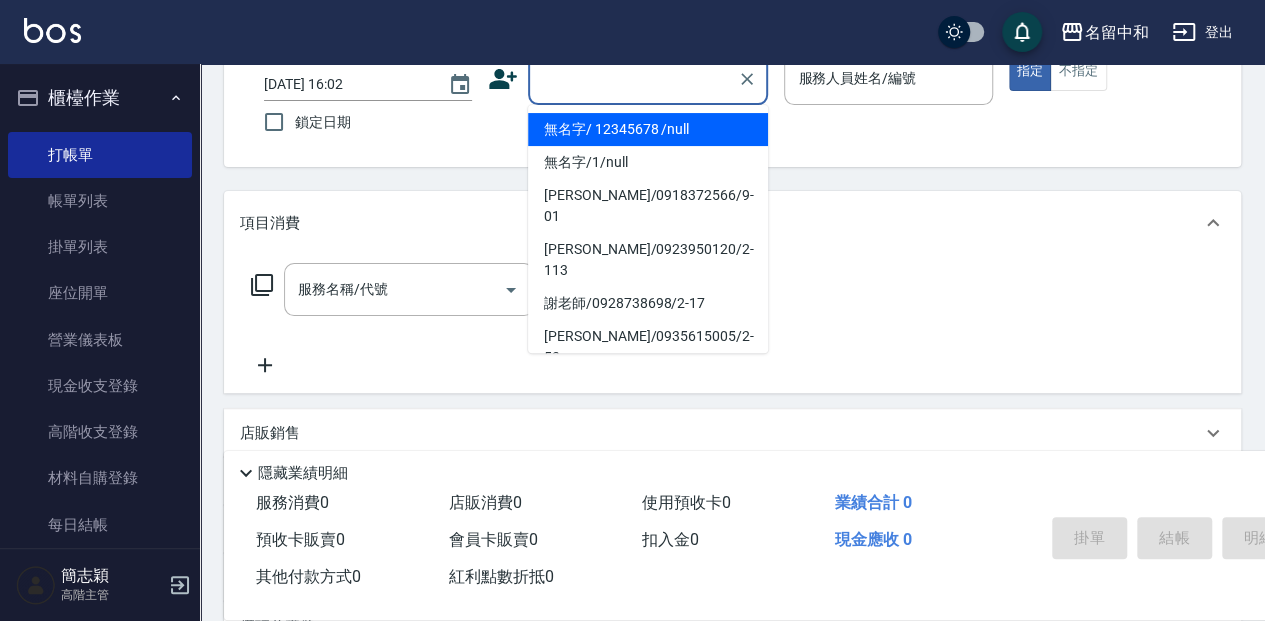 click on "顧客姓名/手機號碼/編號" at bounding box center (633, 78) 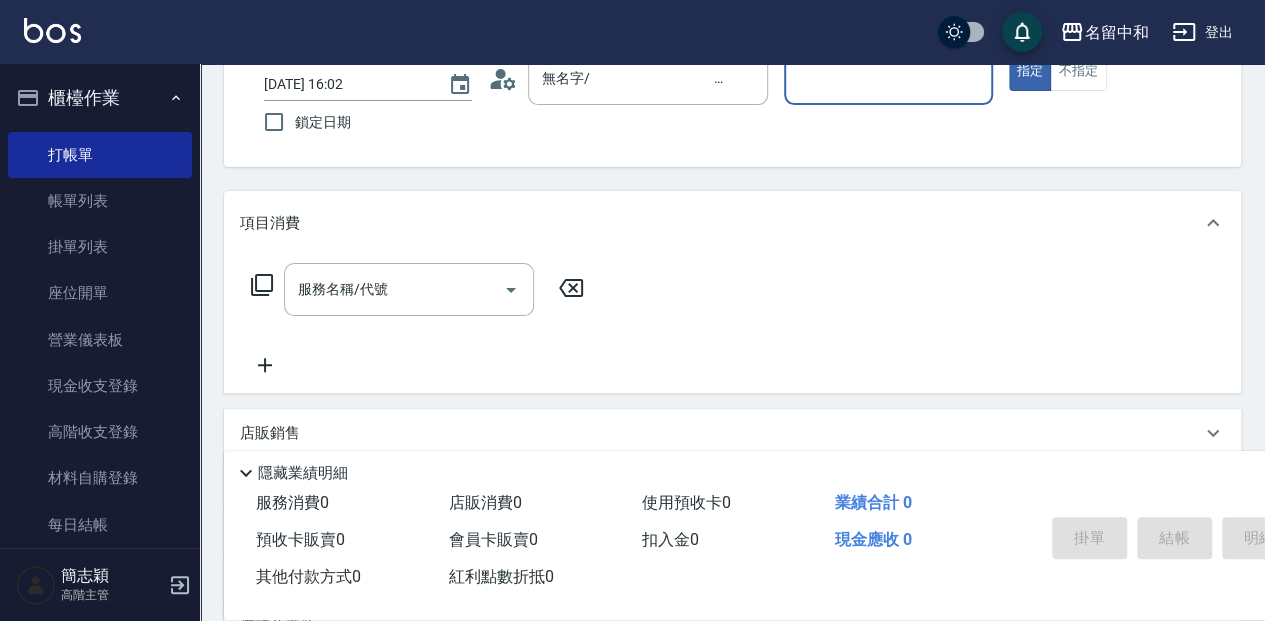 click on "服務人員姓名/編號" at bounding box center [888, 78] 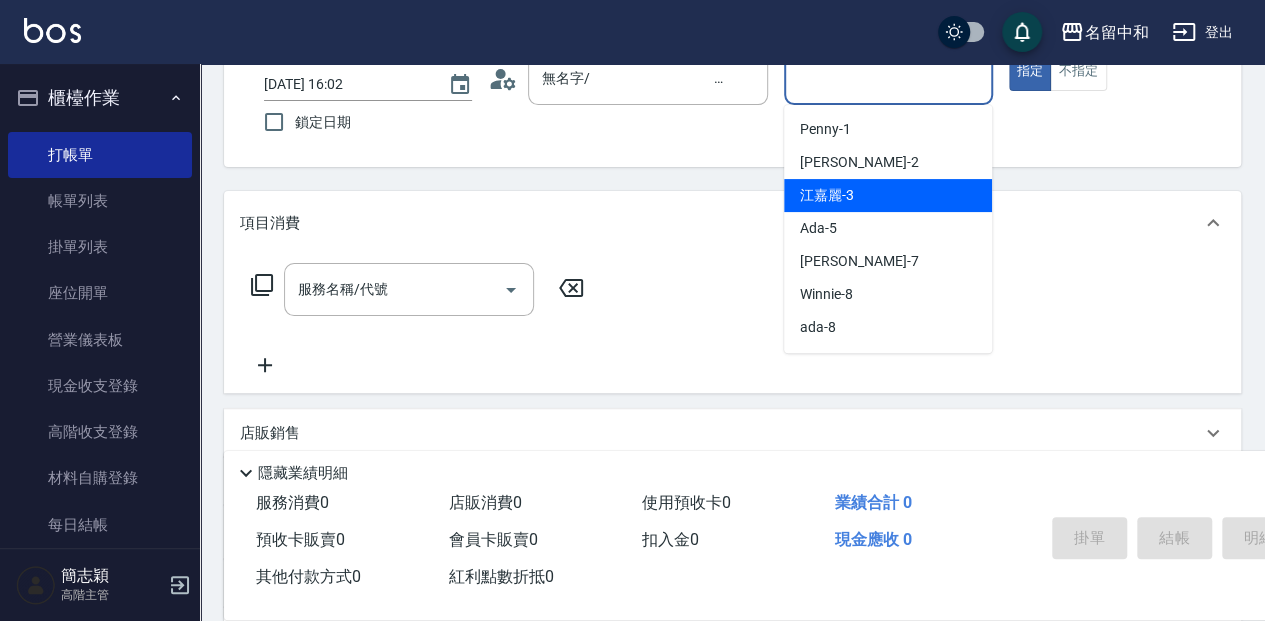 drag, startPoint x: 875, startPoint y: 186, endPoint x: 852, endPoint y: 200, distance: 26.925823 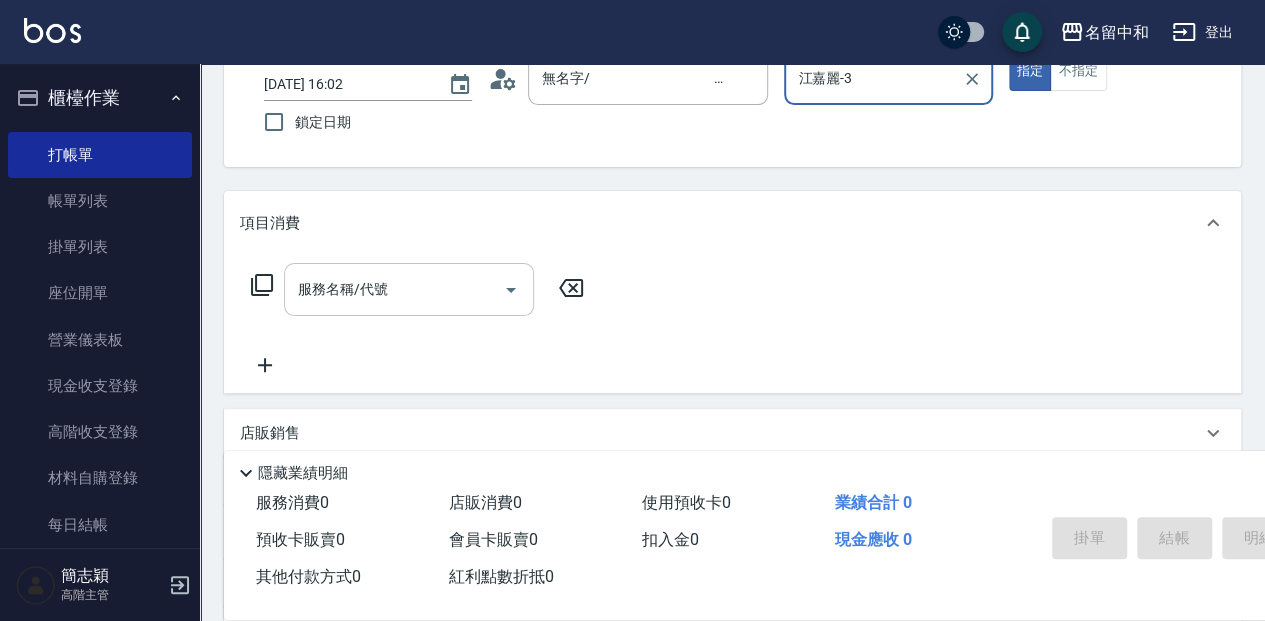 click on "服務名稱/代號" at bounding box center (394, 289) 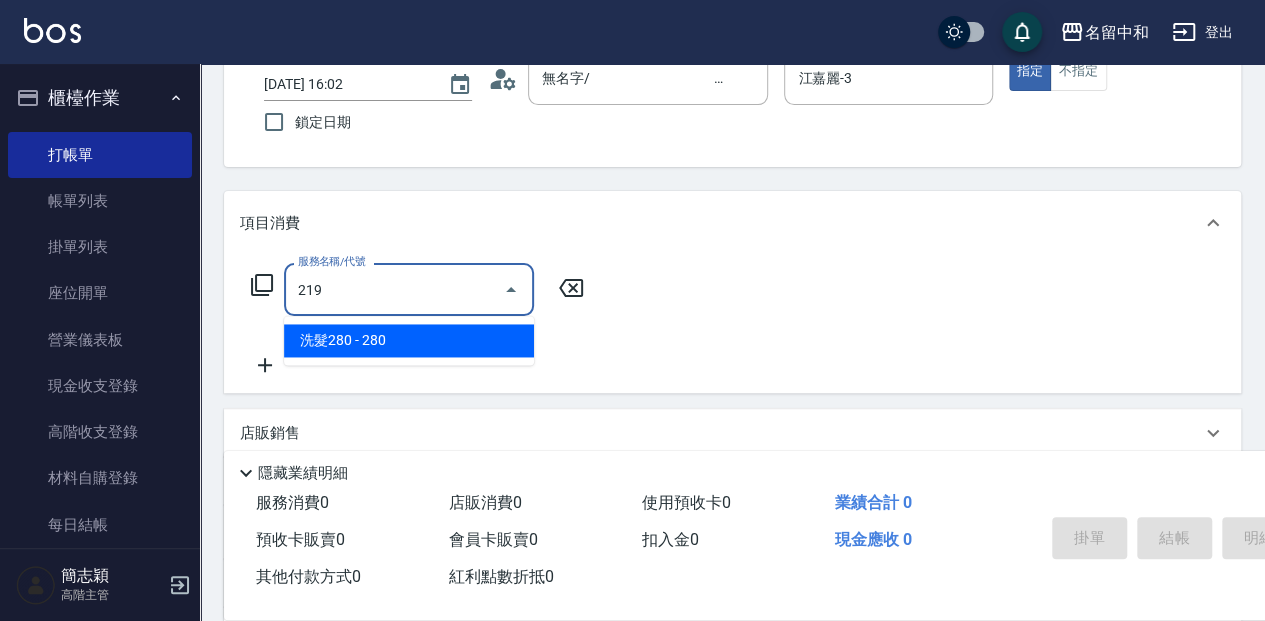 type on "洗髮280(219)" 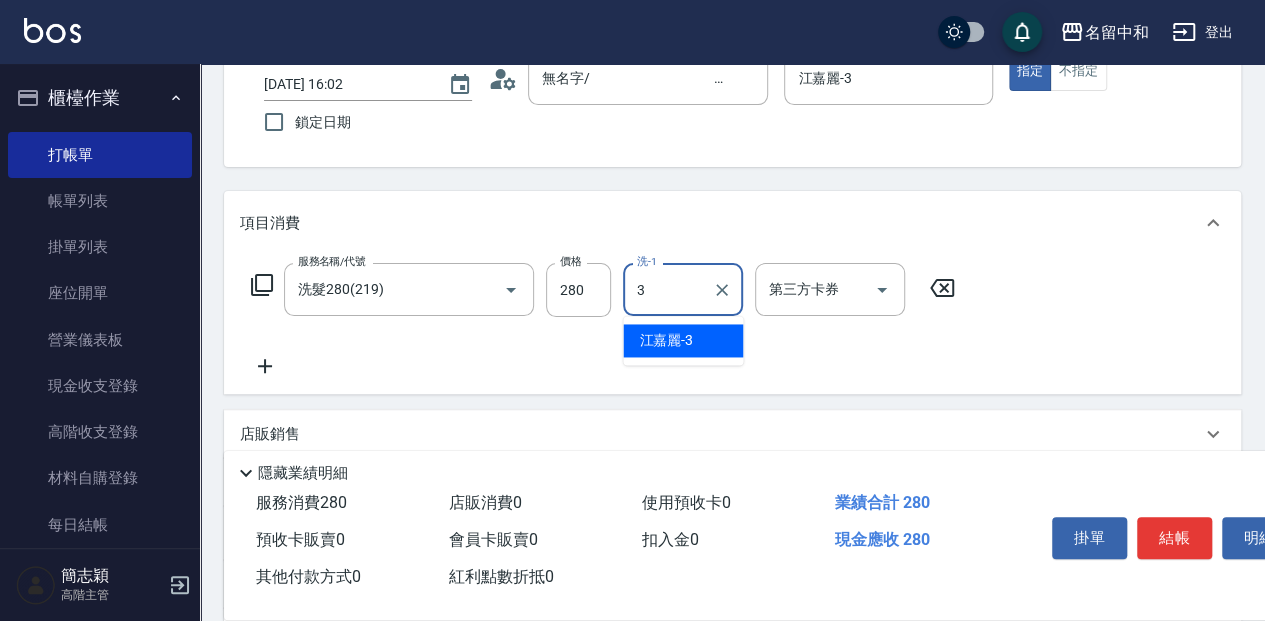 type on "江嘉麗-3" 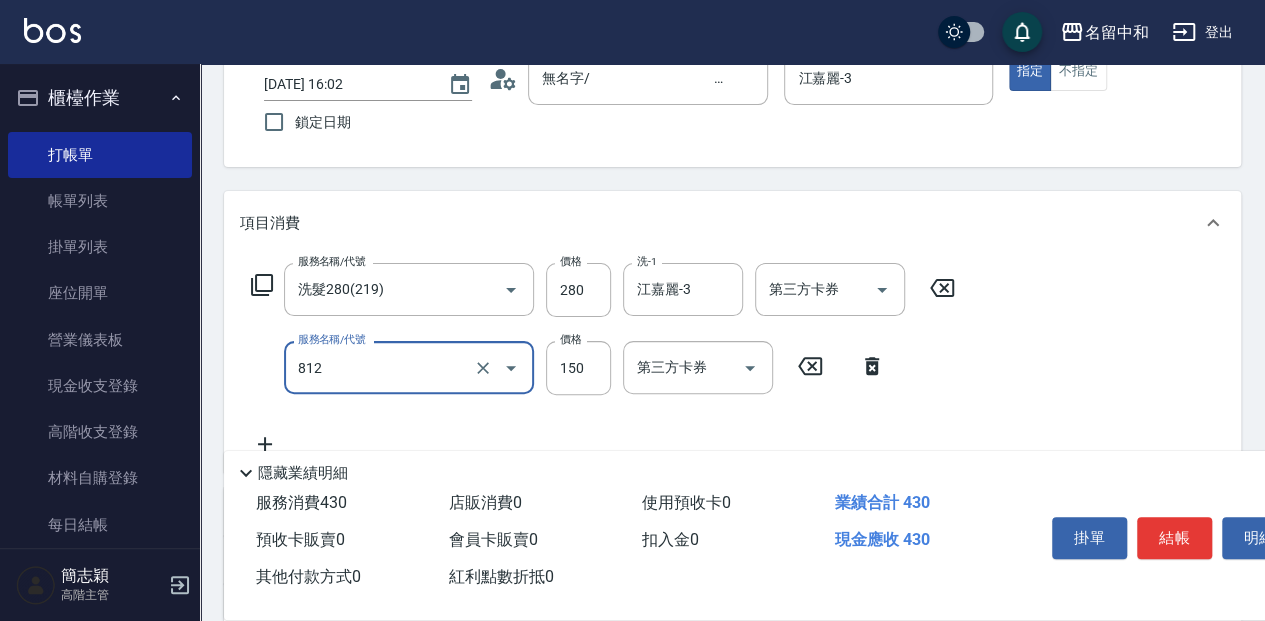 type on "單梳(812)" 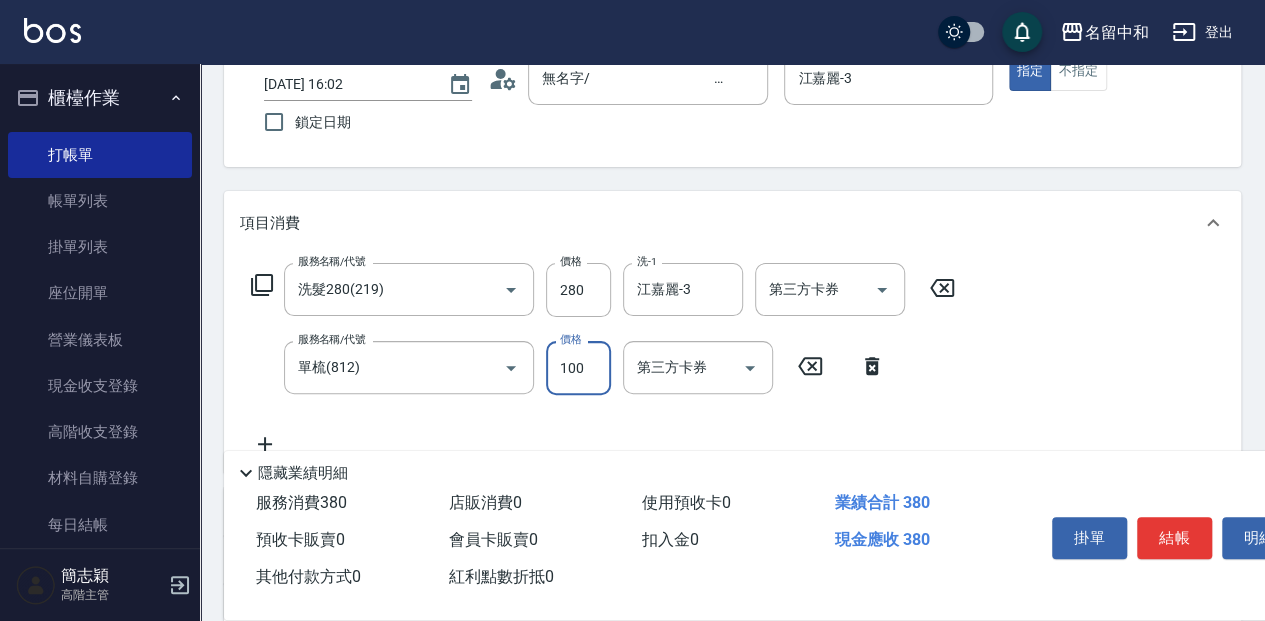 type on "100" 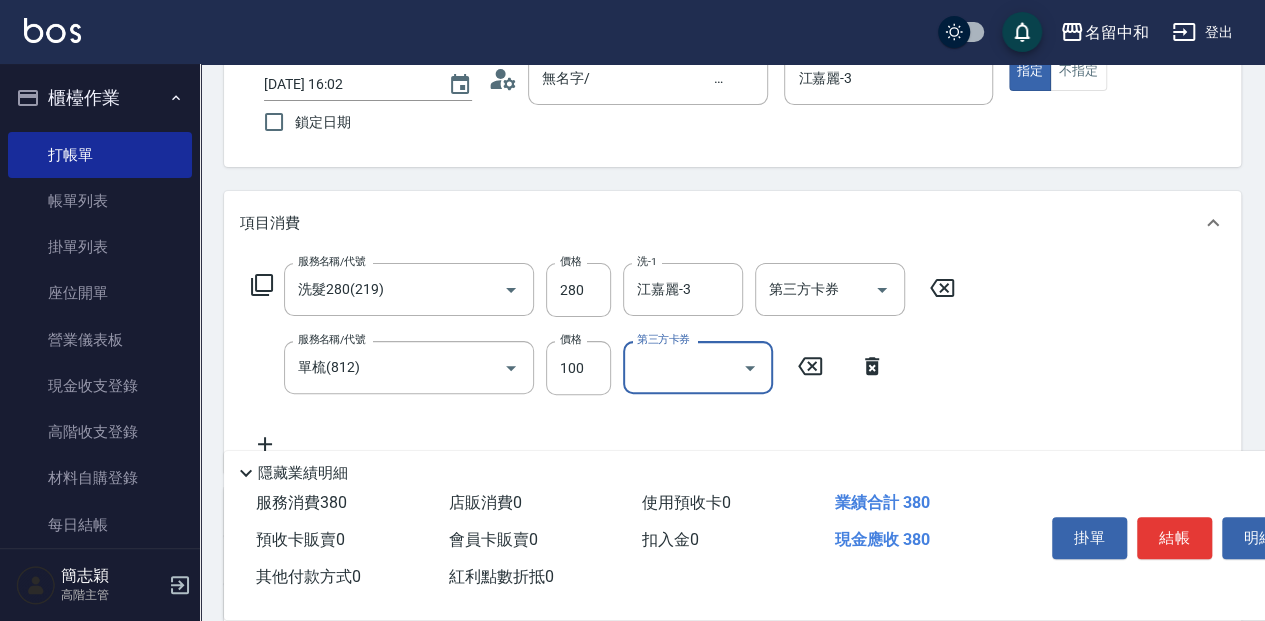 click on "掛單 結帳 明細" at bounding box center (1174, 540) 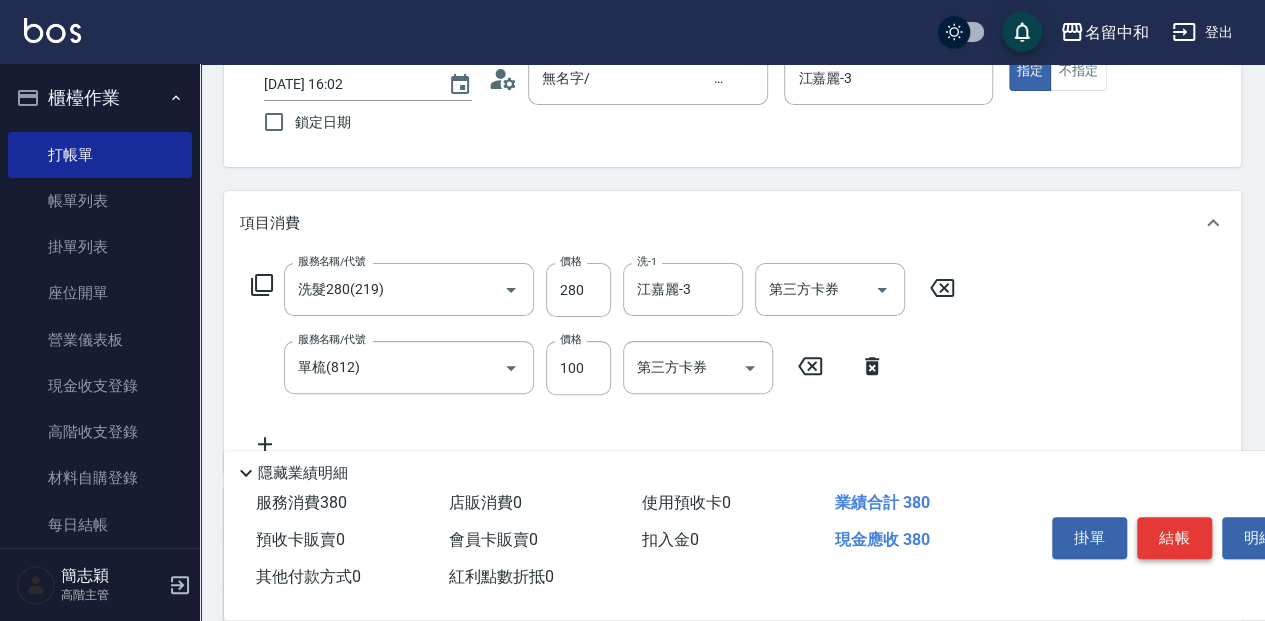 click on "結帳" at bounding box center (1174, 538) 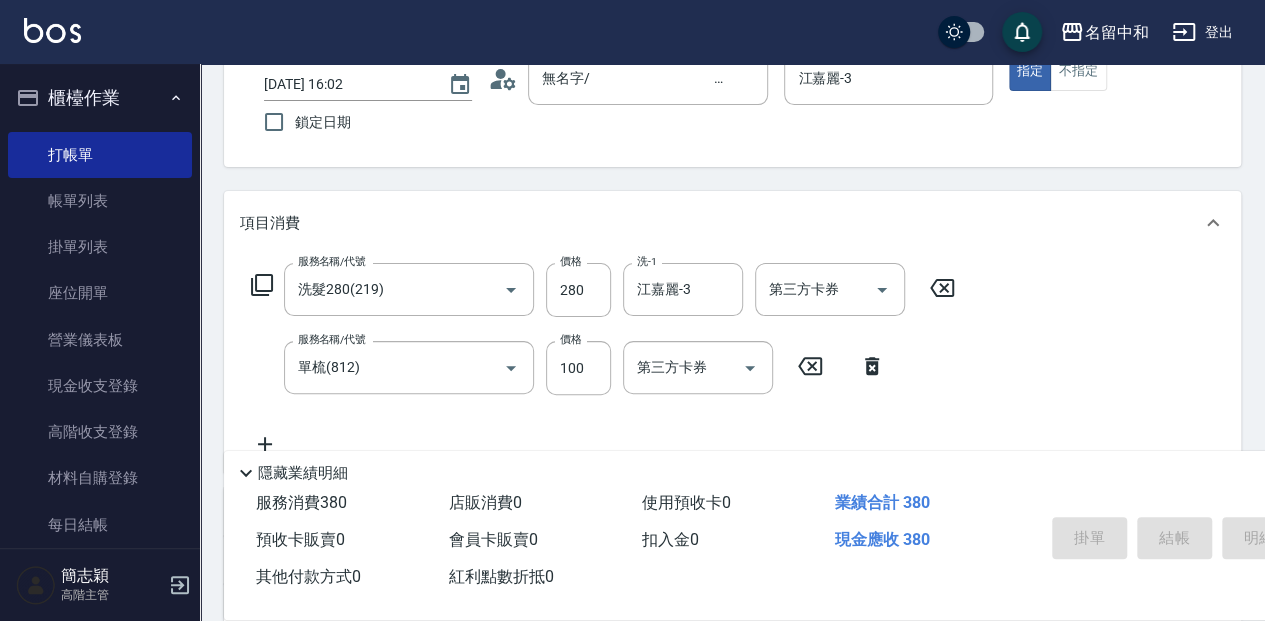 type on "[DATE] 16:03" 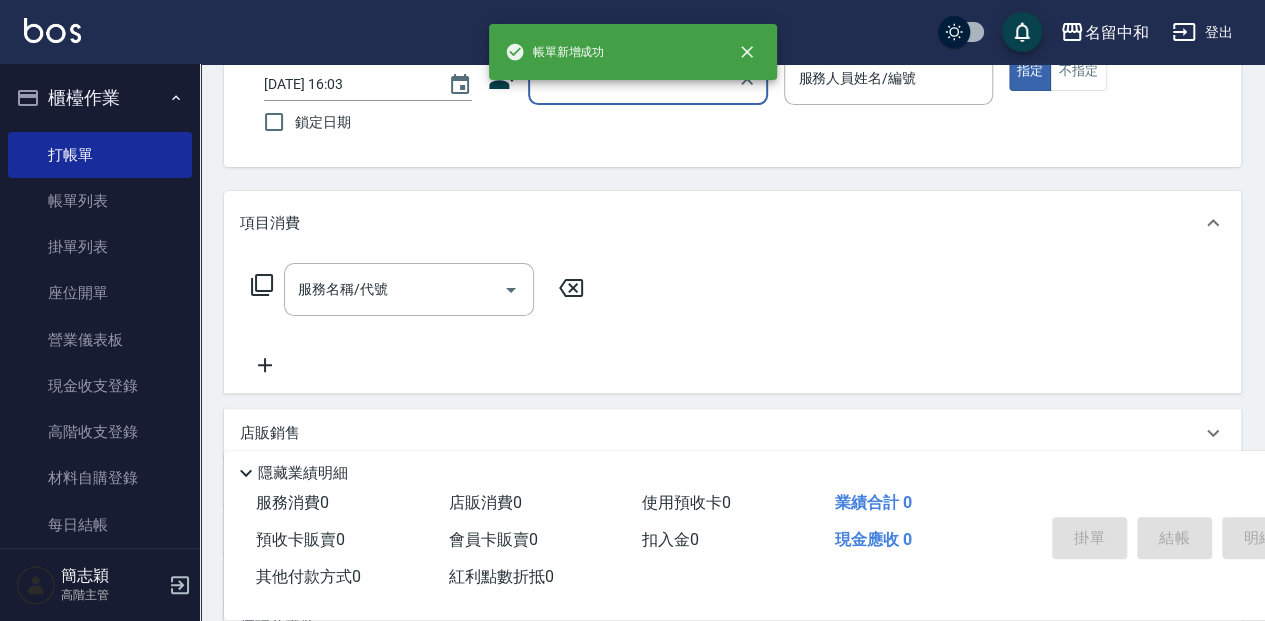 scroll, scrollTop: 0, scrollLeft: 0, axis: both 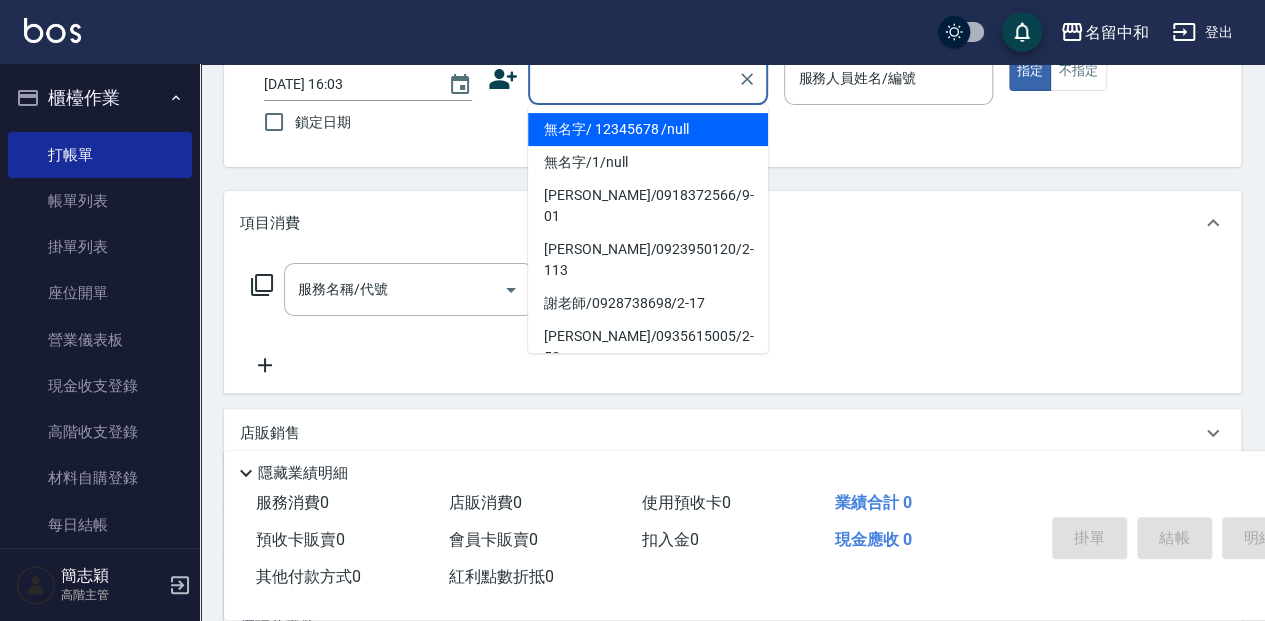 drag, startPoint x: 614, startPoint y: 124, endPoint x: 772, endPoint y: 118, distance: 158.11388 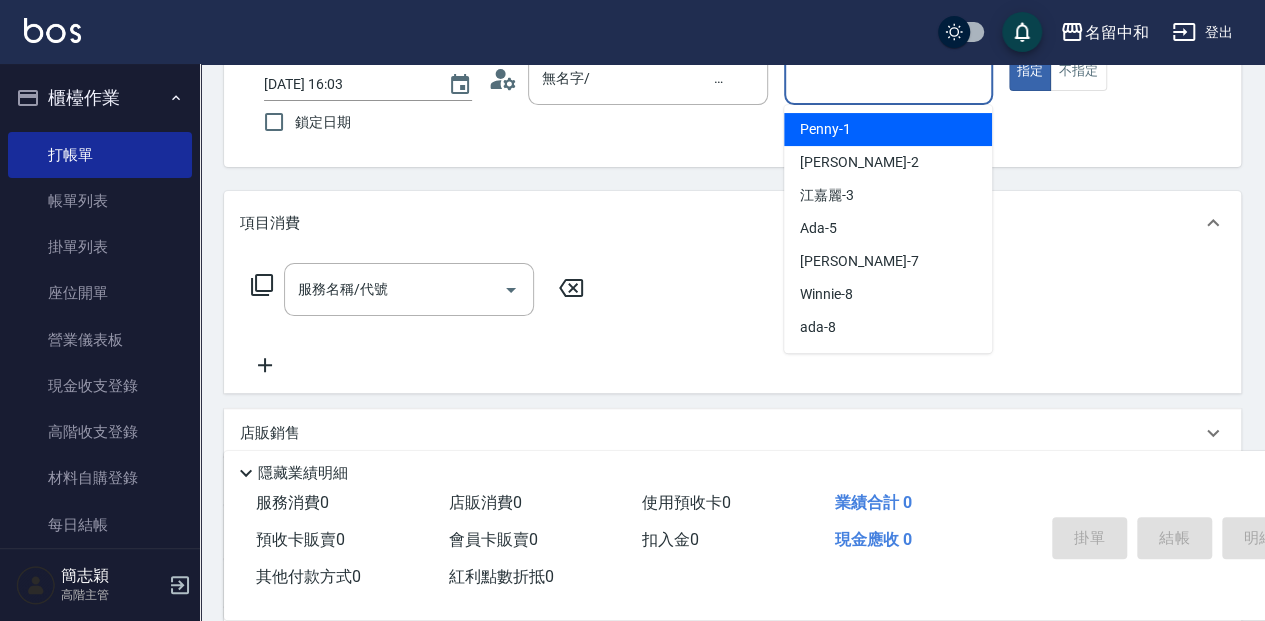 click on "服務人員姓名/編號" at bounding box center [888, 78] 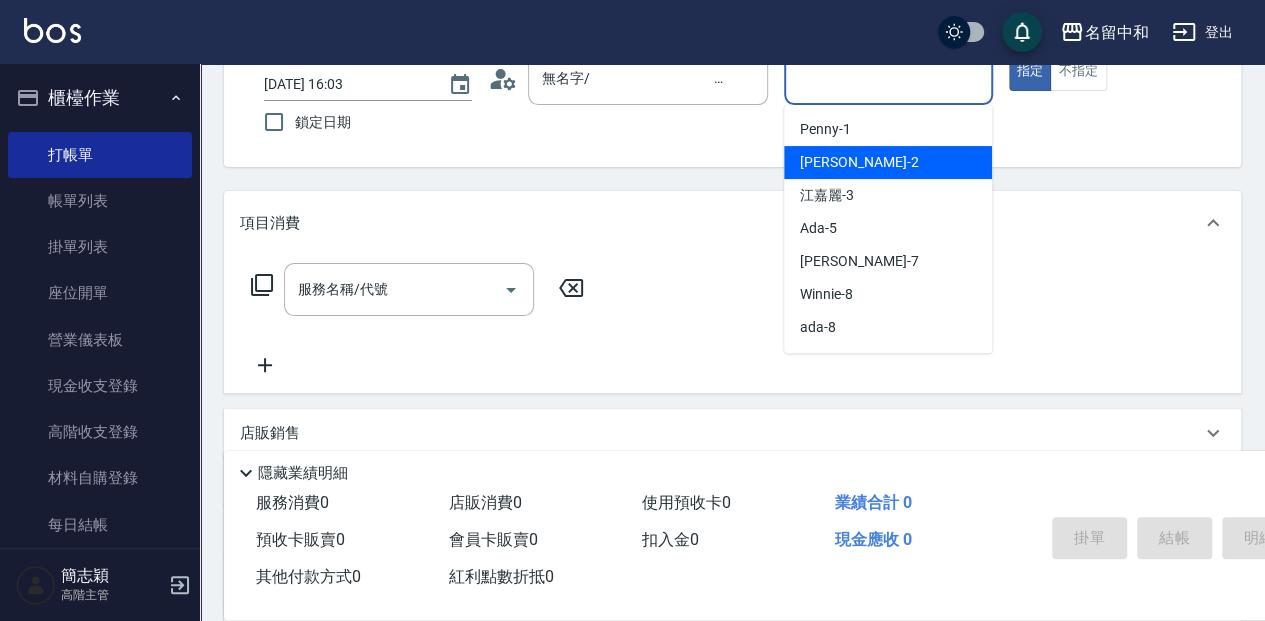 drag, startPoint x: 874, startPoint y: 151, endPoint x: 708, endPoint y: 200, distance: 173.0809 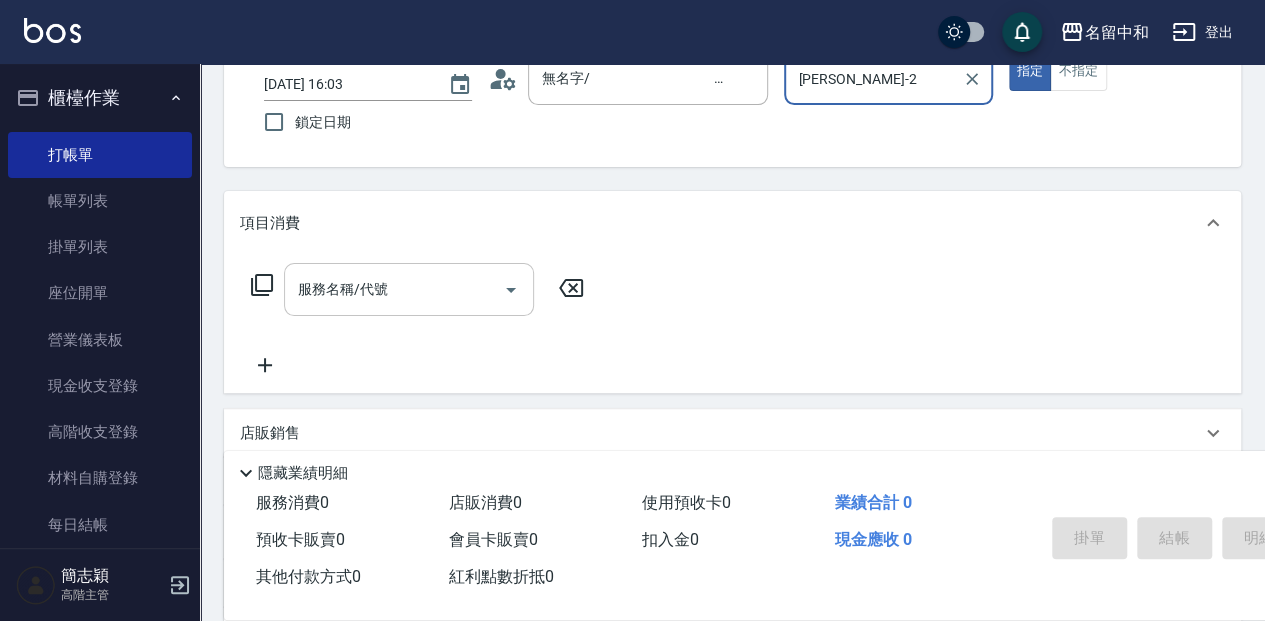 click on "服務名稱/代號 服務名稱/代號" at bounding box center [409, 289] 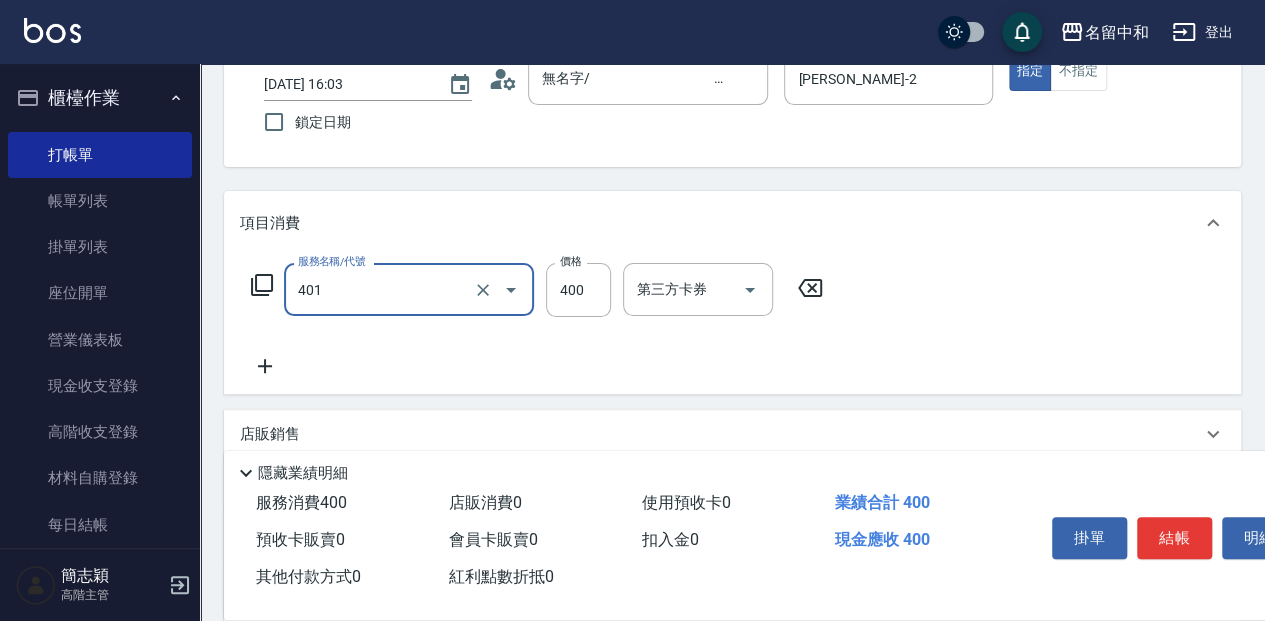 type on "剪髮(400)(401)" 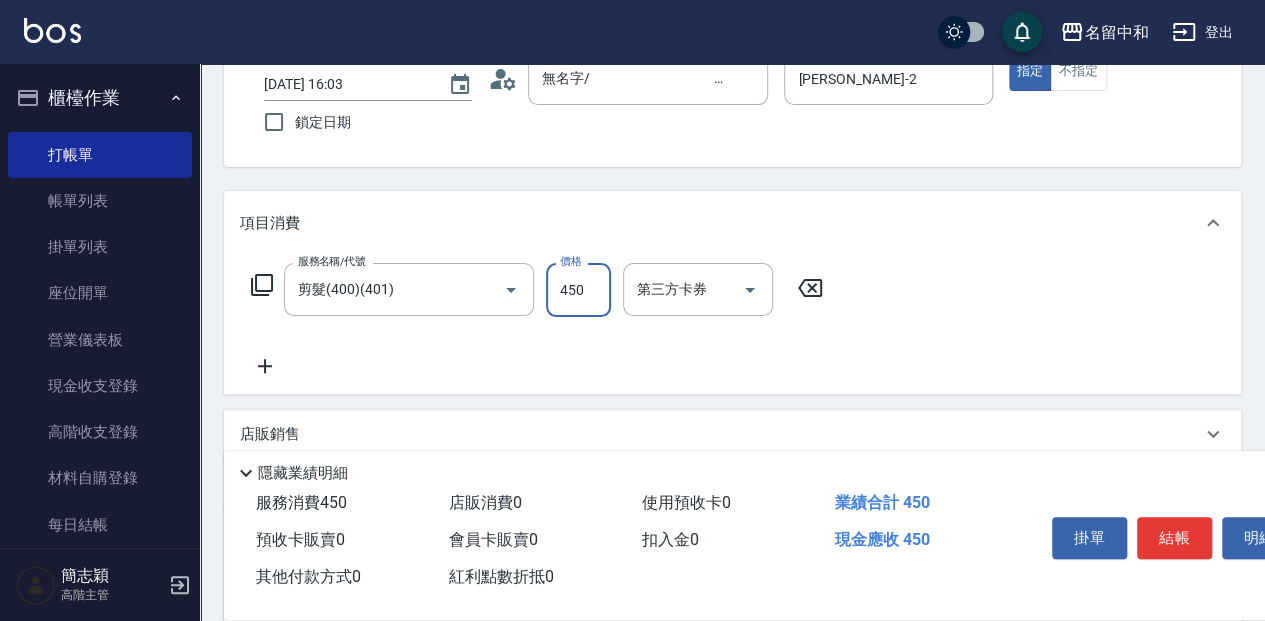 type on "450" 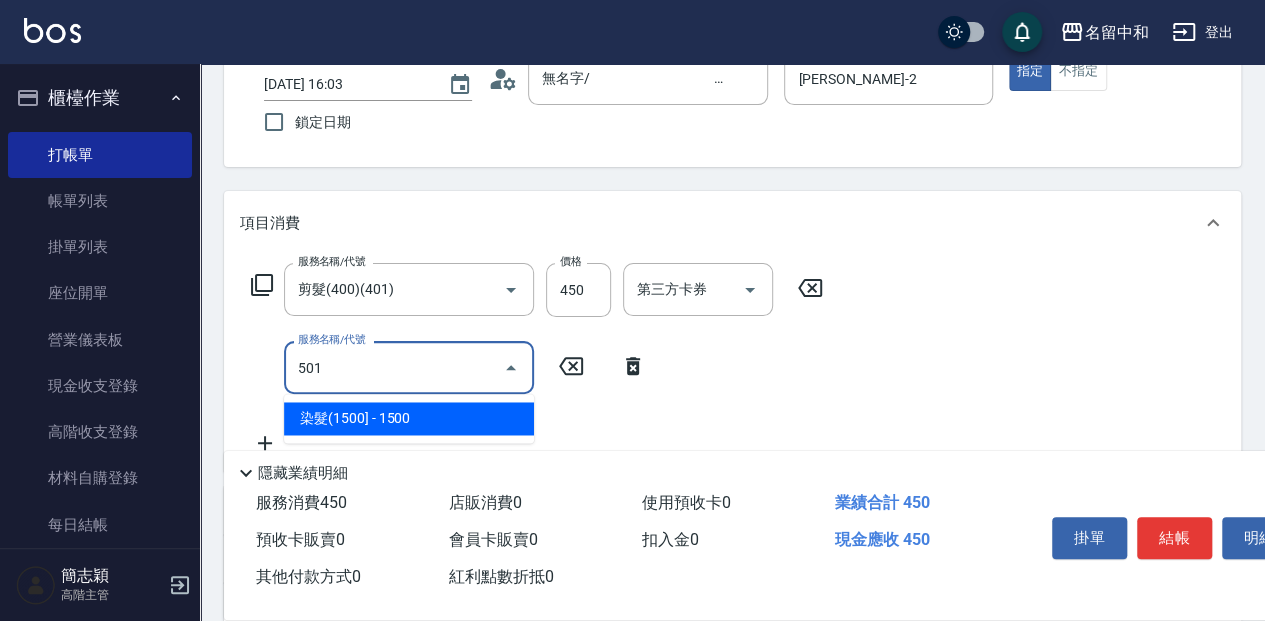 type on "染髮(1500](501)" 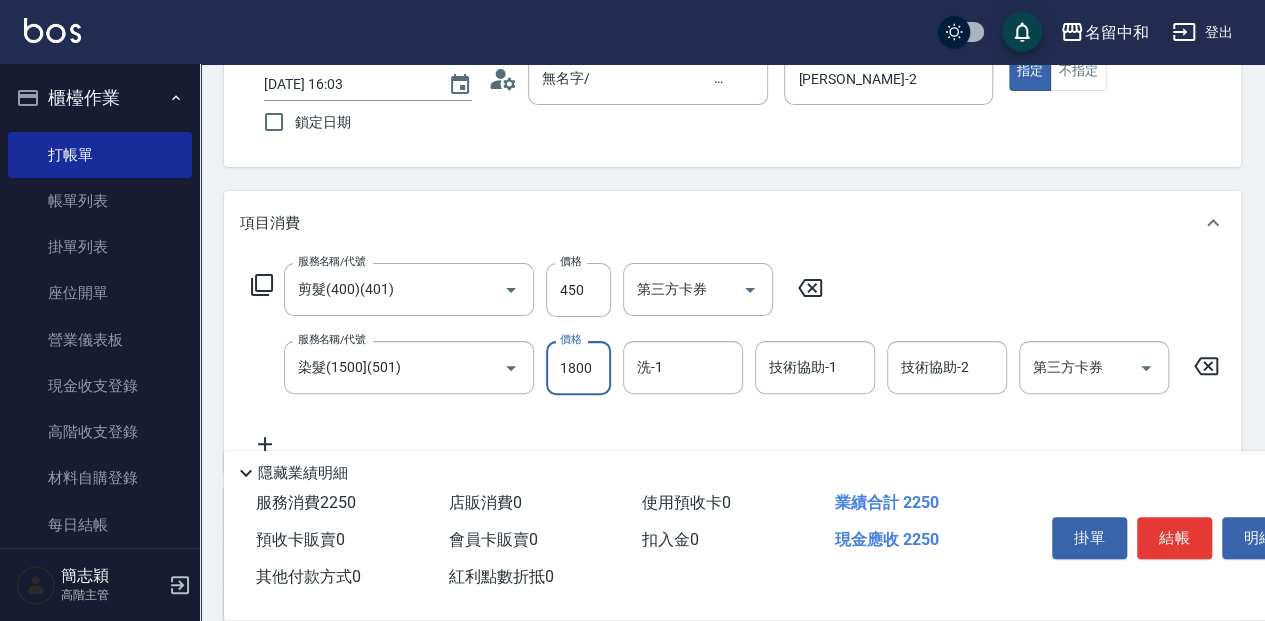 type on "1800" 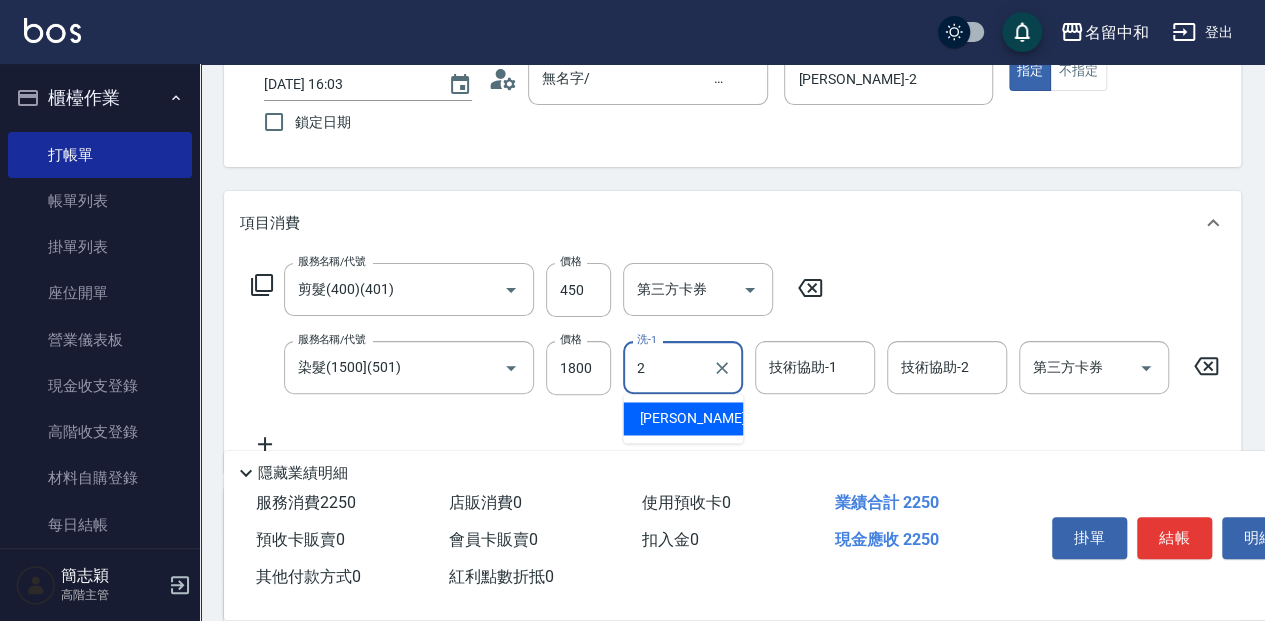 type on "[PERSON_NAME]-2" 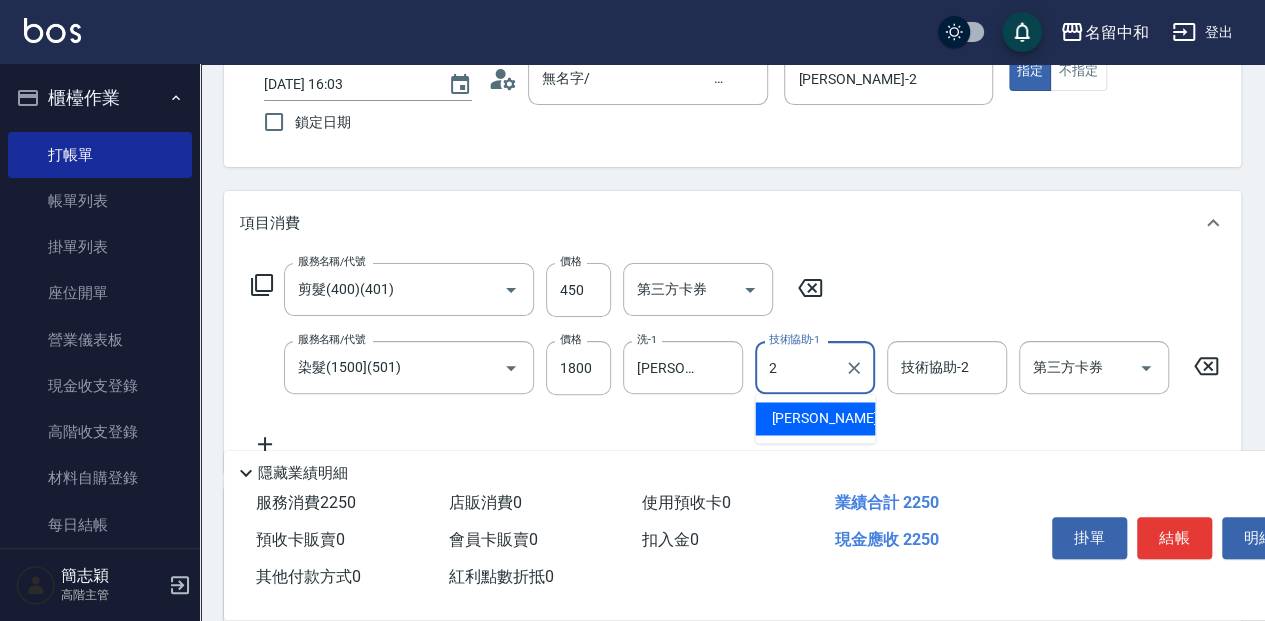 type on "[PERSON_NAME]-2" 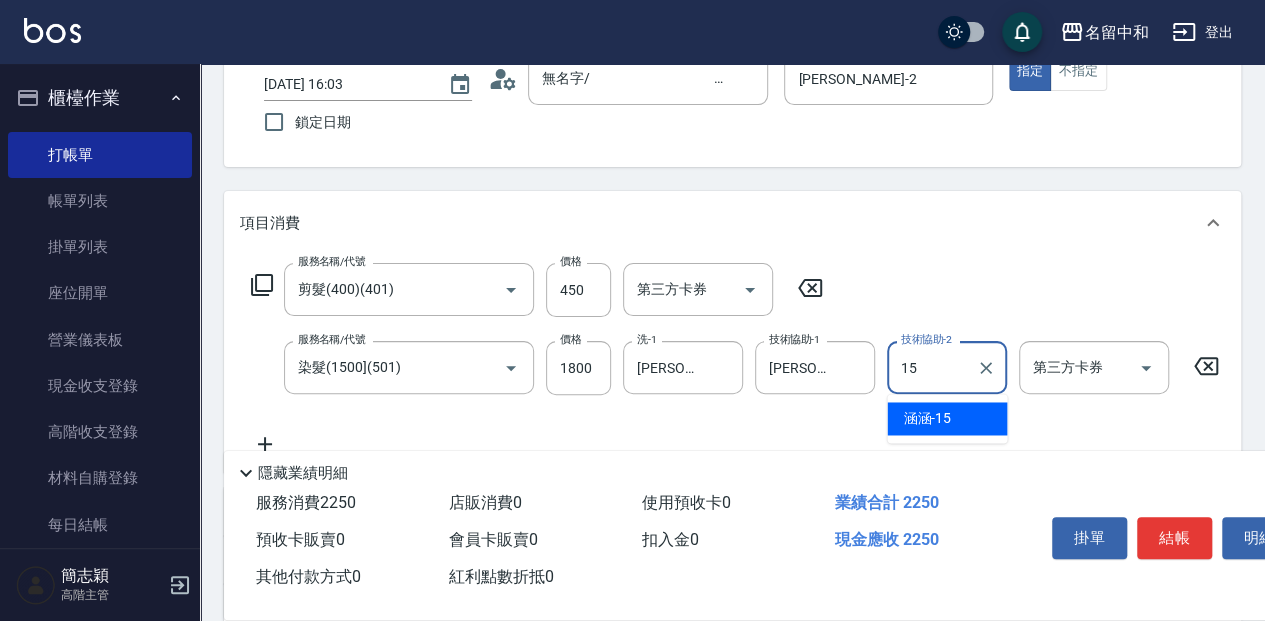 type on "涵涵-15" 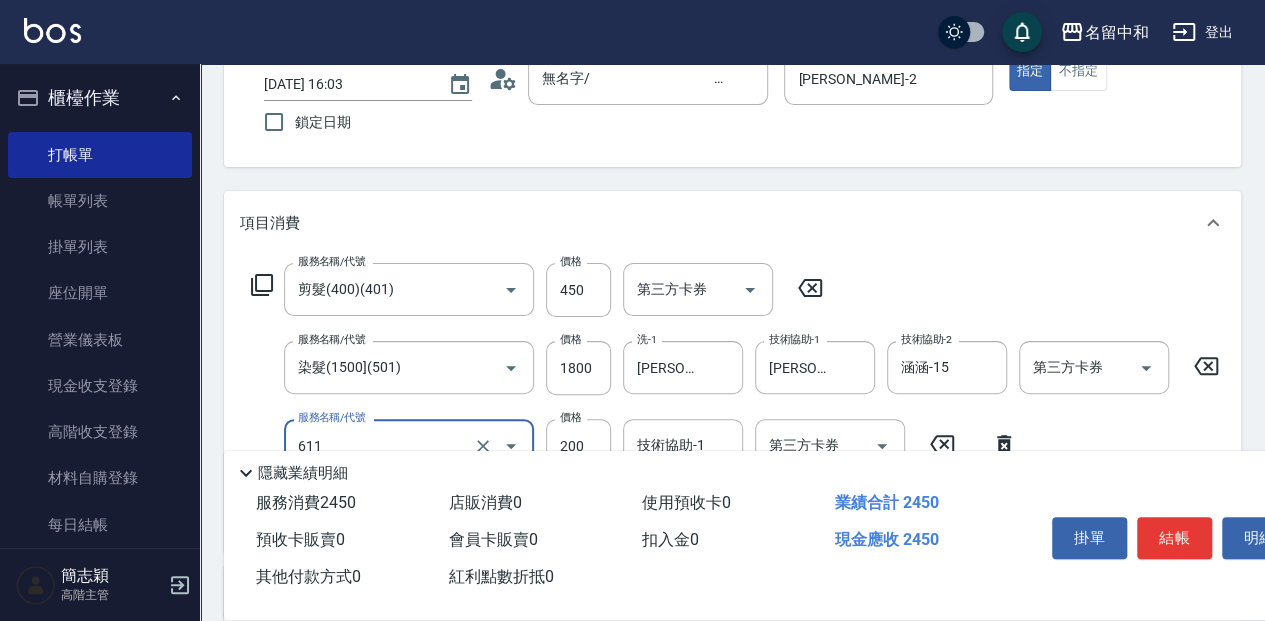 type on "染.頭皮隔離(611)" 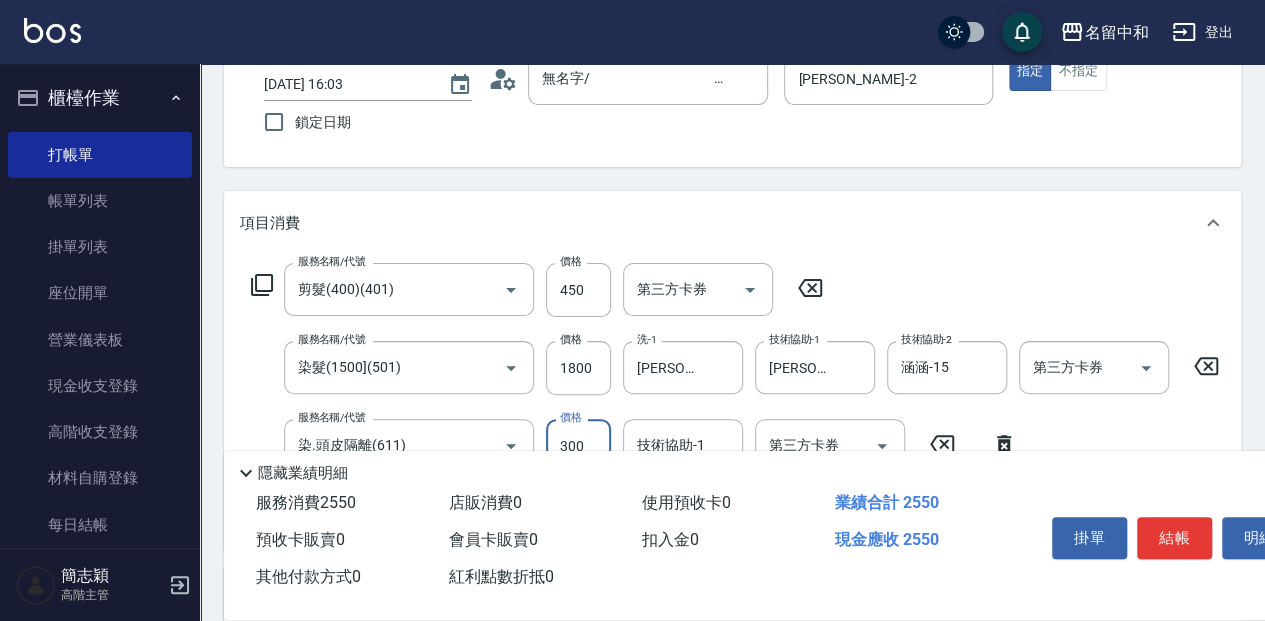 type on "300" 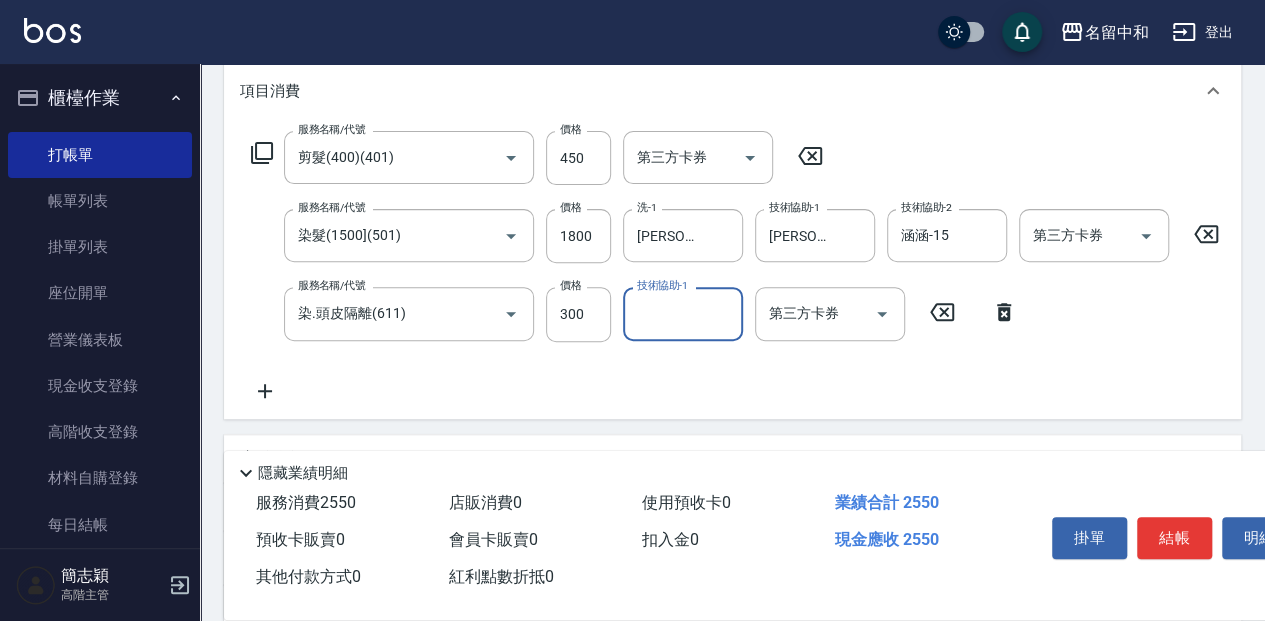 scroll, scrollTop: 266, scrollLeft: 0, axis: vertical 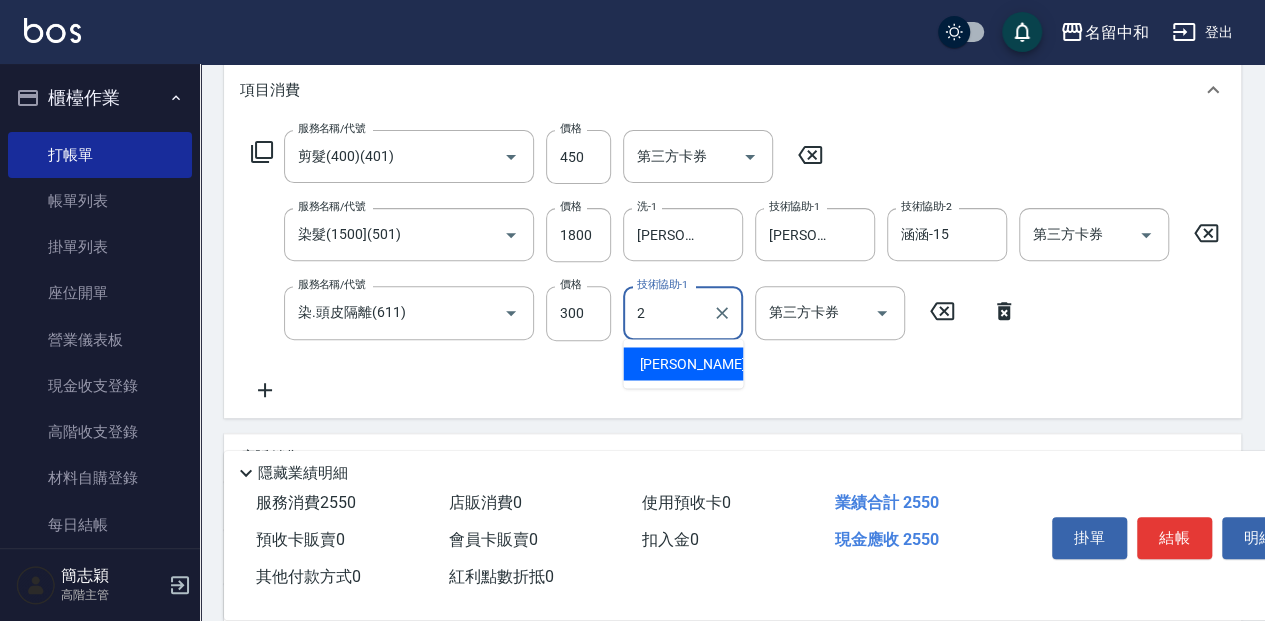 type on "[PERSON_NAME]-2" 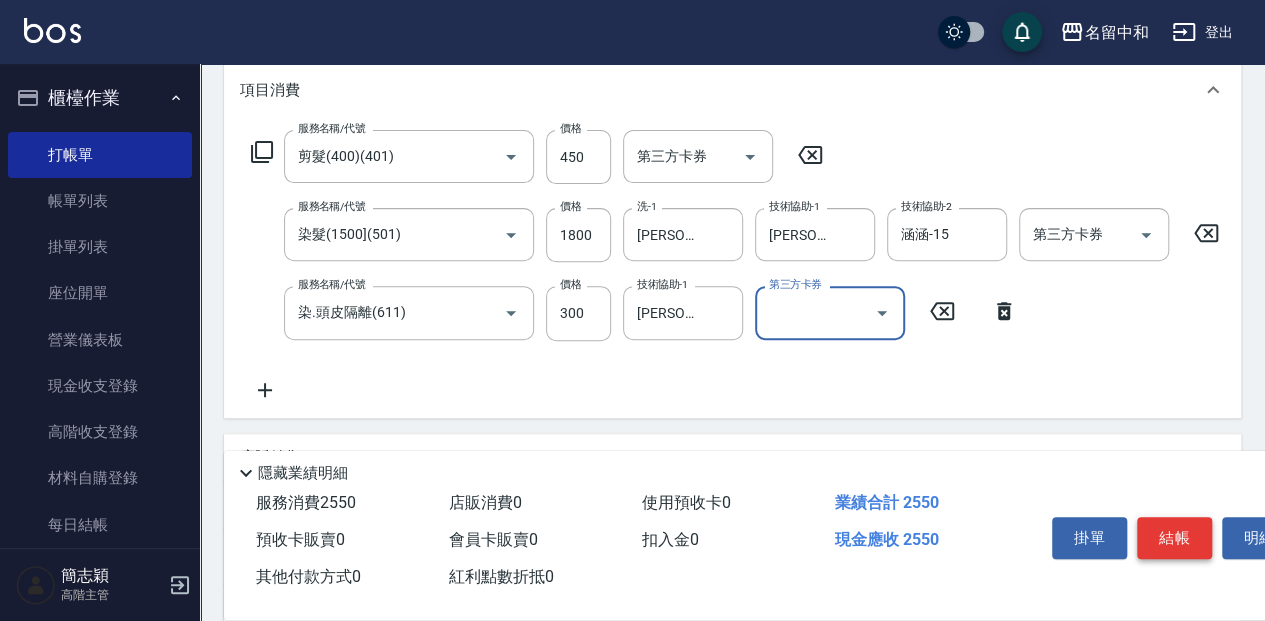 click on "結帳" at bounding box center (1174, 538) 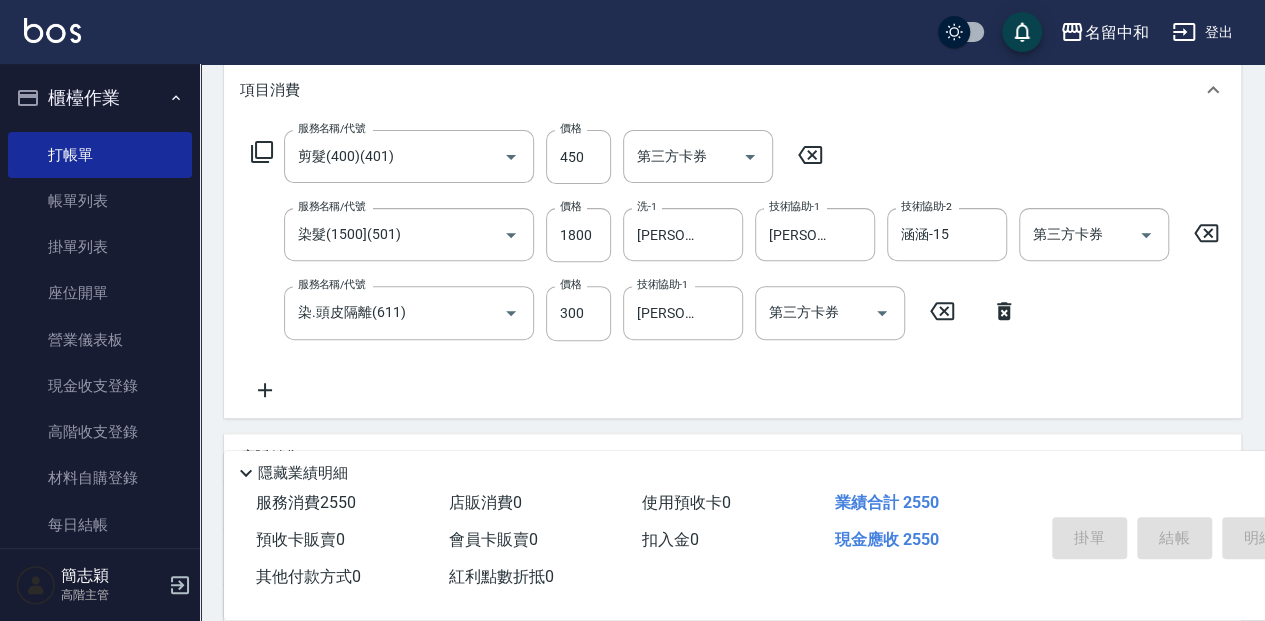 type 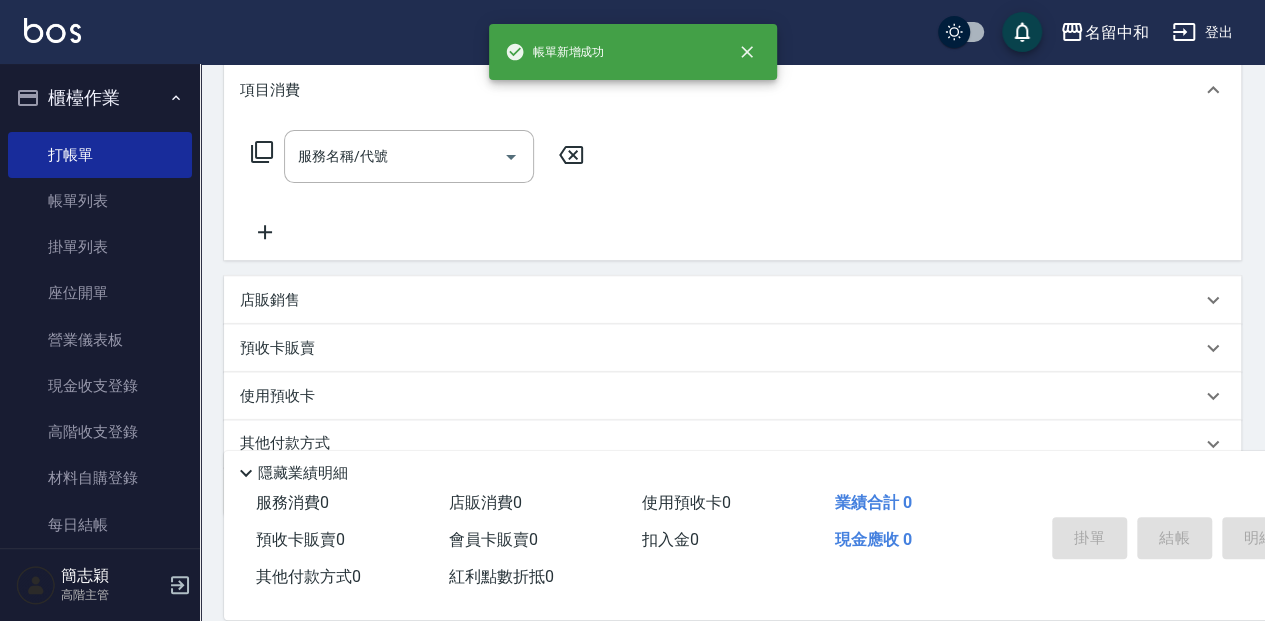 scroll, scrollTop: 0, scrollLeft: 0, axis: both 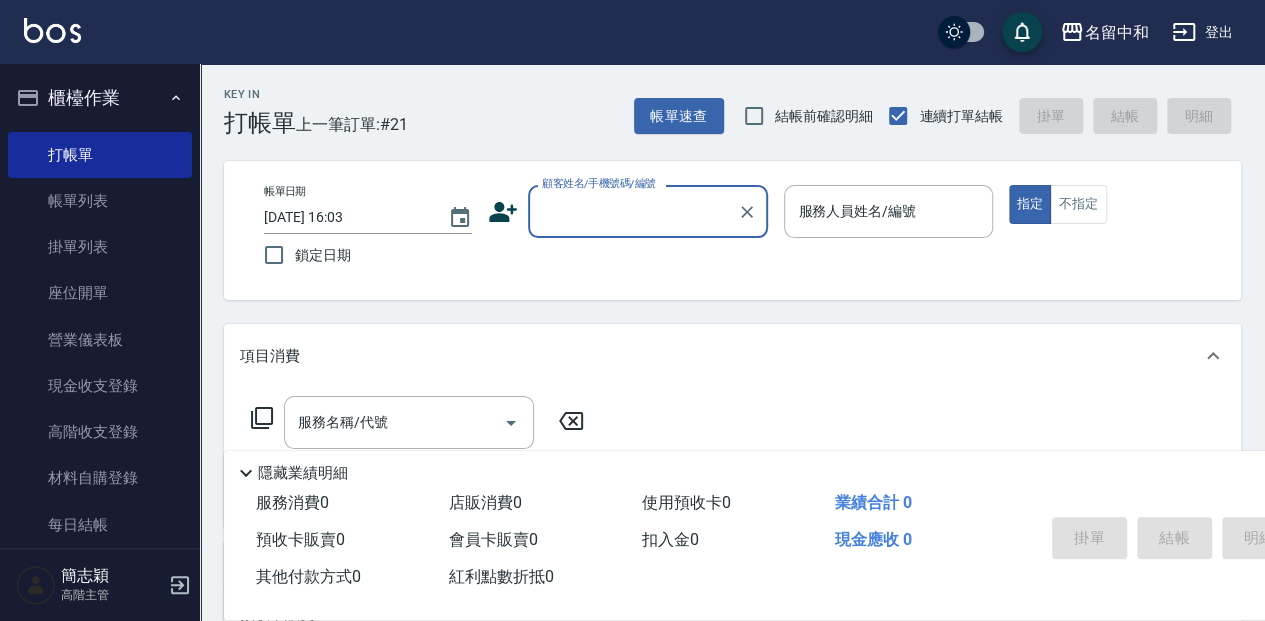 click on "顧客姓名/手機號碼/編號" at bounding box center [648, 211] 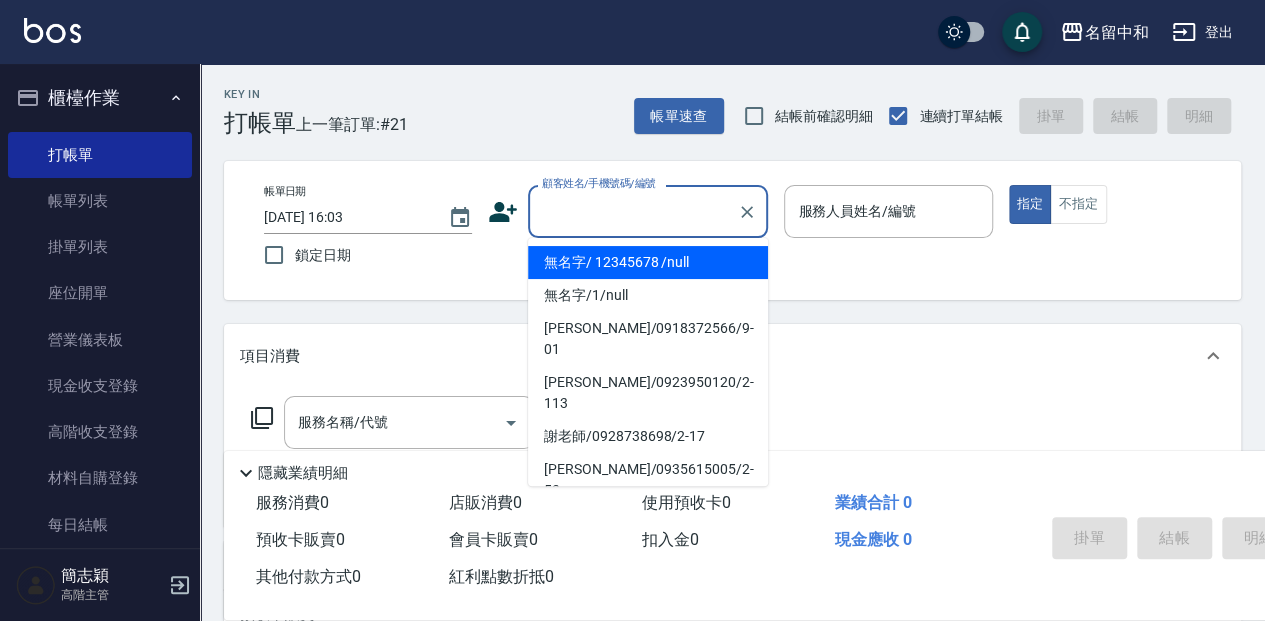 drag, startPoint x: 574, startPoint y: 255, endPoint x: 848, endPoint y: 249, distance: 274.06567 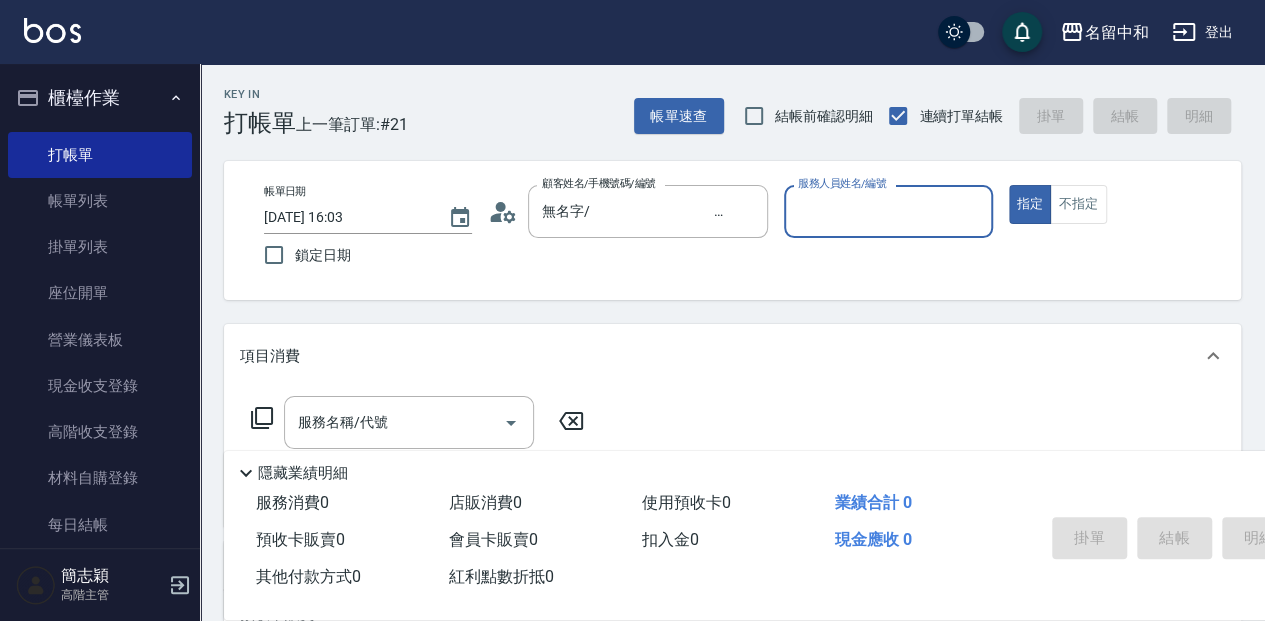 drag, startPoint x: 830, startPoint y: 227, endPoint x: 840, endPoint y: 235, distance: 12.806249 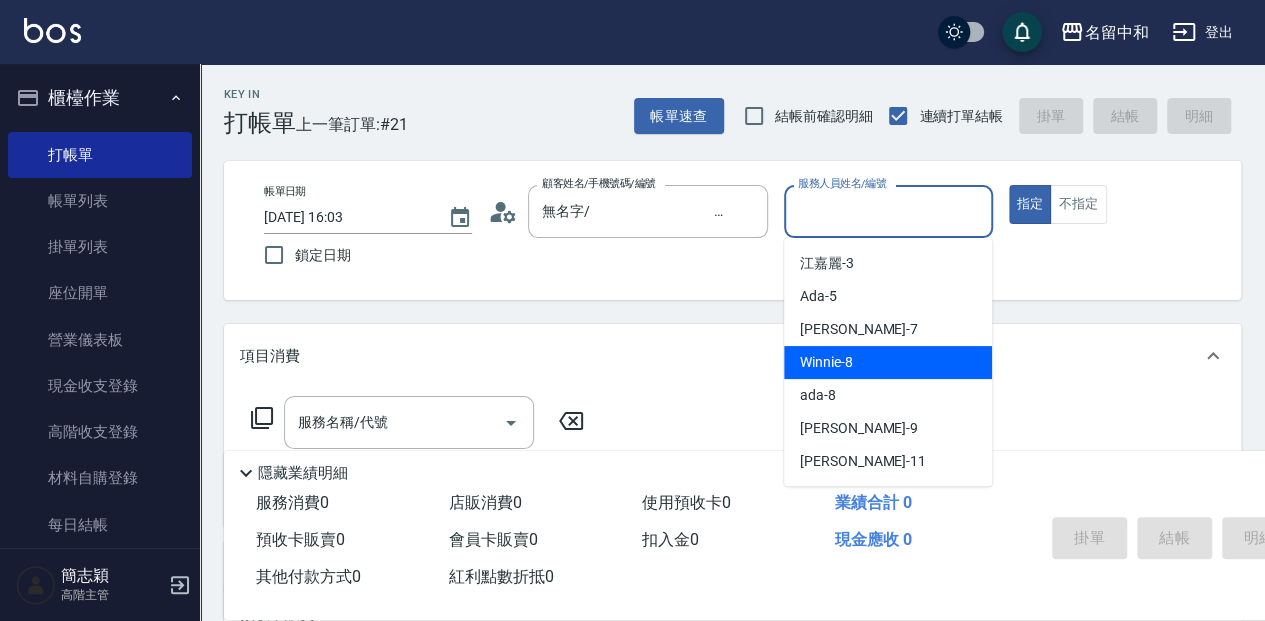 scroll, scrollTop: 133, scrollLeft: 0, axis: vertical 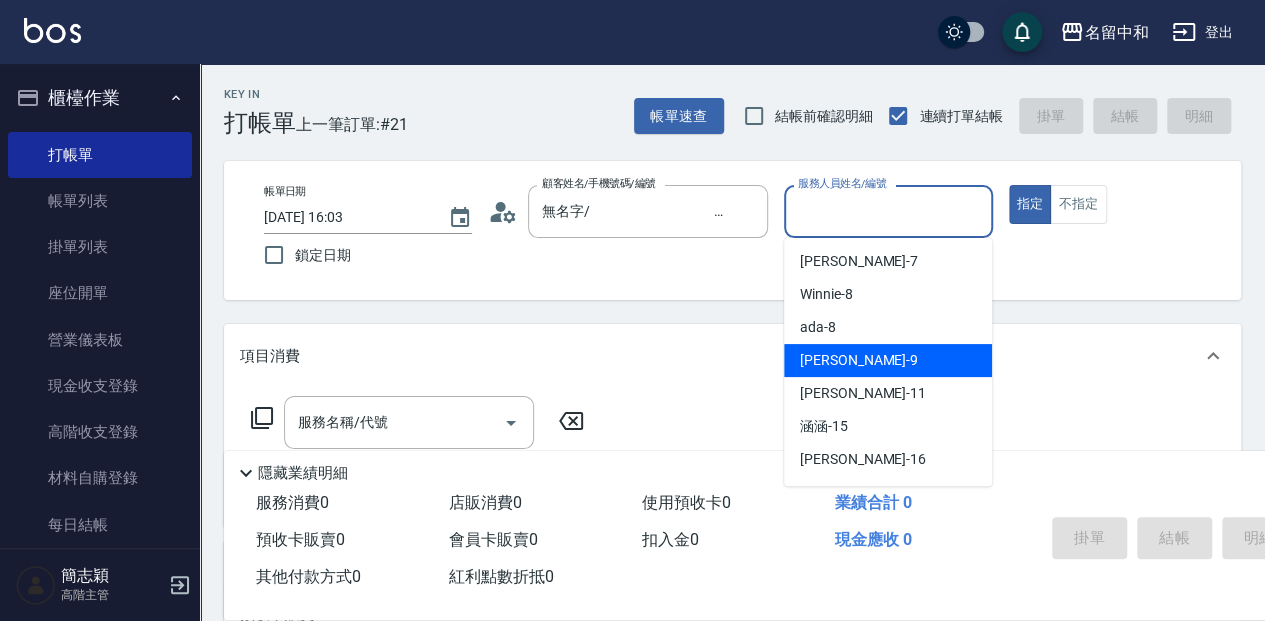 click on "[PERSON_NAME] -9" at bounding box center (888, 360) 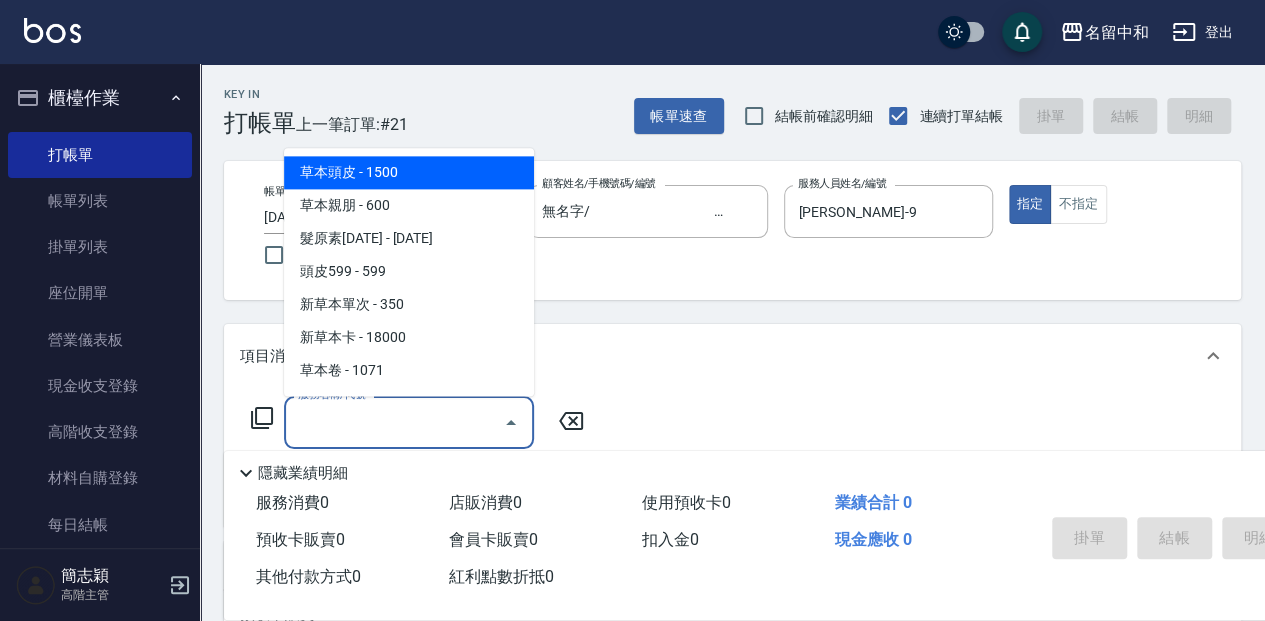 click on "服務名稱/代號" at bounding box center (394, 422) 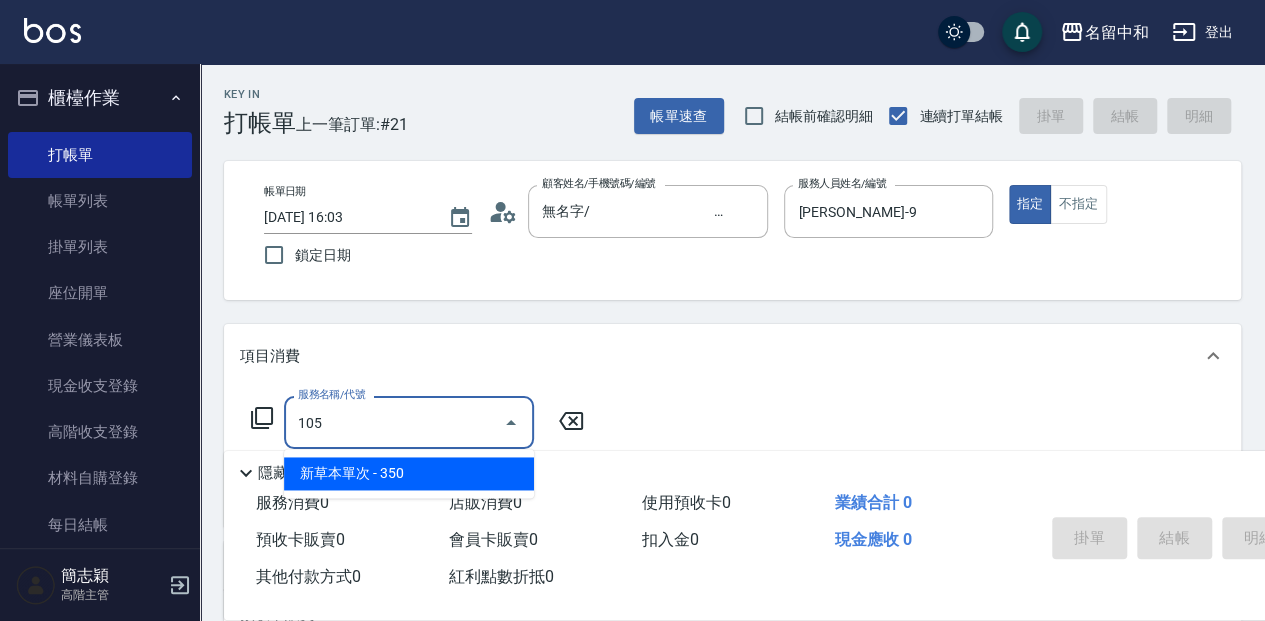 type on "新草本單次(105)" 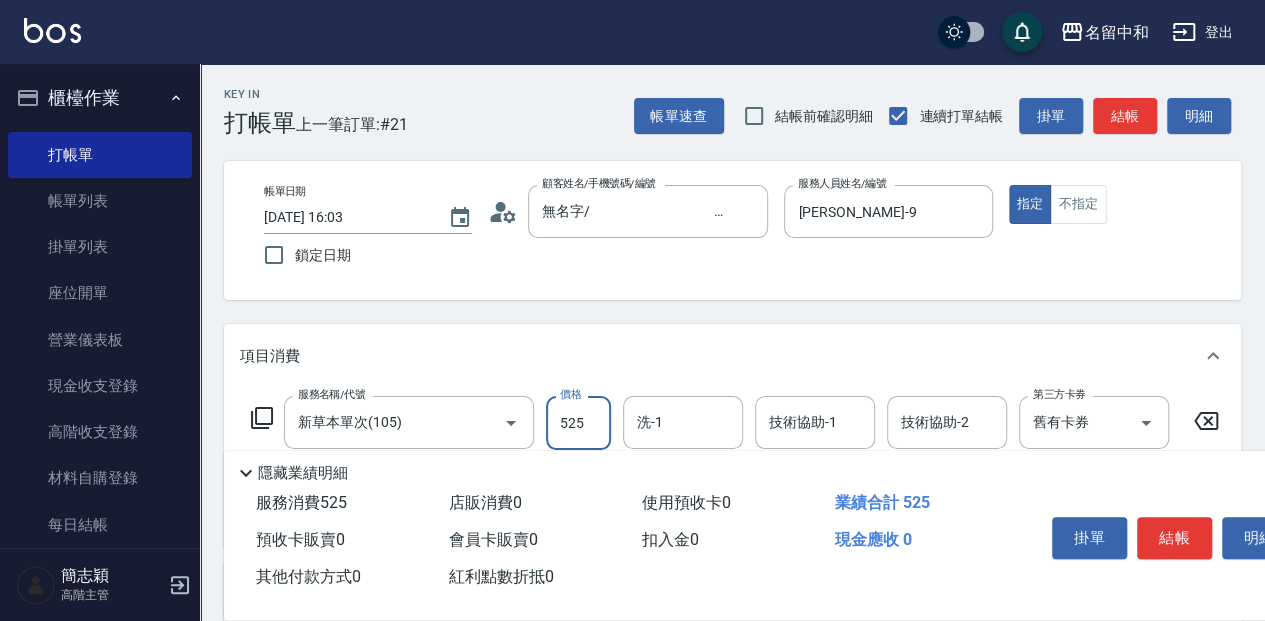 type on "525" 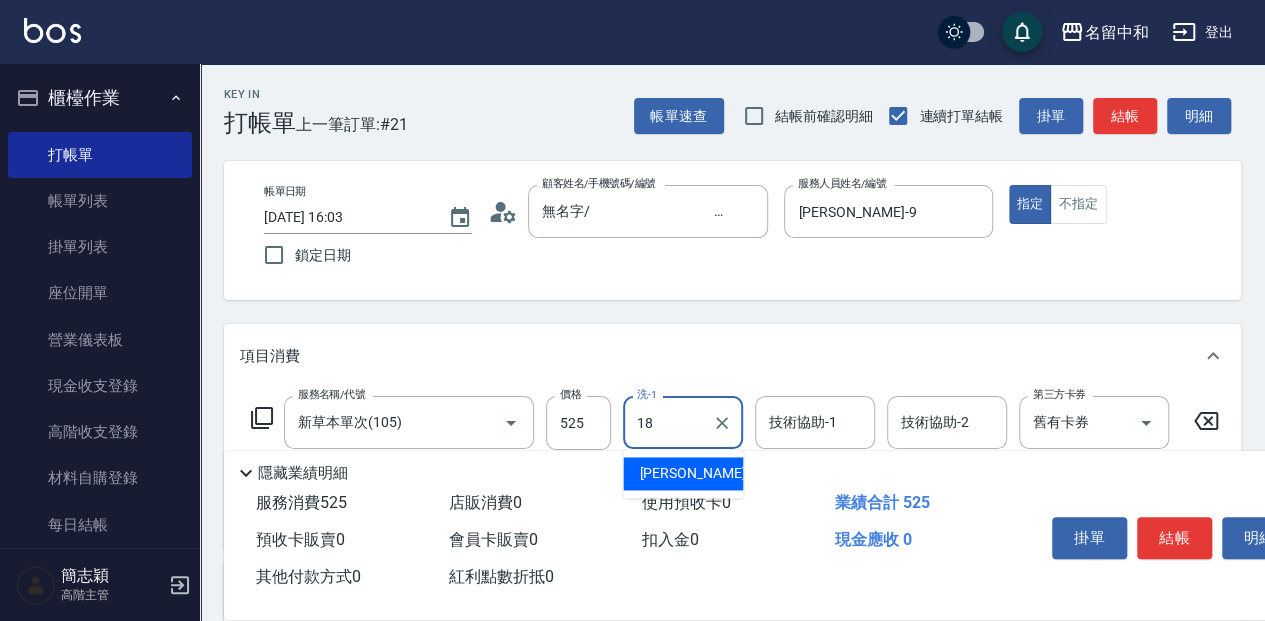 type on "[PERSON_NAME]-18" 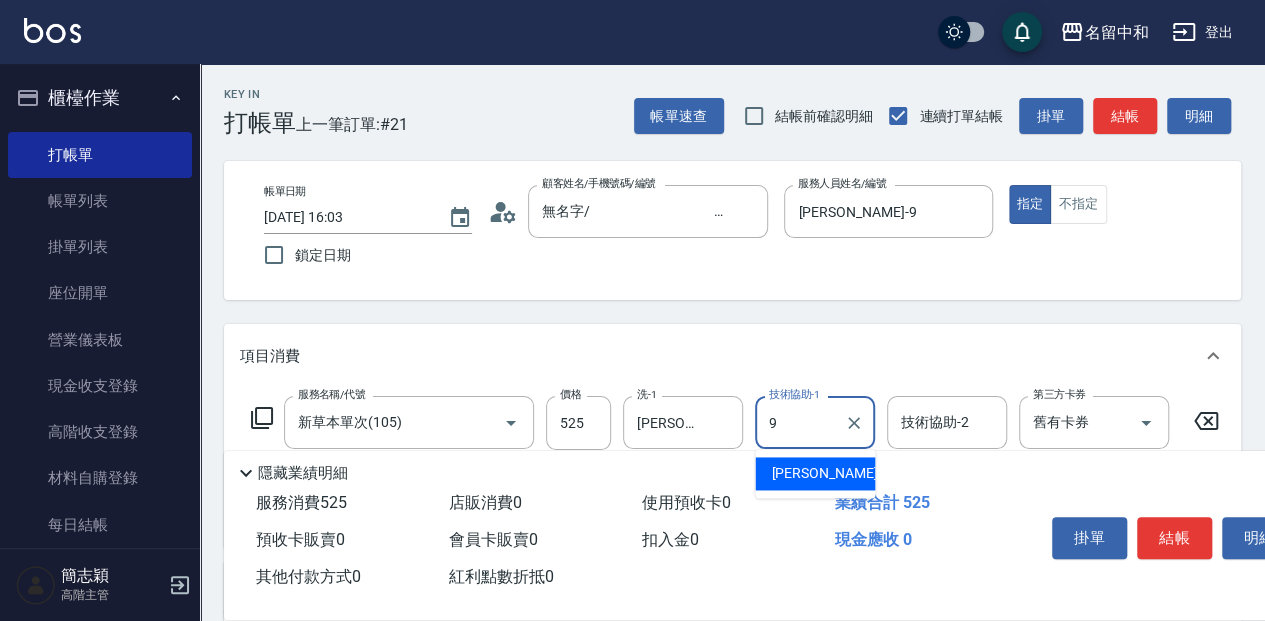 type on "[PERSON_NAME]-9" 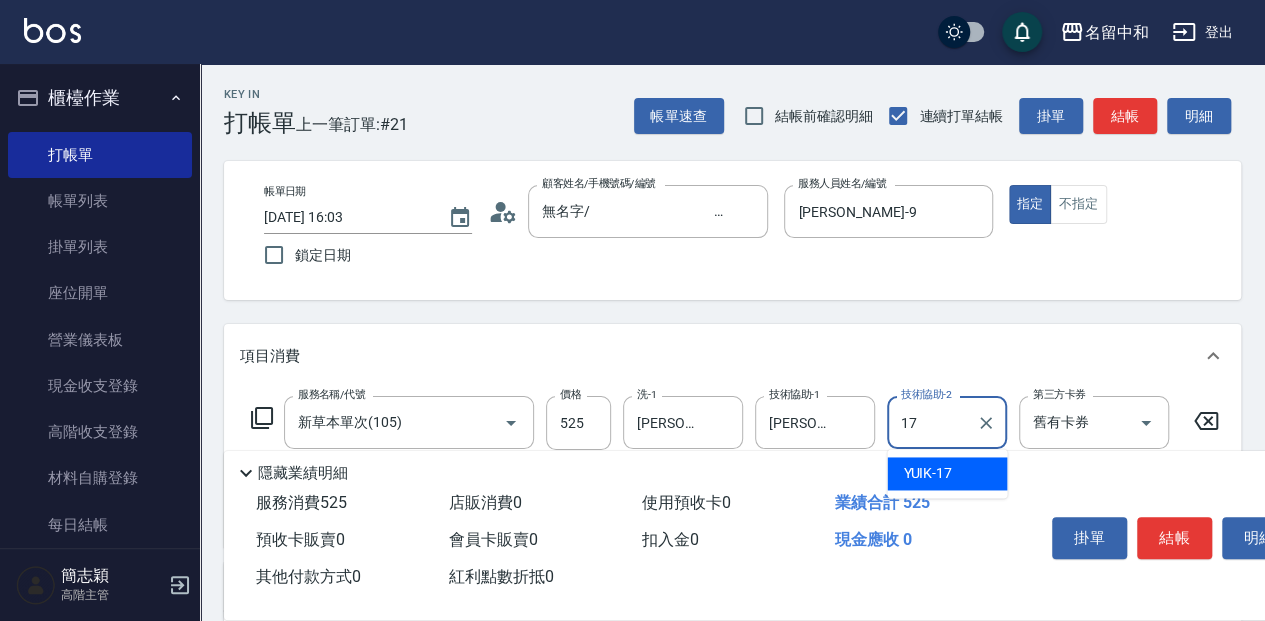 type on "YUIK-17" 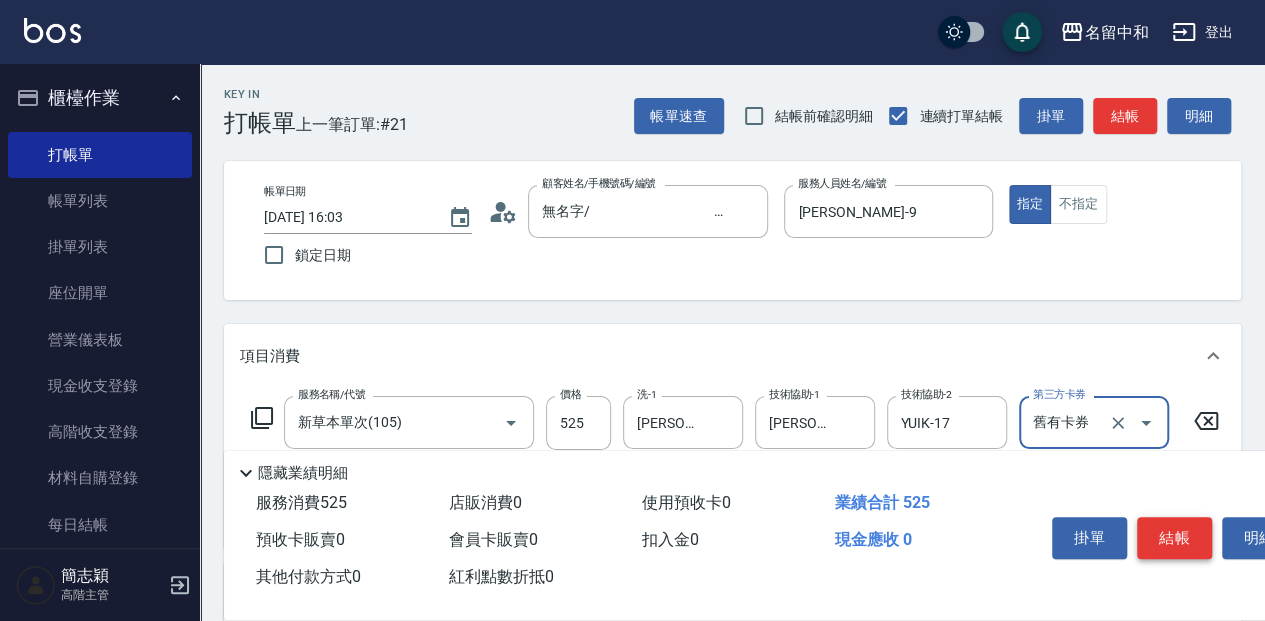 click on "結帳" at bounding box center [1174, 538] 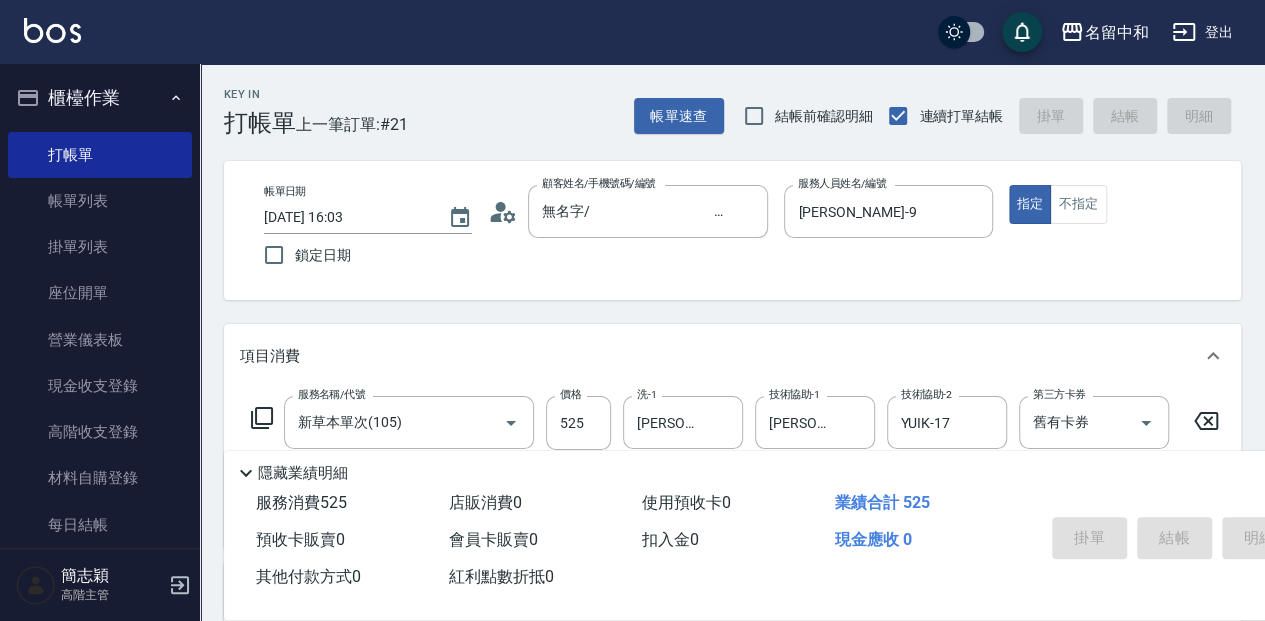 type on "[DATE] 16:04" 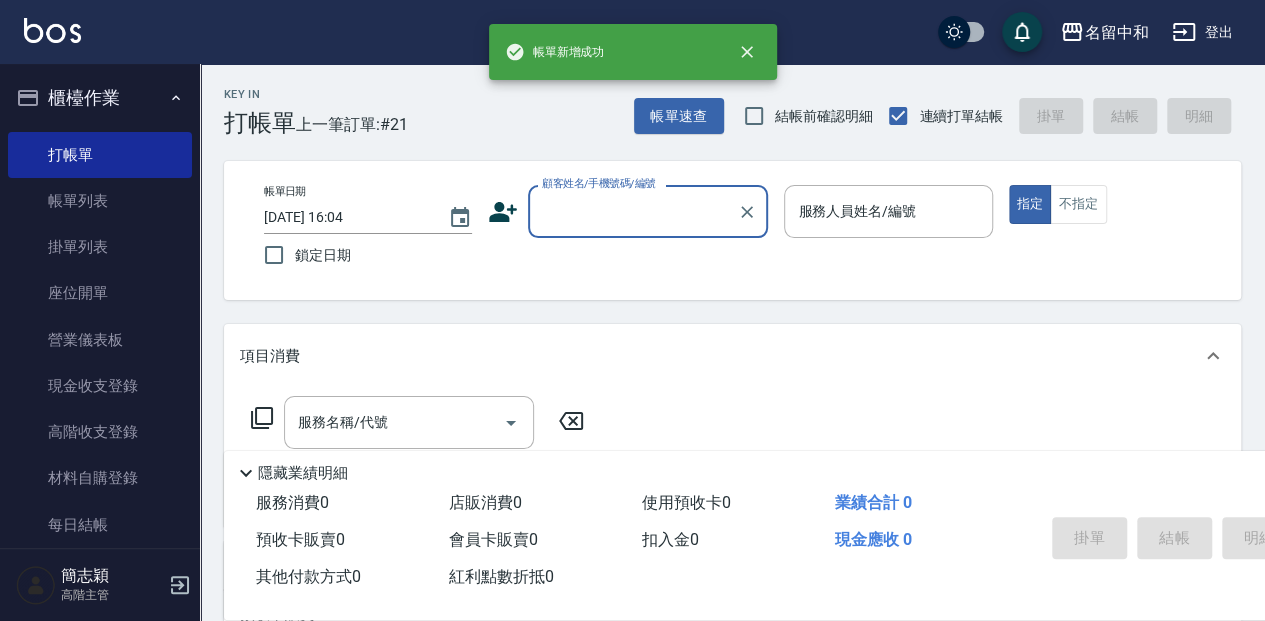 scroll, scrollTop: 0, scrollLeft: 0, axis: both 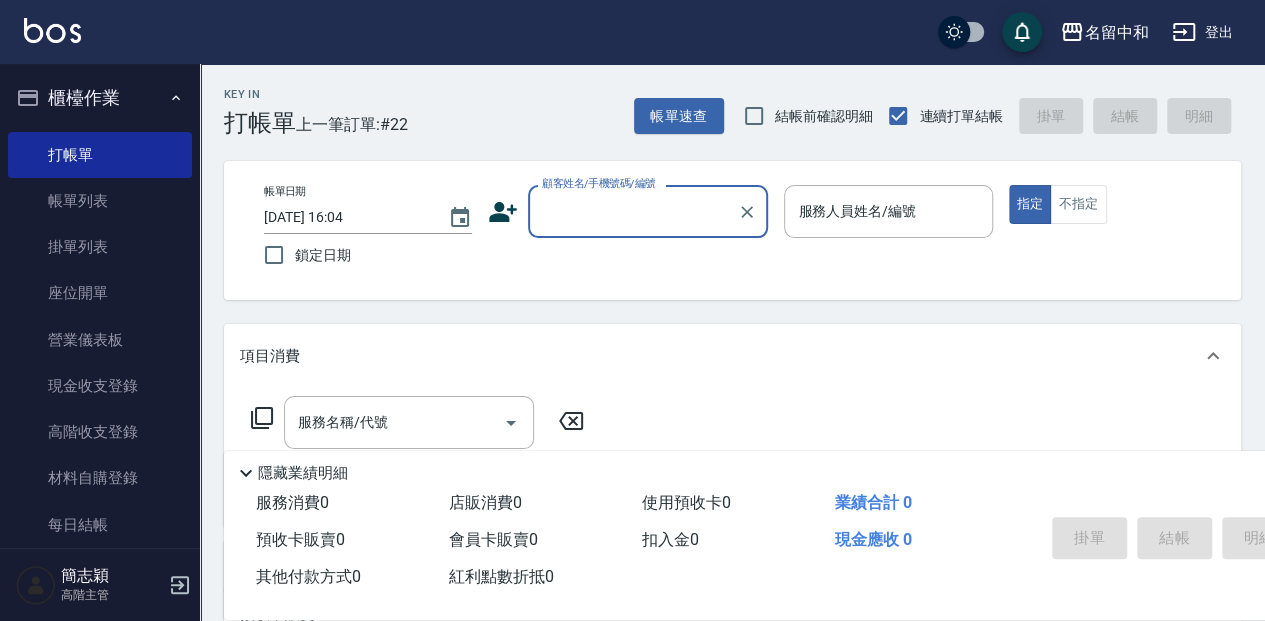 click on "顧客姓名/手機號碼/編號" at bounding box center [633, 211] 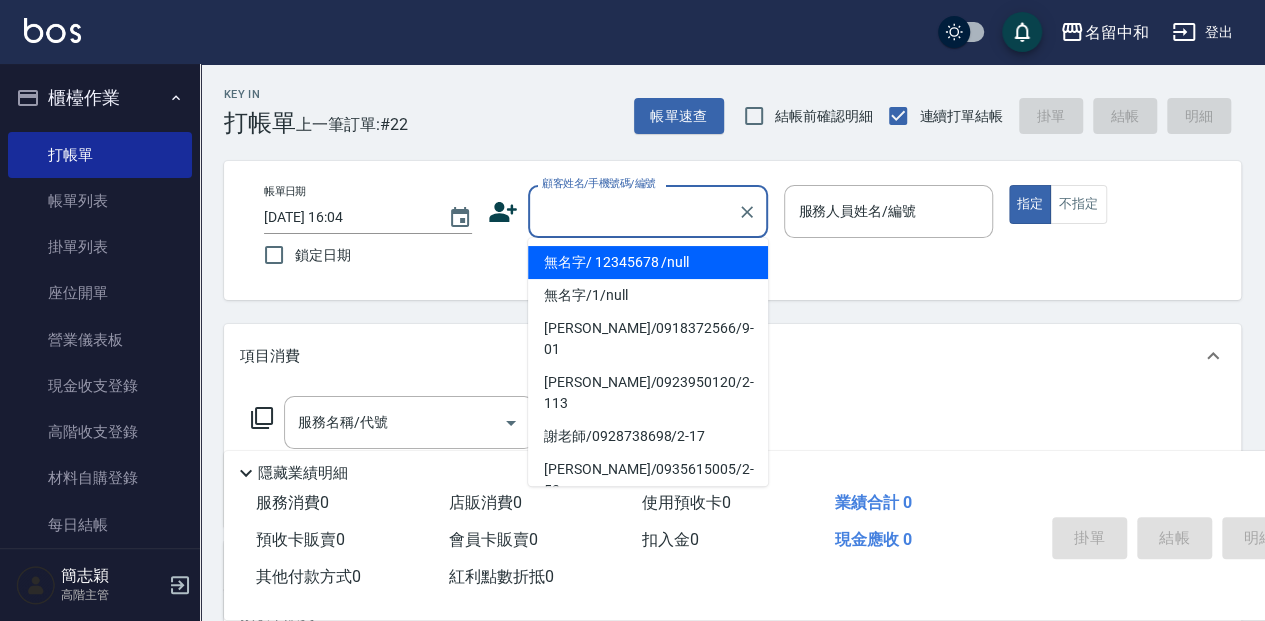drag, startPoint x: 582, startPoint y: 260, endPoint x: 801, endPoint y: 249, distance: 219.27608 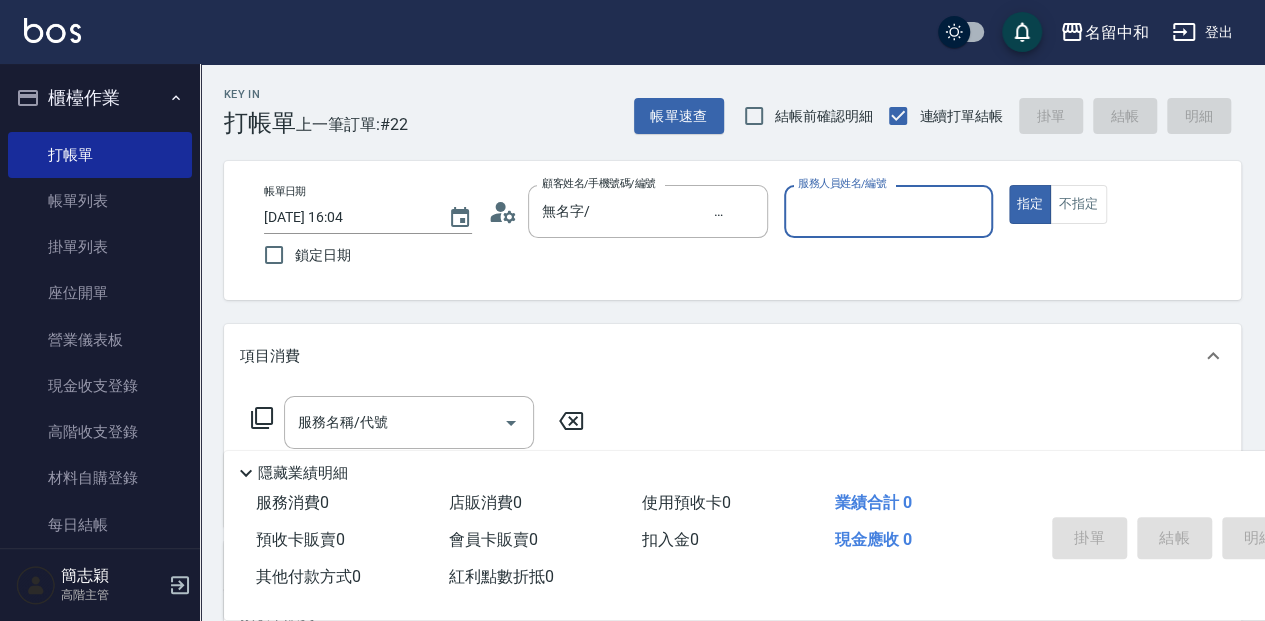 drag, startPoint x: 802, startPoint y: 220, endPoint x: 799, endPoint y: 233, distance: 13.341664 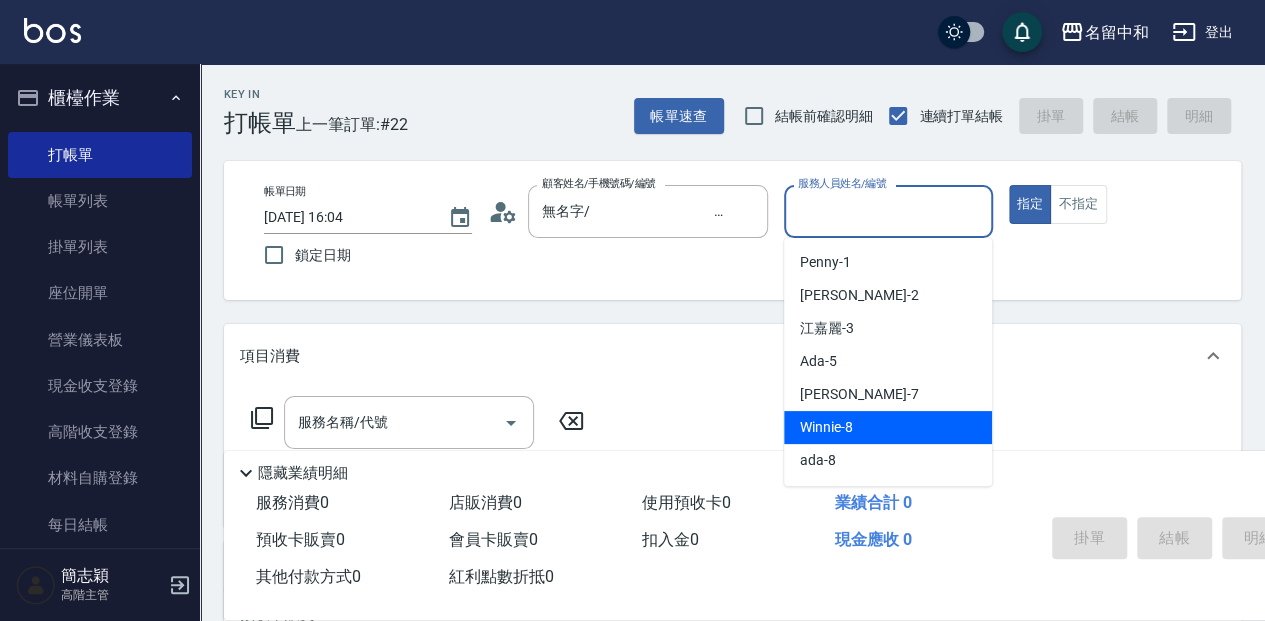 scroll, scrollTop: 66, scrollLeft: 0, axis: vertical 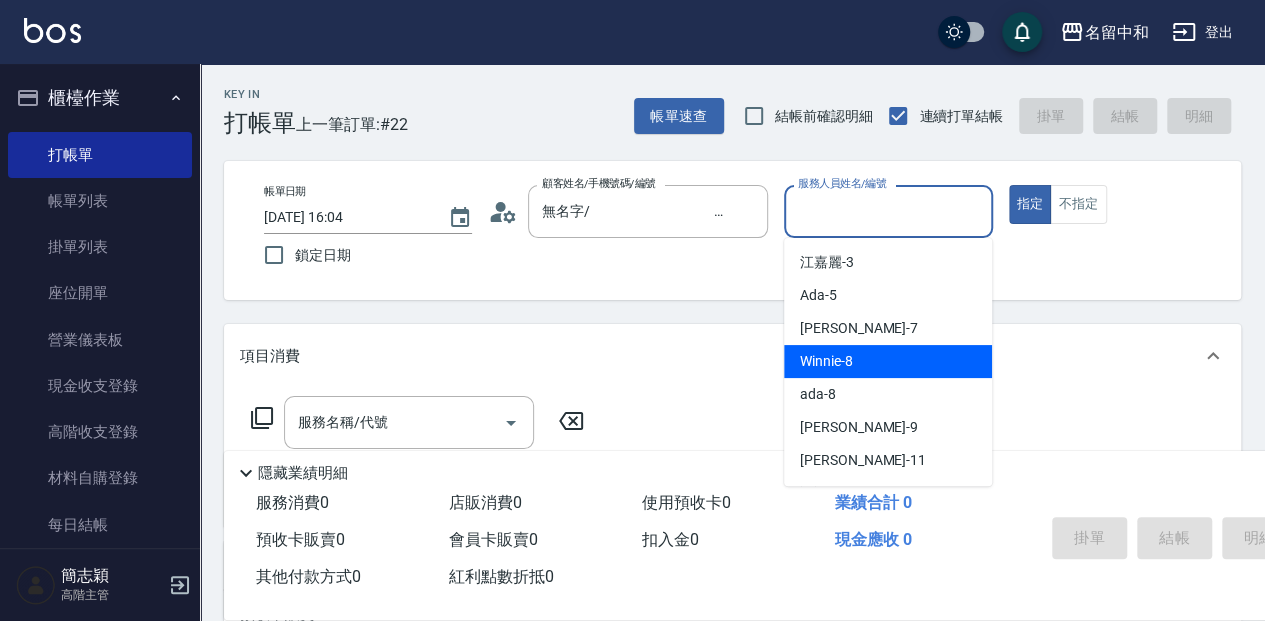 click on "[PERSON_NAME] -9" at bounding box center (888, 427) 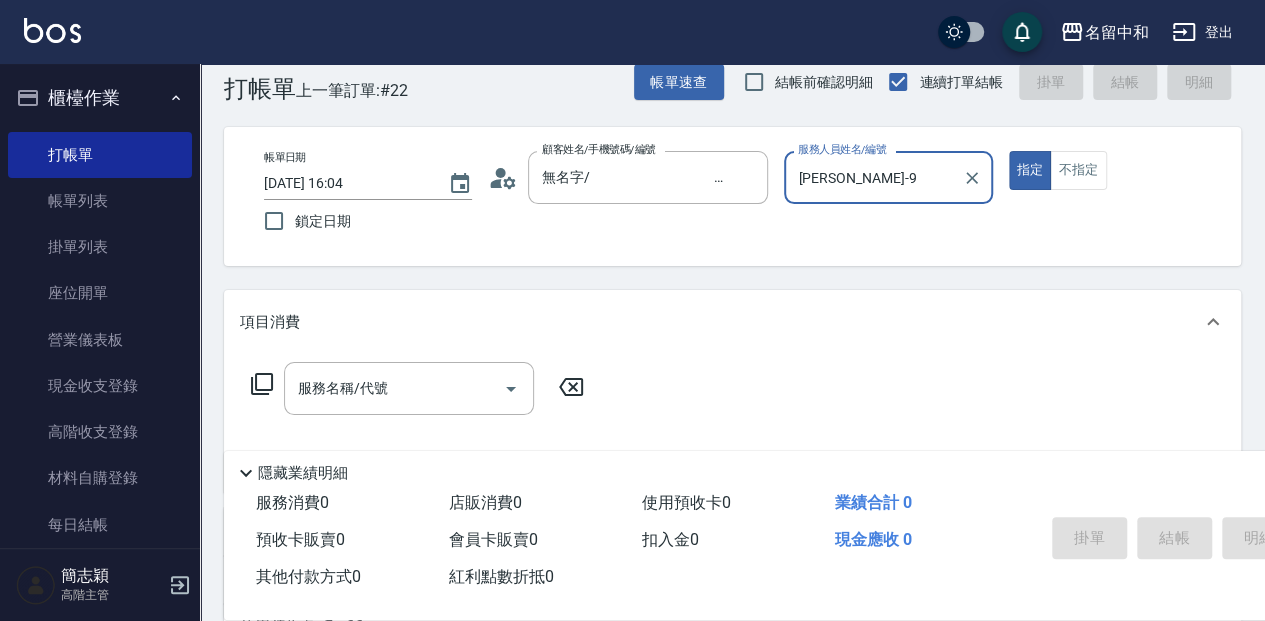 scroll, scrollTop: 66, scrollLeft: 0, axis: vertical 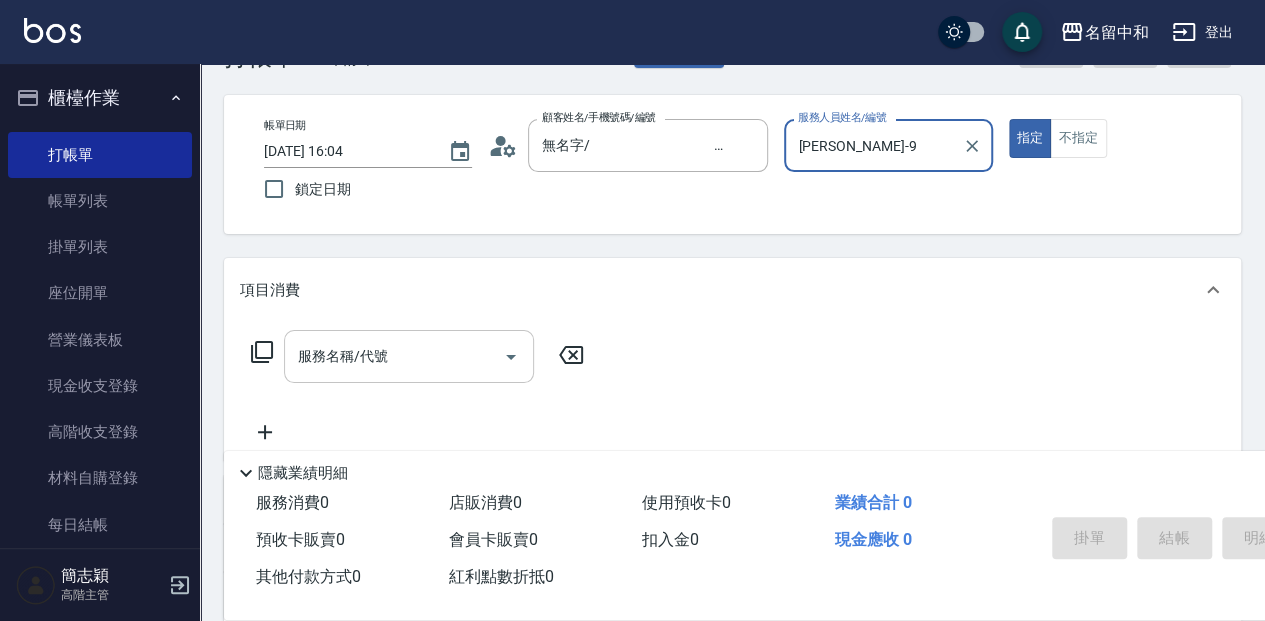 click on "服務名稱/代號" at bounding box center [394, 356] 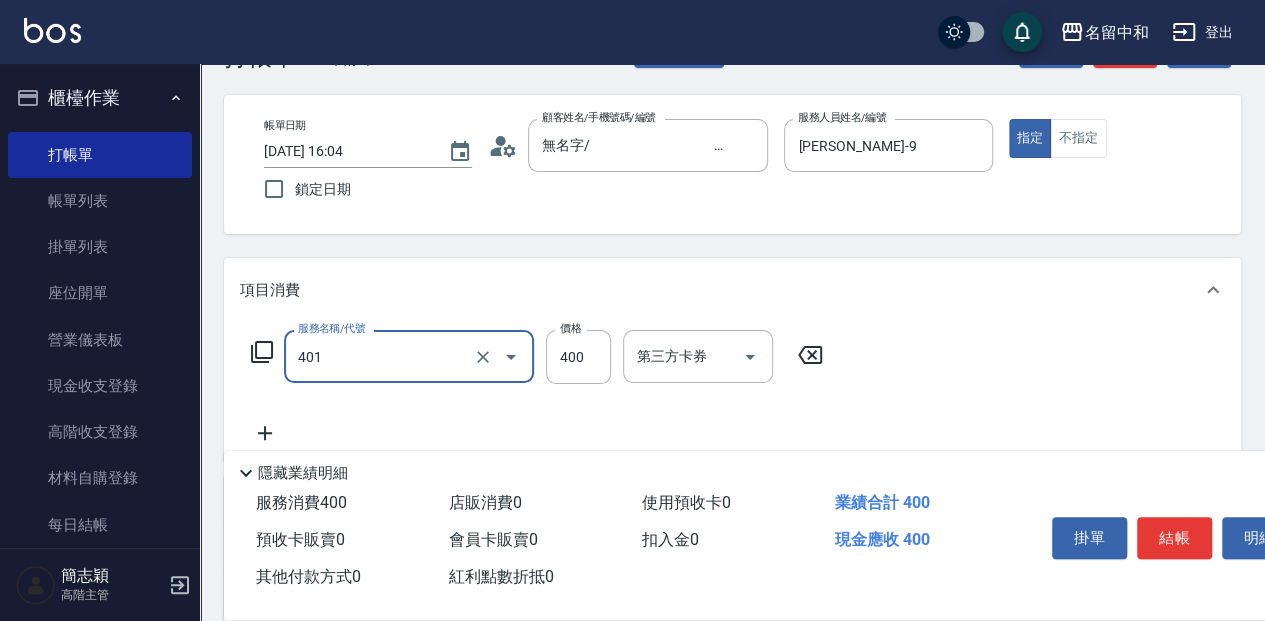 type on "剪髮(400)(401)" 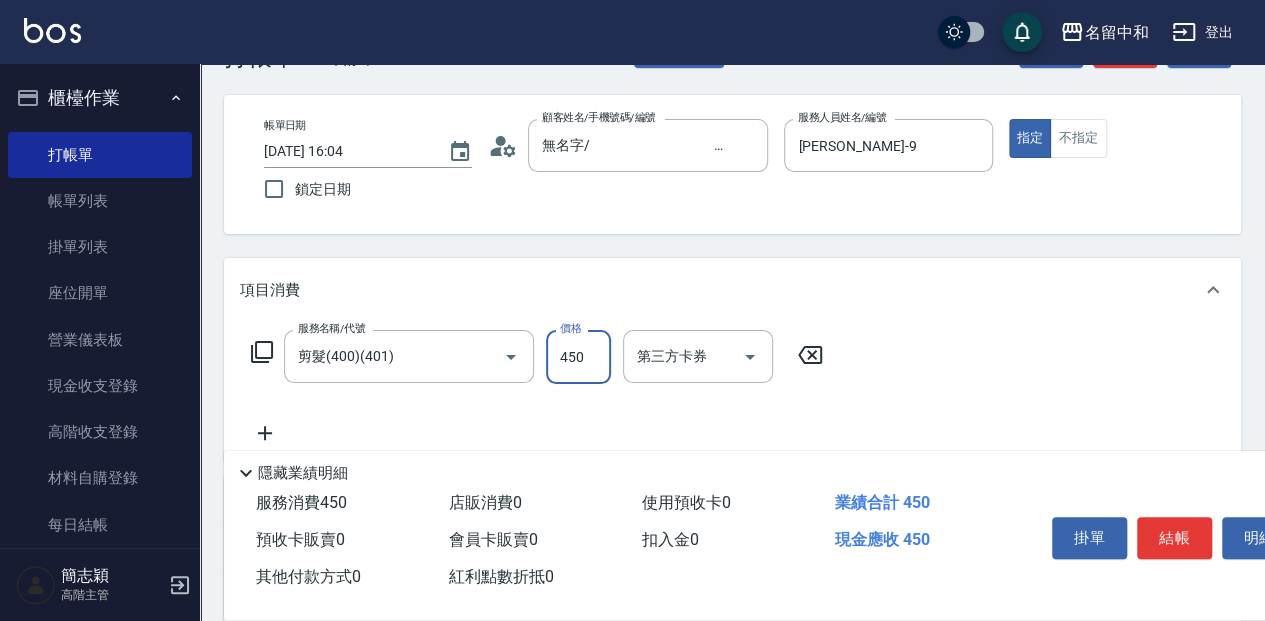 type on "450" 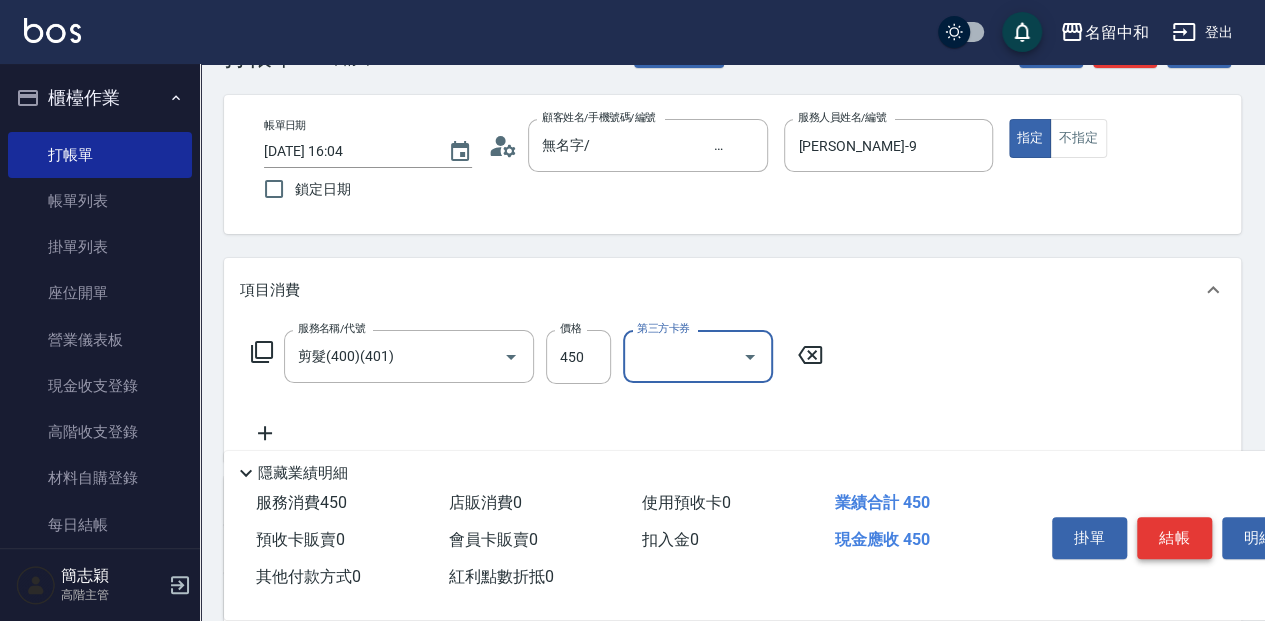 click on "結帳" at bounding box center [1174, 538] 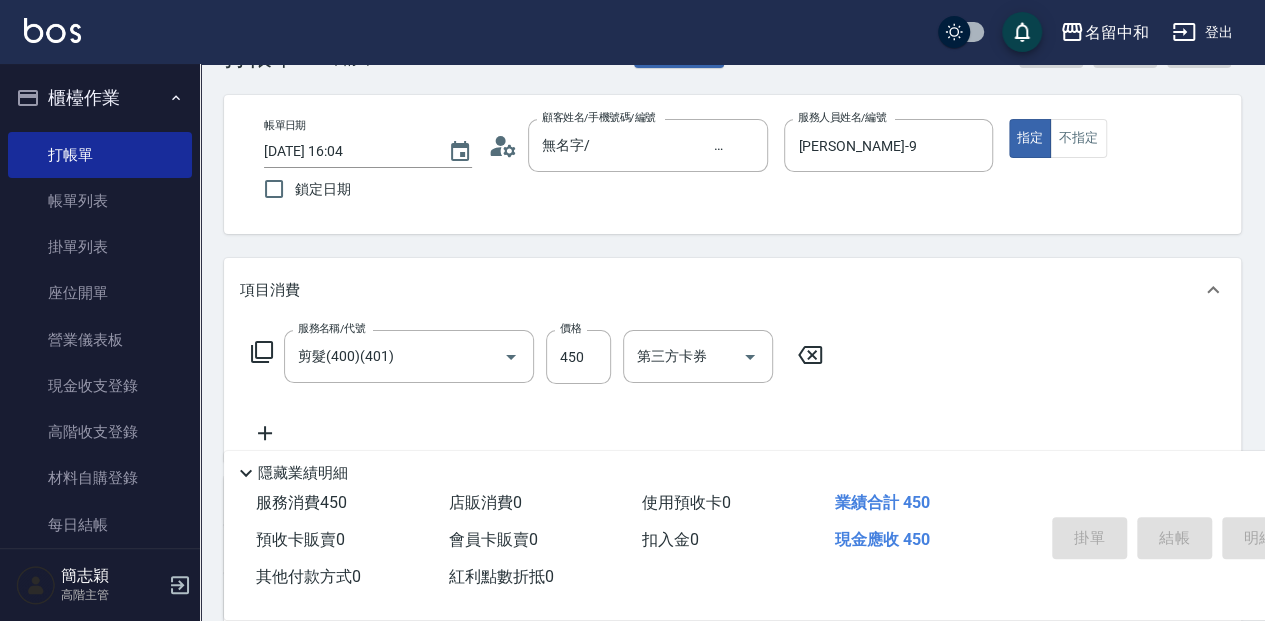 type 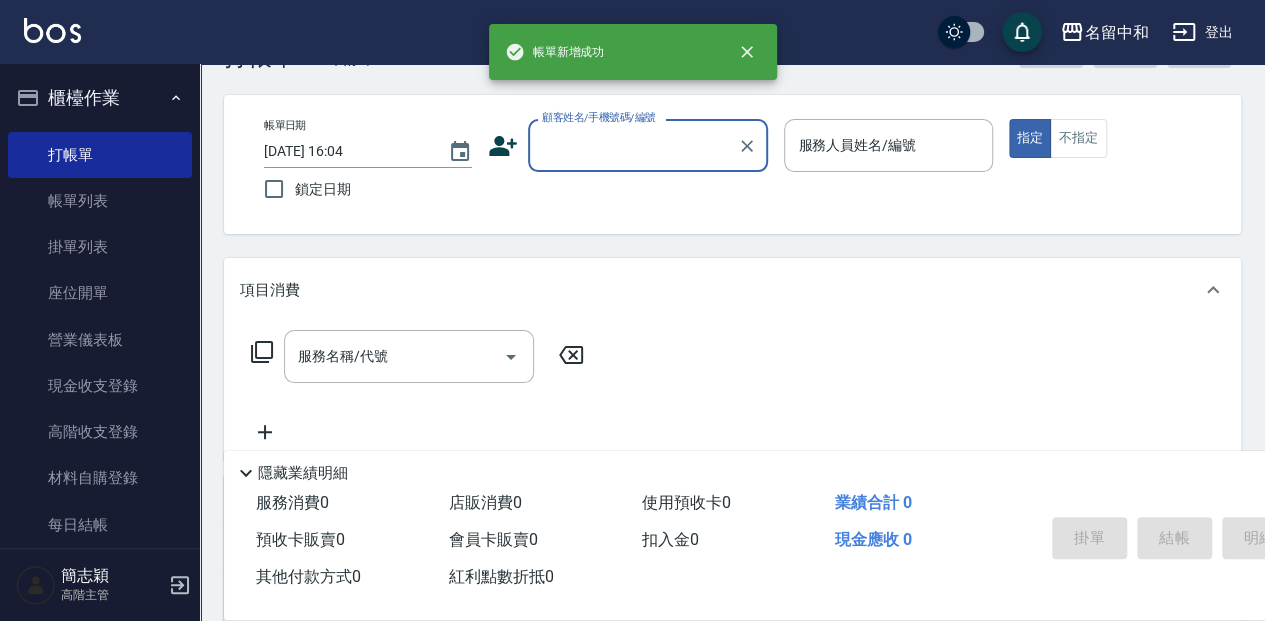 scroll, scrollTop: 0, scrollLeft: 0, axis: both 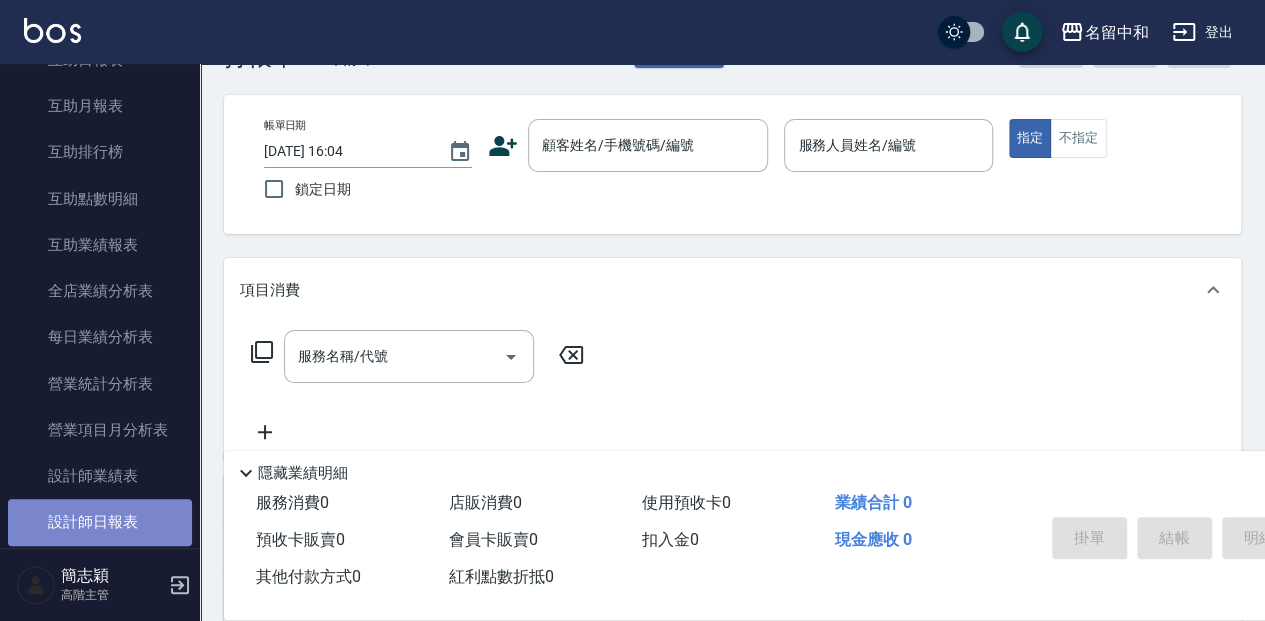click on "設計師日報表" at bounding box center [100, 522] 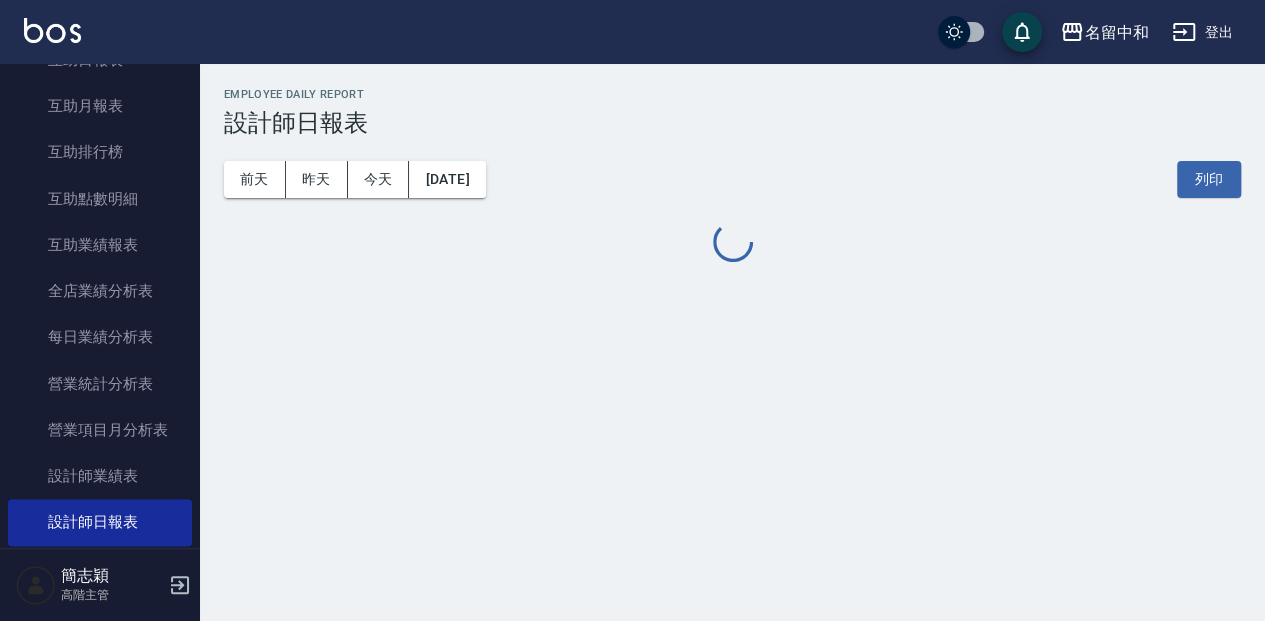 scroll, scrollTop: 0, scrollLeft: 0, axis: both 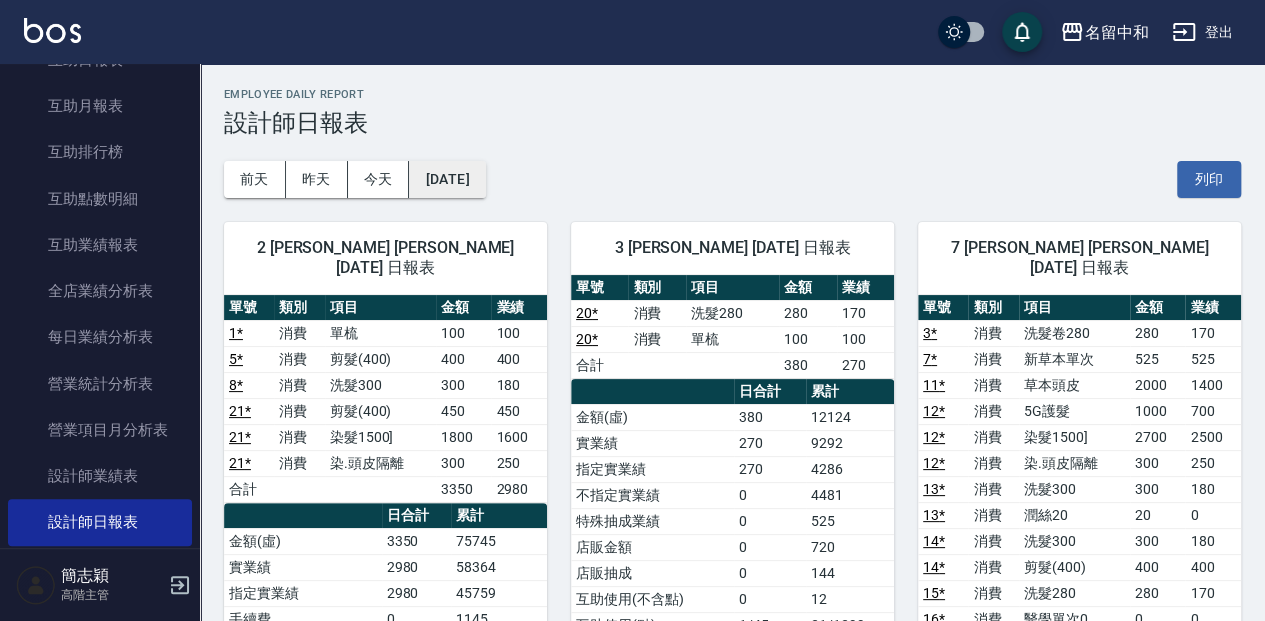 click on "[DATE]" at bounding box center [447, 179] 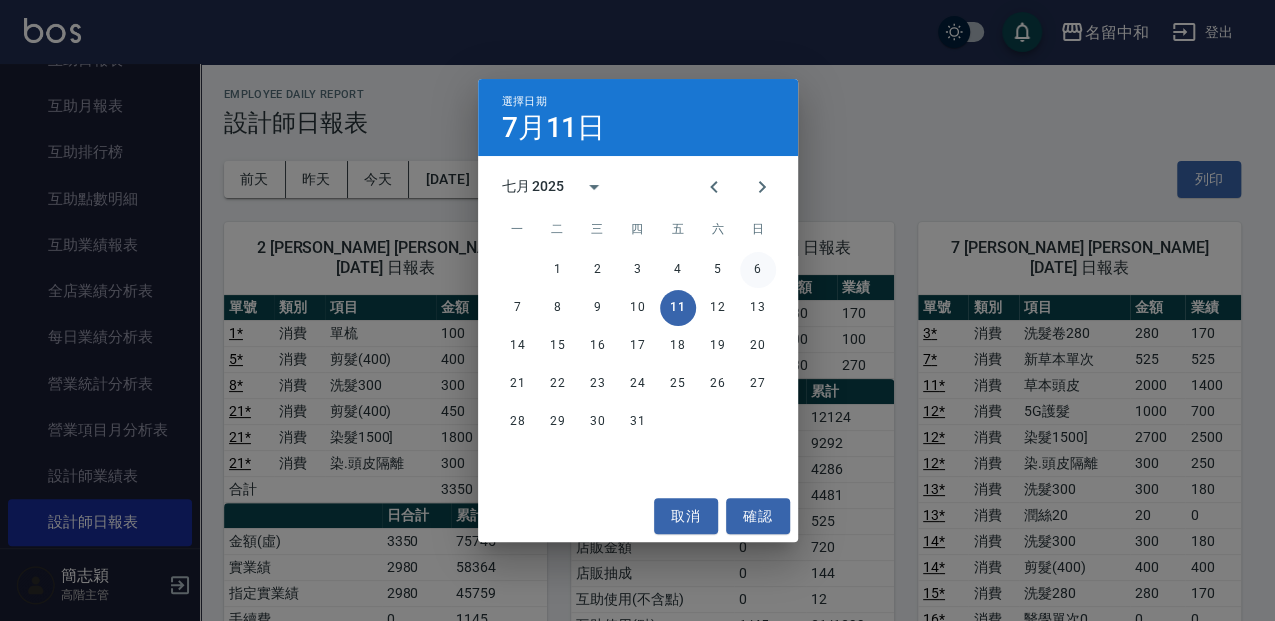 click on "6" at bounding box center (758, 270) 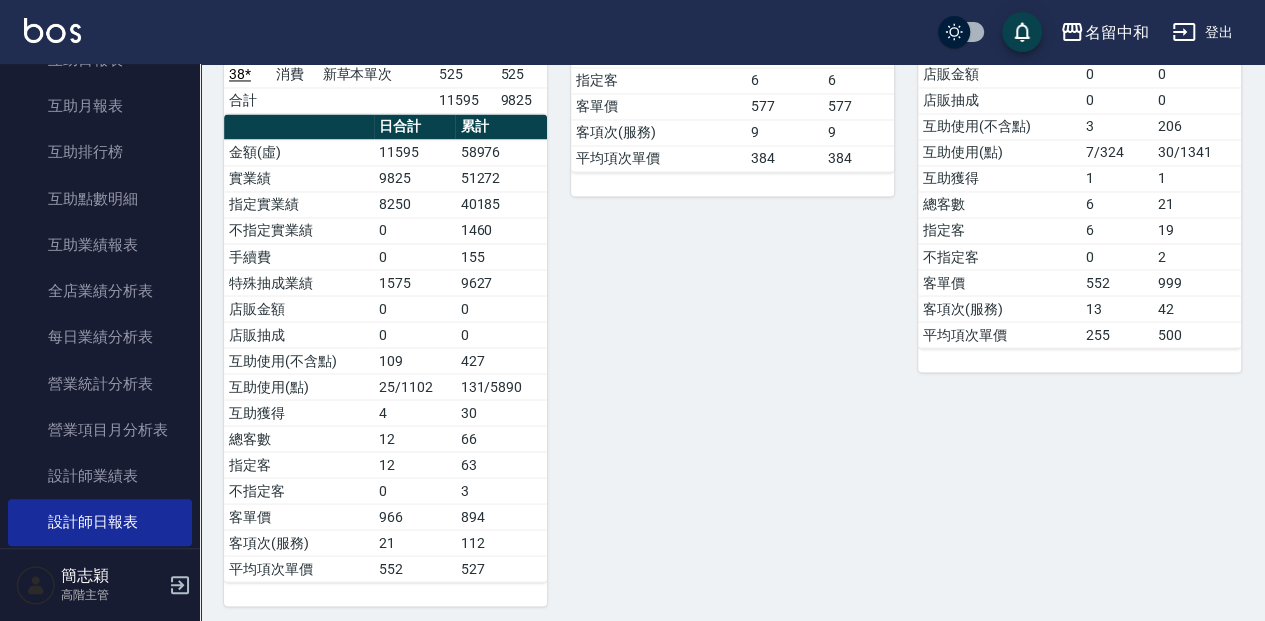 scroll, scrollTop: 1533, scrollLeft: 0, axis: vertical 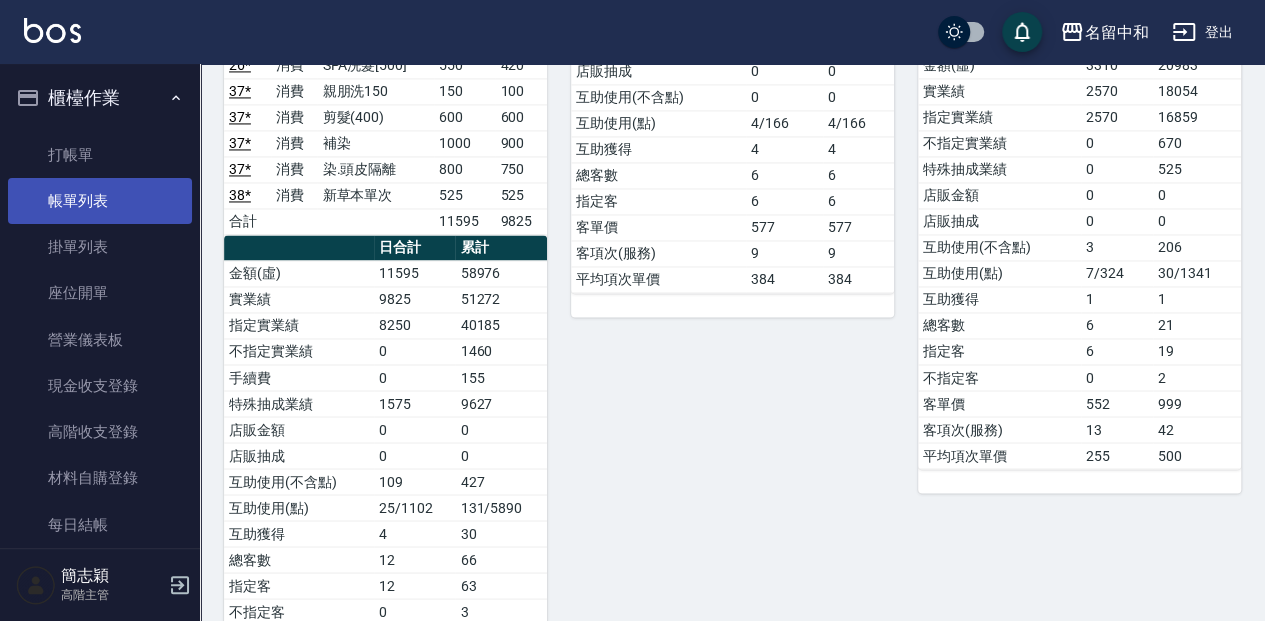 drag, startPoint x: 110, startPoint y: 153, endPoint x: 154, endPoint y: 180, distance: 51.62364 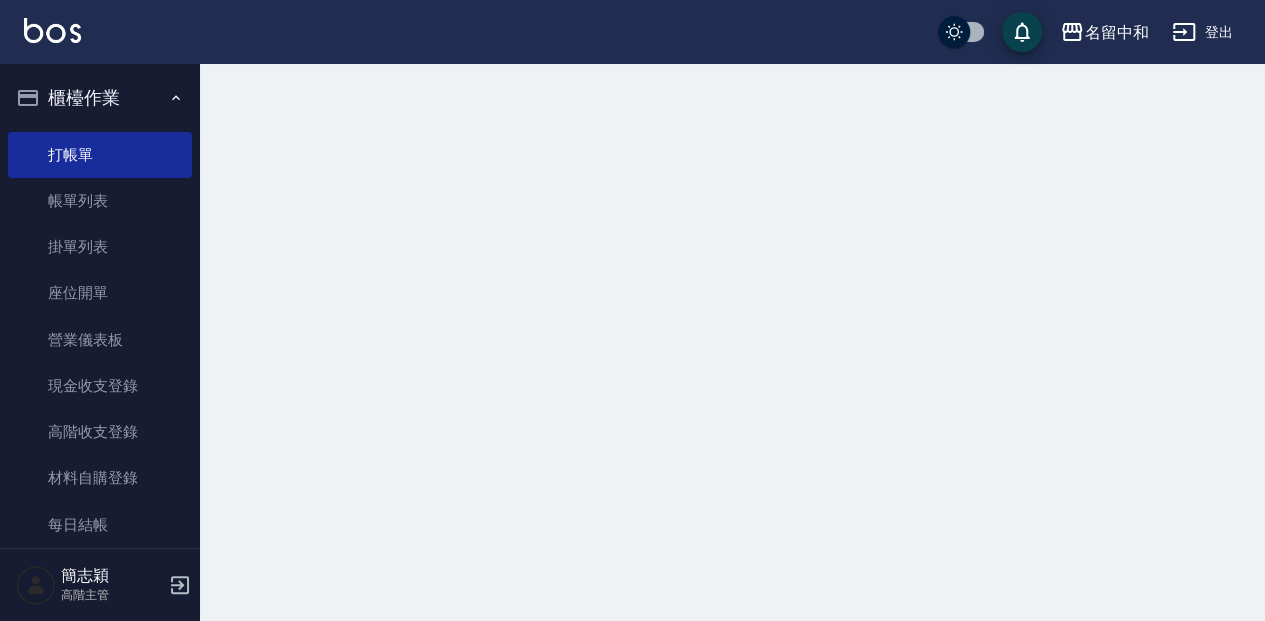 scroll, scrollTop: 0, scrollLeft: 0, axis: both 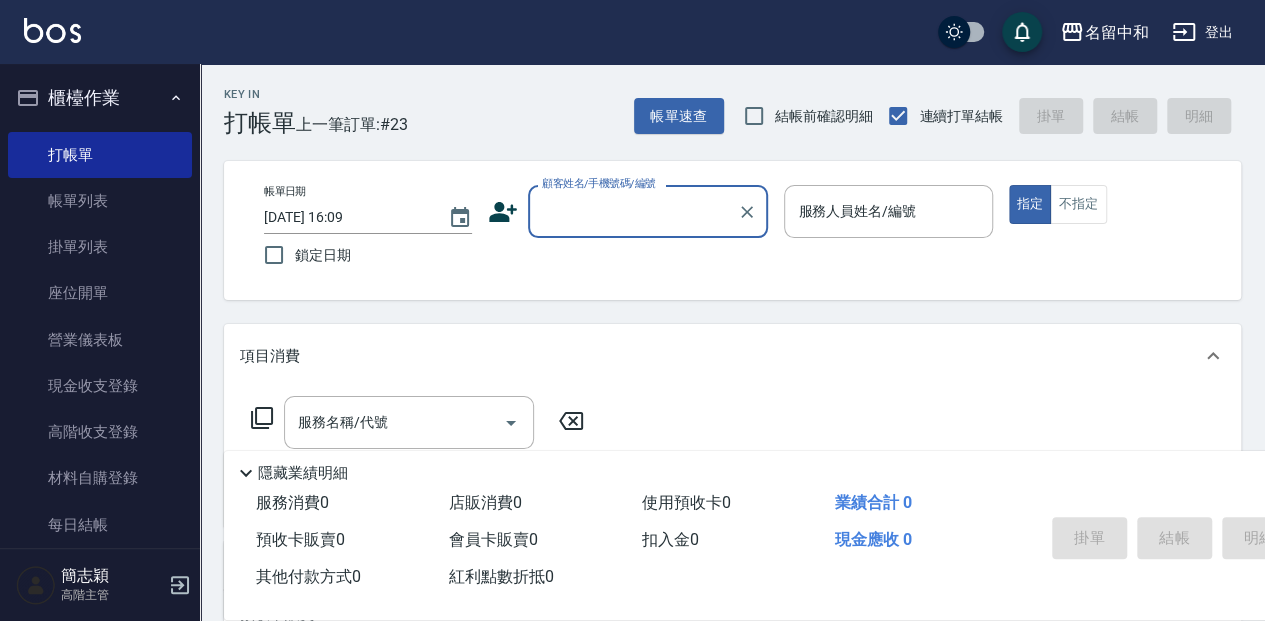 click on "顧客姓名/手機號碼/編號" at bounding box center [633, 211] 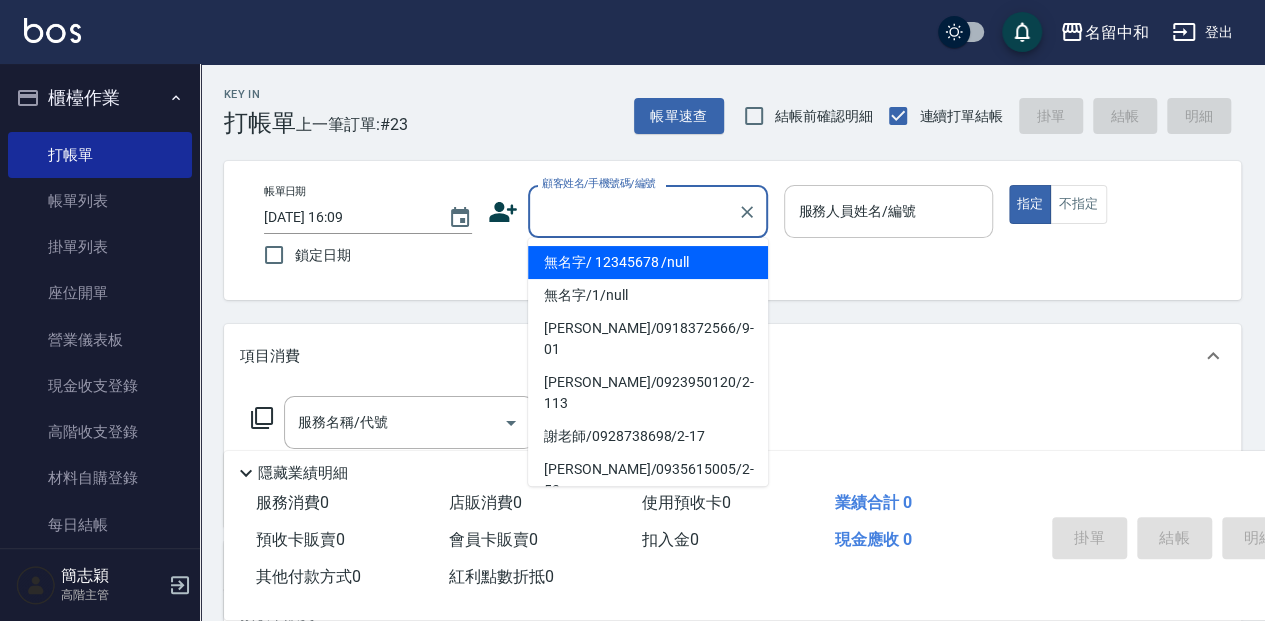 drag, startPoint x: 615, startPoint y: 261, endPoint x: 854, endPoint y: 194, distance: 248.21362 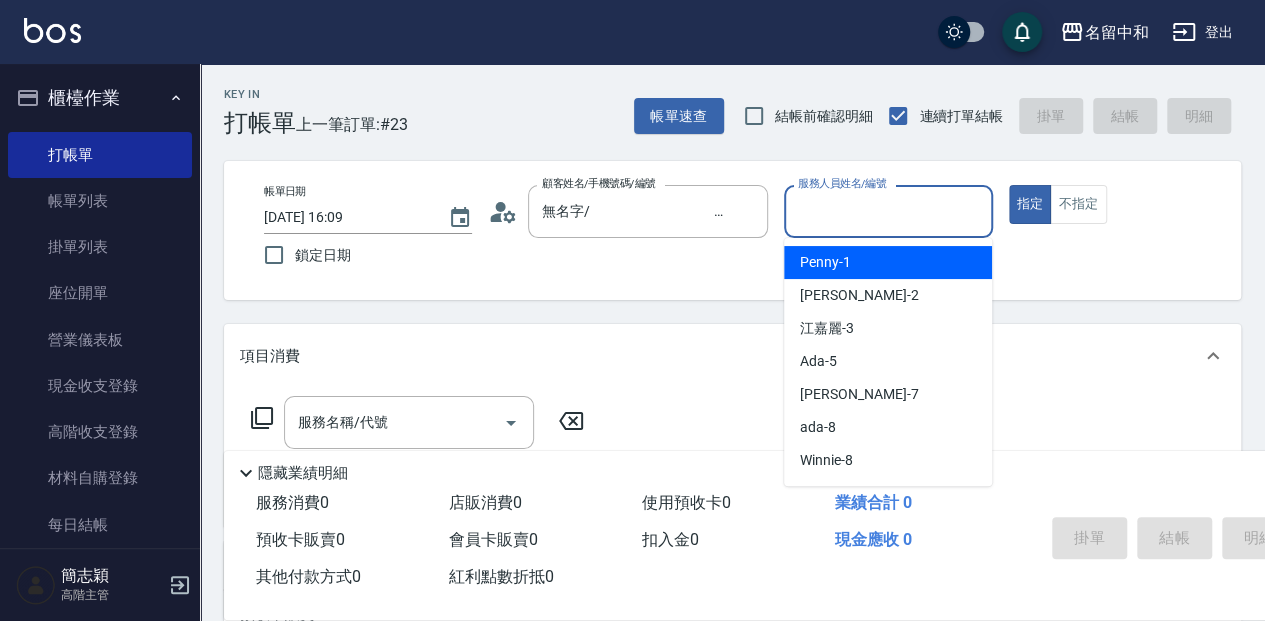 drag, startPoint x: 853, startPoint y: 194, endPoint x: 813, endPoint y: 220, distance: 47.707443 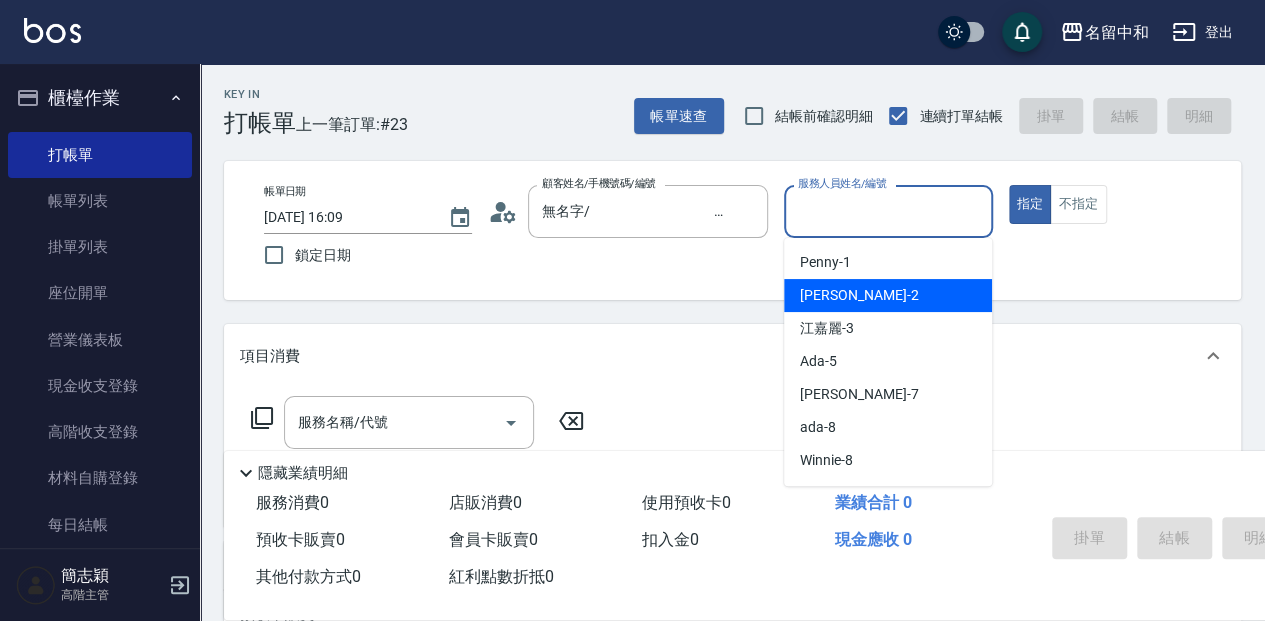 click on "[PERSON_NAME] -2" at bounding box center [888, 295] 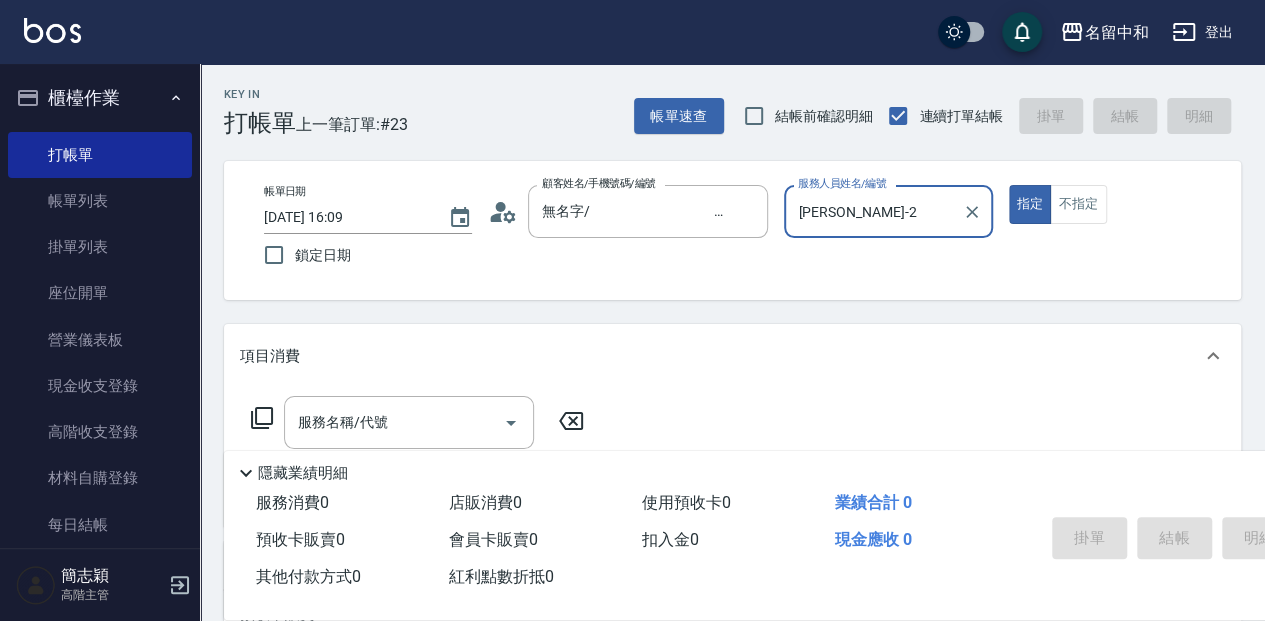 scroll, scrollTop: 66, scrollLeft: 0, axis: vertical 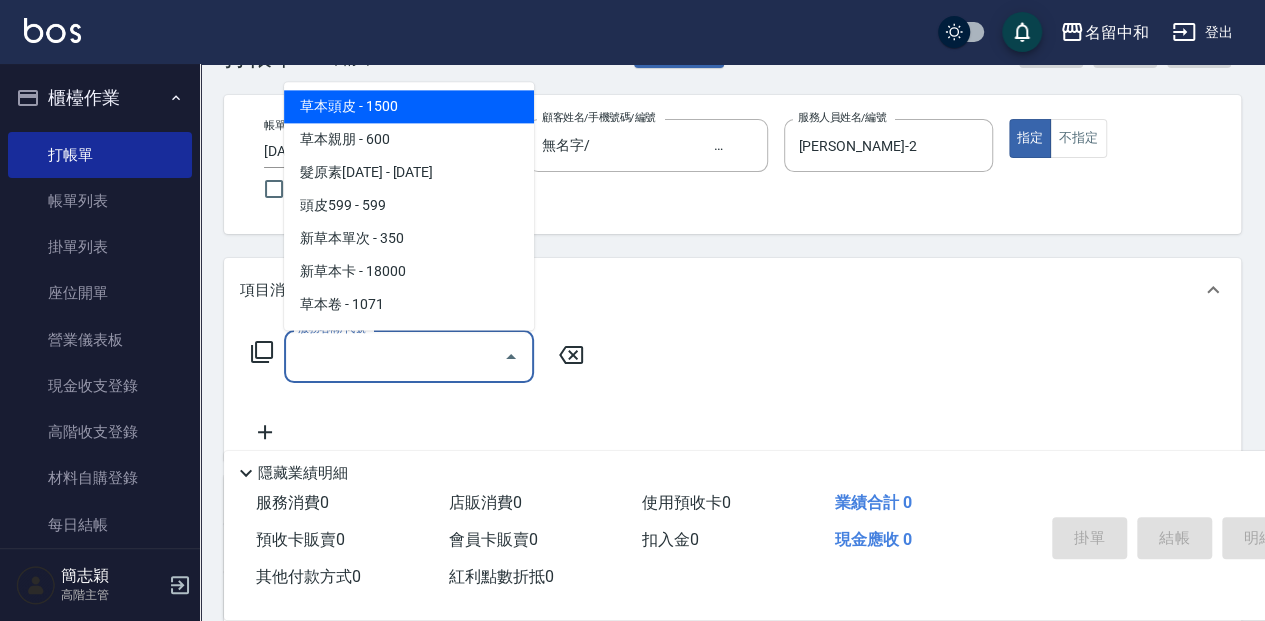 drag, startPoint x: 414, startPoint y: 355, endPoint x: 560, endPoint y: 401, distance: 153.07515 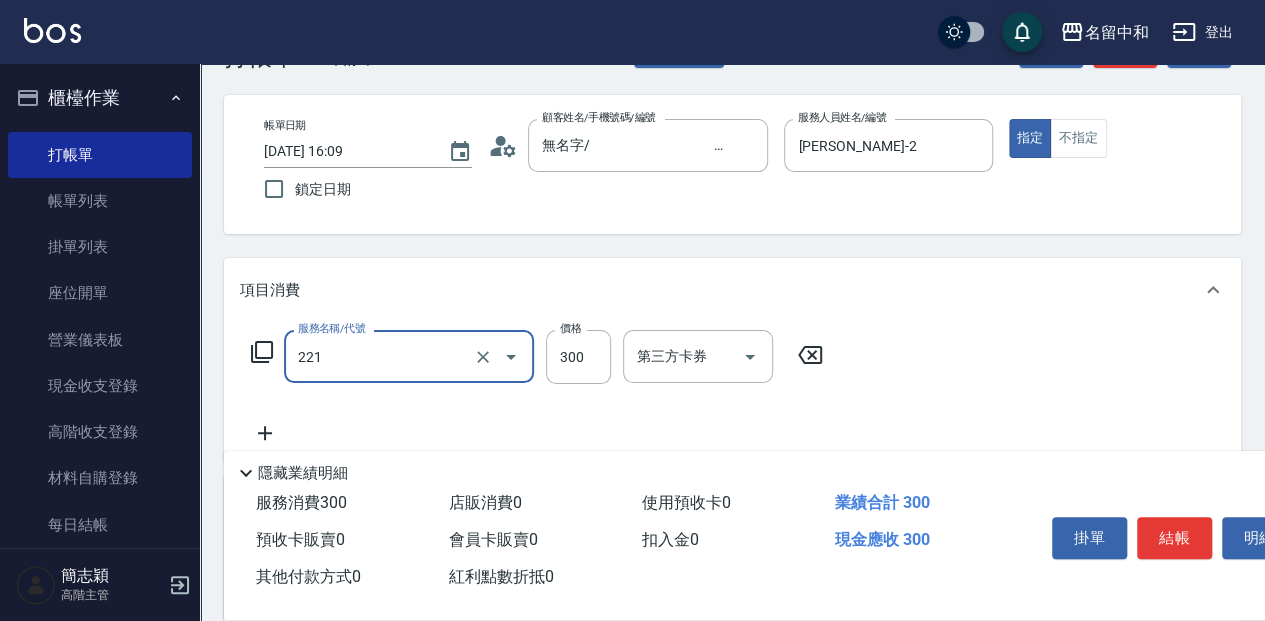 type on "洗髮300(221)" 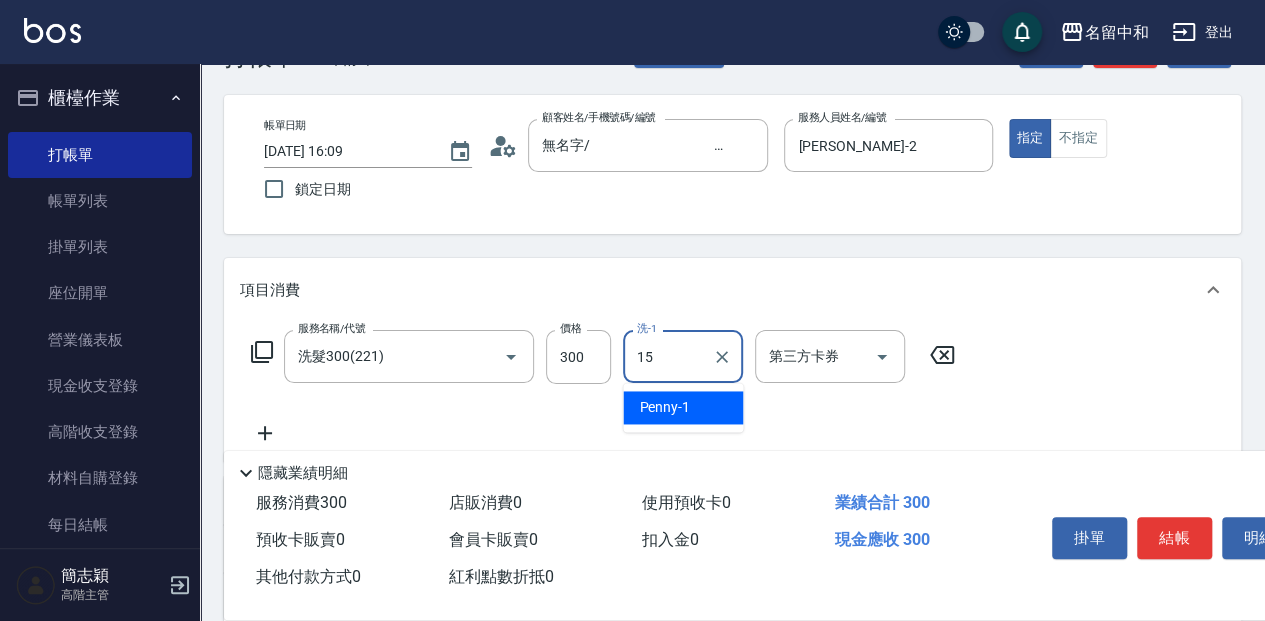 type on "涵涵-15" 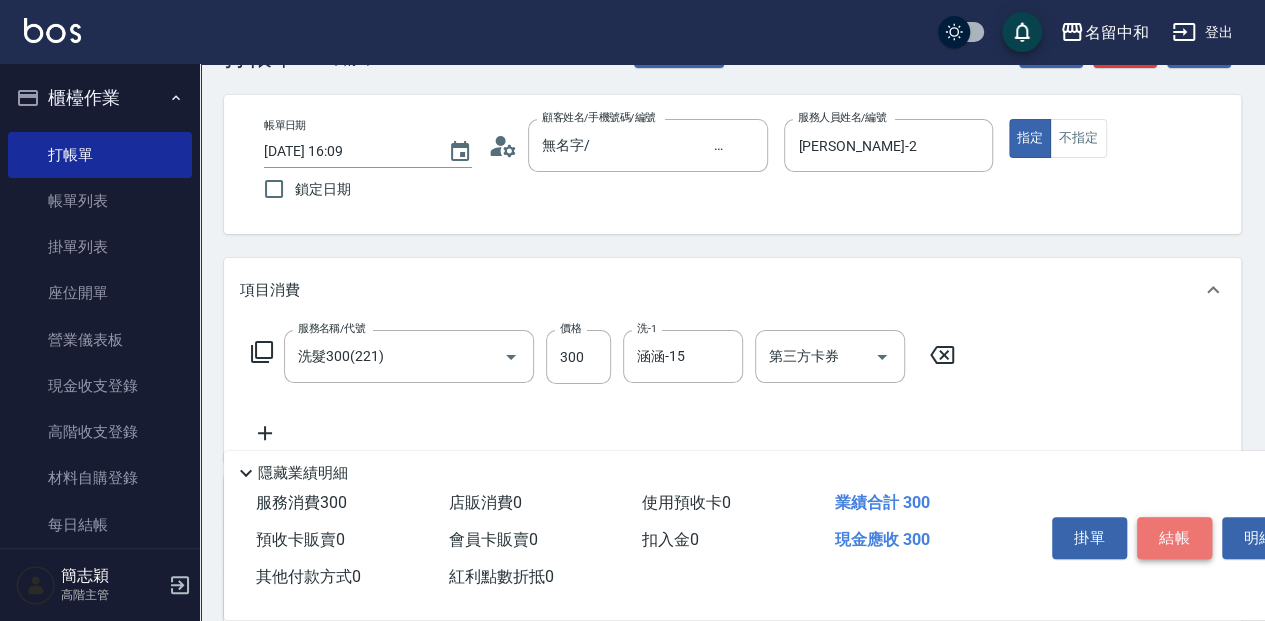 click on "結帳" at bounding box center [1174, 538] 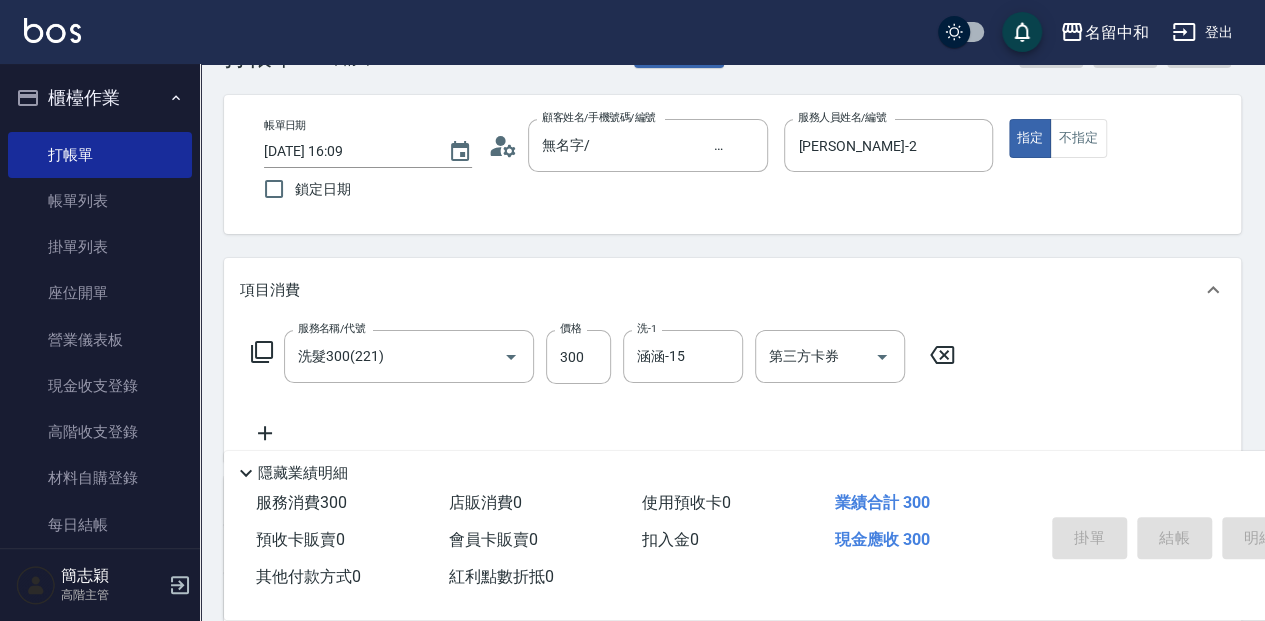 type 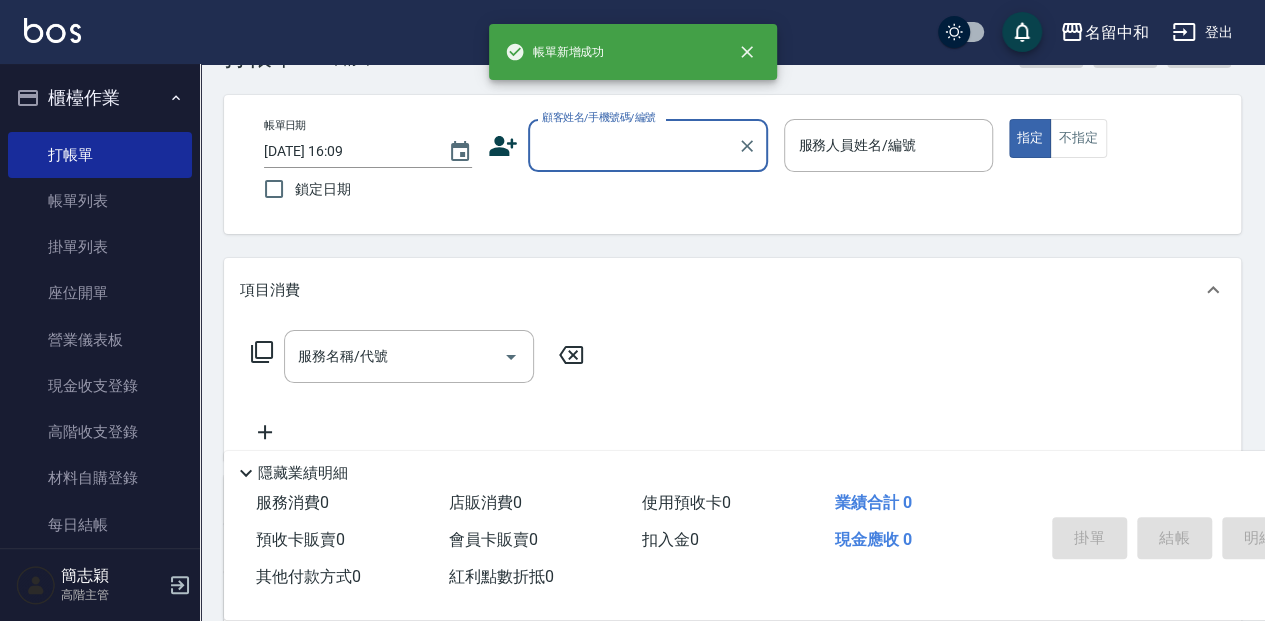 scroll, scrollTop: 0, scrollLeft: 0, axis: both 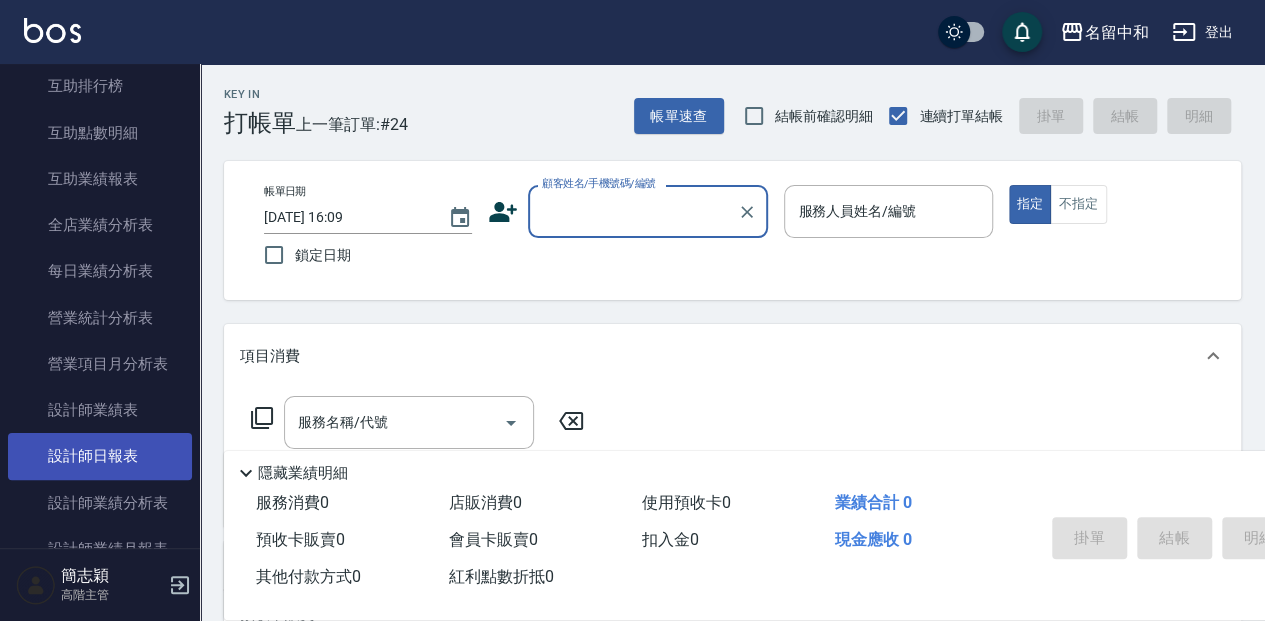 drag, startPoint x: 127, startPoint y: 458, endPoint x: 152, endPoint y: 465, distance: 25.96151 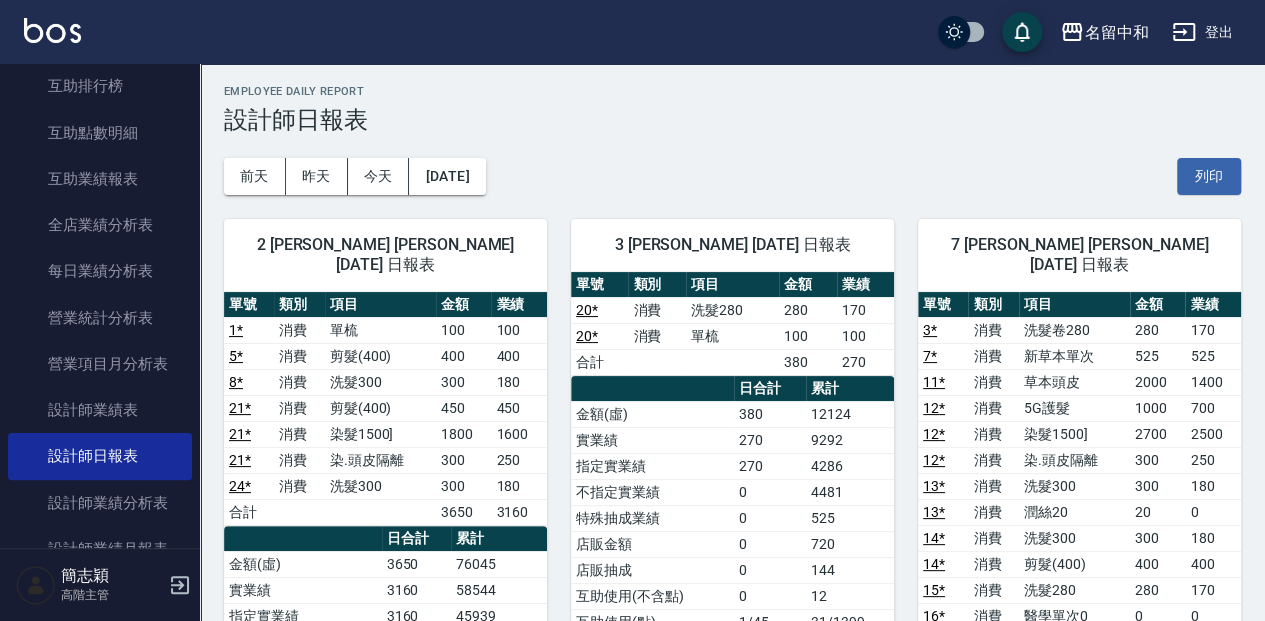 scroll, scrollTop: 0, scrollLeft: 0, axis: both 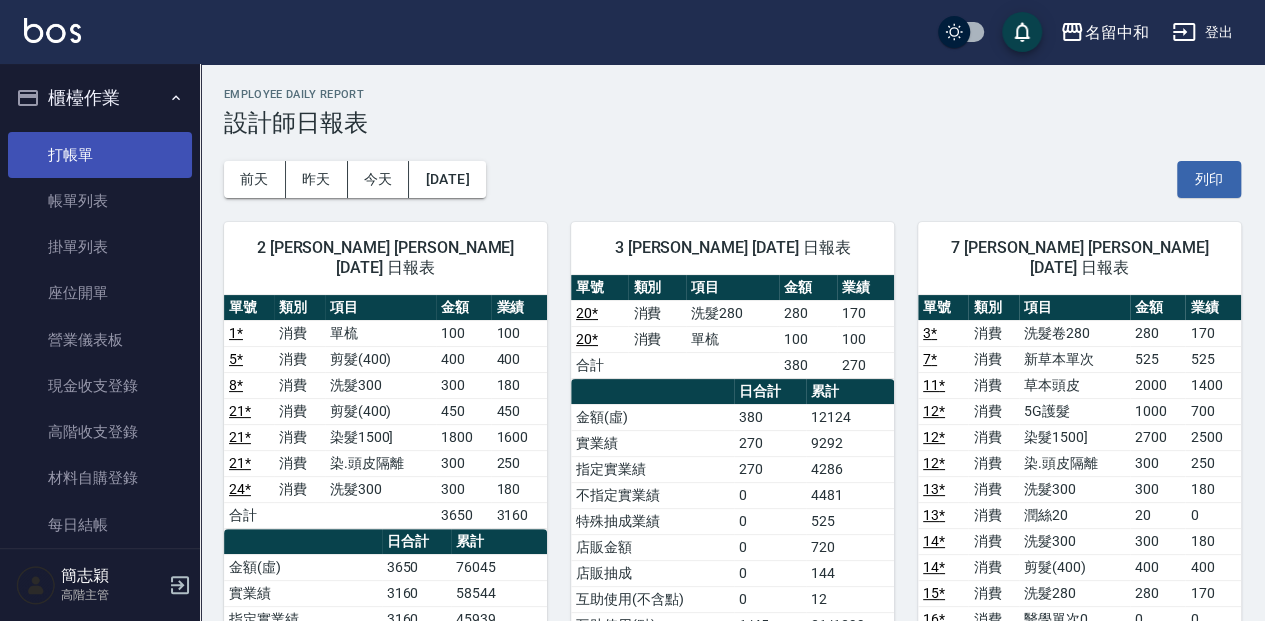 click on "打帳單" at bounding box center (100, 155) 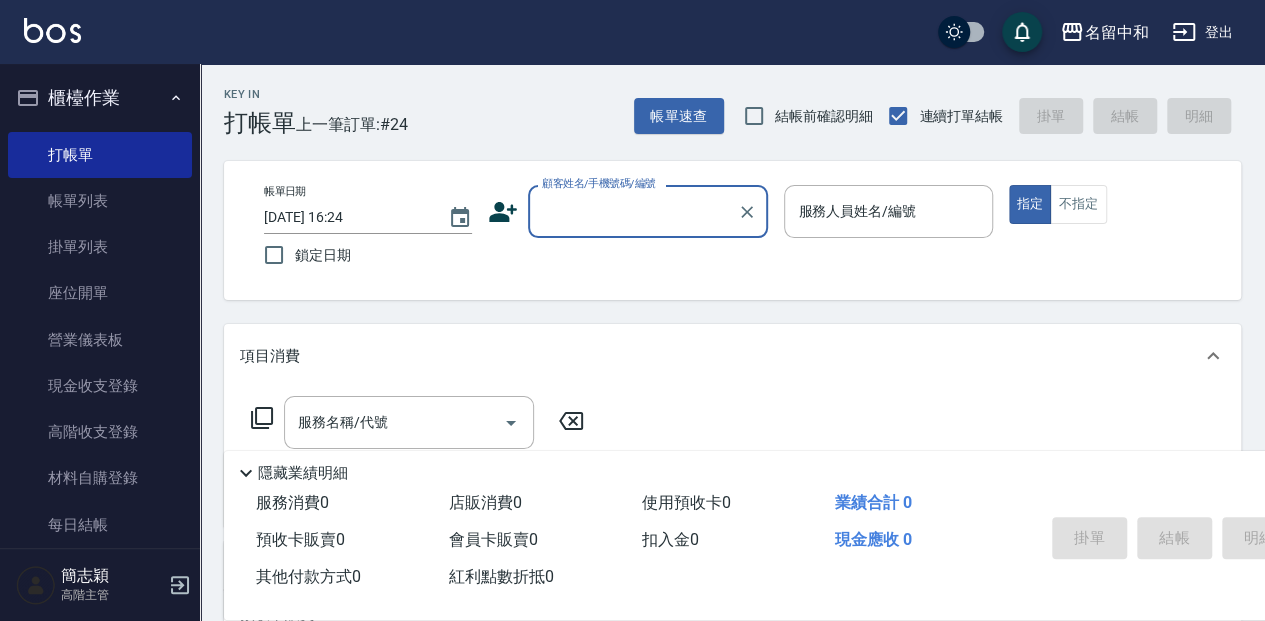 click on "顧客姓名/手機號碼/編號" at bounding box center (633, 211) 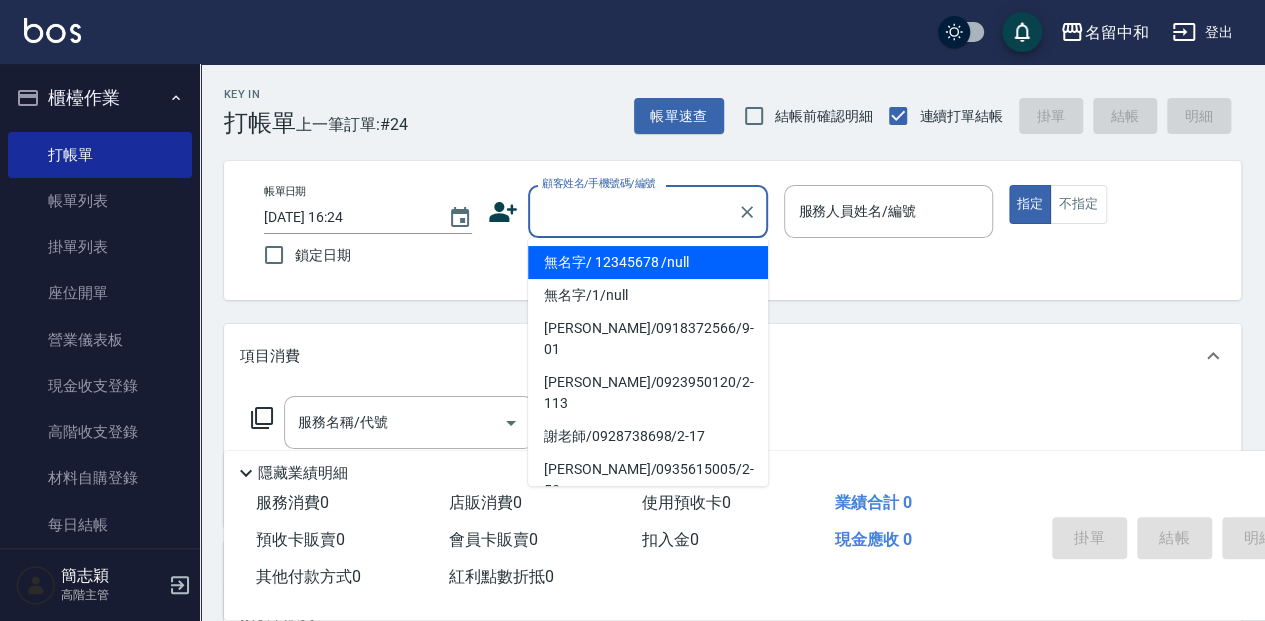 click on "無名字/                                                 12345678                              /null" at bounding box center [648, 262] 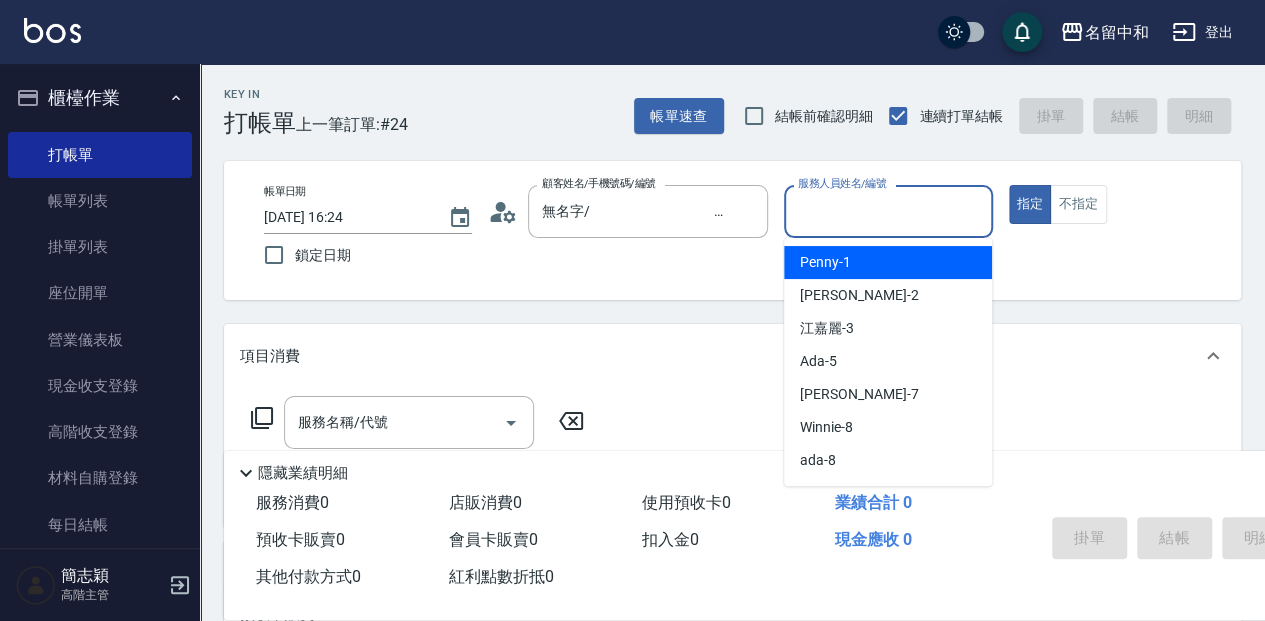 click on "服務人員姓名/編號" at bounding box center (888, 211) 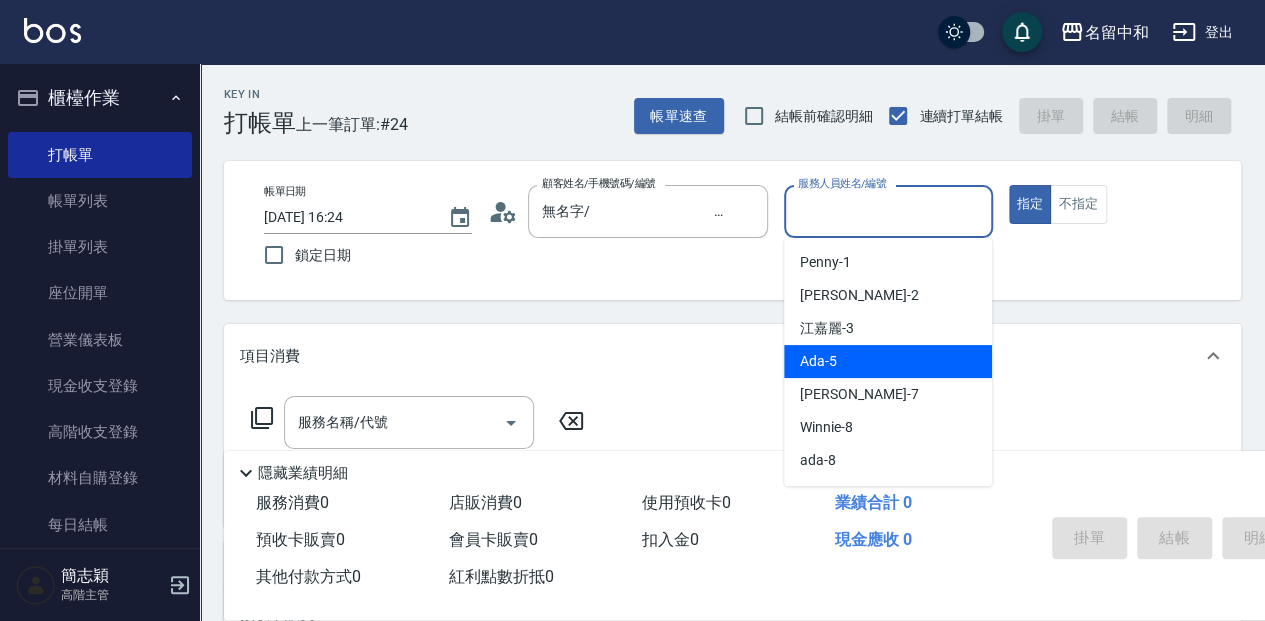 click on "Ada -5" at bounding box center (888, 361) 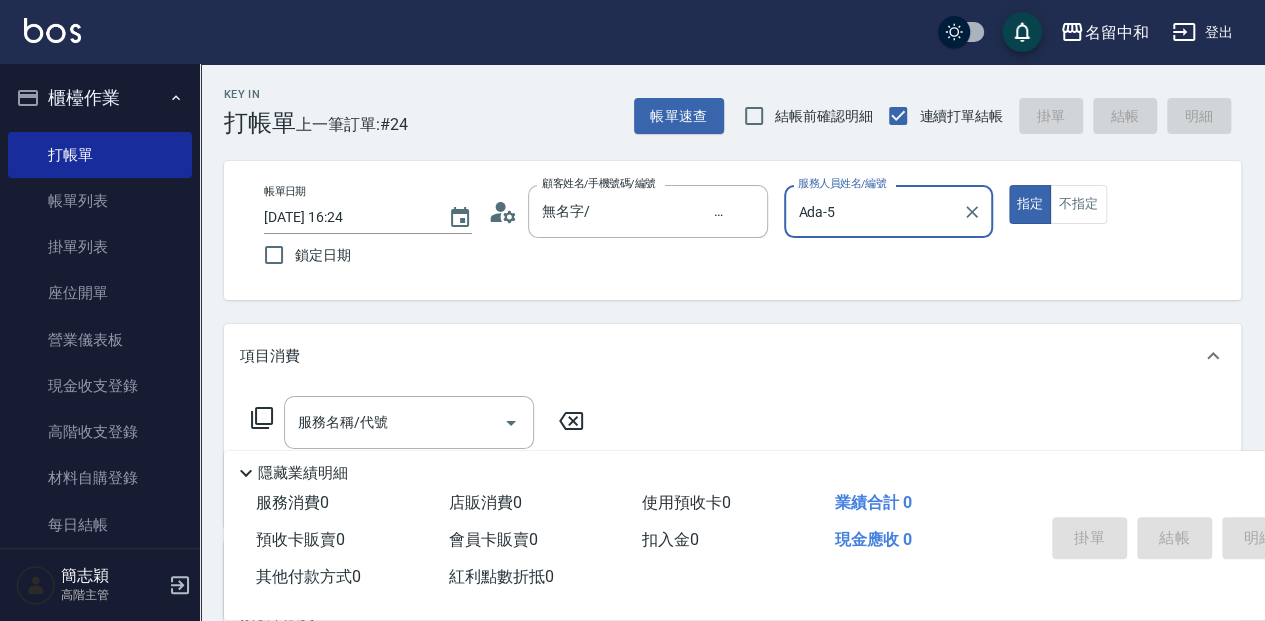 click 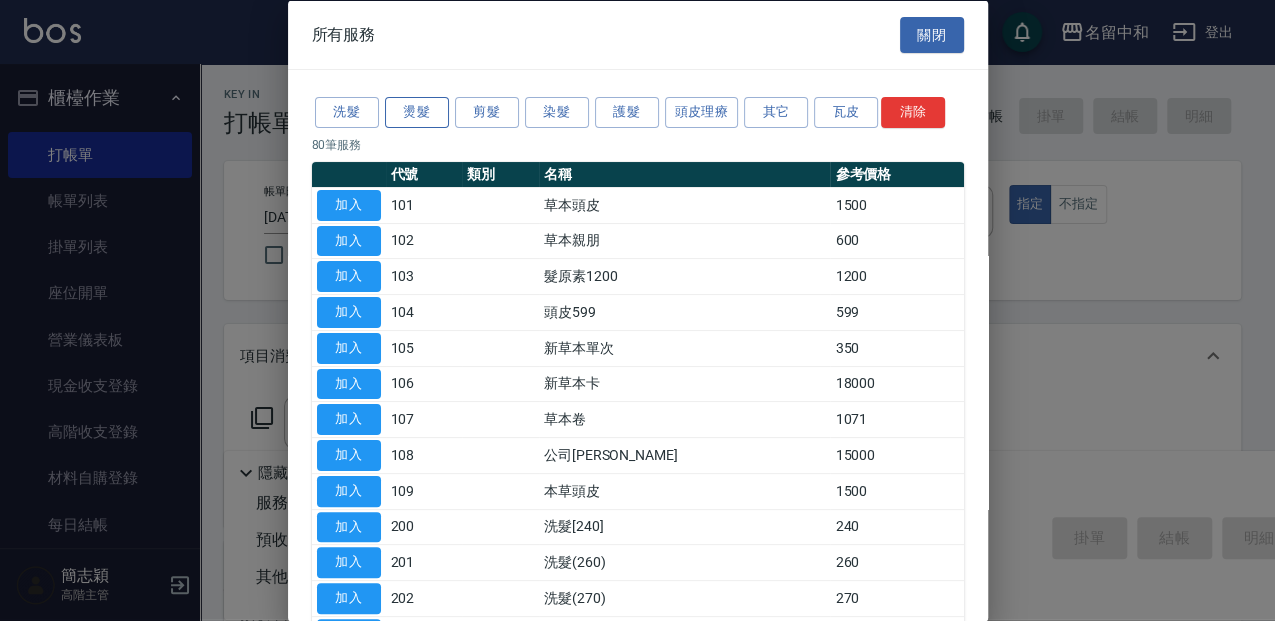 click on "燙髮" at bounding box center [417, 112] 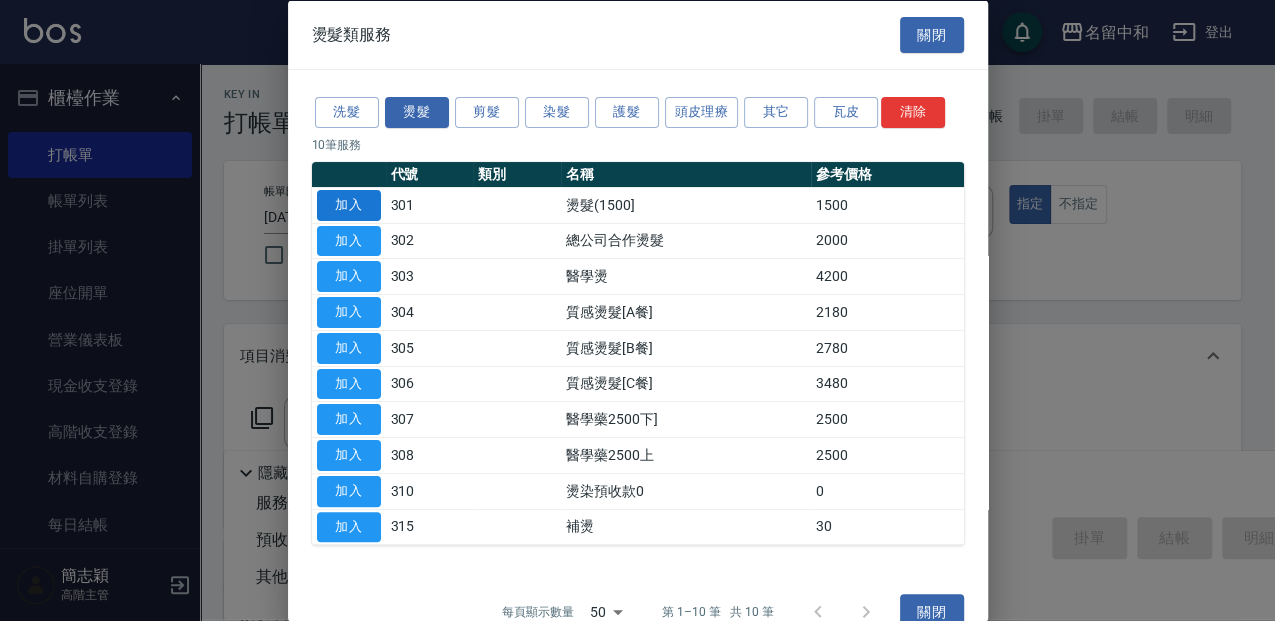 click on "加入" at bounding box center [349, 204] 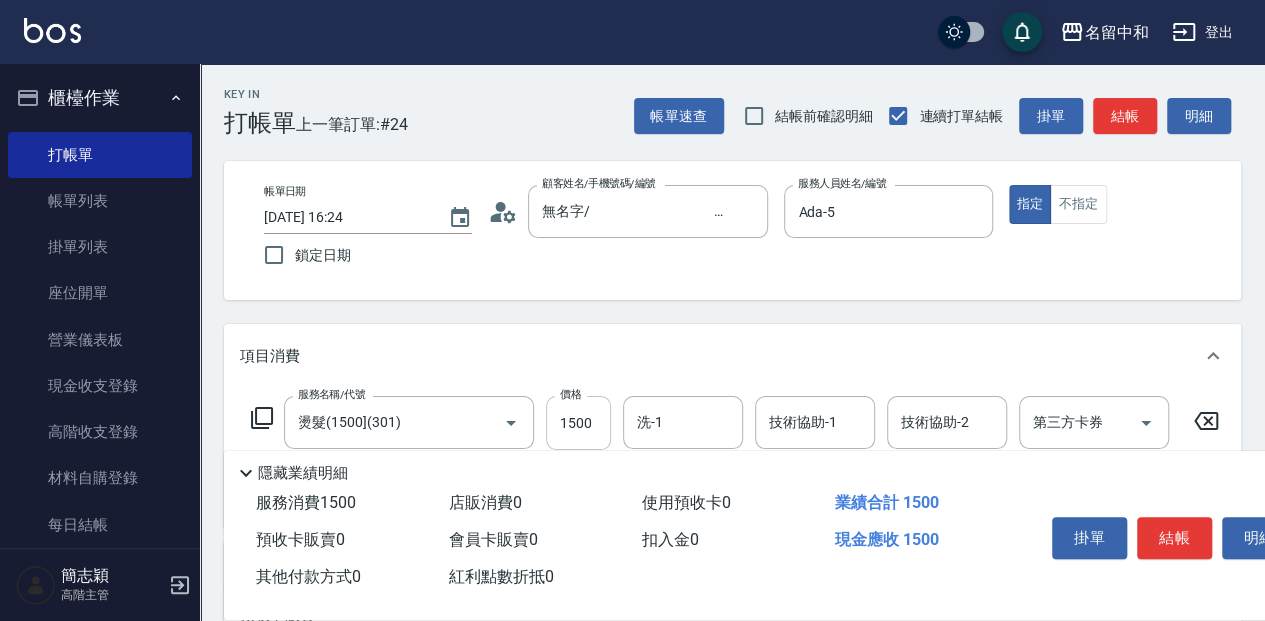 click on "1500" at bounding box center [578, 423] 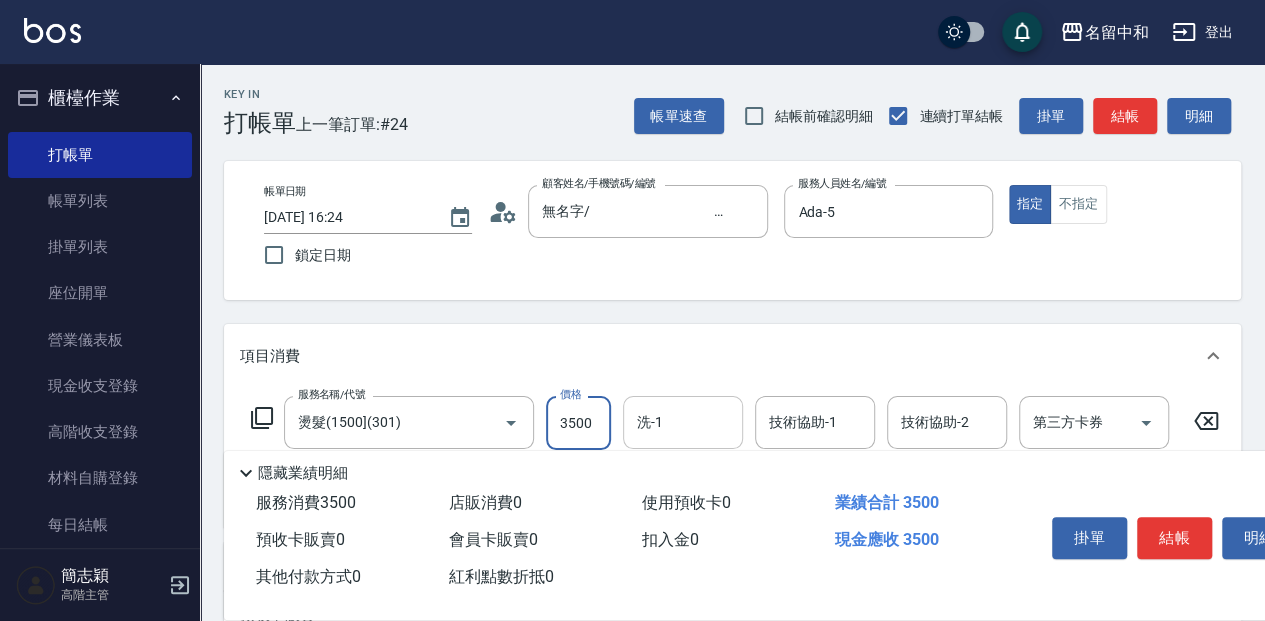 type on "3500" 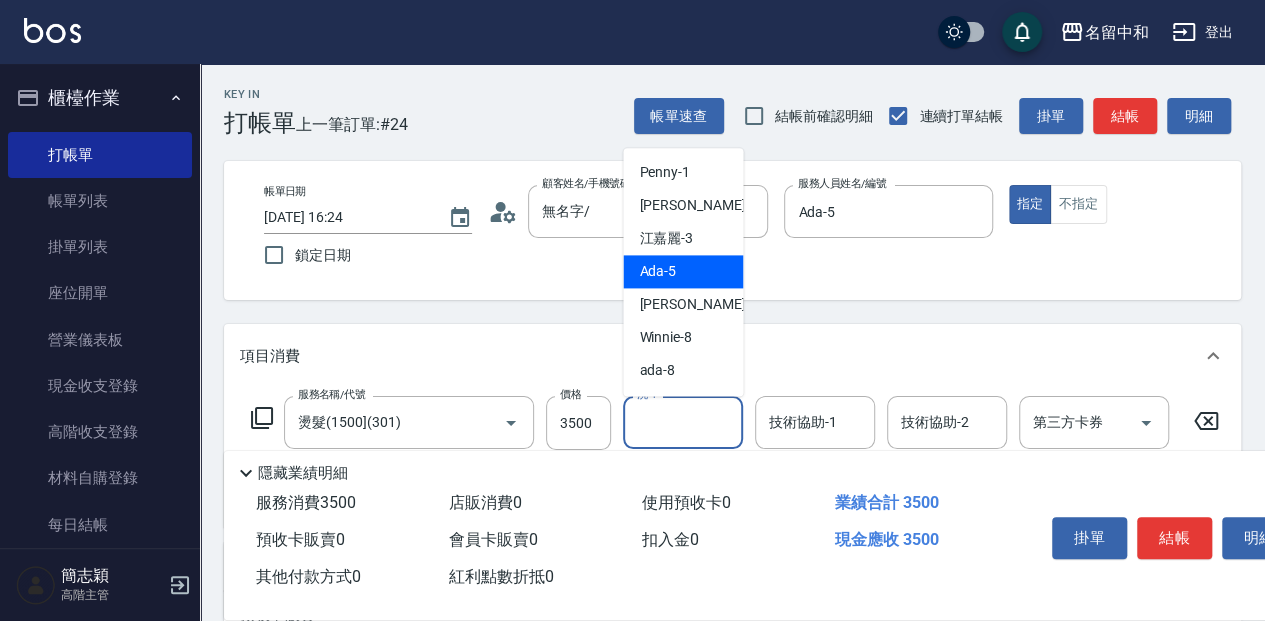 click on "Ada -5" at bounding box center (683, 271) 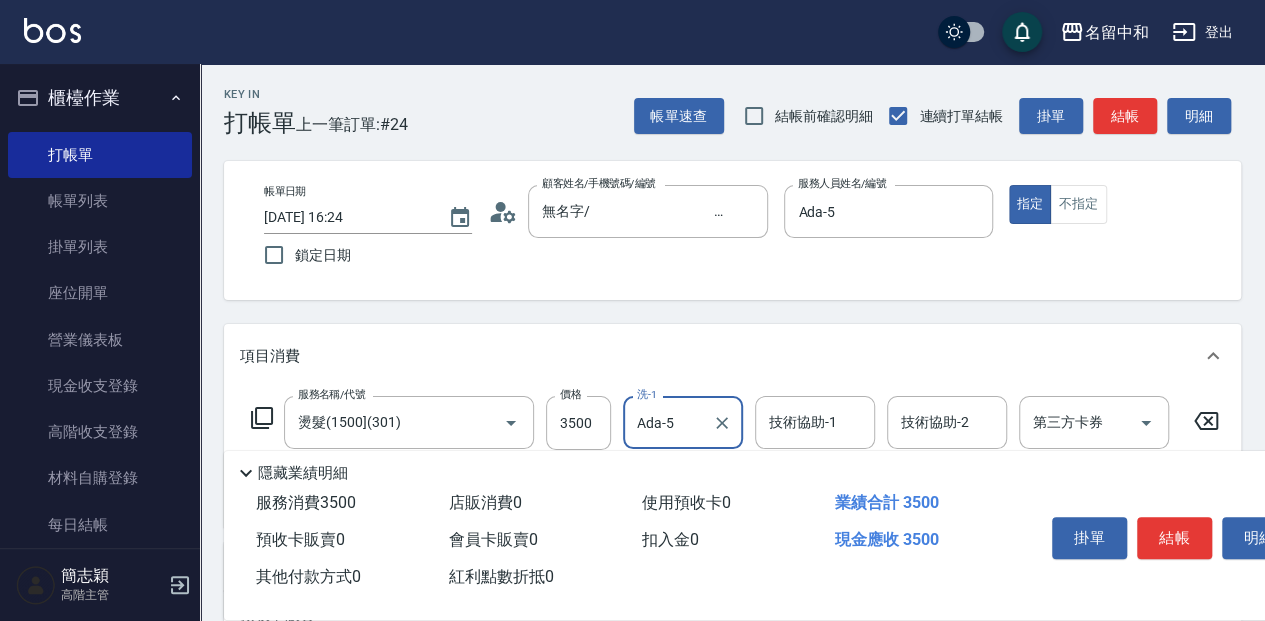 click on "技術協助-1 技術協助-1" at bounding box center [815, 422] 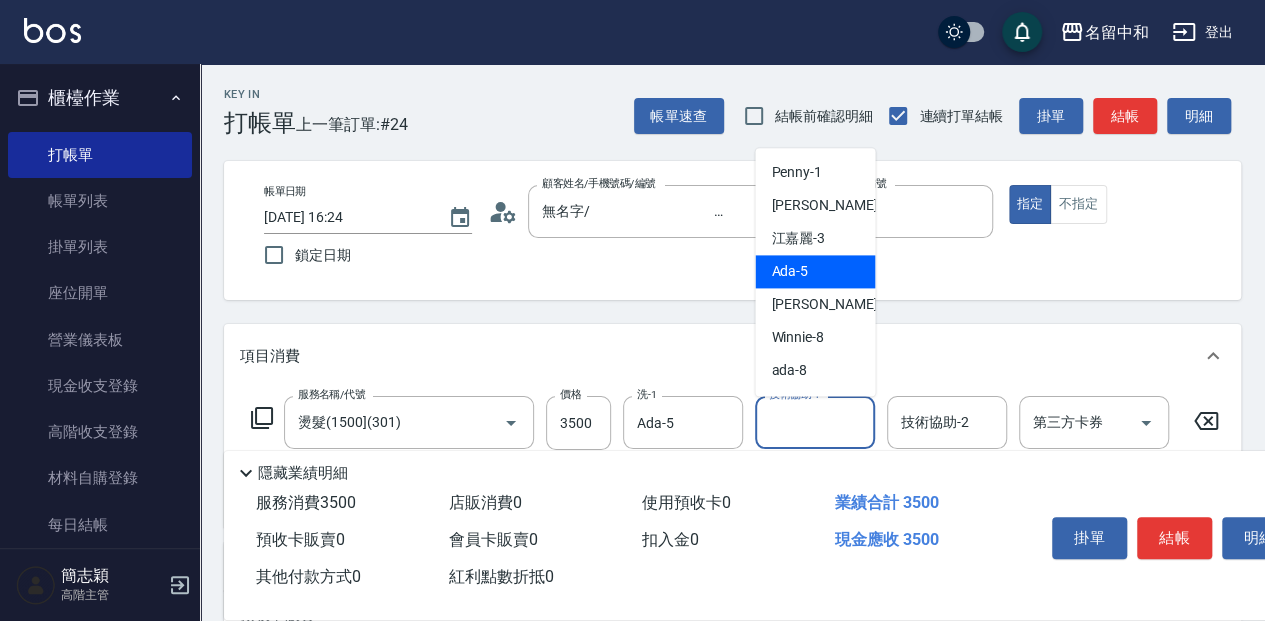 click on "Ada -5" at bounding box center [815, 271] 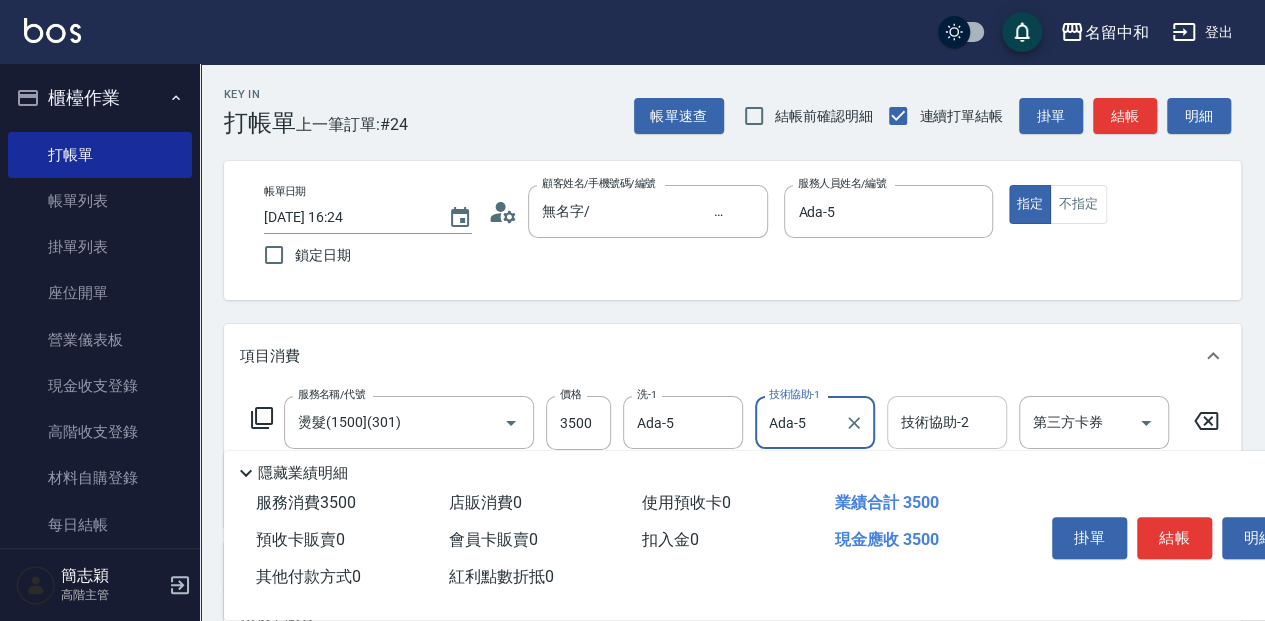 click on "技術協助-2 技術協助-2" at bounding box center (947, 422) 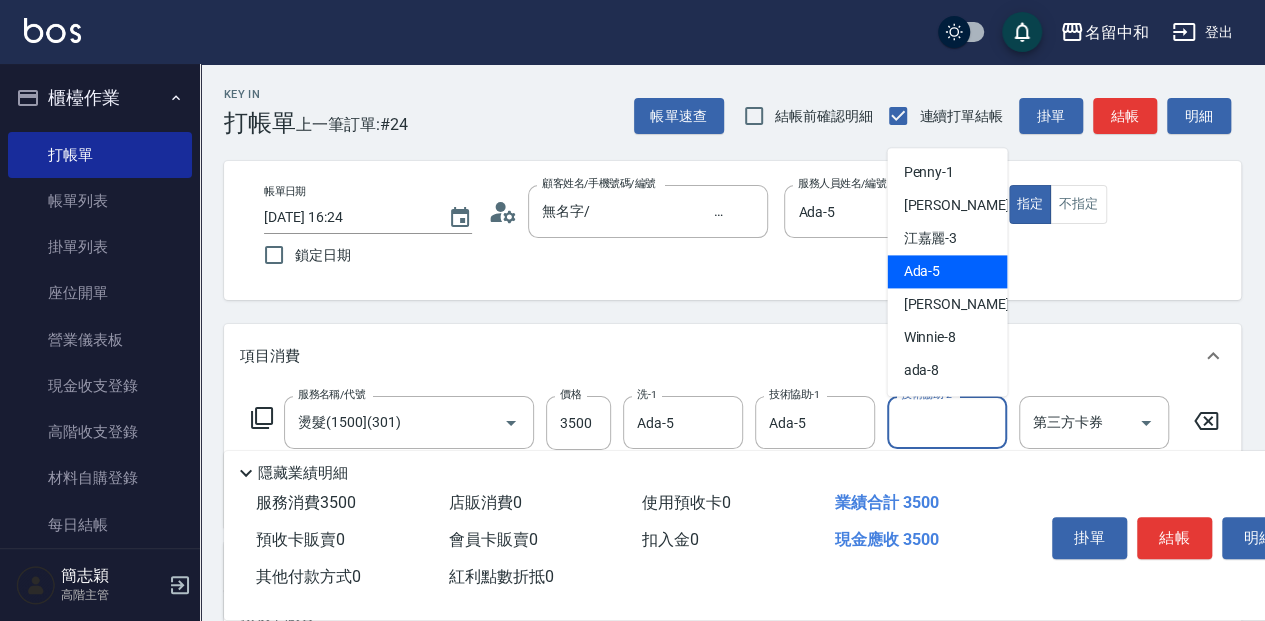 click on "Ada -5" at bounding box center [921, 271] 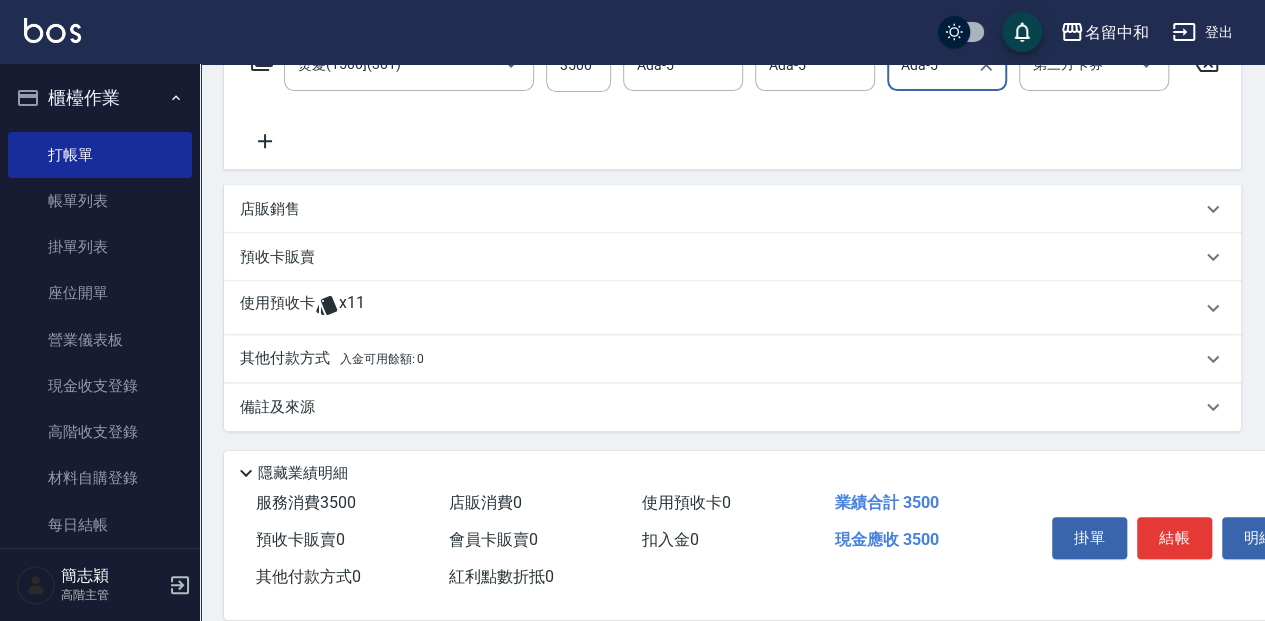 scroll, scrollTop: 367, scrollLeft: 0, axis: vertical 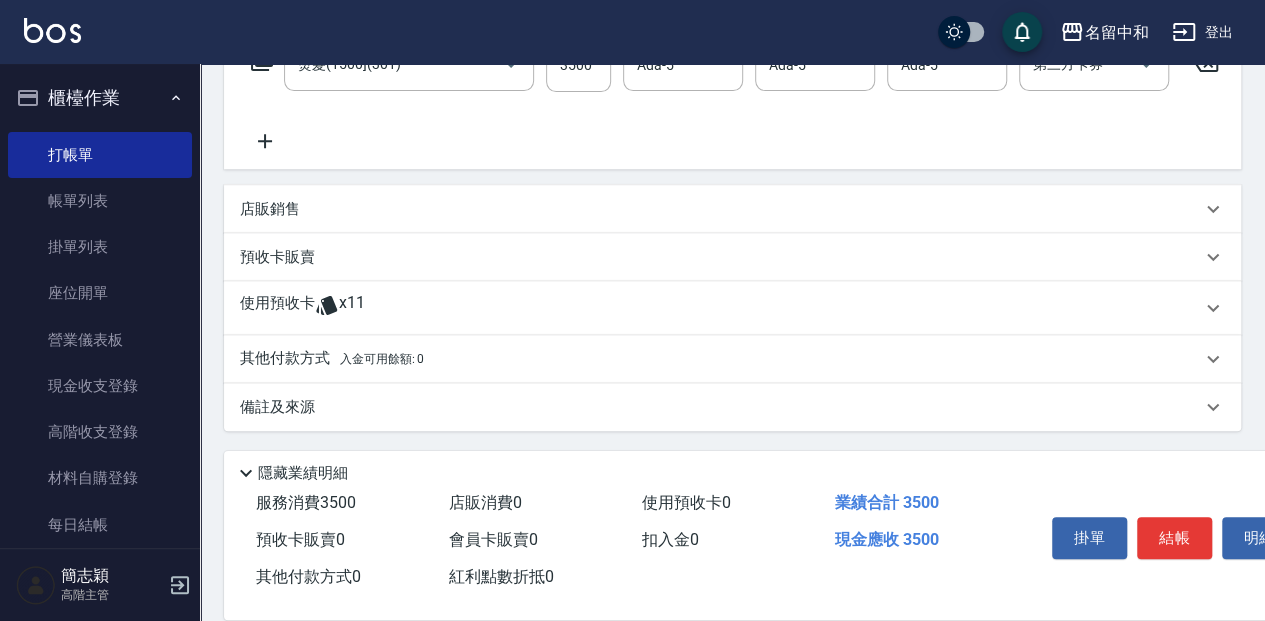 click on "入金可用餘額: 0" at bounding box center [382, 359] 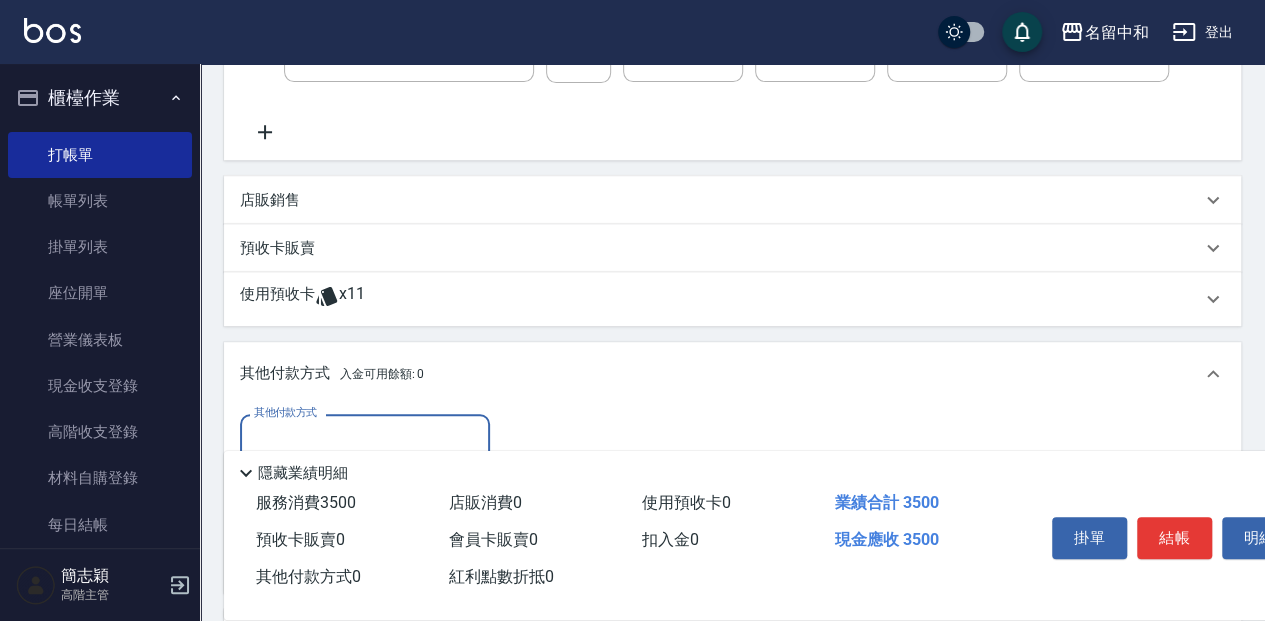 scroll, scrollTop: 0, scrollLeft: 0, axis: both 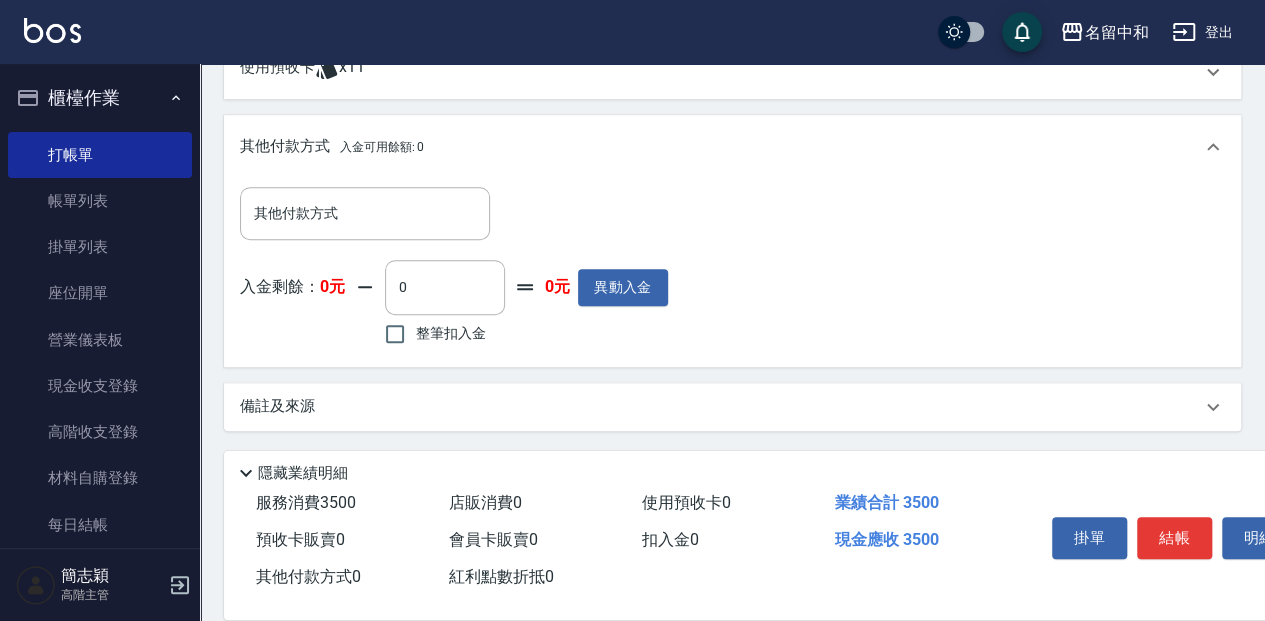 click on "備註及來源" at bounding box center [277, 406] 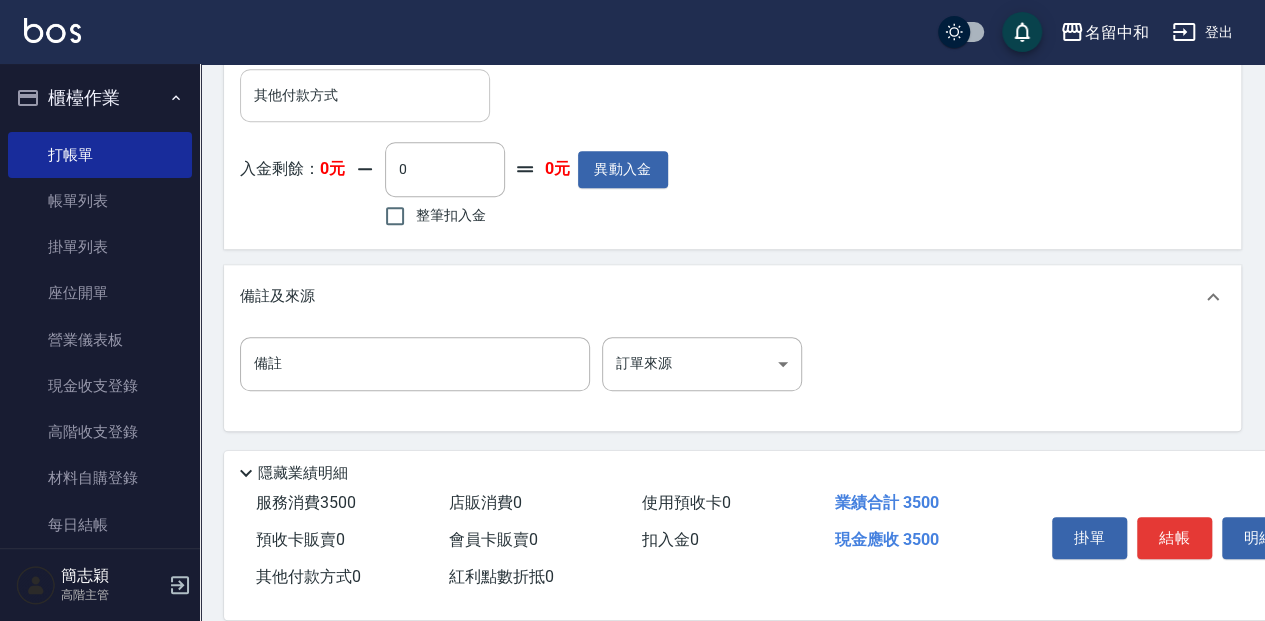 scroll, scrollTop: 720, scrollLeft: 0, axis: vertical 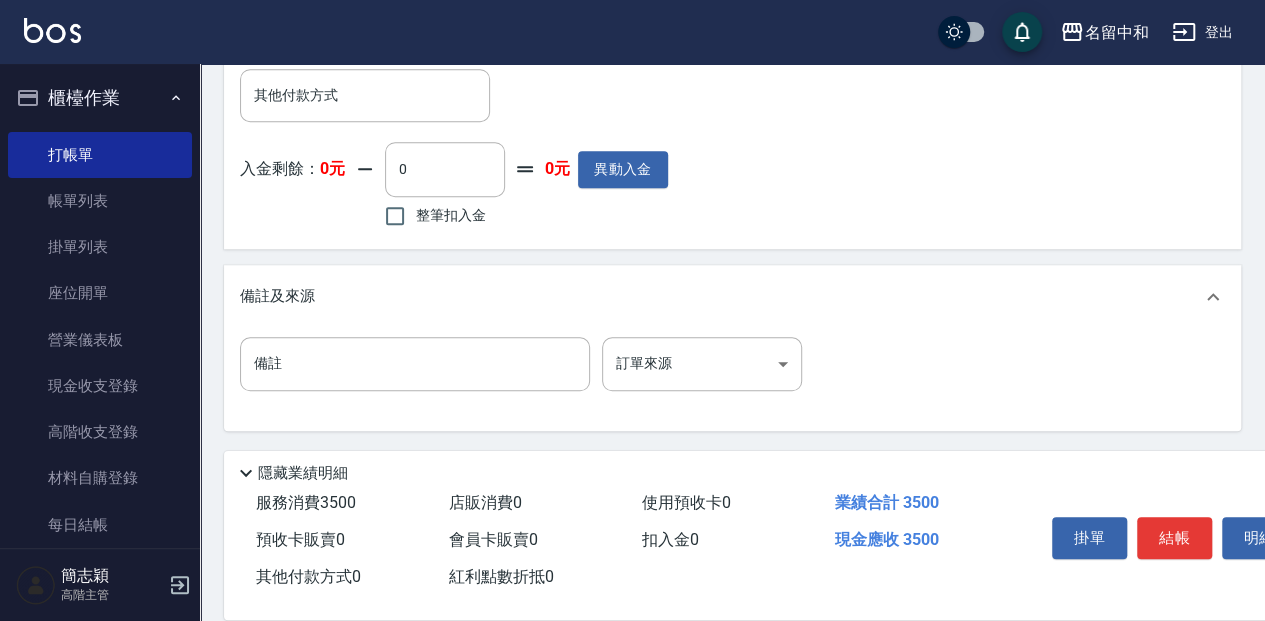 click on "備註及來源" at bounding box center [732, 297] 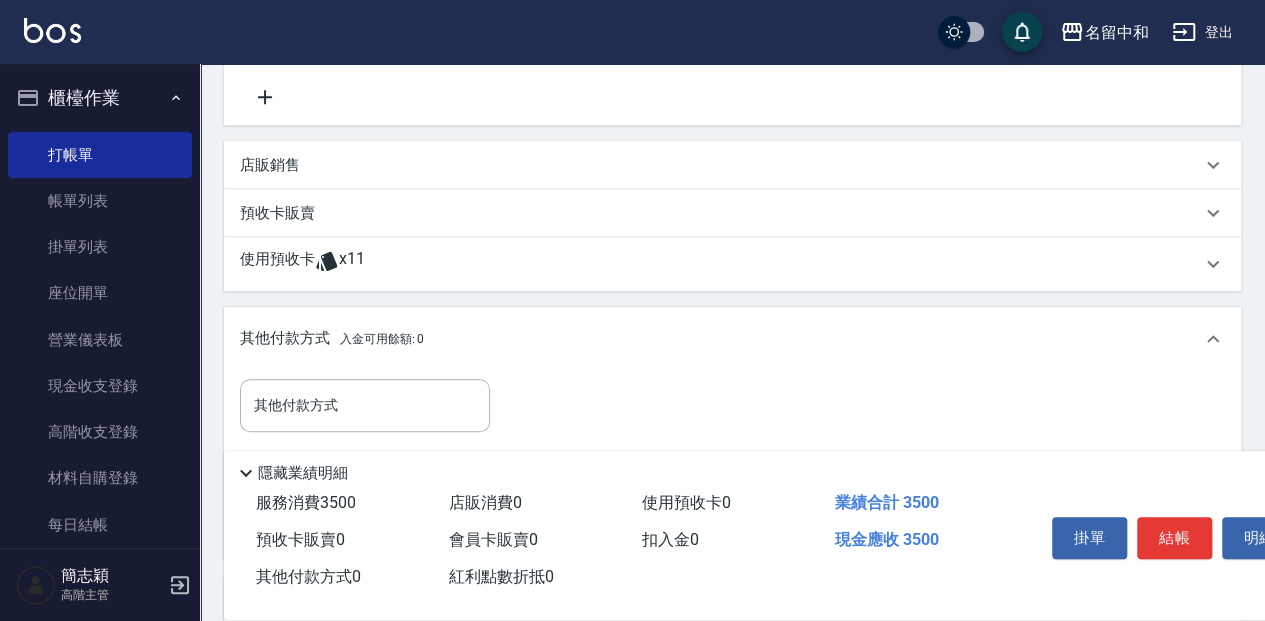 scroll, scrollTop: 336, scrollLeft: 0, axis: vertical 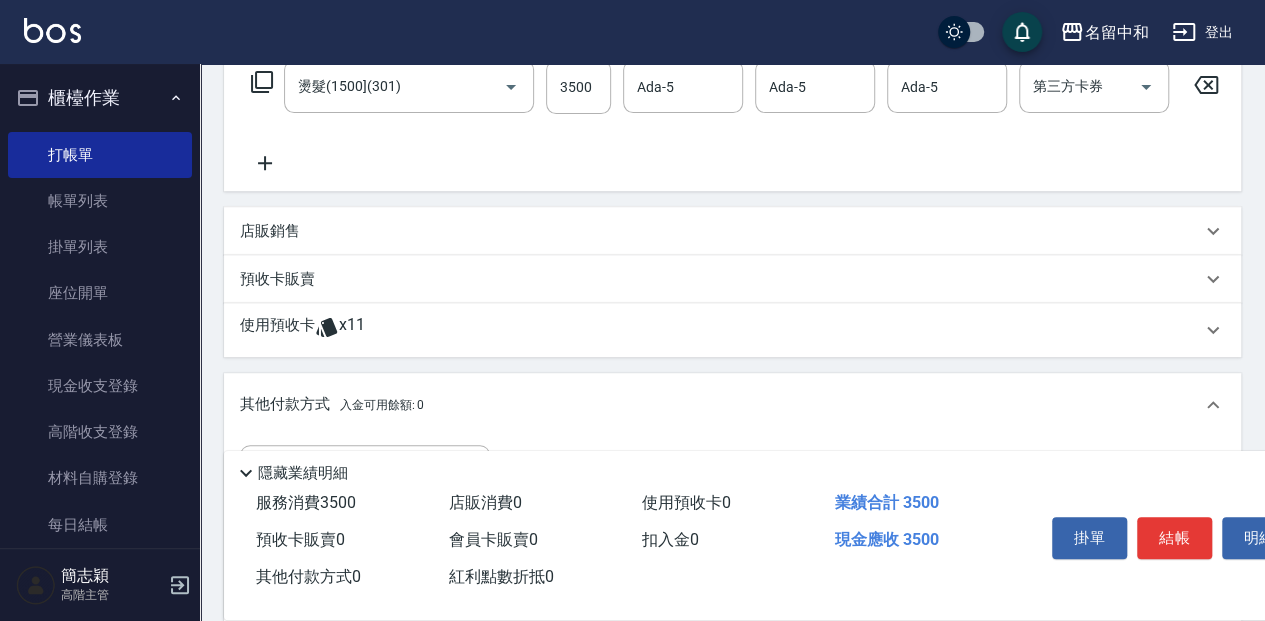 click on "其他付款方式 入金可用餘額: 0" at bounding box center [332, 405] 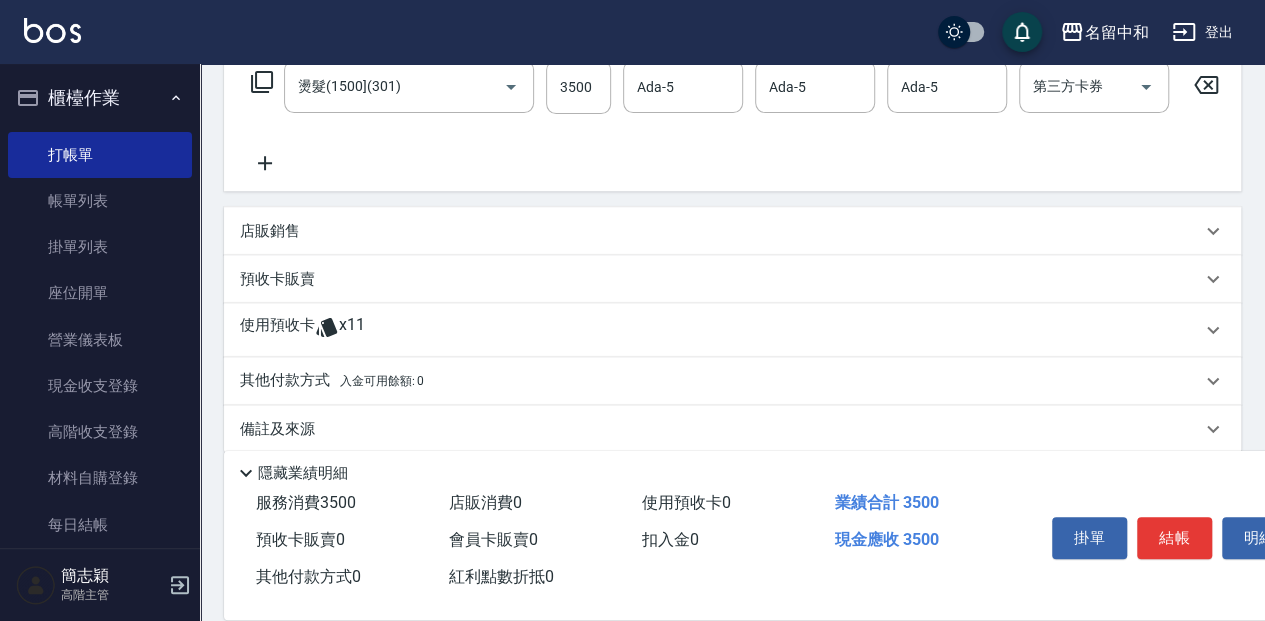 scroll, scrollTop: 367, scrollLeft: 0, axis: vertical 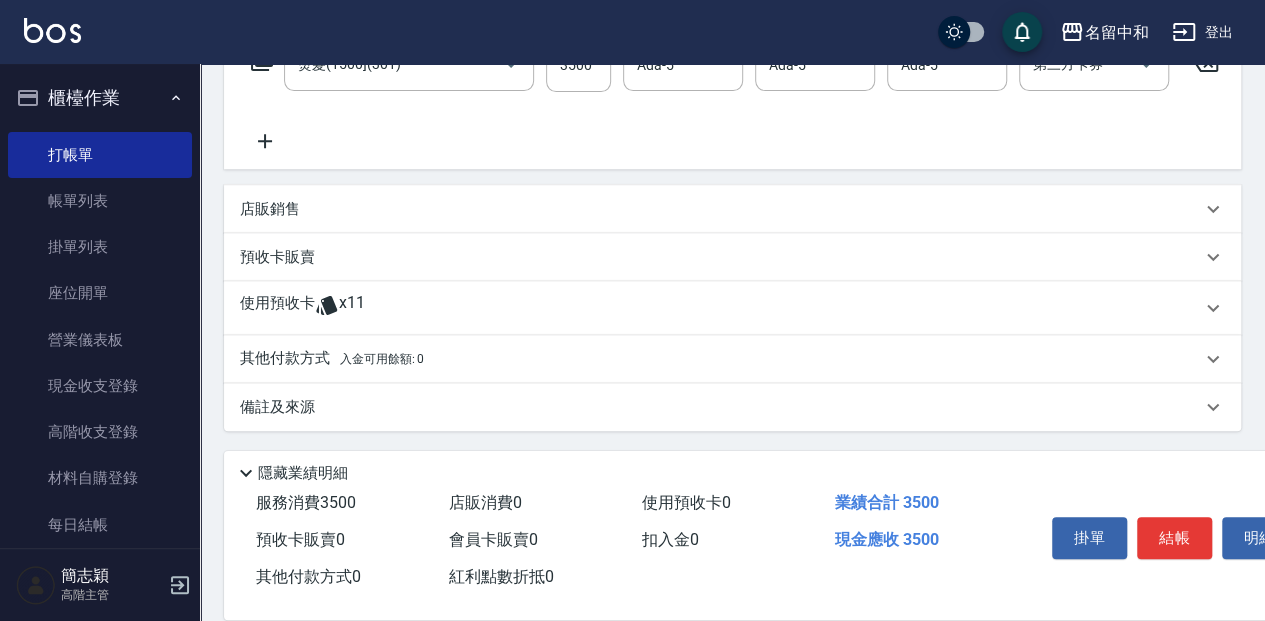 click on "其他付款方式 入金可用餘額: 0" at bounding box center [332, 359] 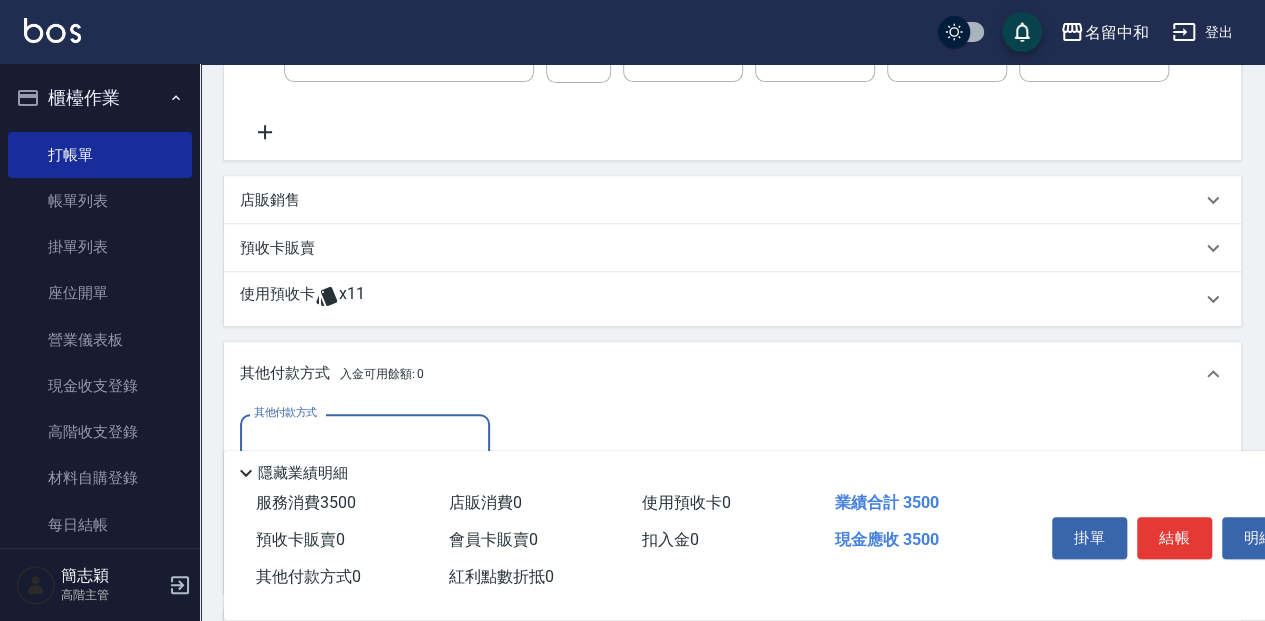 scroll, scrollTop: 0, scrollLeft: 0, axis: both 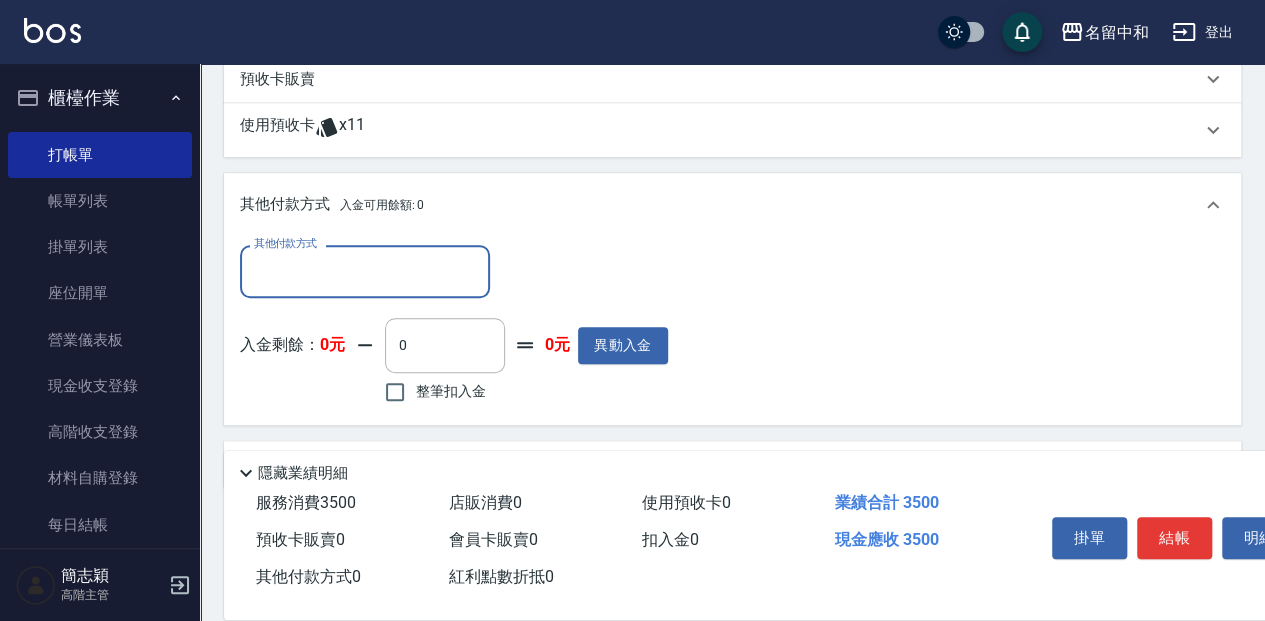 click on "其他付款方式" at bounding box center (365, 271) 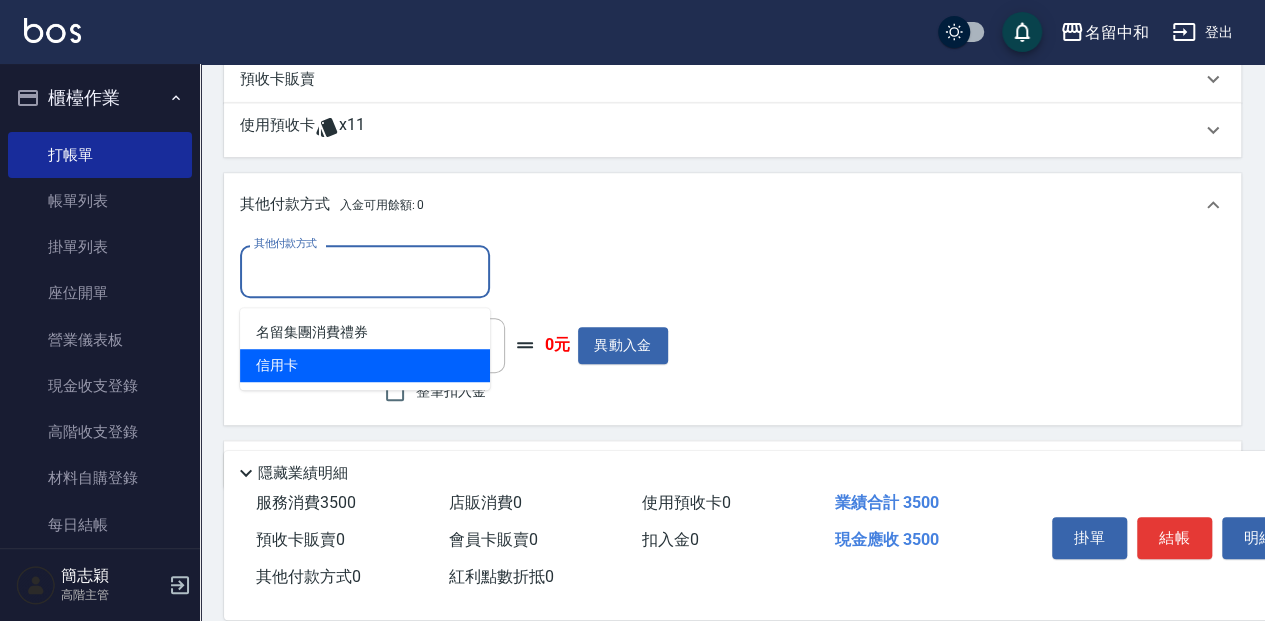 click on "信用卡" at bounding box center [365, 365] 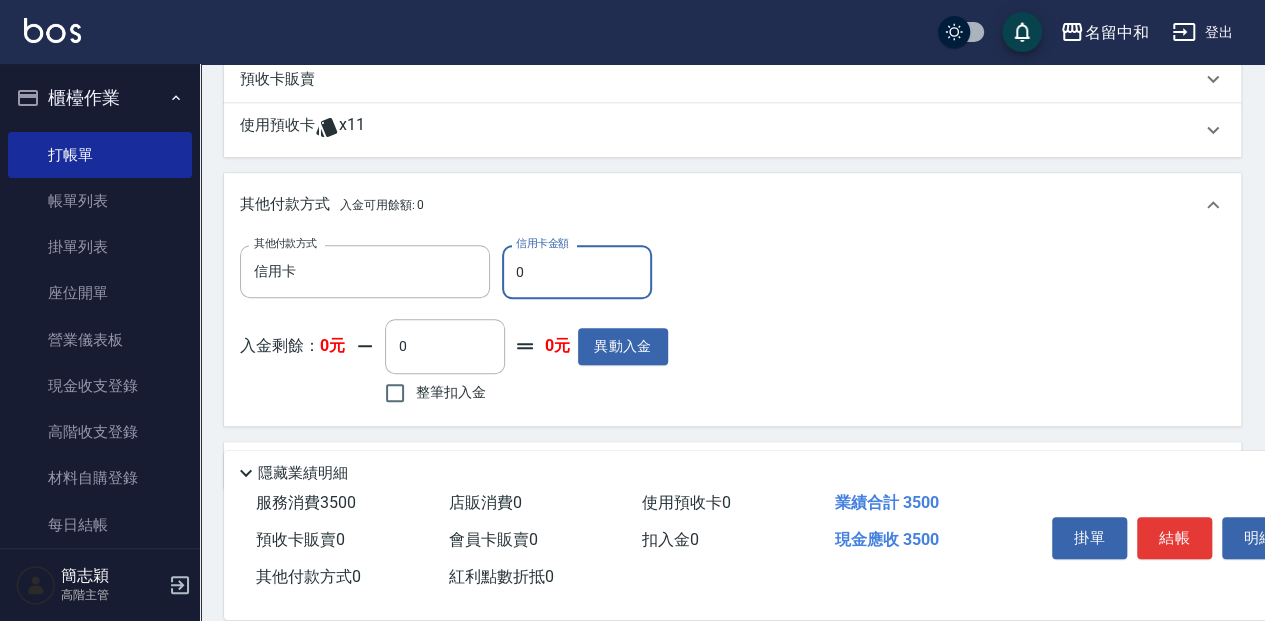 click on "0" at bounding box center (577, 272) 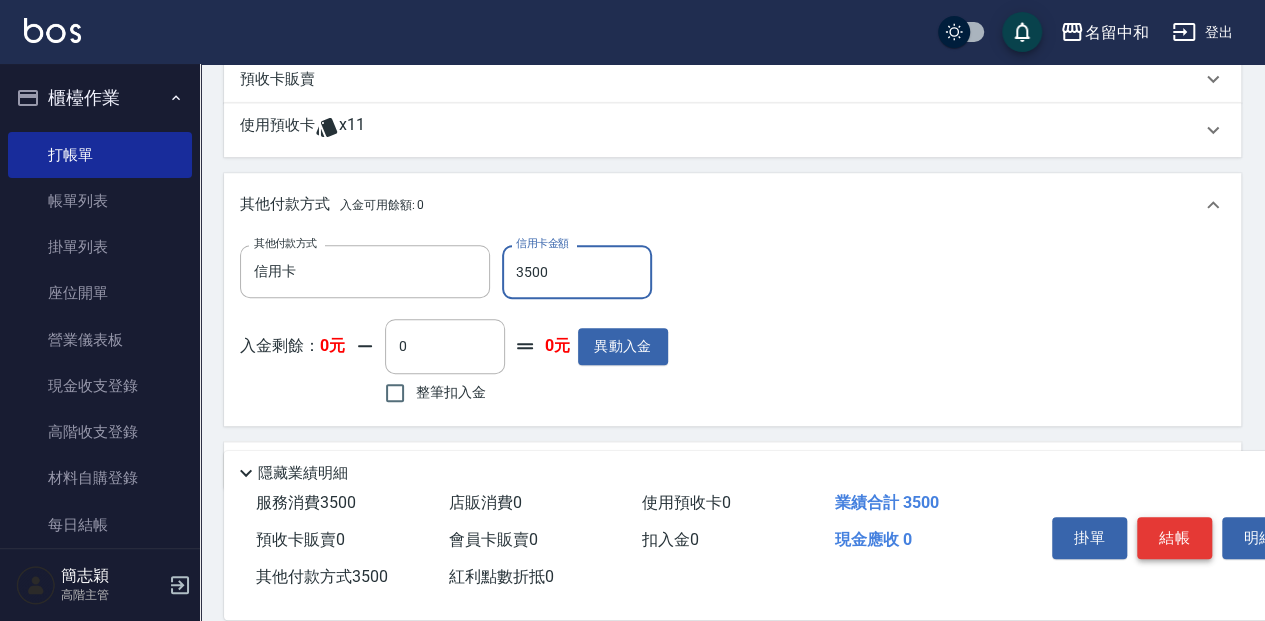 type on "3500" 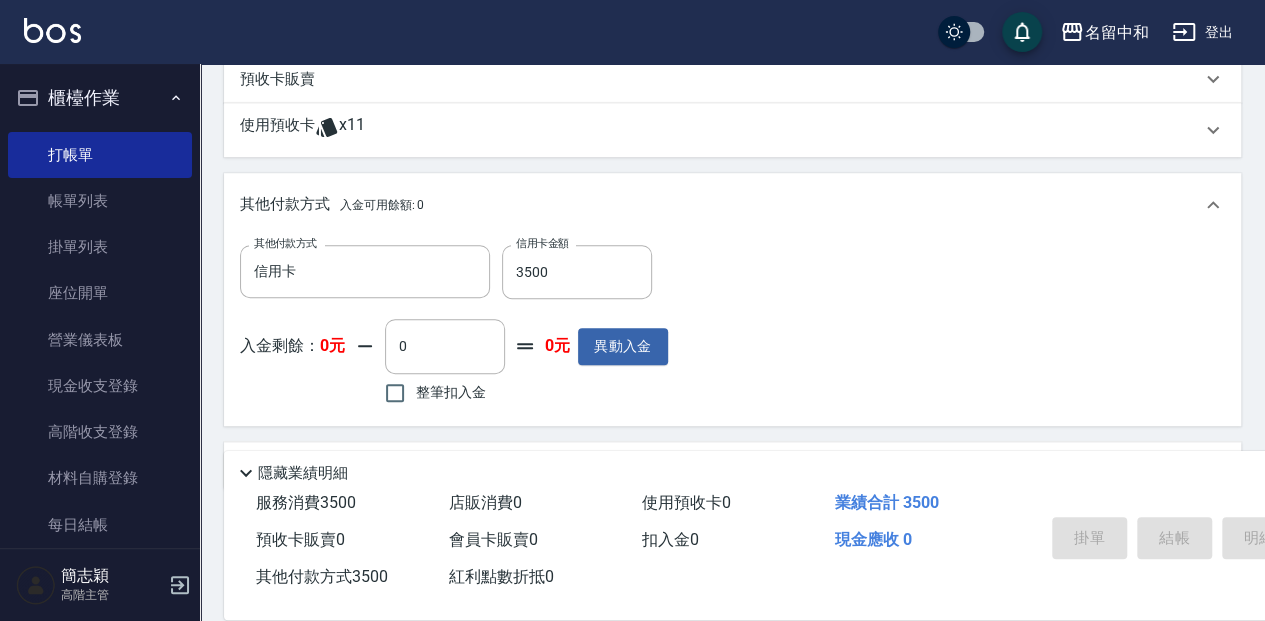 type on "[DATE] 16:28" 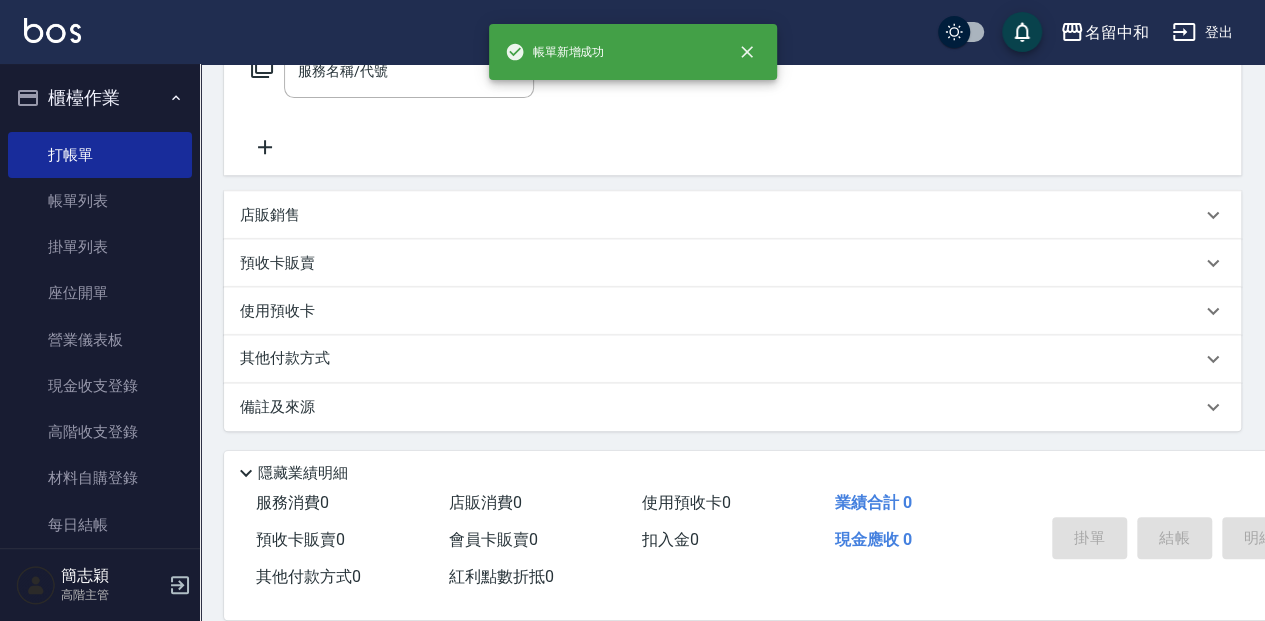 scroll, scrollTop: 0, scrollLeft: 0, axis: both 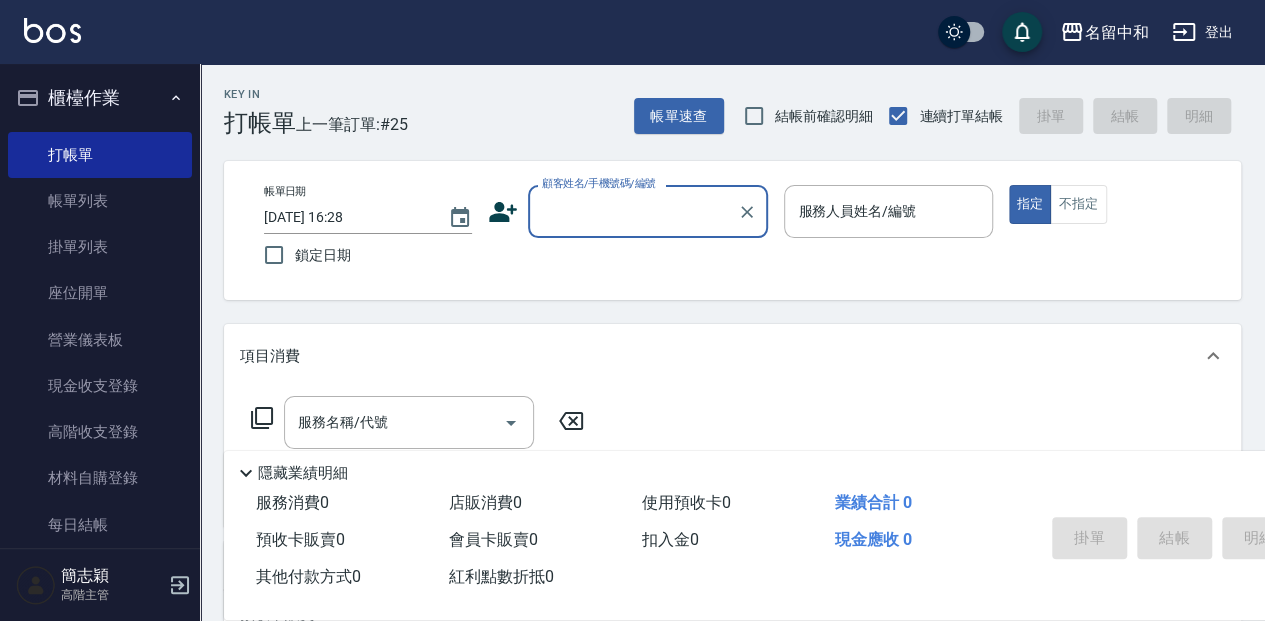 click on "顧客姓名/手機號碼/編號" at bounding box center [633, 211] 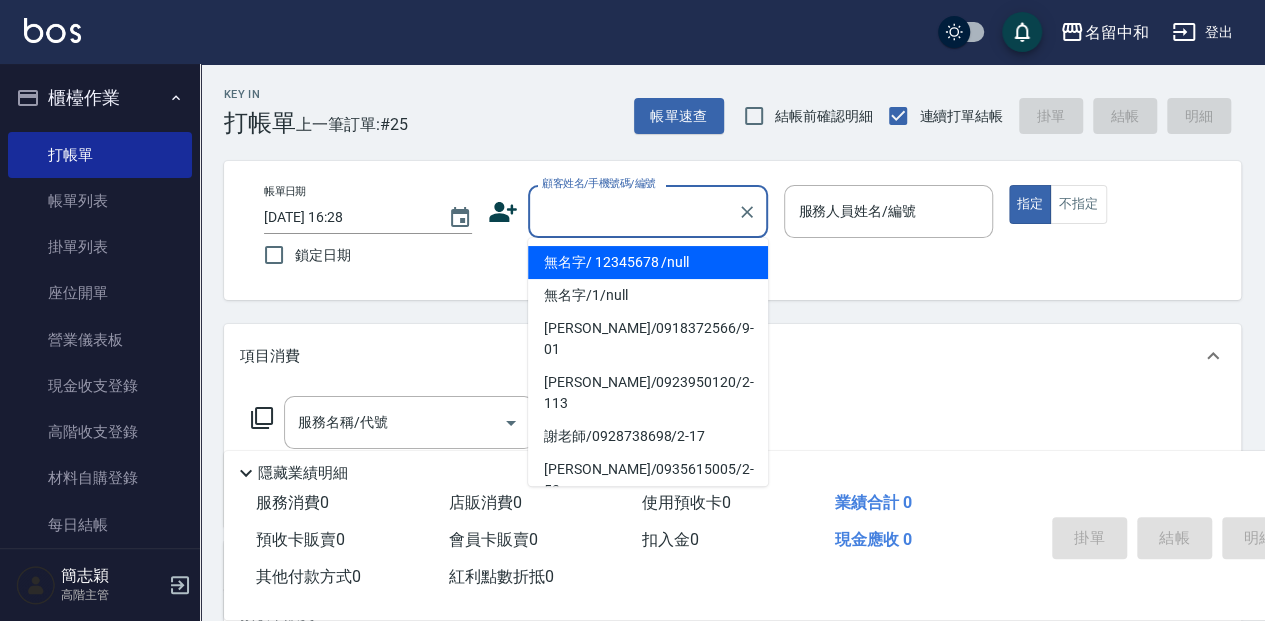 drag, startPoint x: 652, startPoint y: 256, endPoint x: 892, endPoint y: 211, distance: 244.18231 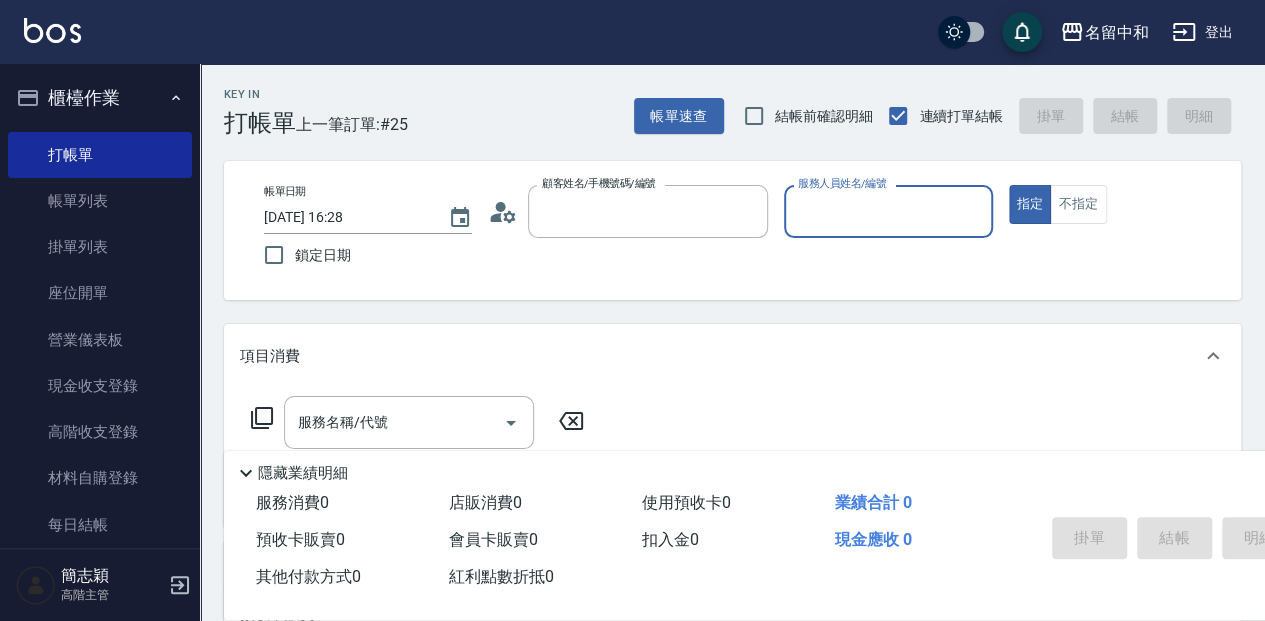 type on "無名字/                                                 12345678                              /null" 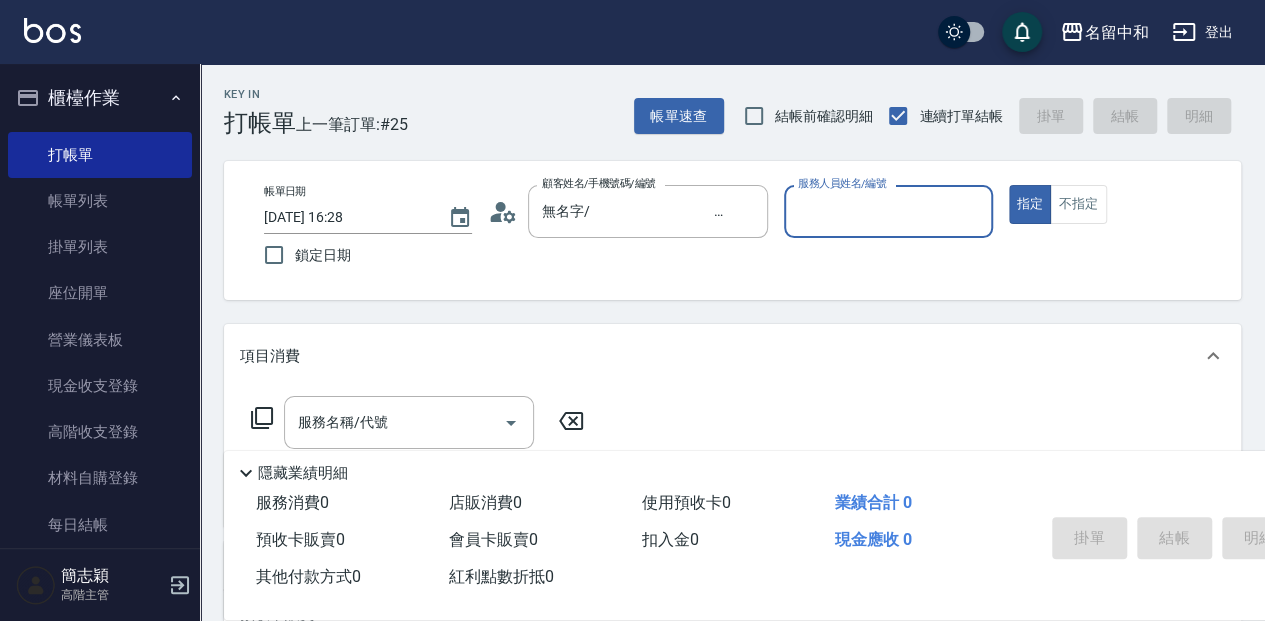 click on "服務人員姓名/編號" at bounding box center (888, 211) 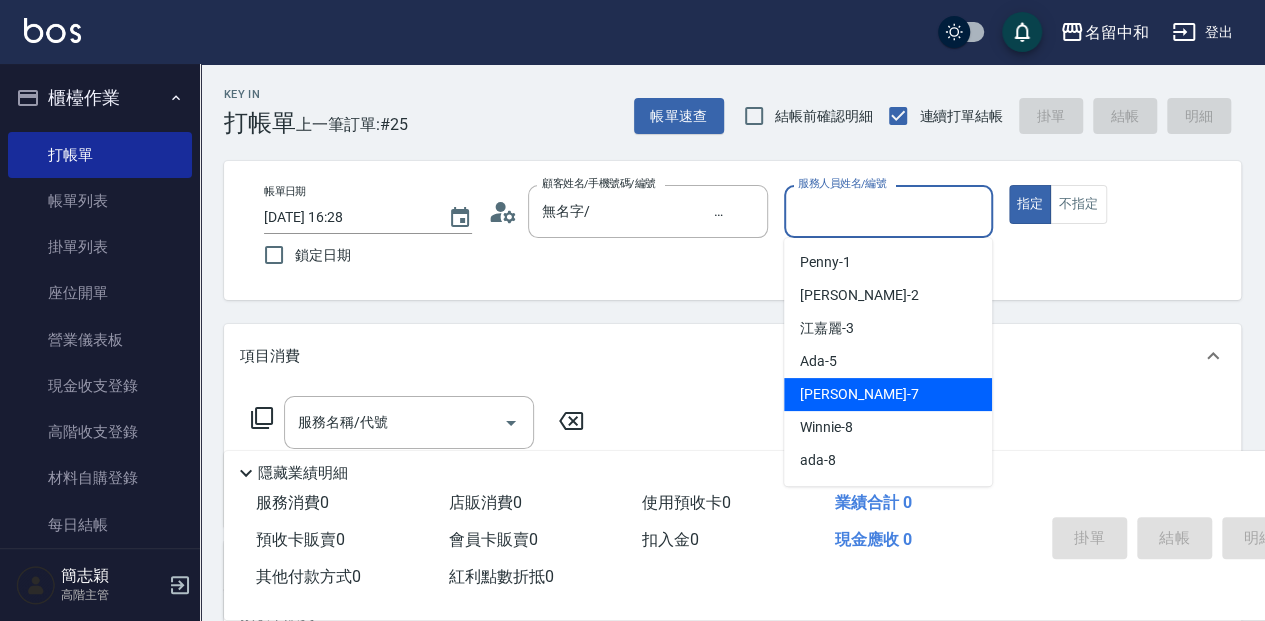 click on "[PERSON_NAME] -7" at bounding box center [888, 394] 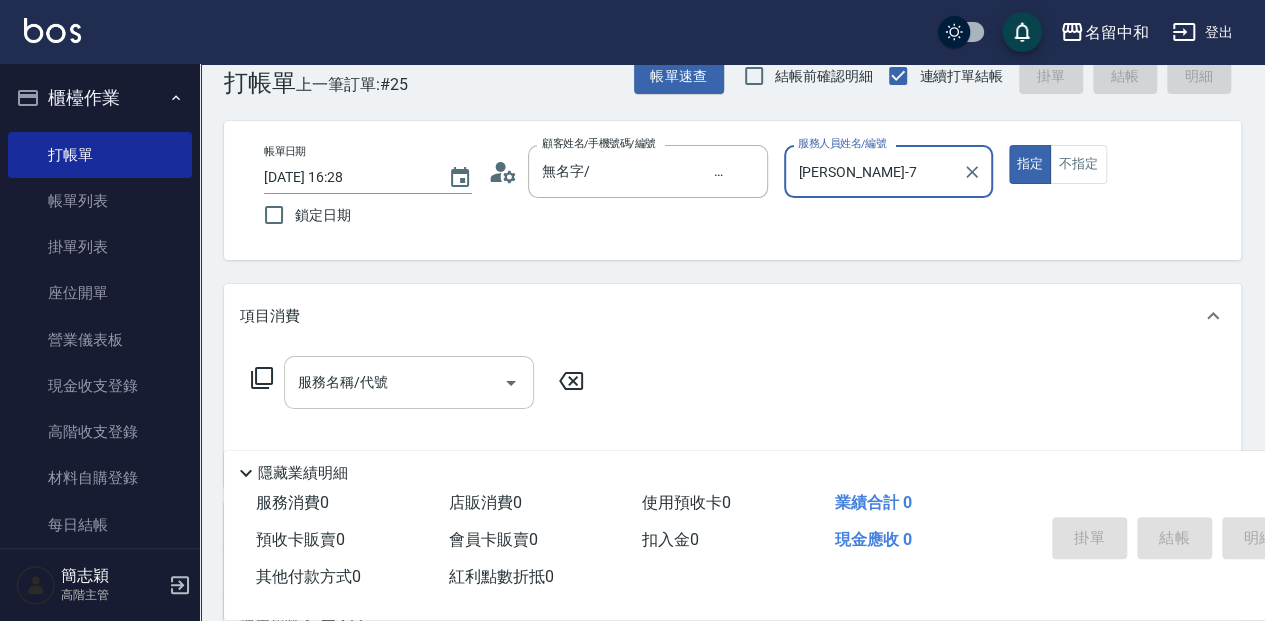 scroll, scrollTop: 66, scrollLeft: 0, axis: vertical 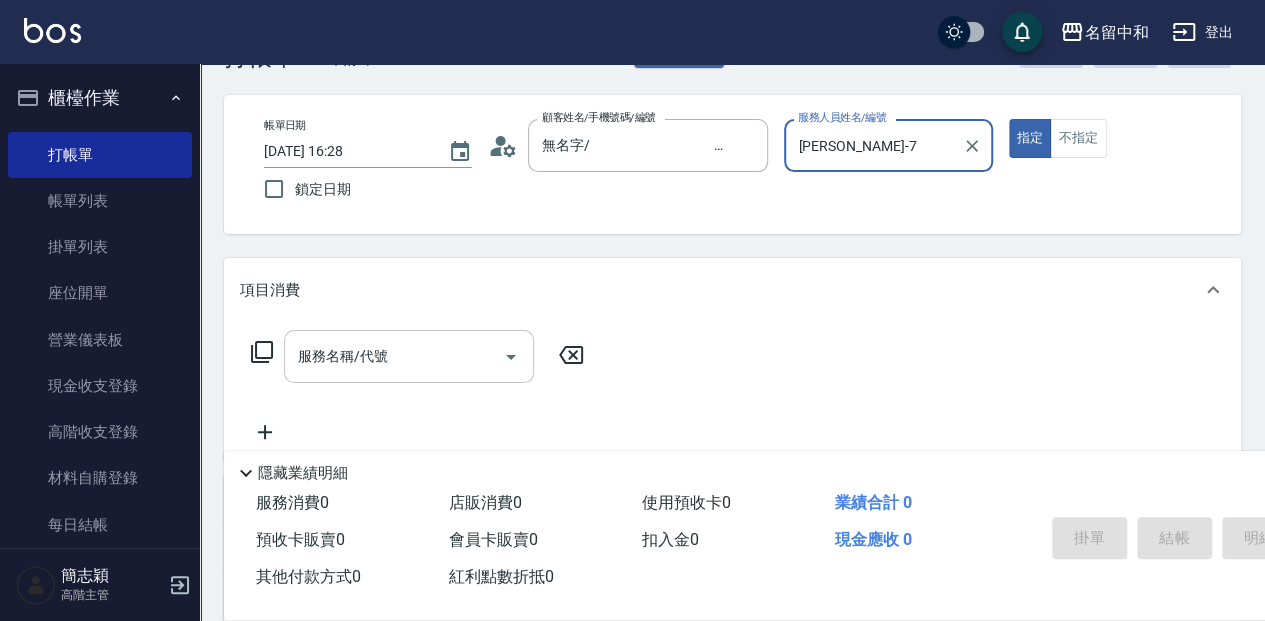 click on "服務名稱/代號" at bounding box center [394, 356] 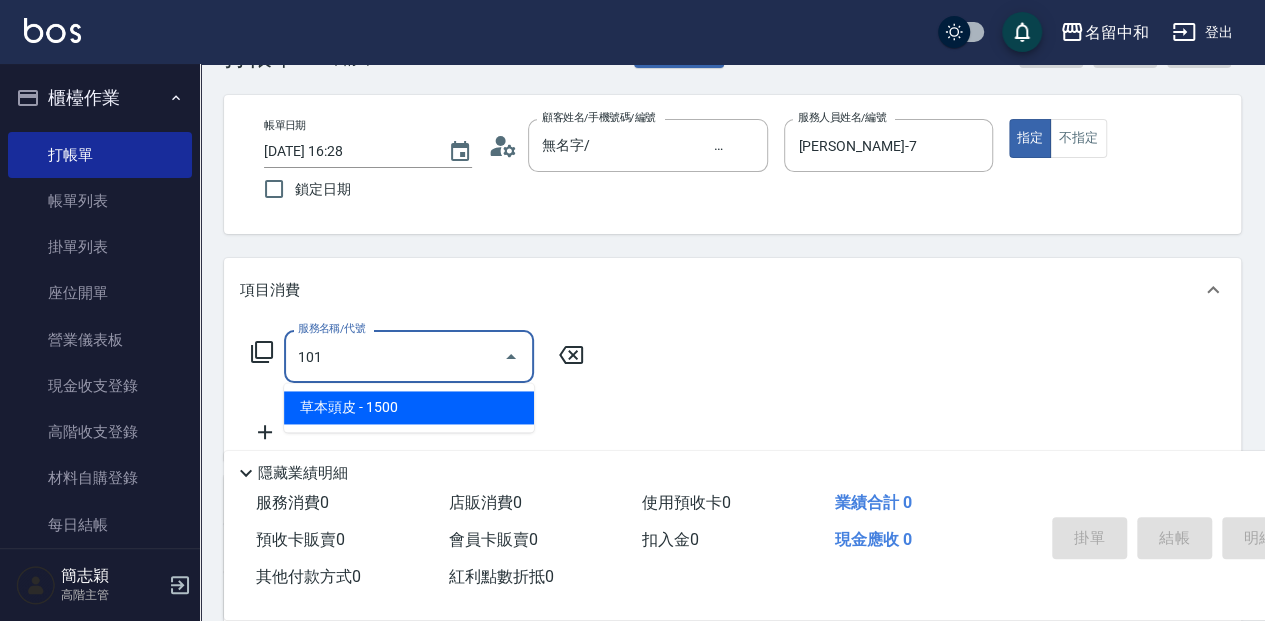 type on "草本頭皮(101)" 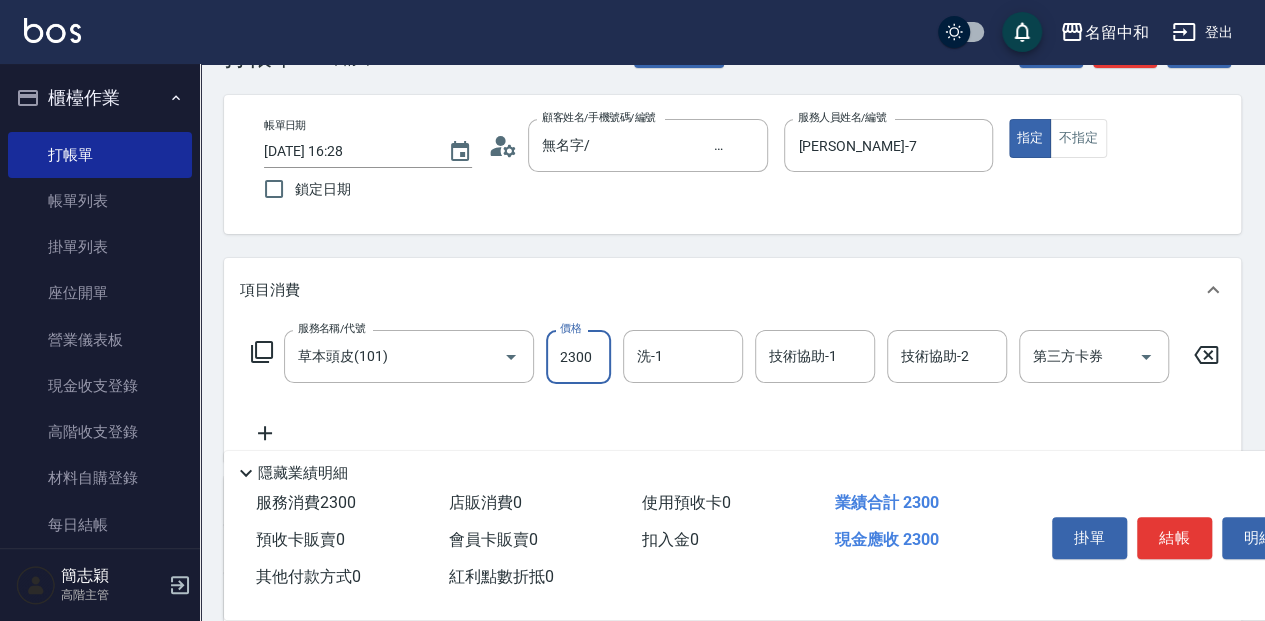 type on "2300" 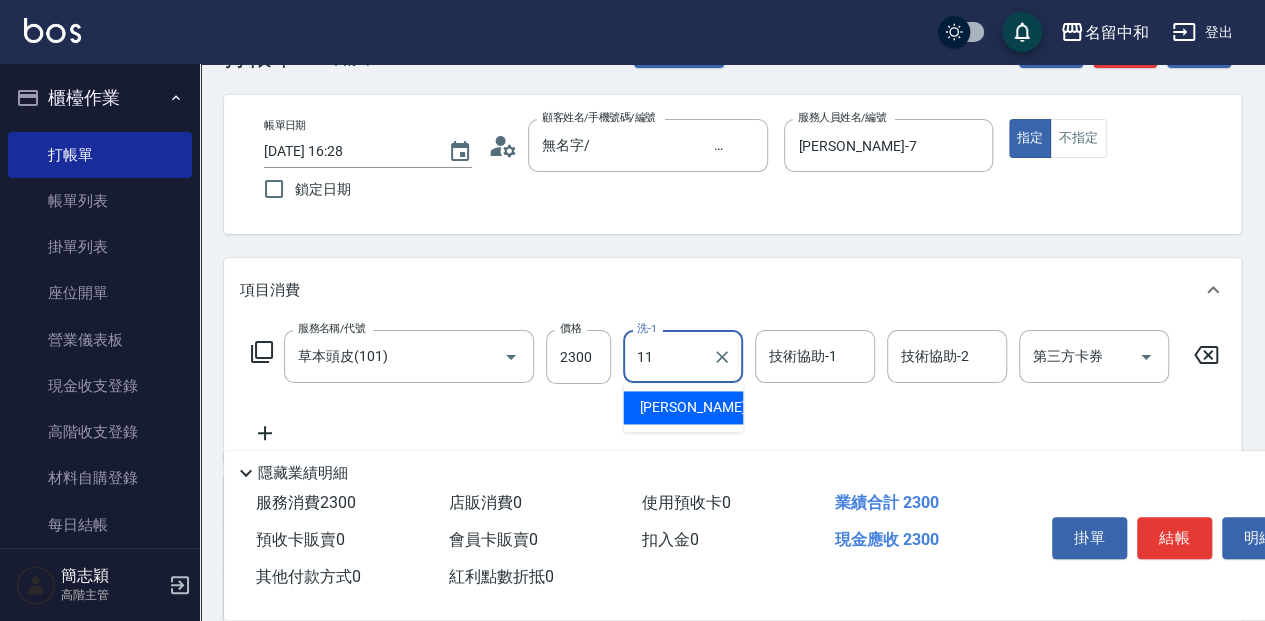 type on "家綸-11" 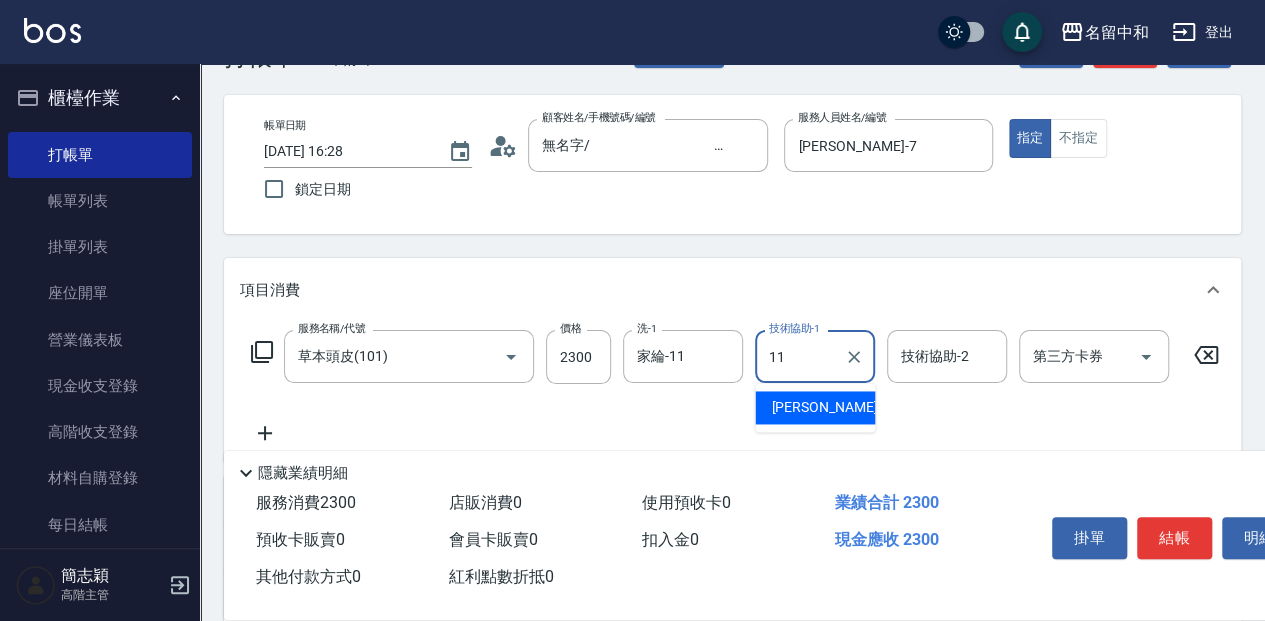 type on "家綸-11" 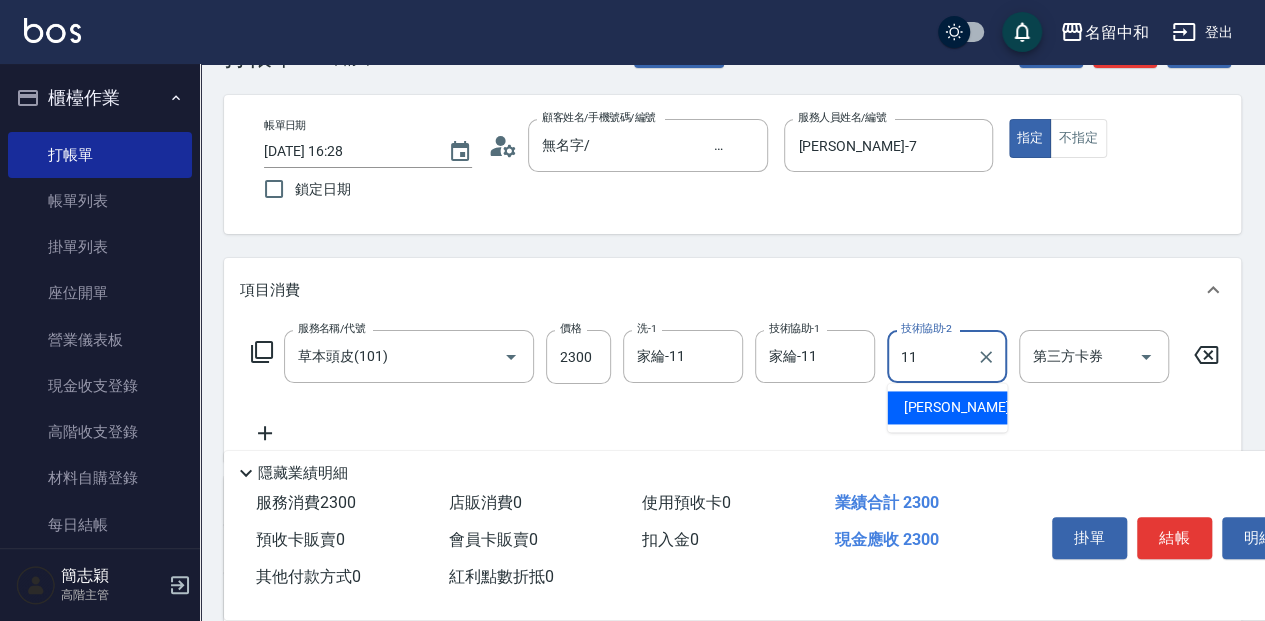 type on "家綸-11" 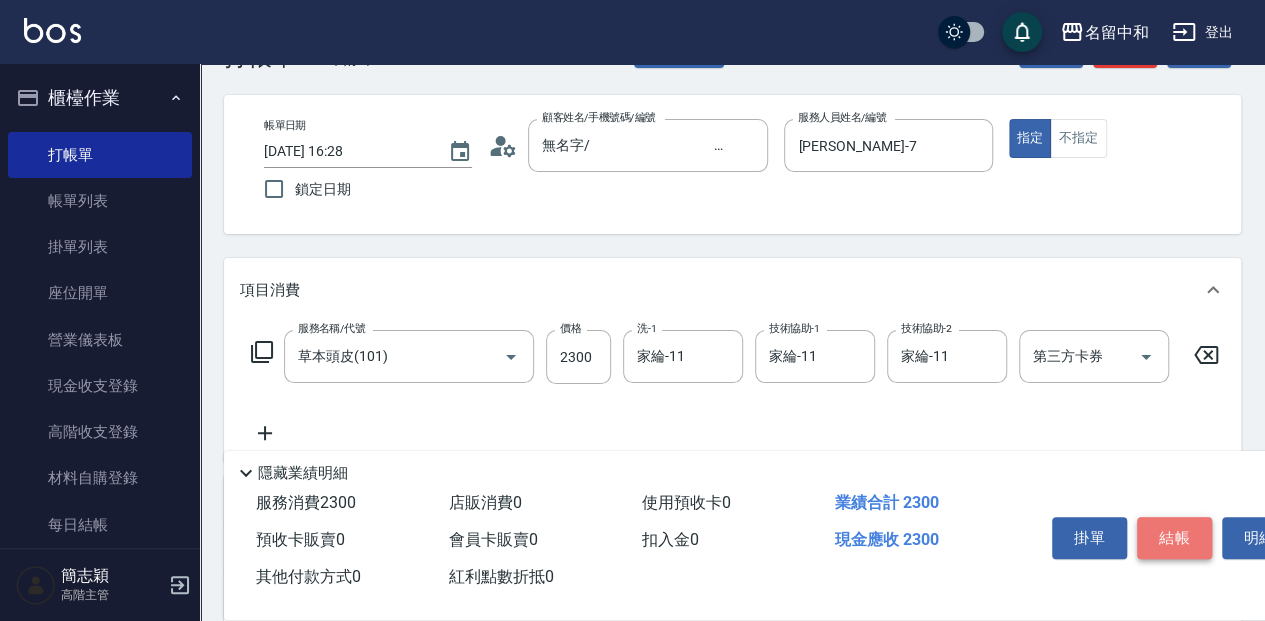 click on "結帳" at bounding box center (1174, 538) 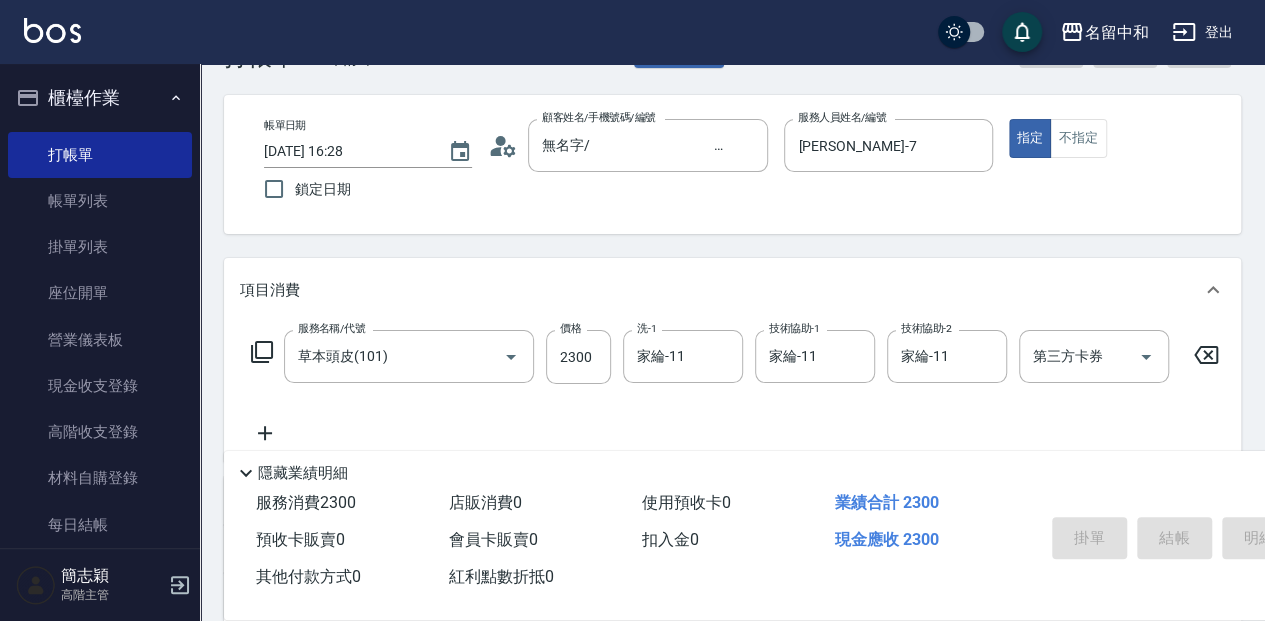type on "[DATE] 16:38" 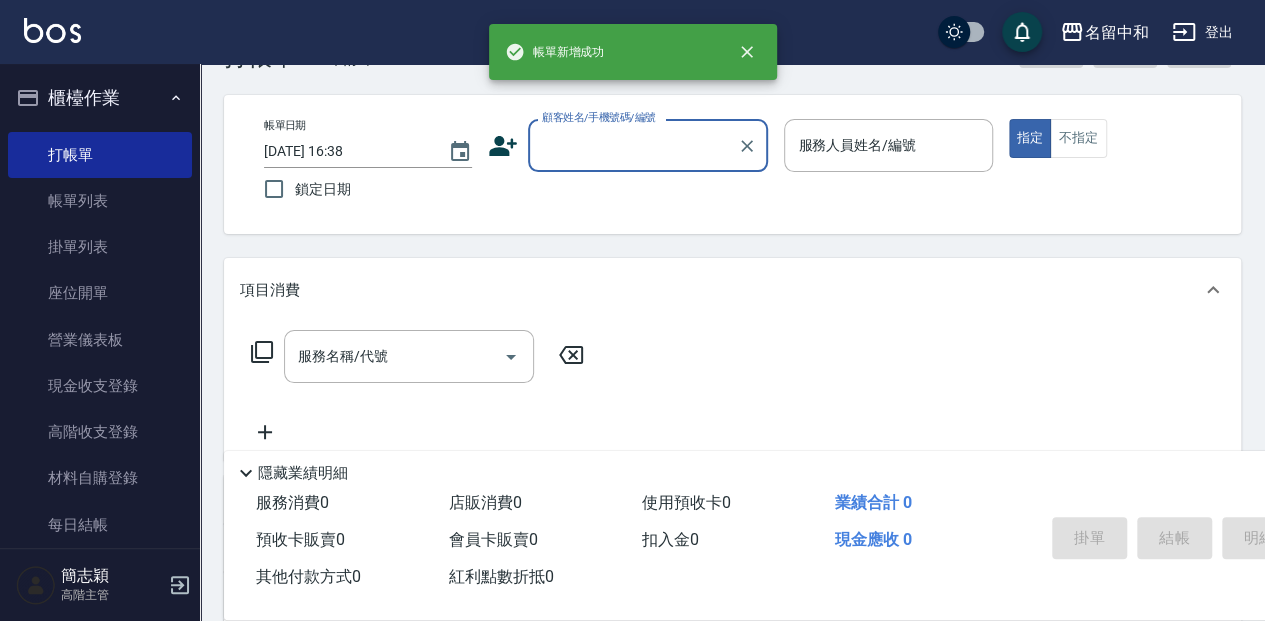 scroll, scrollTop: 0, scrollLeft: 0, axis: both 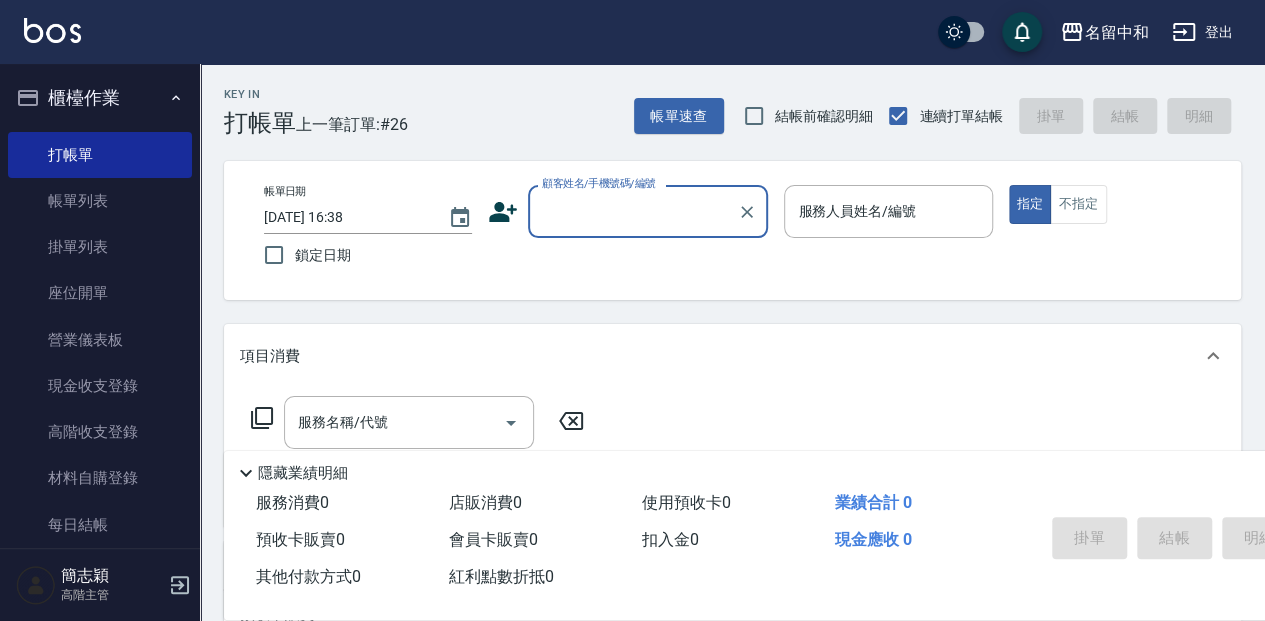 click on "顧客姓名/手機號碼/編號" at bounding box center [633, 211] 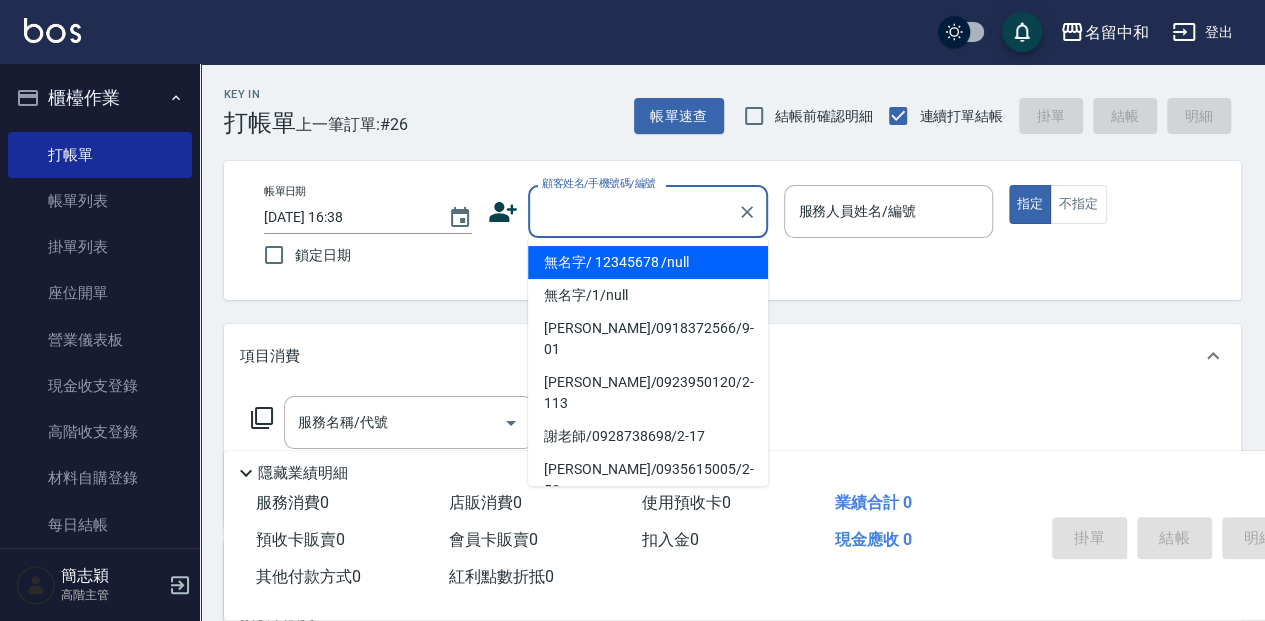 drag, startPoint x: 559, startPoint y: 262, endPoint x: 64, endPoint y: 22, distance: 550.11365 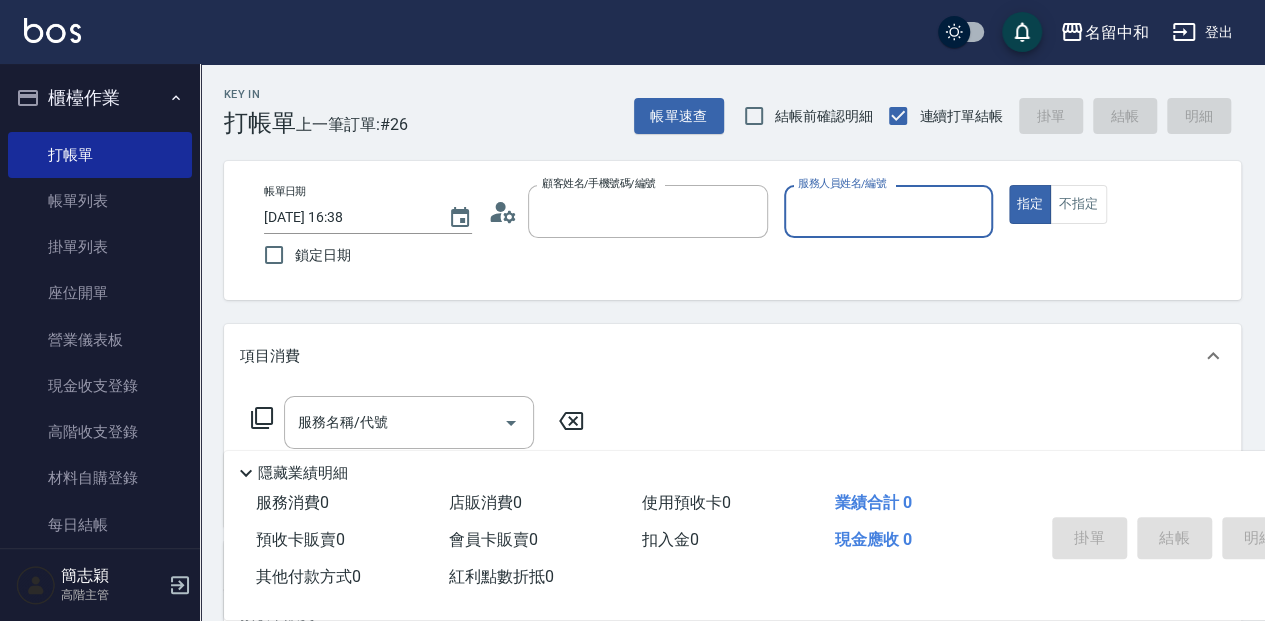 type on "無名字/                                                 12345678                              /null" 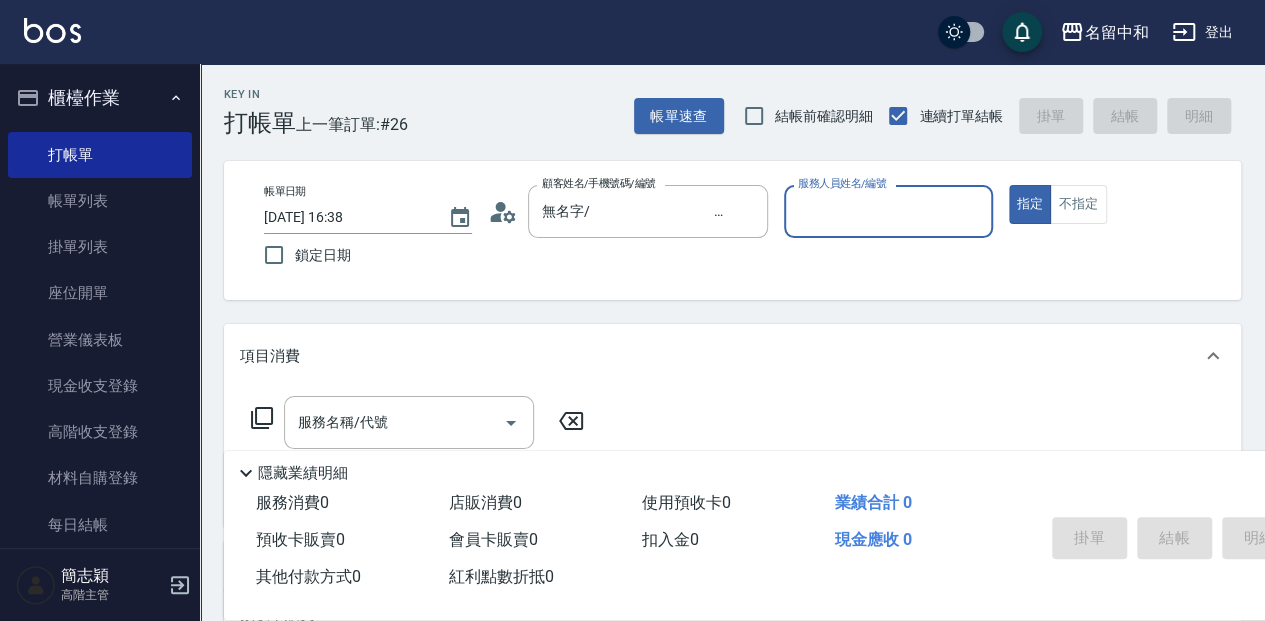 click on "服務人員姓名/編號" at bounding box center (888, 211) 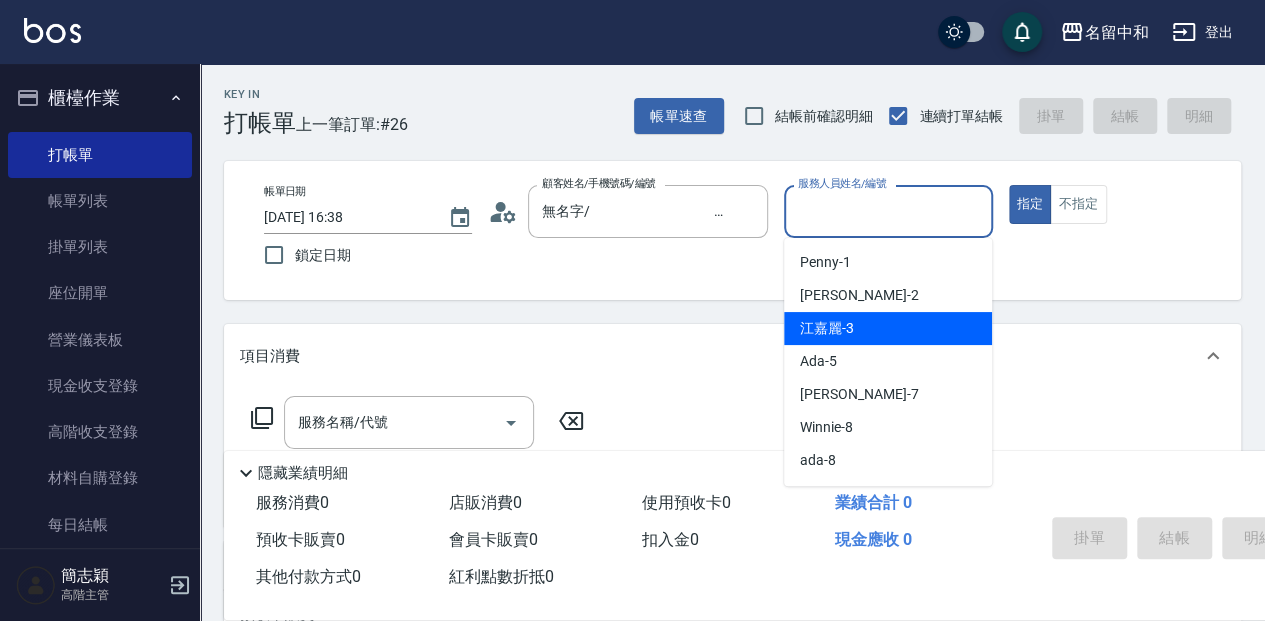 drag, startPoint x: 944, startPoint y: 330, endPoint x: 1079, endPoint y: 249, distance: 157.4357 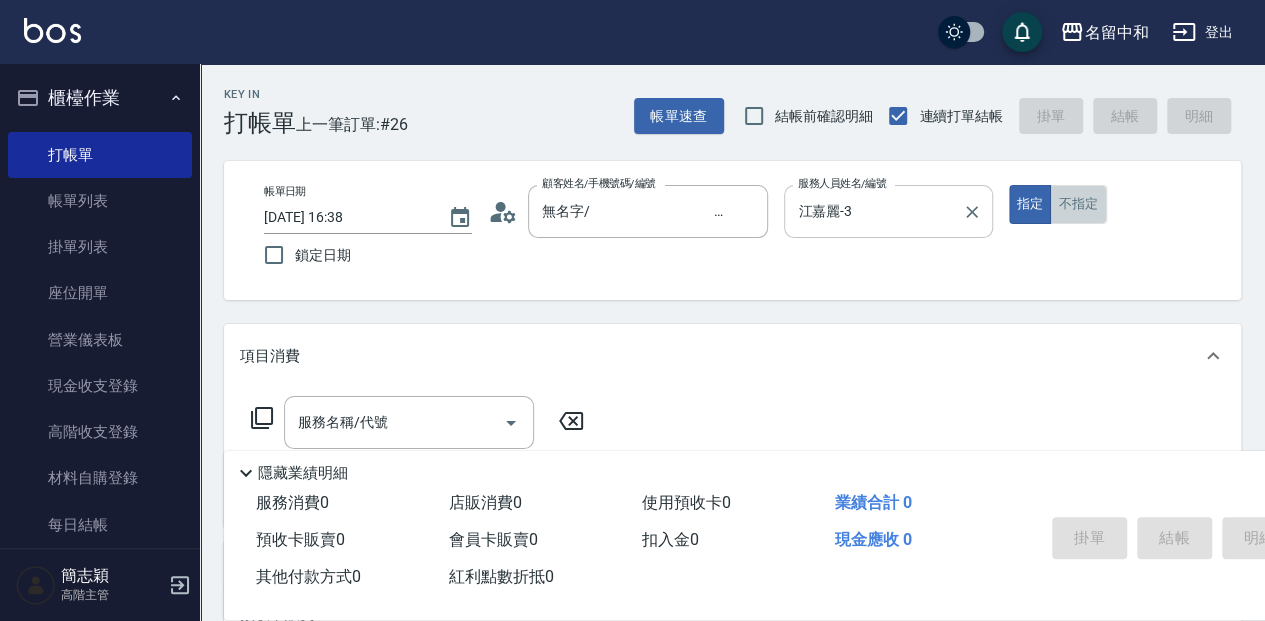drag, startPoint x: 1076, startPoint y: 194, endPoint x: 948, endPoint y: 236, distance: 134.71451 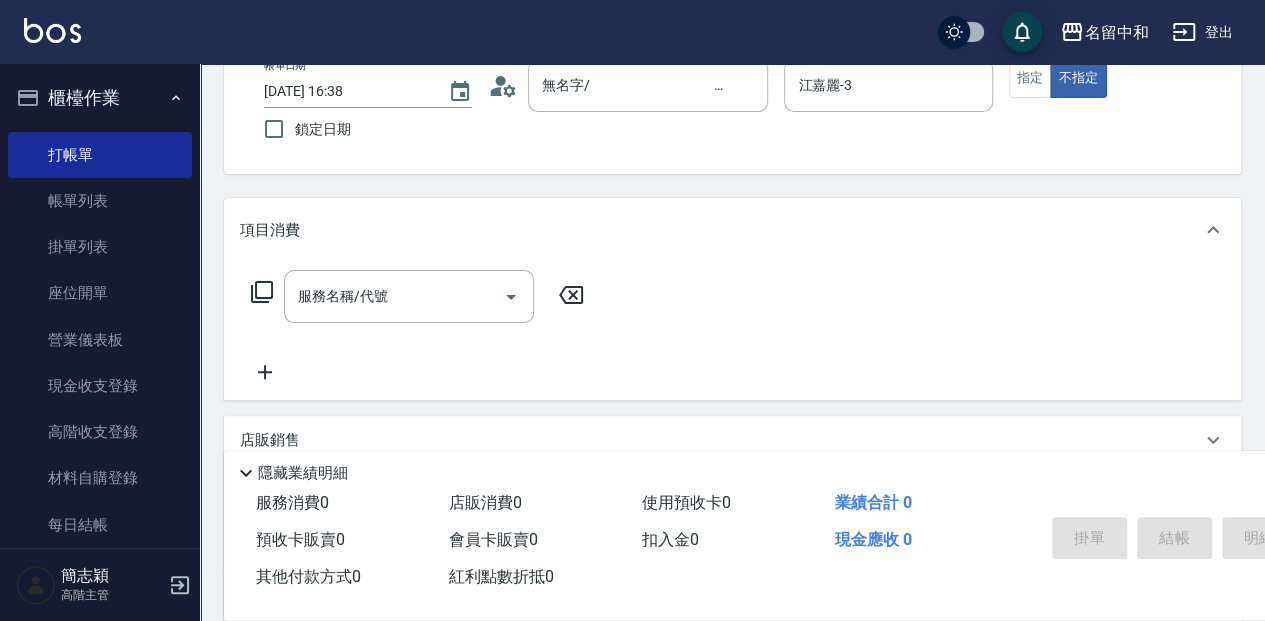 scroll, scrollTop: 133, scrollLeft: 0, axis: vertical 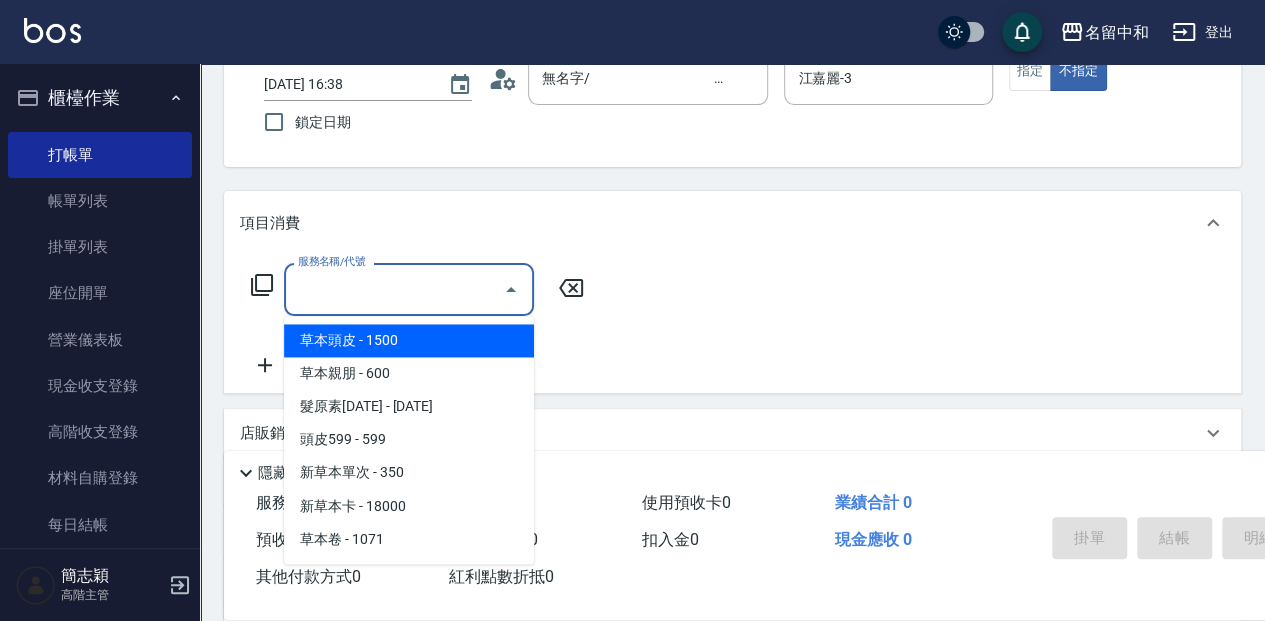 click on "服務名稱/代號" at bounding box center [394, 289] 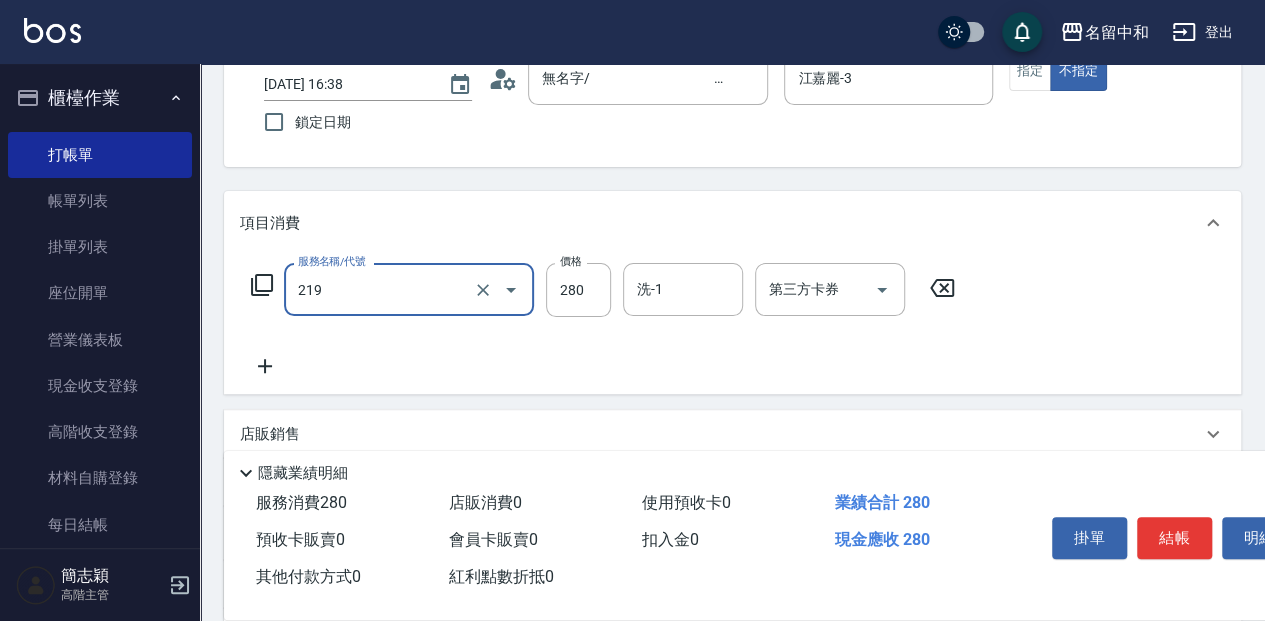 type on "洗髮280(219)" 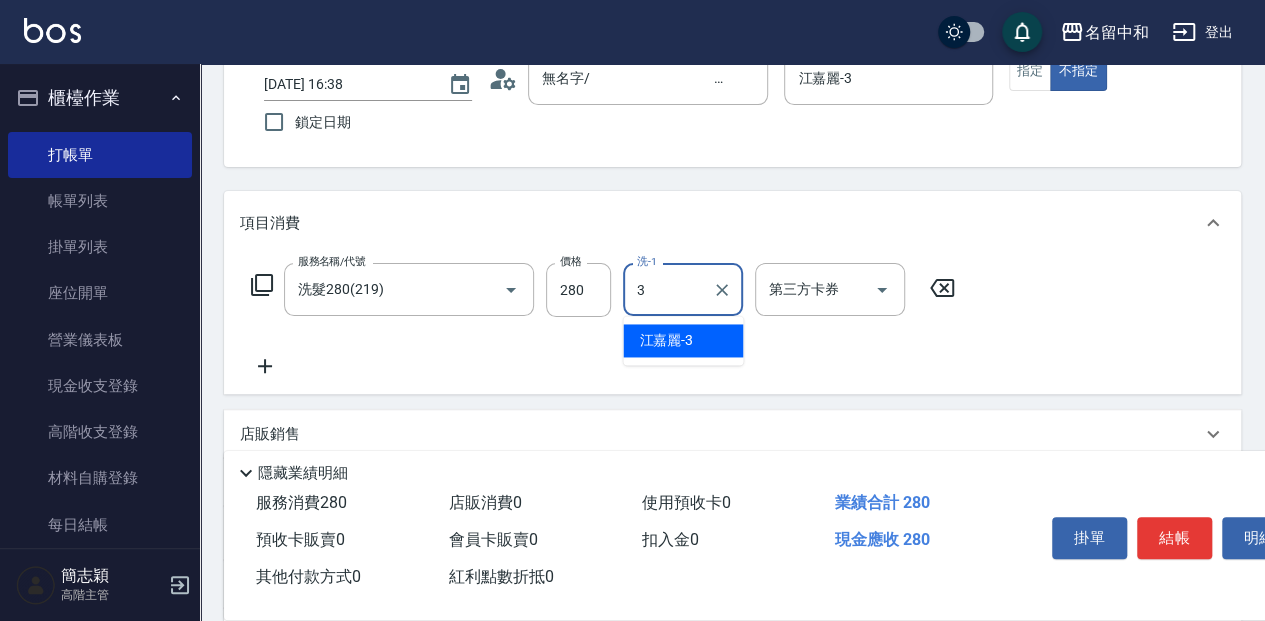 type on "江嘉麗-3" 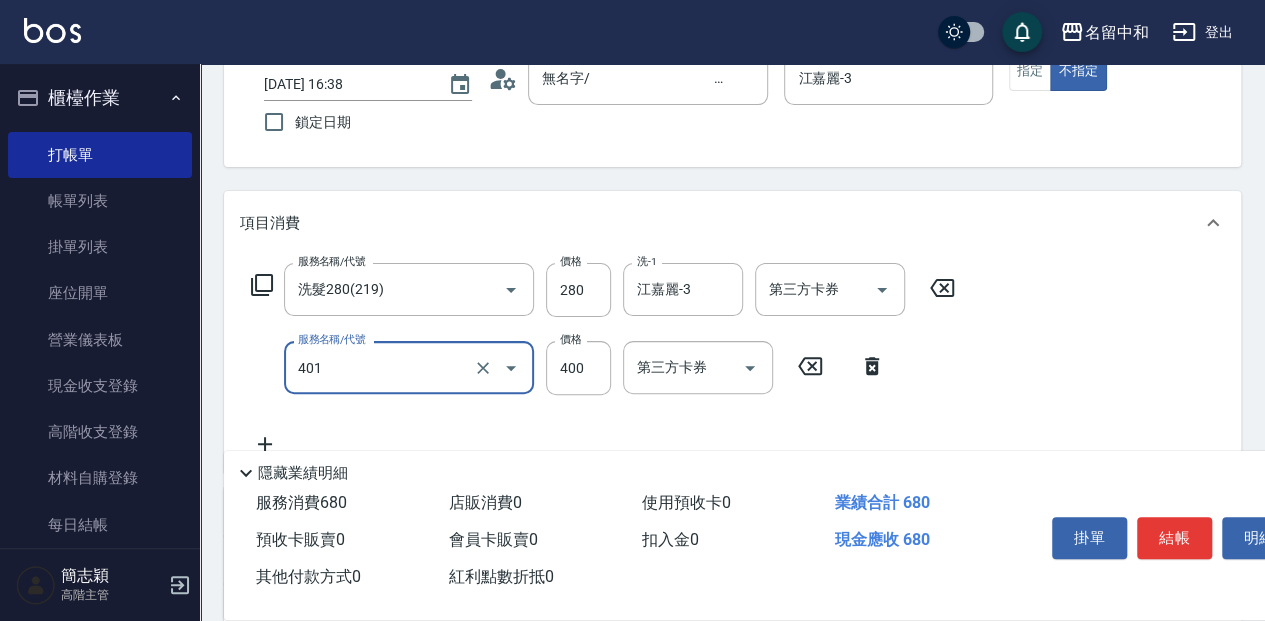 type on "剪髮(400)(401)" 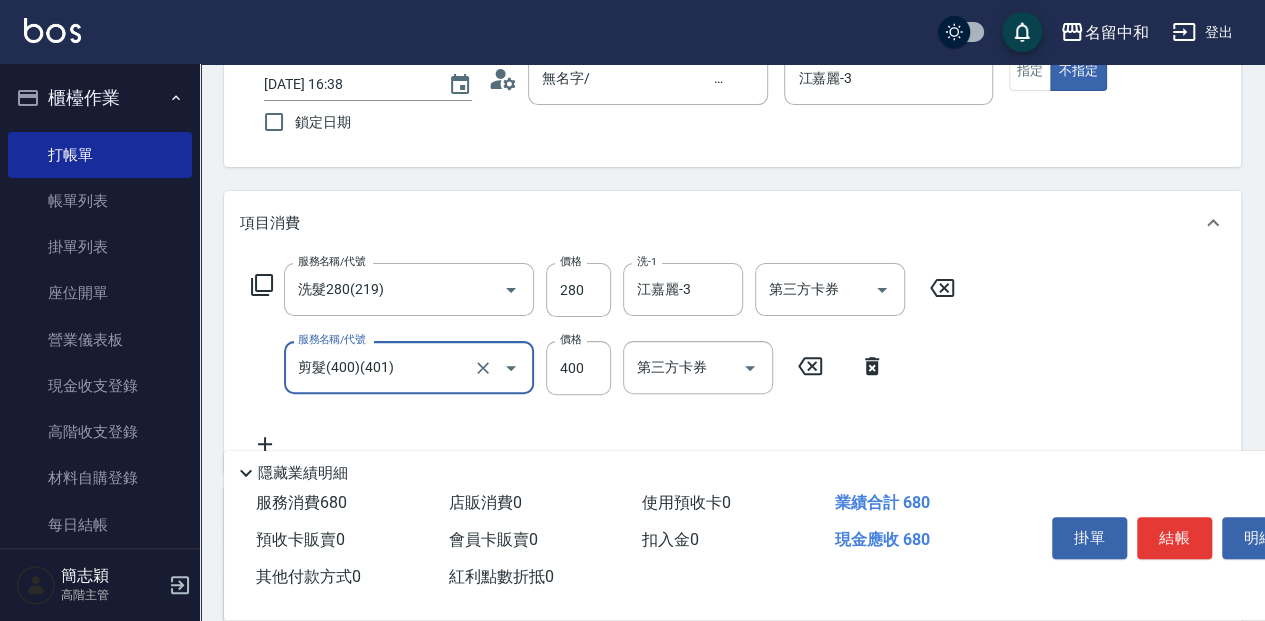click on "結帳" at bounding box center [1174, 538] 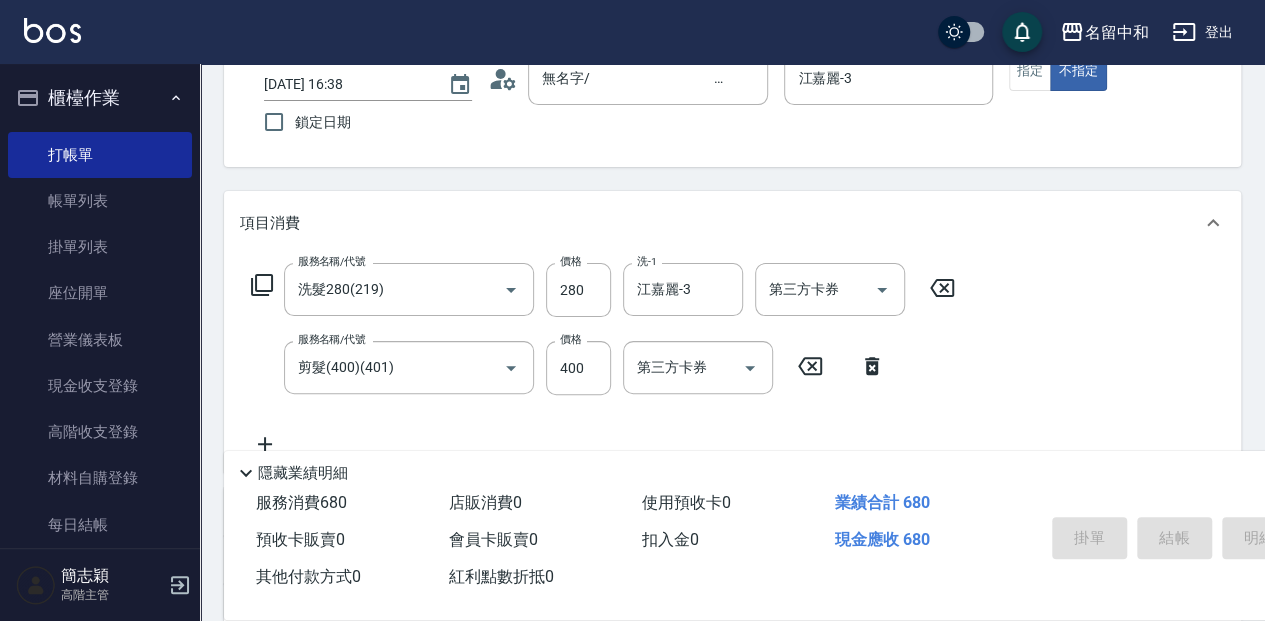 type on "[DATE] 16:52" 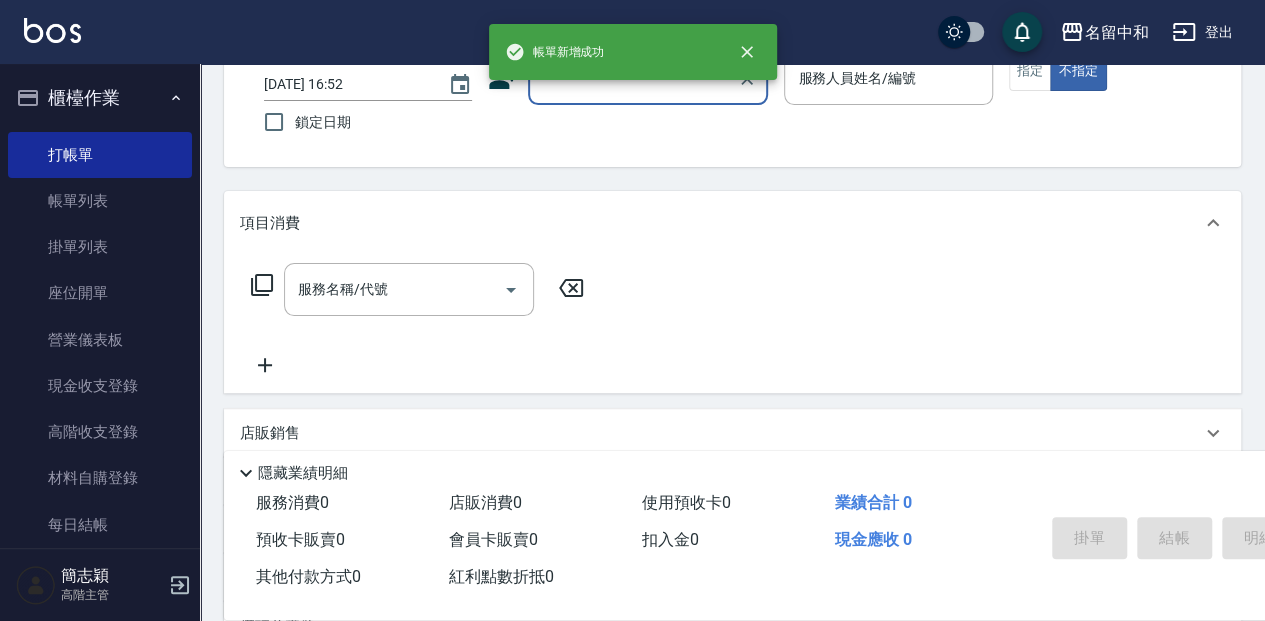 scroll, scrollTop: 0, scrollLeft: 0, axis: both 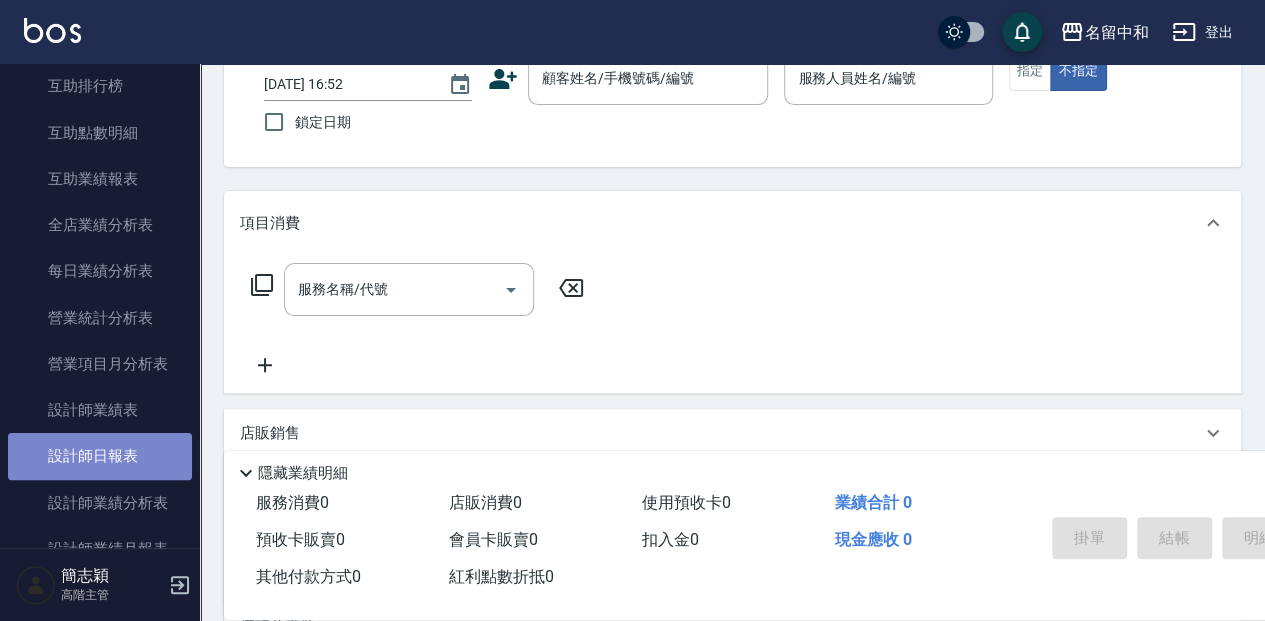 click on "設計師日報表" at bounding box center (100, 456) 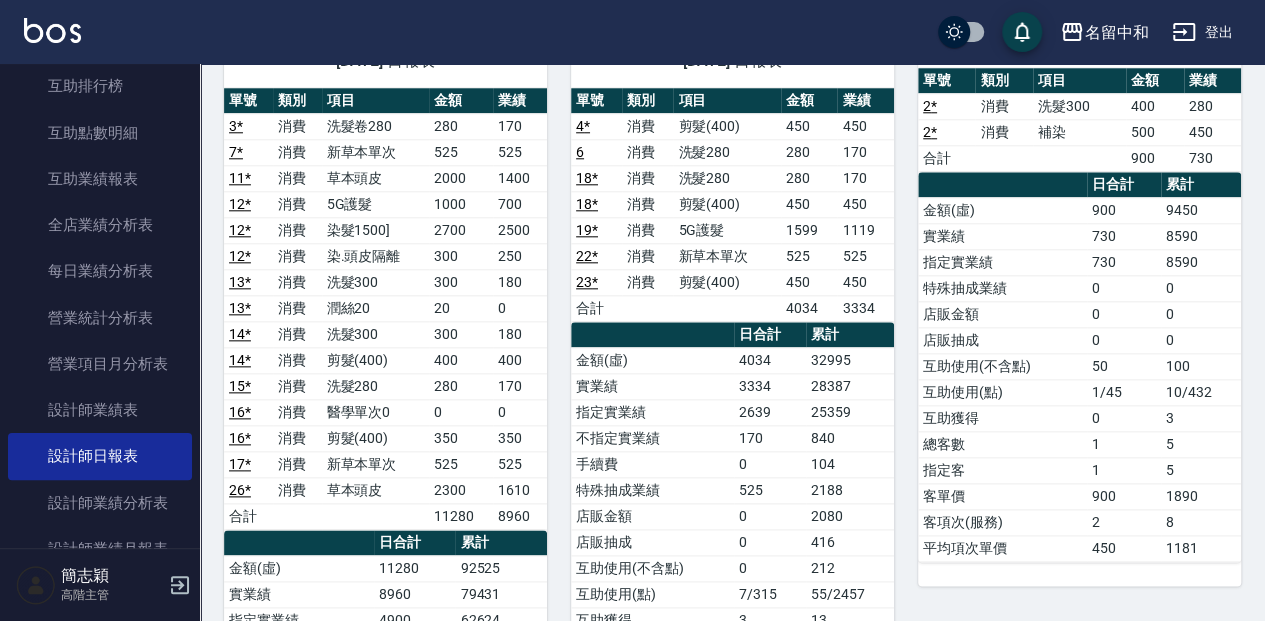 scroll, scrollTop: 1000, scrollLeft: 0, axis: vertical 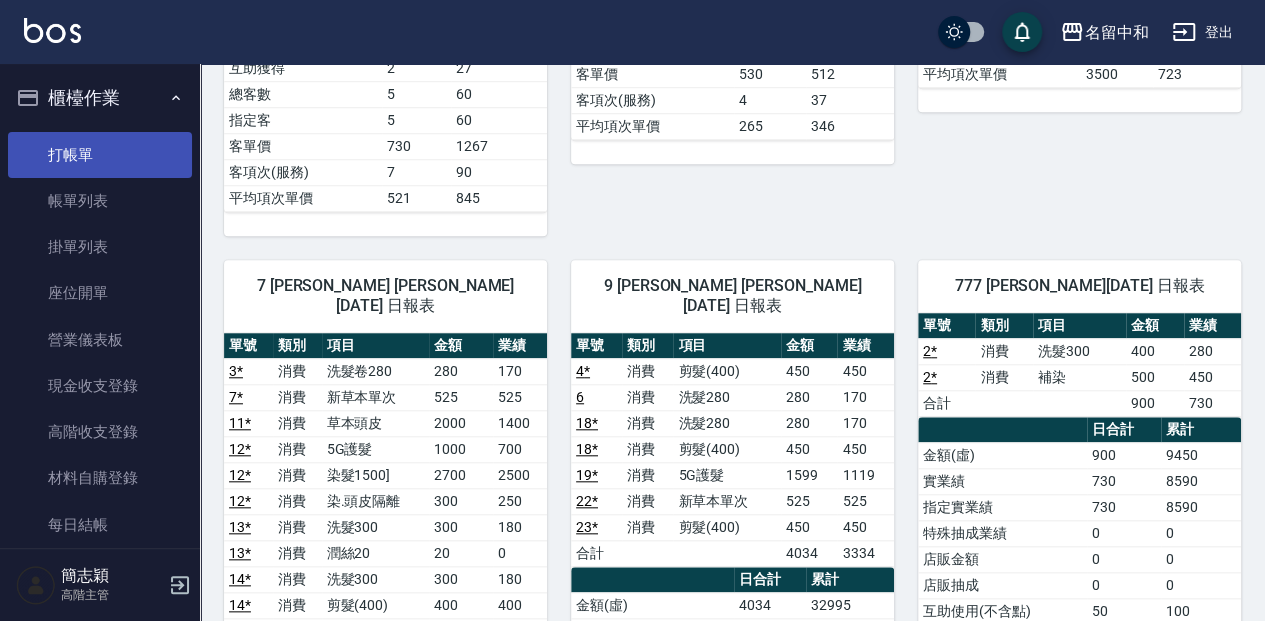 drag, startPoint x: 96, startPoint y: 161, endPoint x: 80, endPoint y: 164, distance: 16.27882 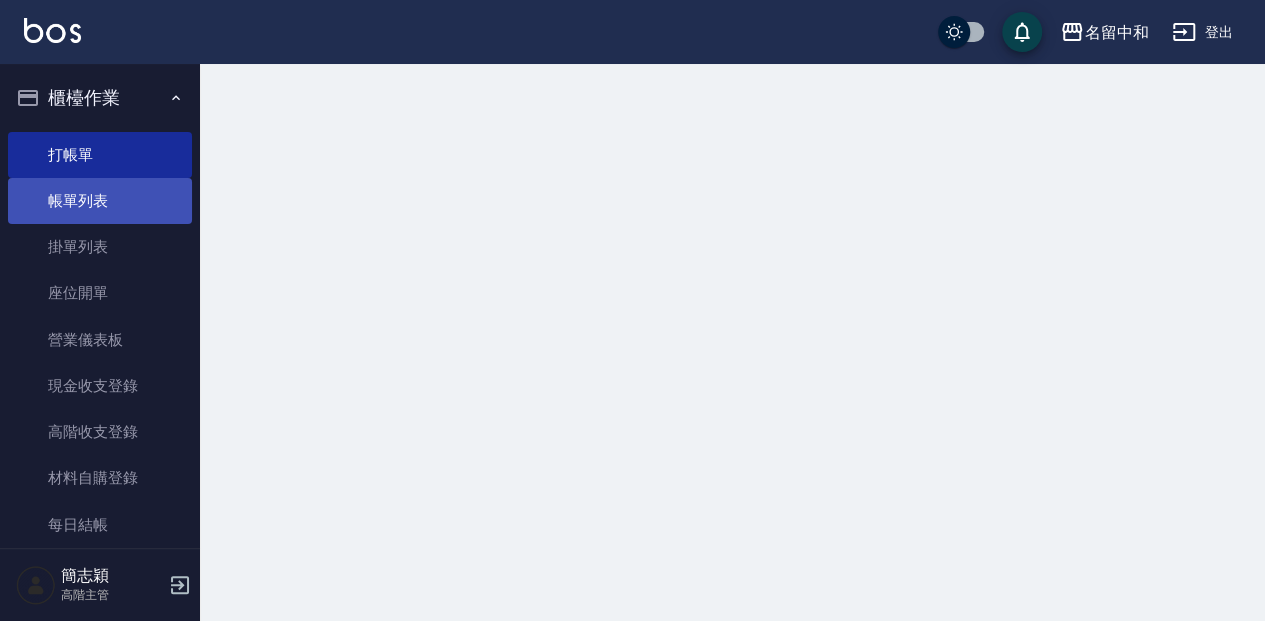 scroll, scrollTop: 0, scrollLeft: 0, axis: both 